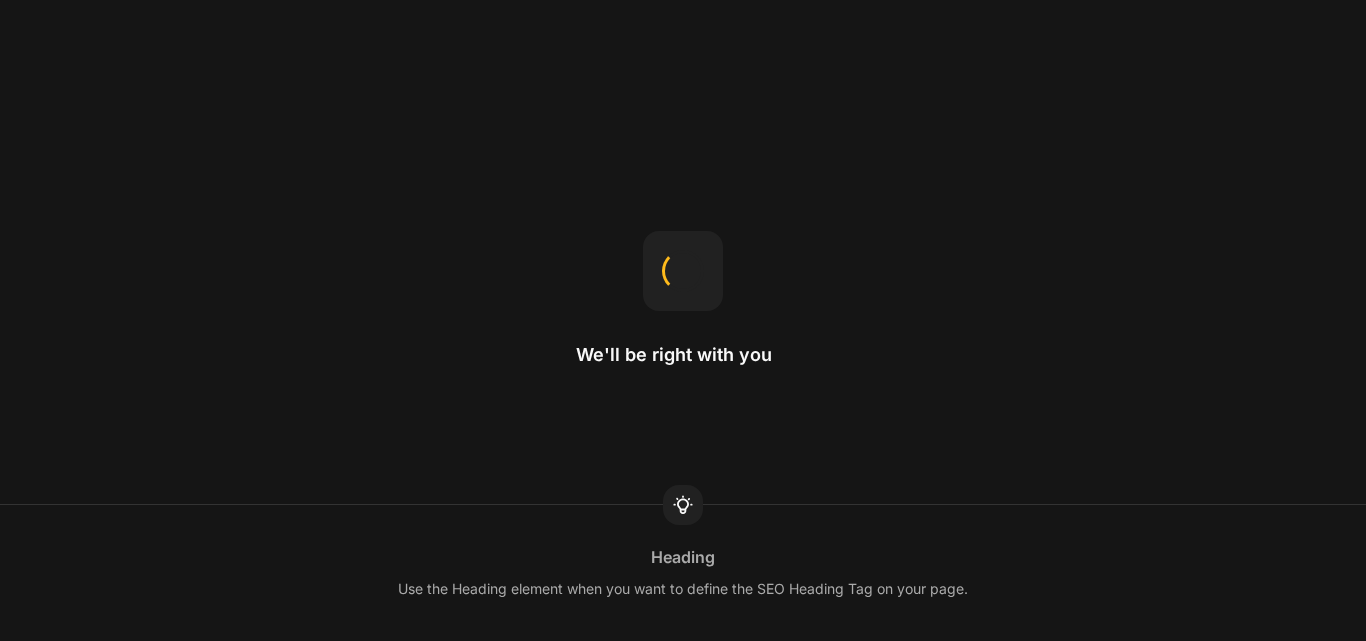 scroll, scrollTop: 0, scrollLeft: 0, axis: both 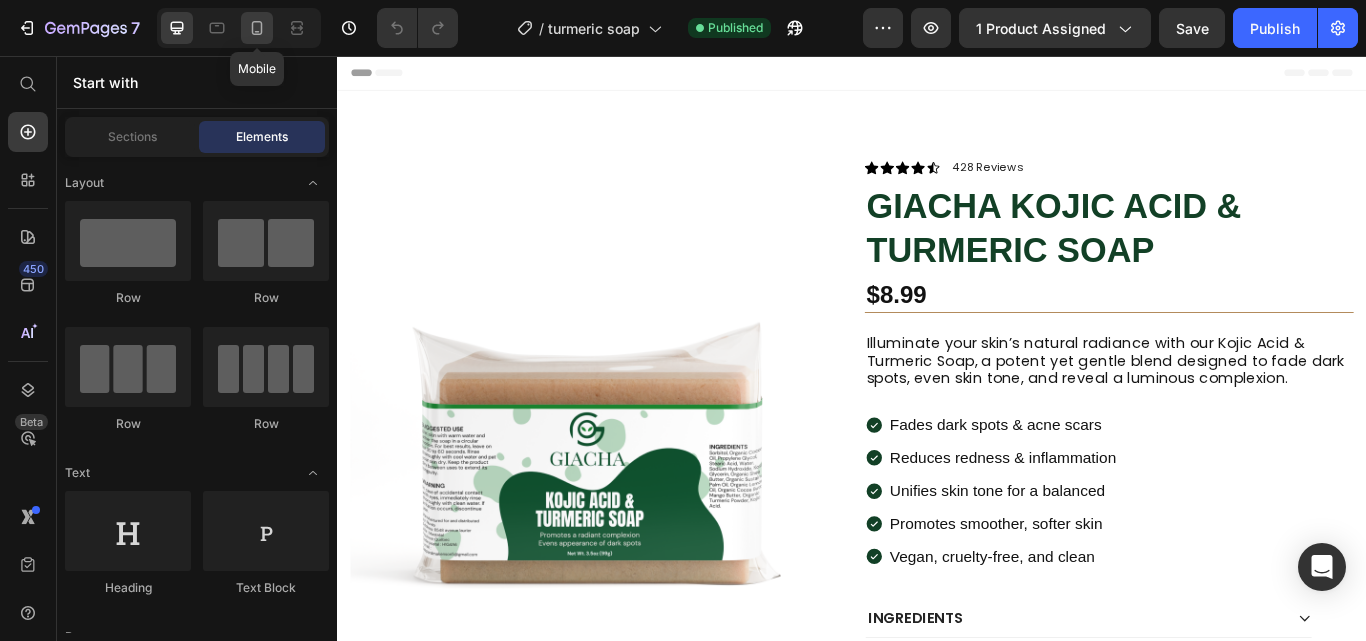 click 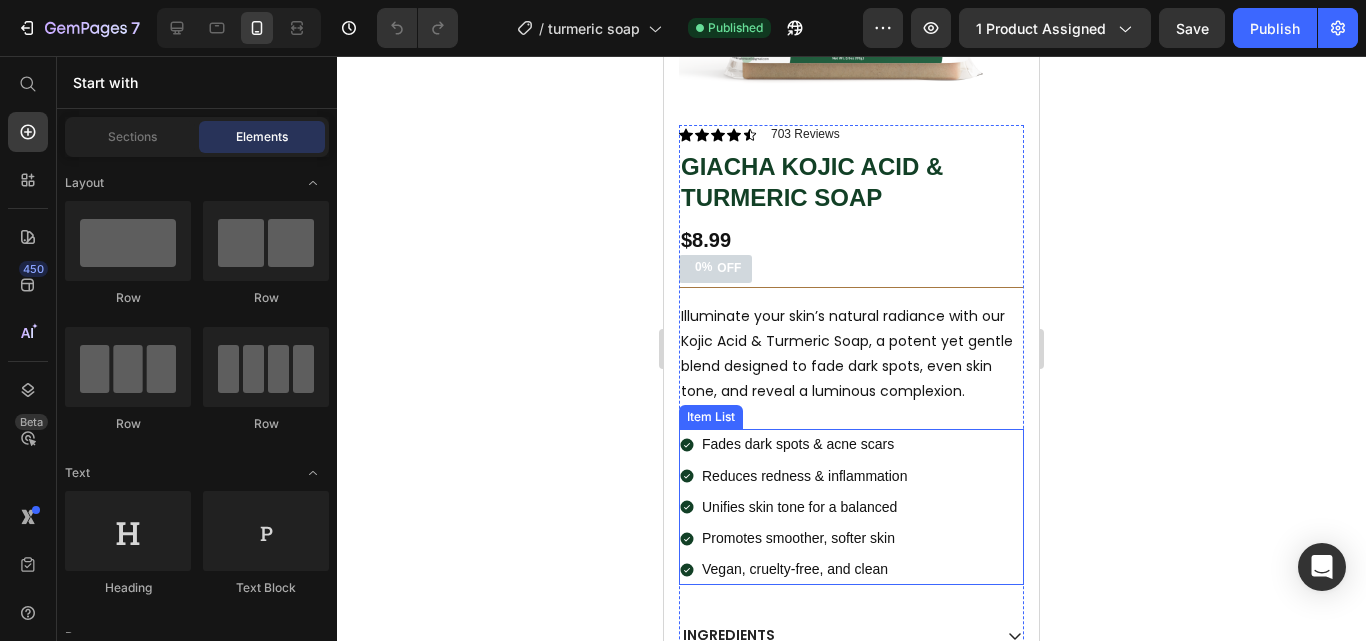 scroll, scrollTop: 300, scrollLeft: 0, axis: vertical 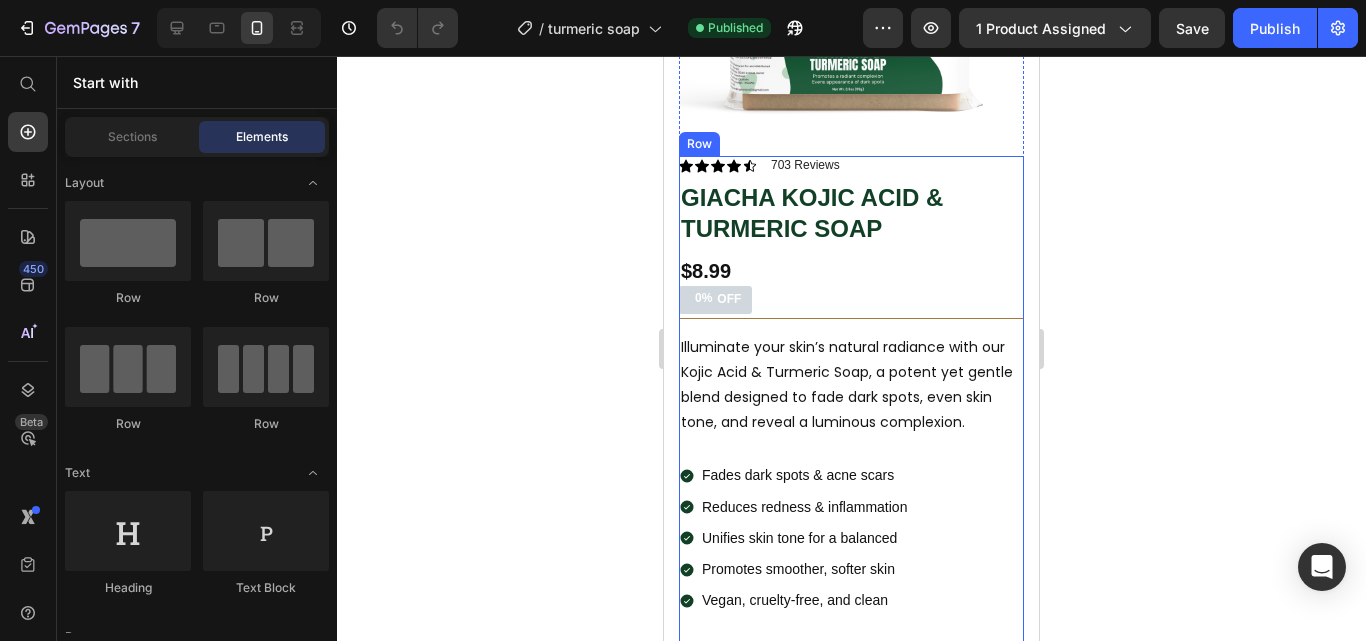 click on "Icon Icon Icon Icon
Icon Icon List 703 Reviews Text Block Row Icon Icon Icon Icon
Icon Icon List 428 Reviews Text Block Row GIACHA KOJIC ACID & TURMERIC SOAP Product Title $8.99 Product Price 0% OFF Discount Tag Row Illuminate your skin’s natural radiance with our Kojic Acid & Turmeric Soap, a potent yet gentle blend designed to fade dark spots, even skin tone, and reveal a luminous complexion. Text Block Fades dark spots & acne scars  Reduces redness & inflammation Unifies skin tone for a balanced Promotes smoother, softer skin Vegan, cruelty-free, and clean Item List
Ingredients
SUGGESTED USE
Shipping & Return Accordion
Ships within 1-2days.  Free shipping & returns Item List 1 Product Quantity Row Add to cart Add to Cart Row" at bounding box center [851, 541] 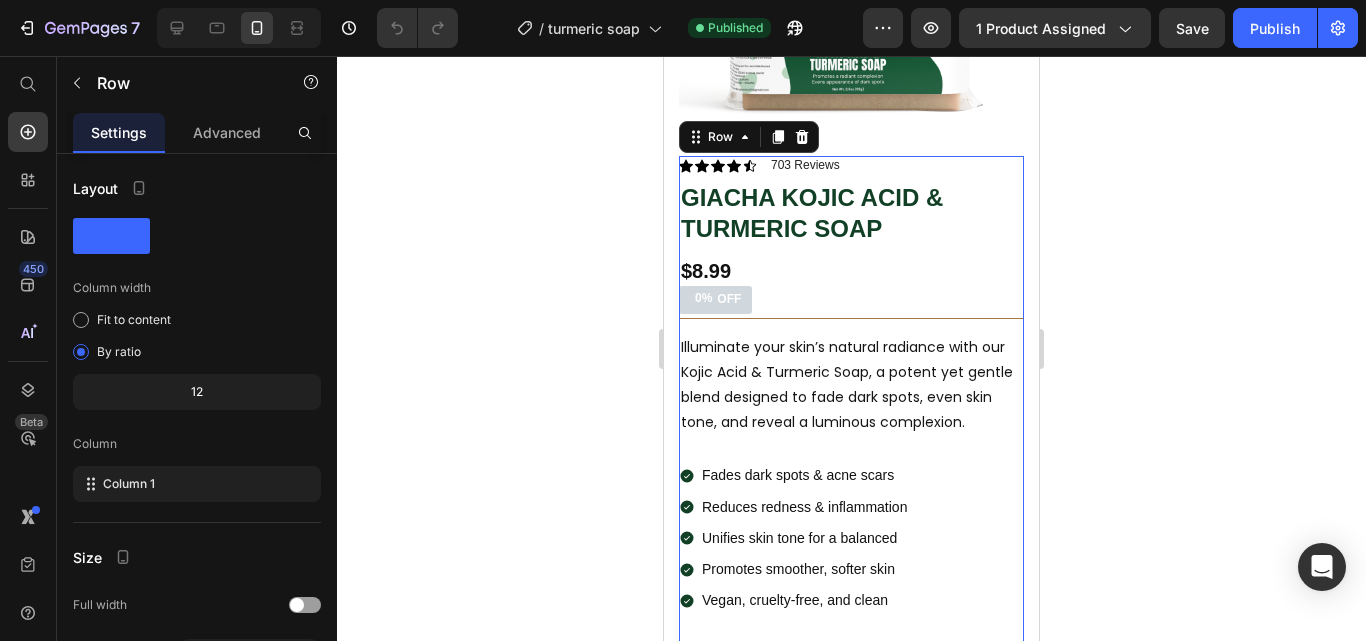 scroll, scrollTop: 324, scrollLeft: 0, axis: vertical 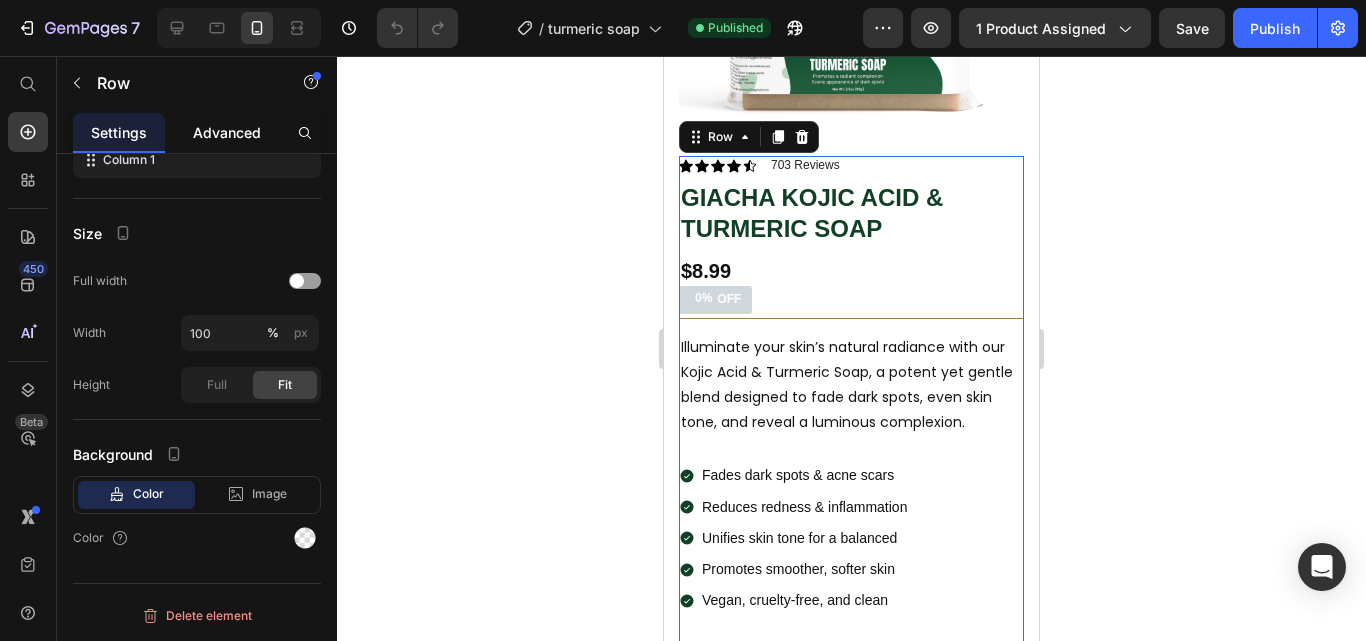 click on "Advanced" at bounding box center [227, 132] 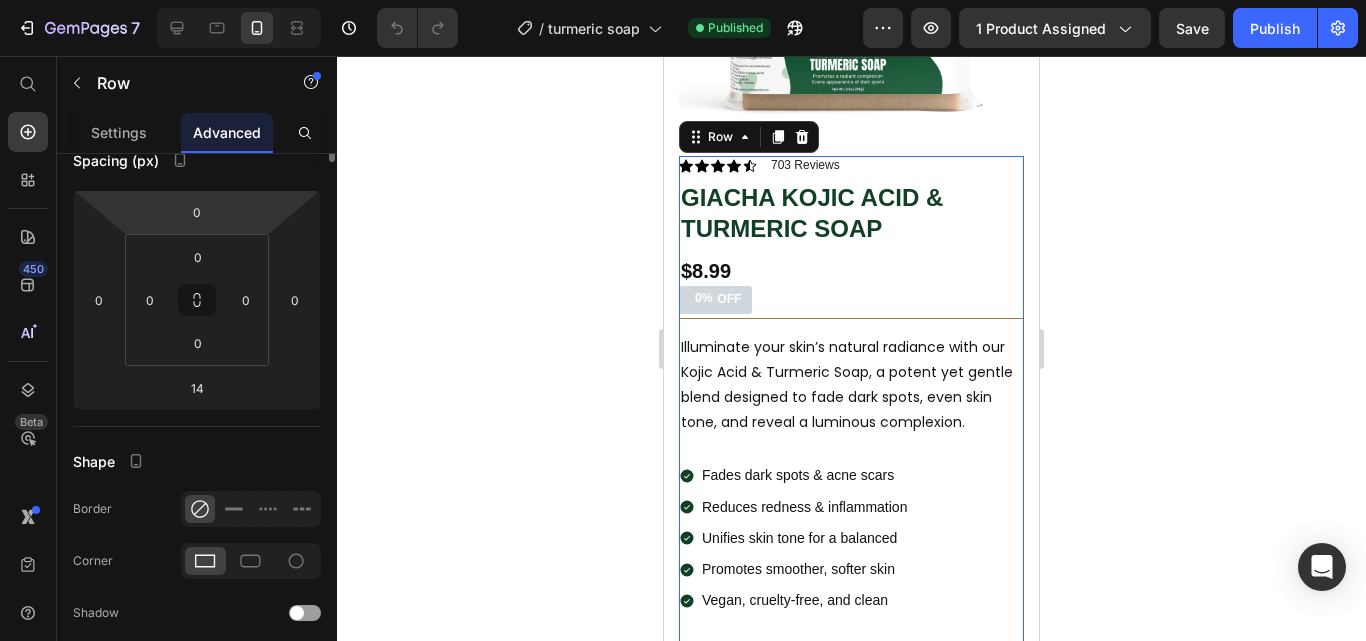 scroll, scrollTop: 0, scrollLeft: 0, axis: both 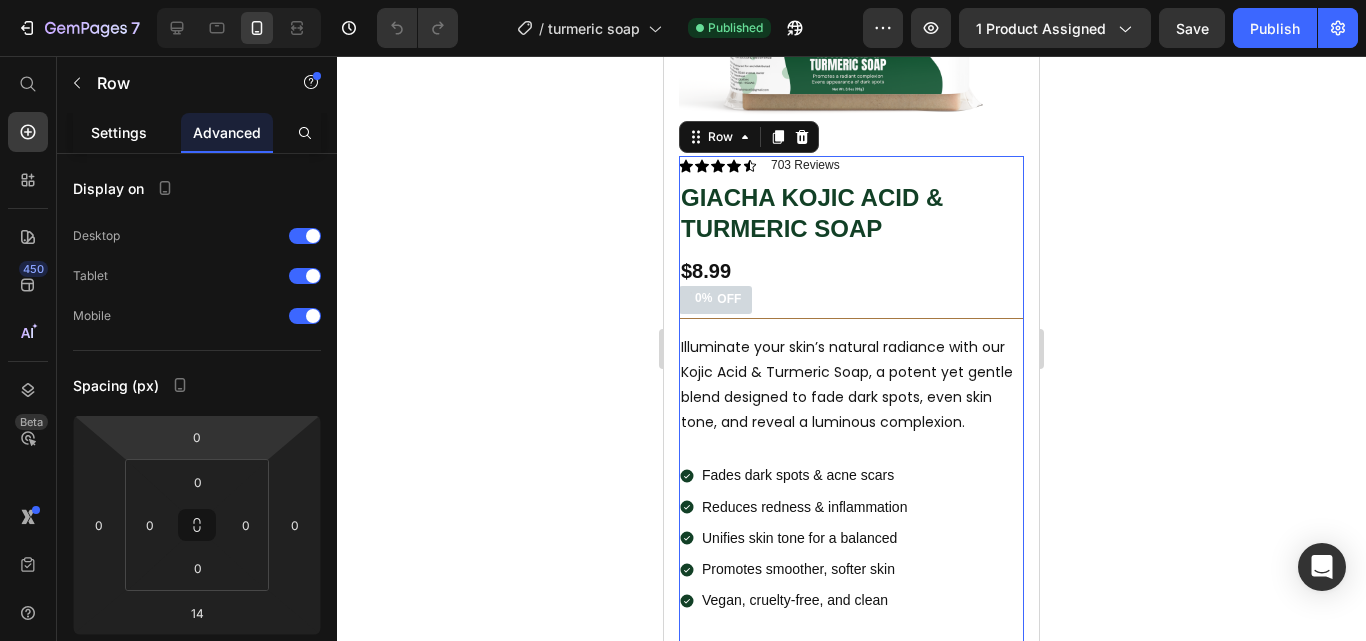 click on "Settings" 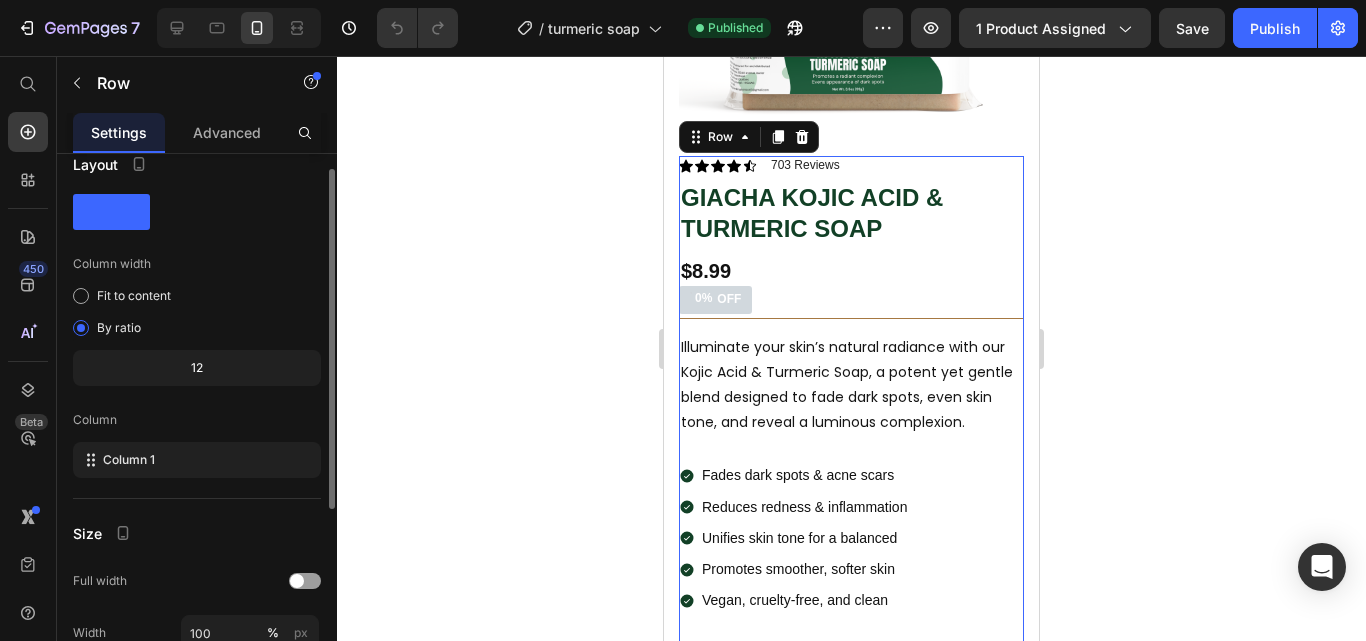 scroll, scrollTop: 0, scrollLeft: 0, axis: both 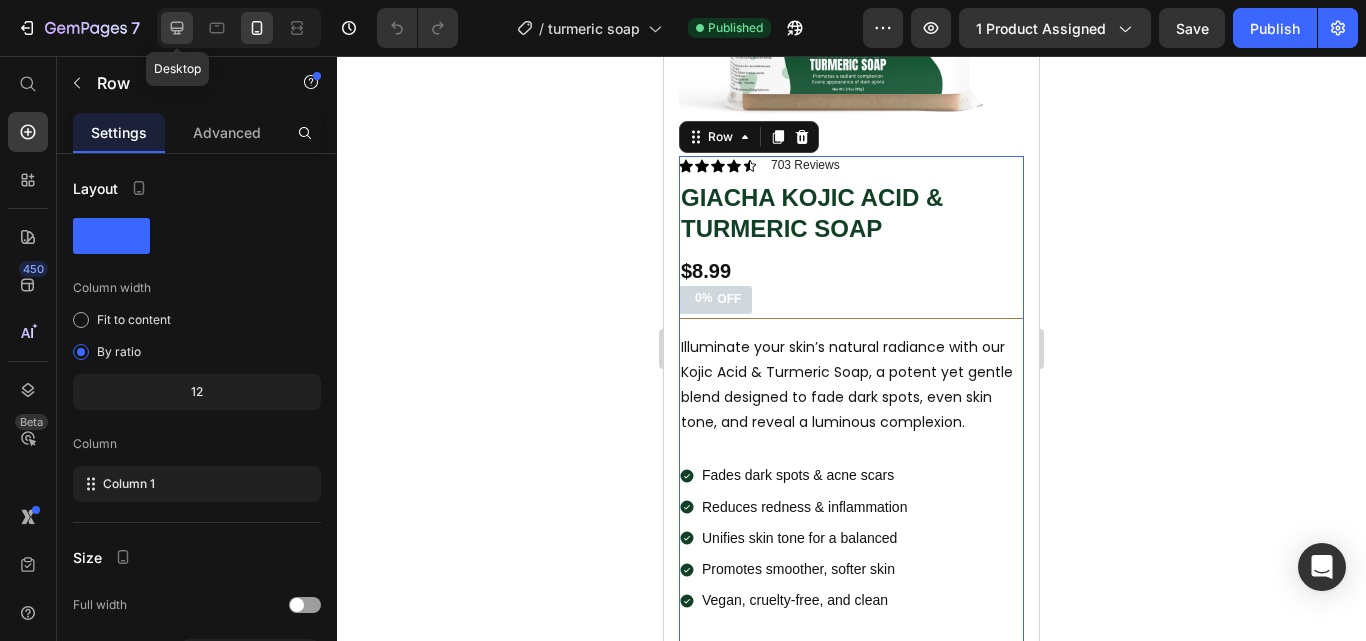 click 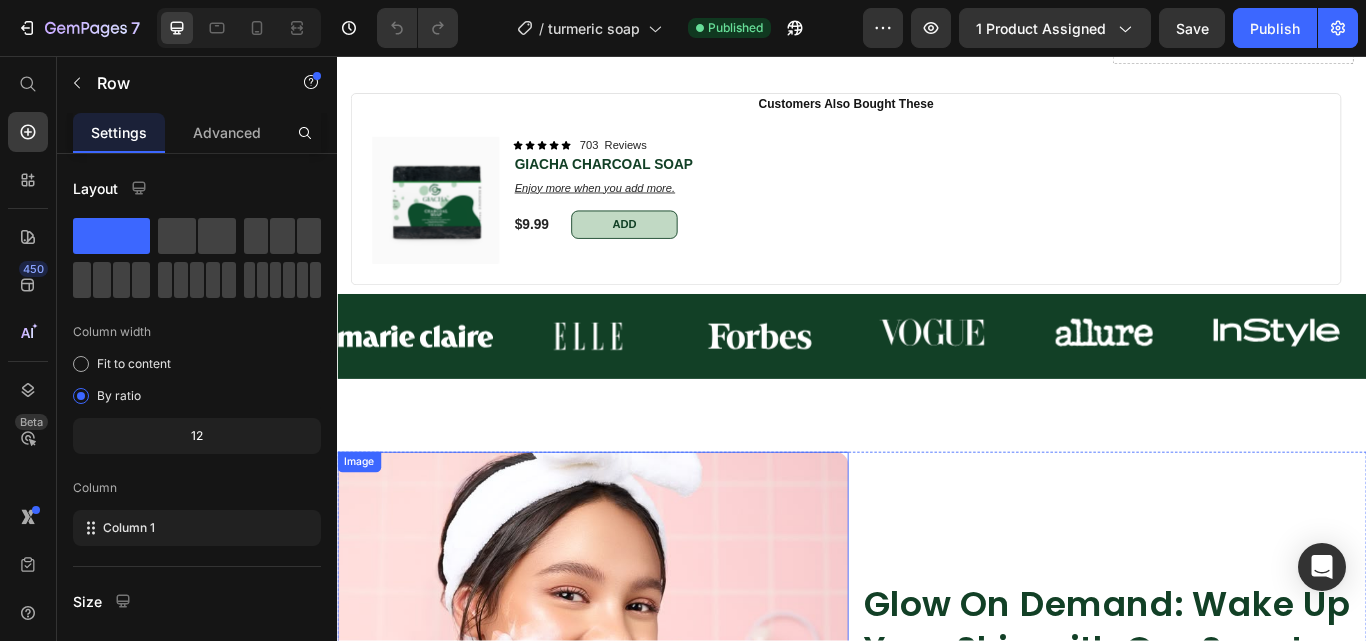 scroll, scrollTop: 900, scrollLeft: 0, axis: vertical 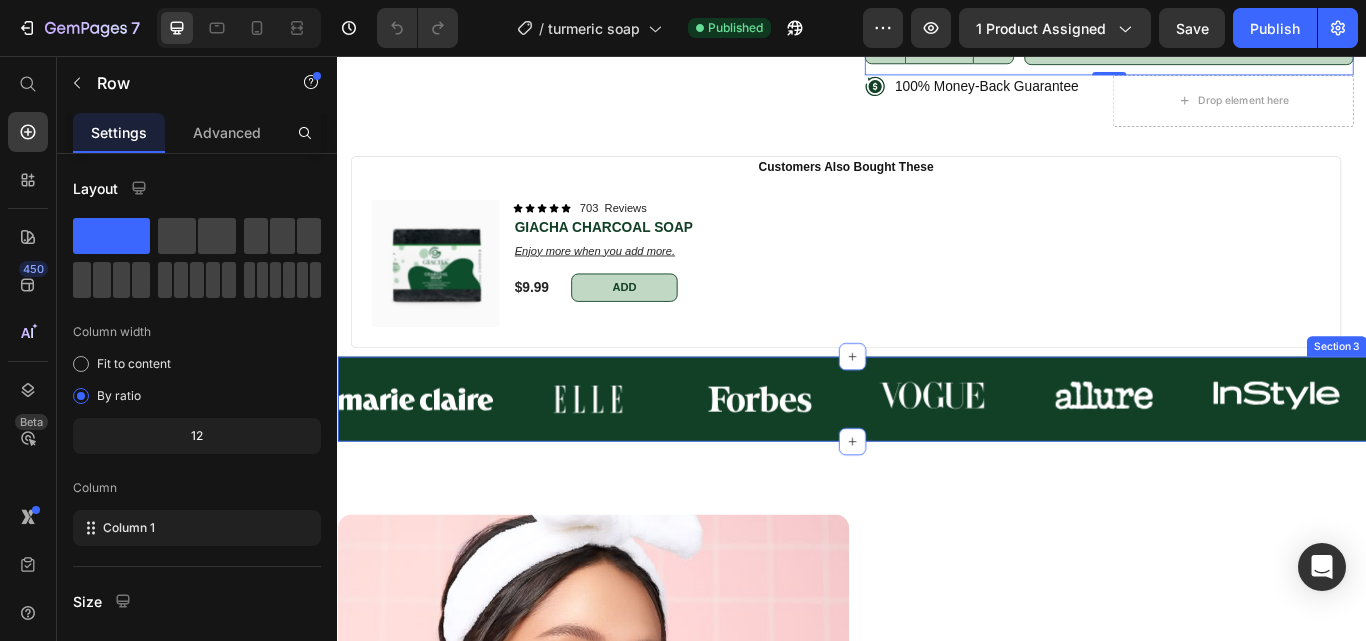 click on "Image Image Image Image Image Image Carousel Section 3" at bounding box center [937, 456] 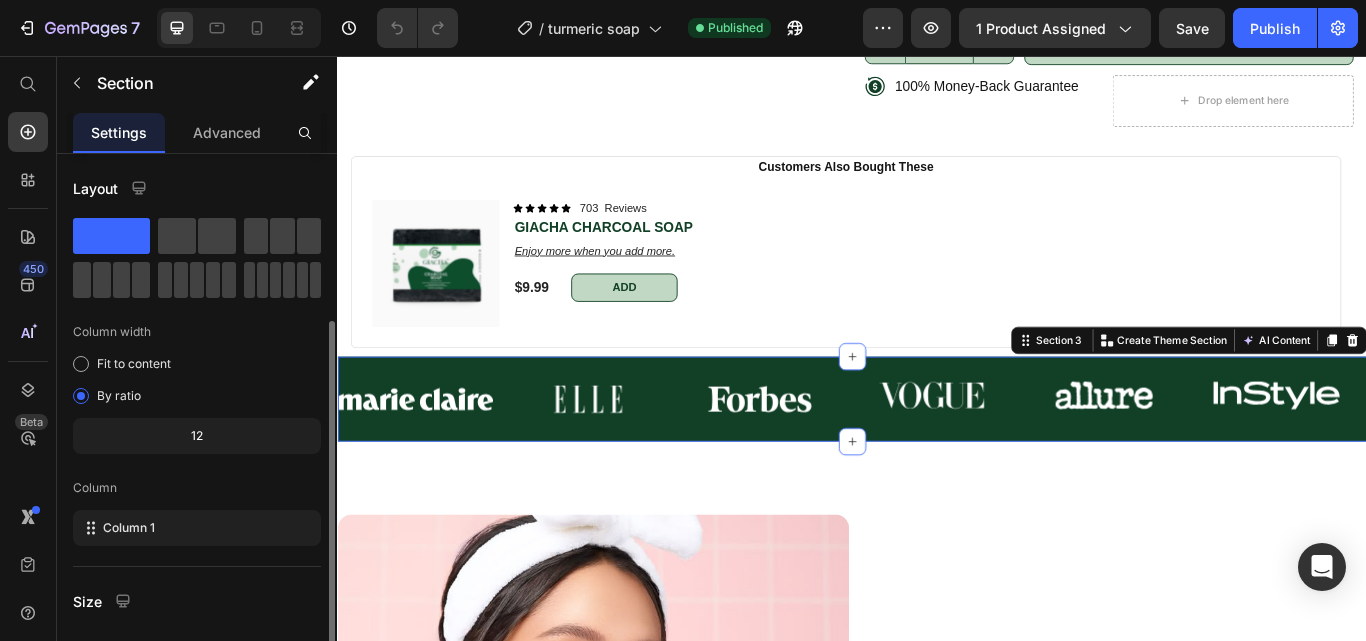 scroll, scrollTop: 264, scrollLeft: 0, axis: vertical 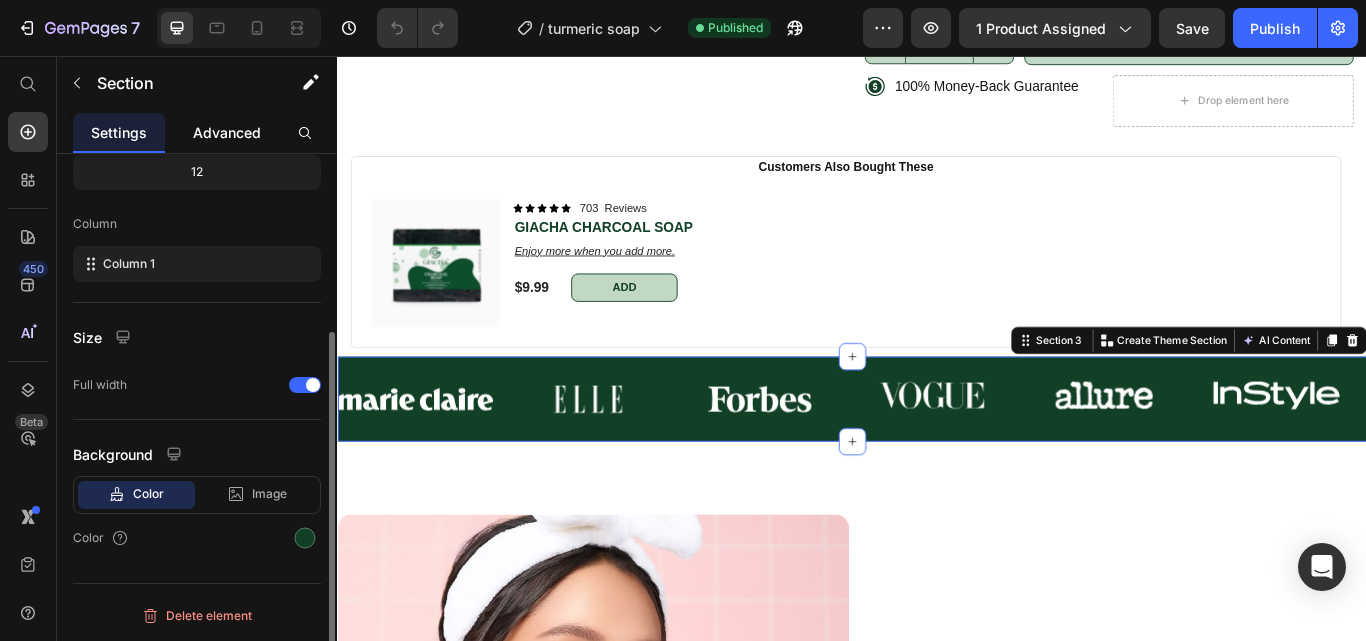 click on "Advanced" at bounding box center (227, 132) 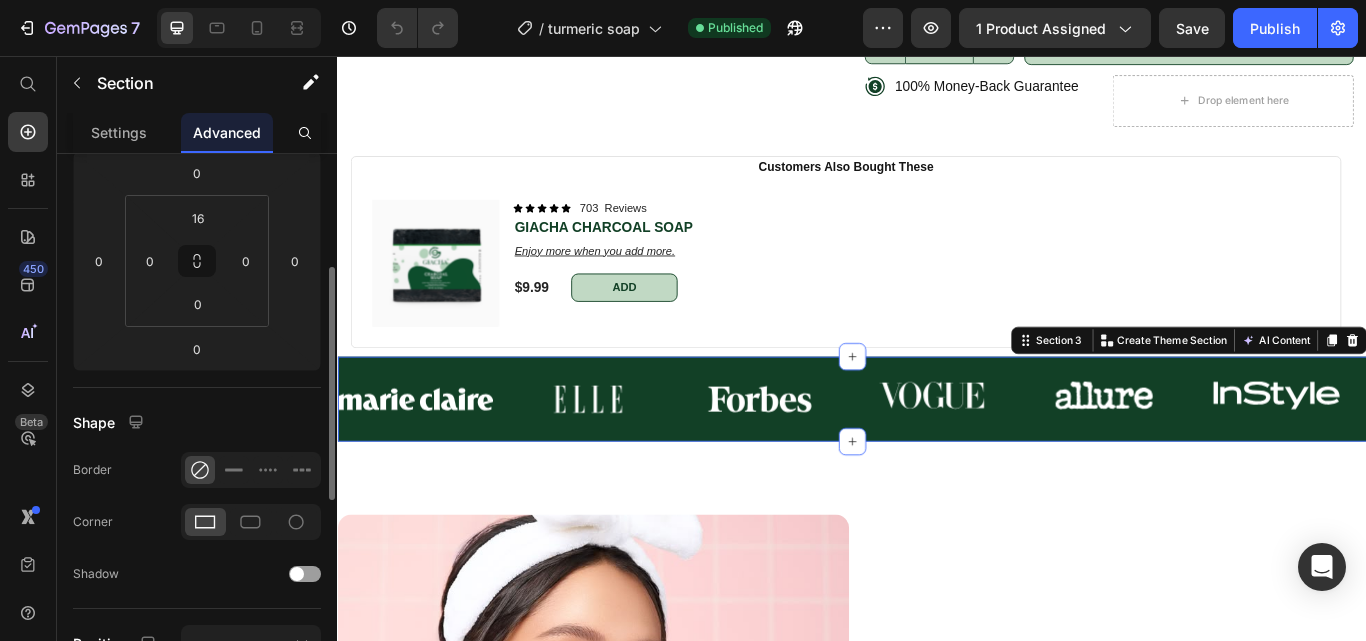 scroll, scrollTop: 0, scrollLeft: 0, axis: both 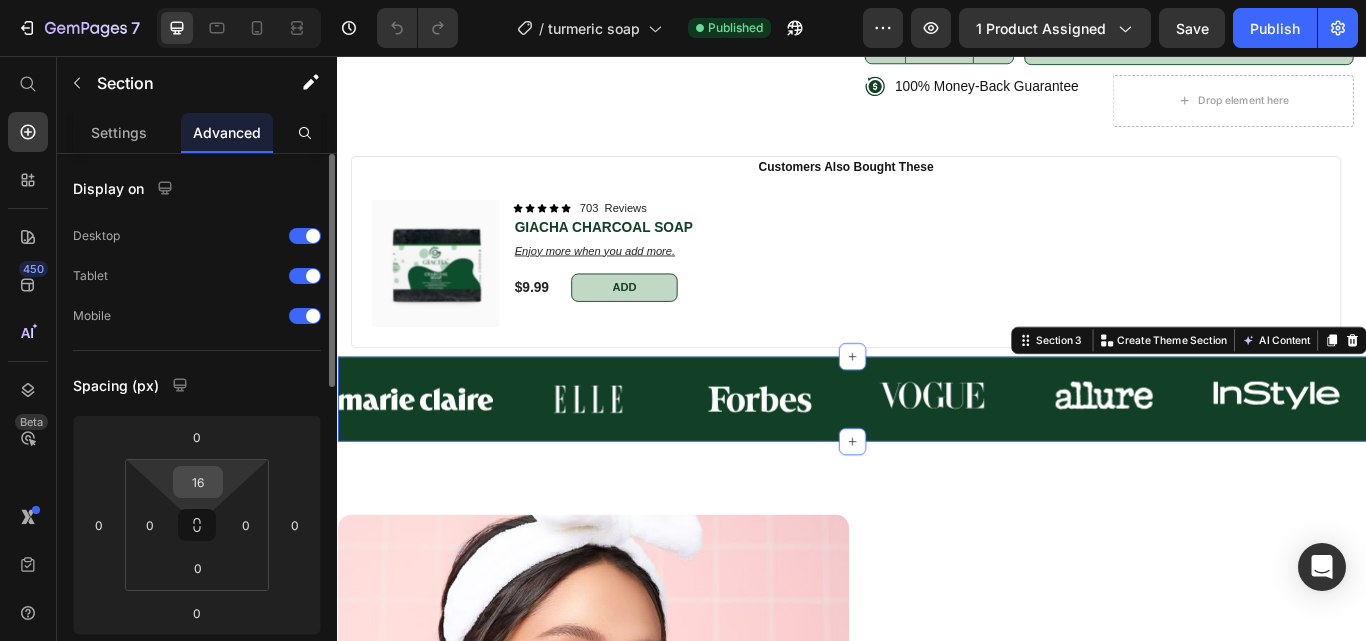click on "16" at bounding box center (198, 482) 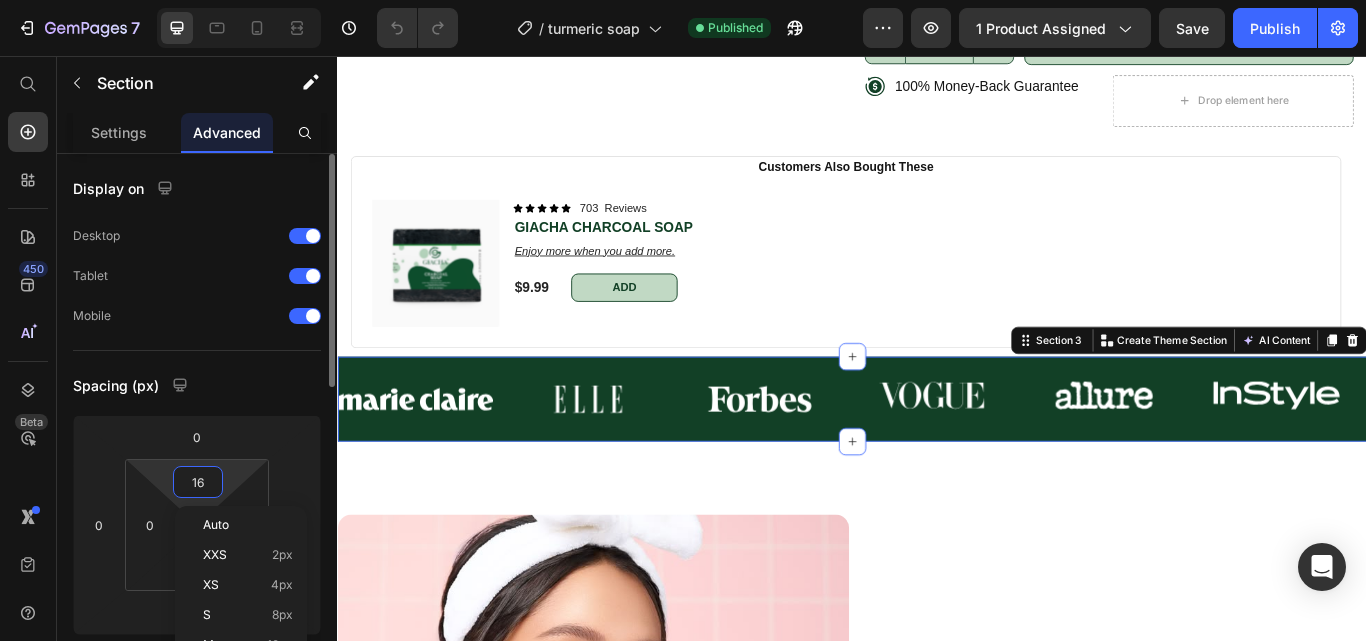 type 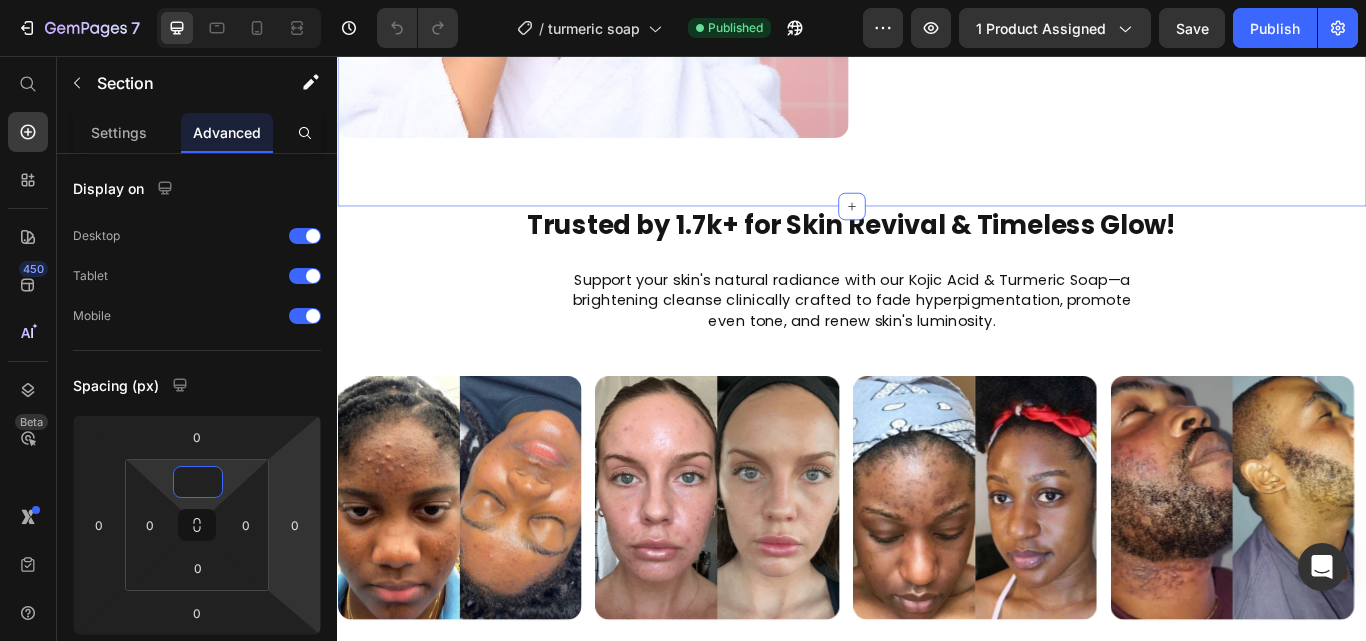 scroll, scrollTop: 1700, scrollLeft: 0, axis: vertical 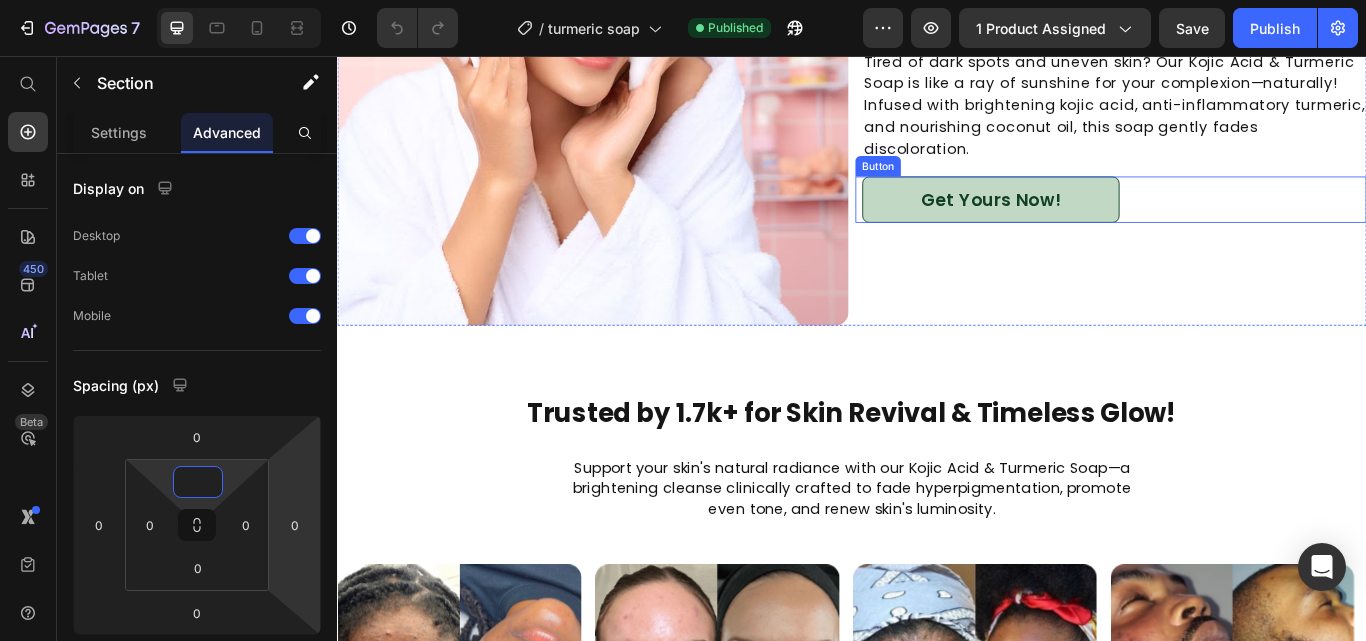 click on "Get Yours Now!" at bounding box center [1099, 224] 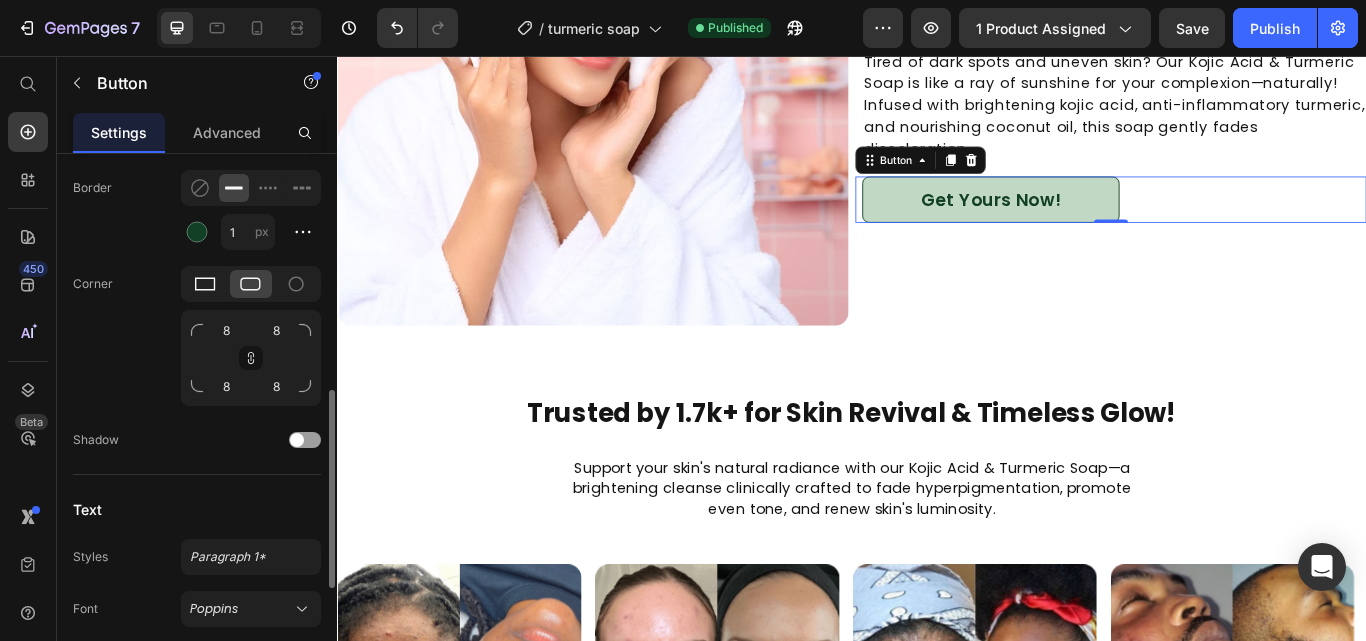 scroll, scrollTop: 345, scrollLeft: 0, axis: vertical 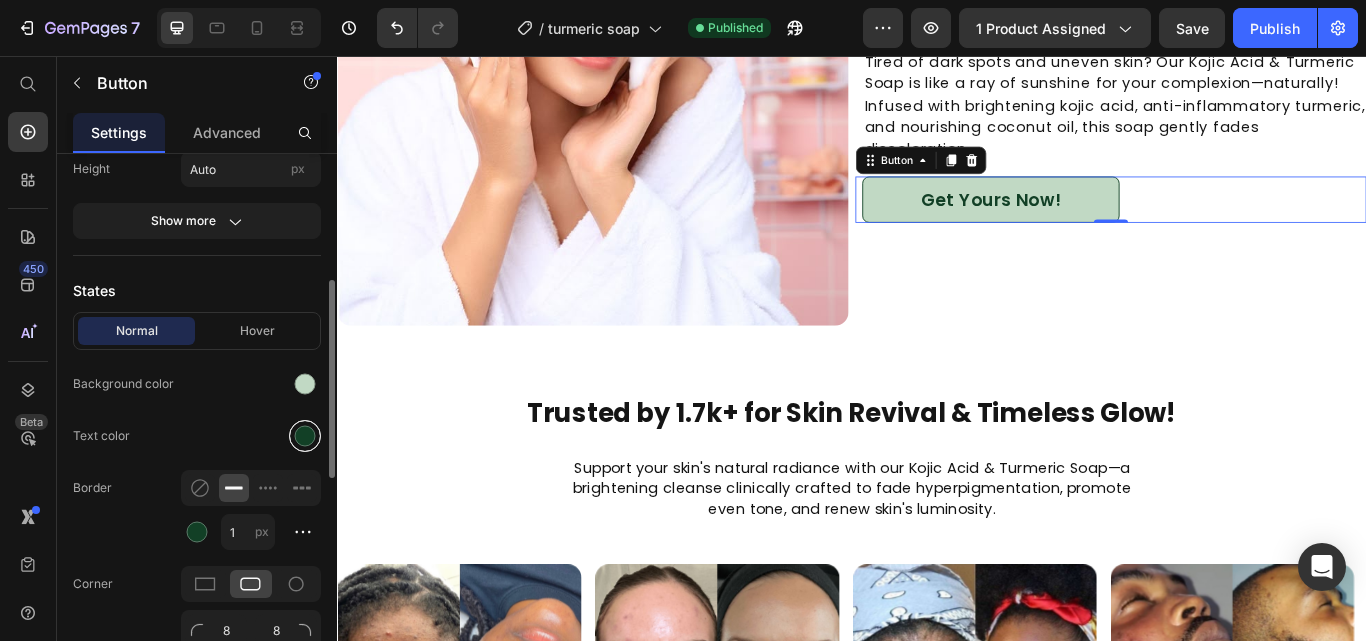 click at bounding box center (305, 436) 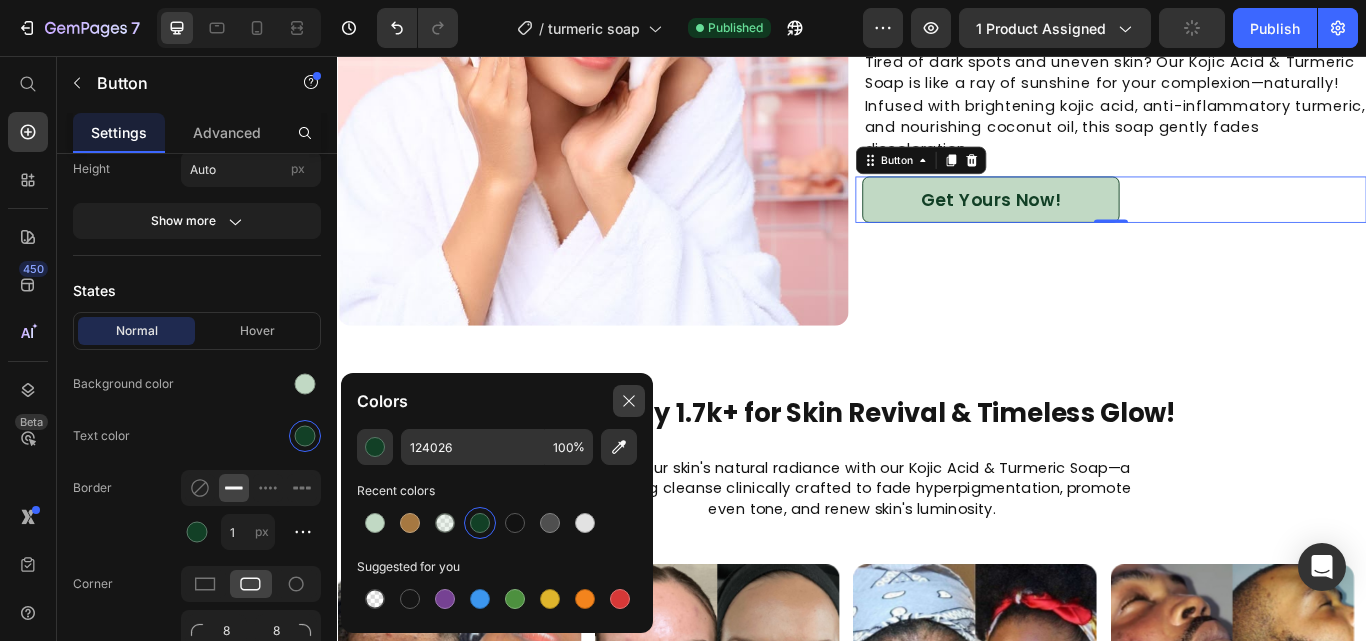 click at bounding box center [629, 401] 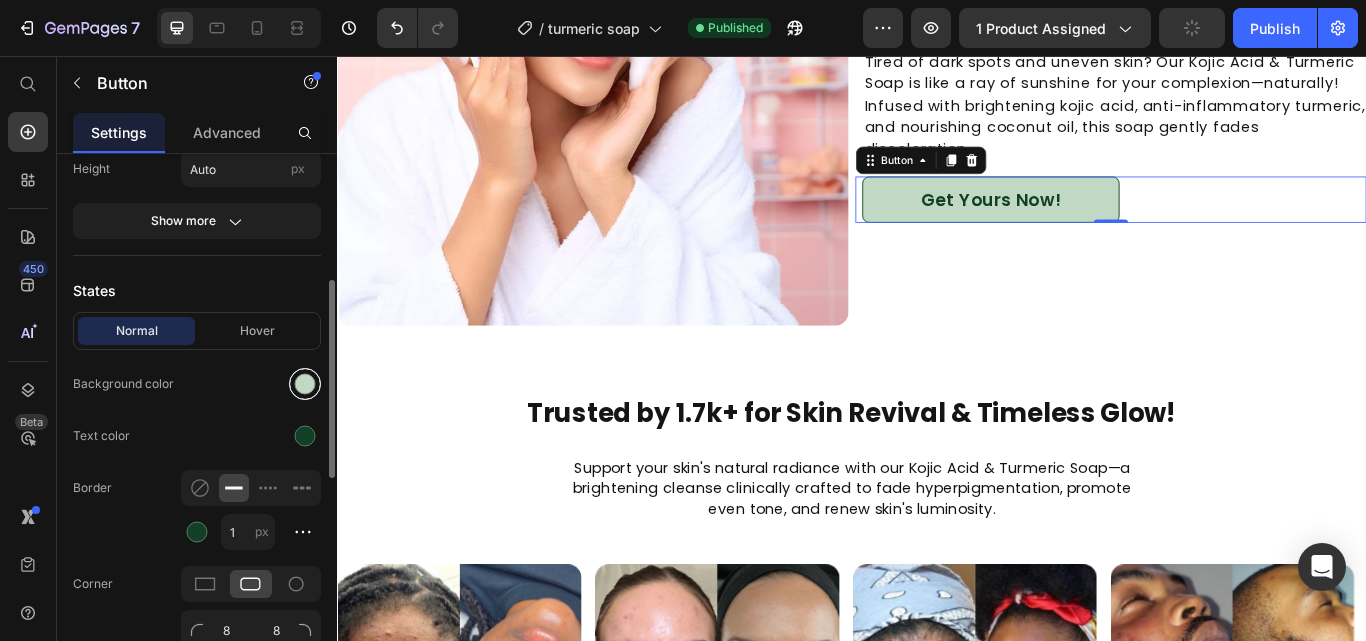 click at bounding box center [305, 384] 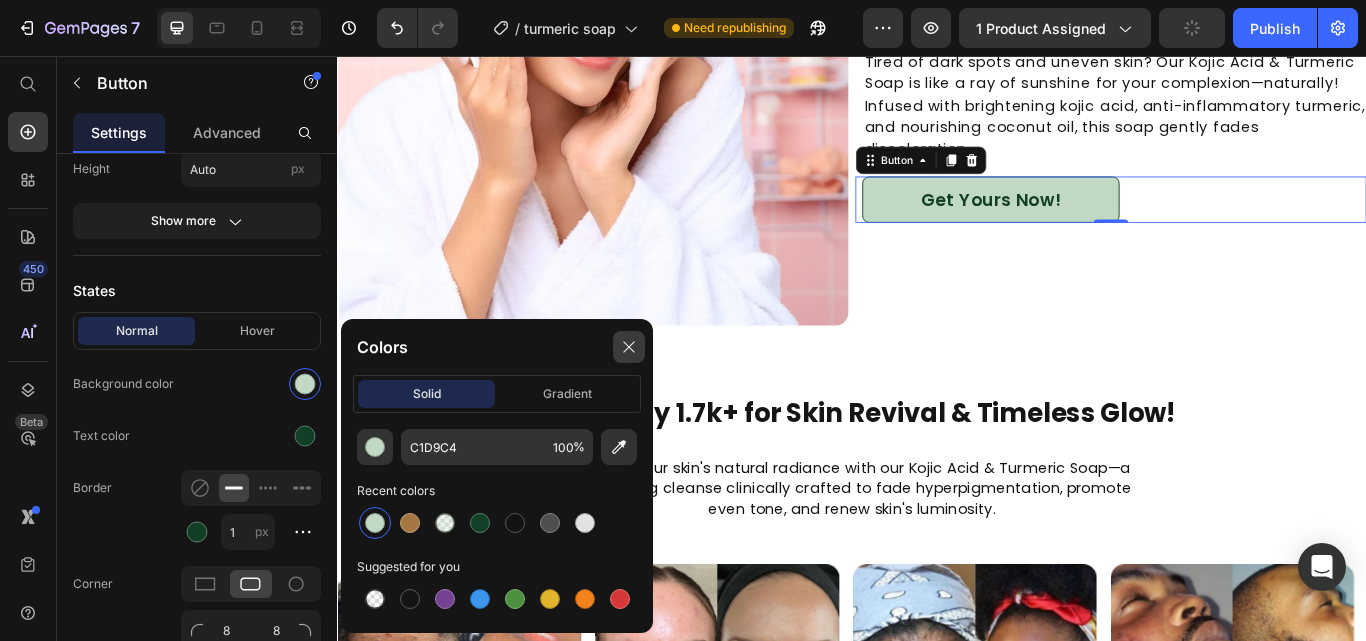 click 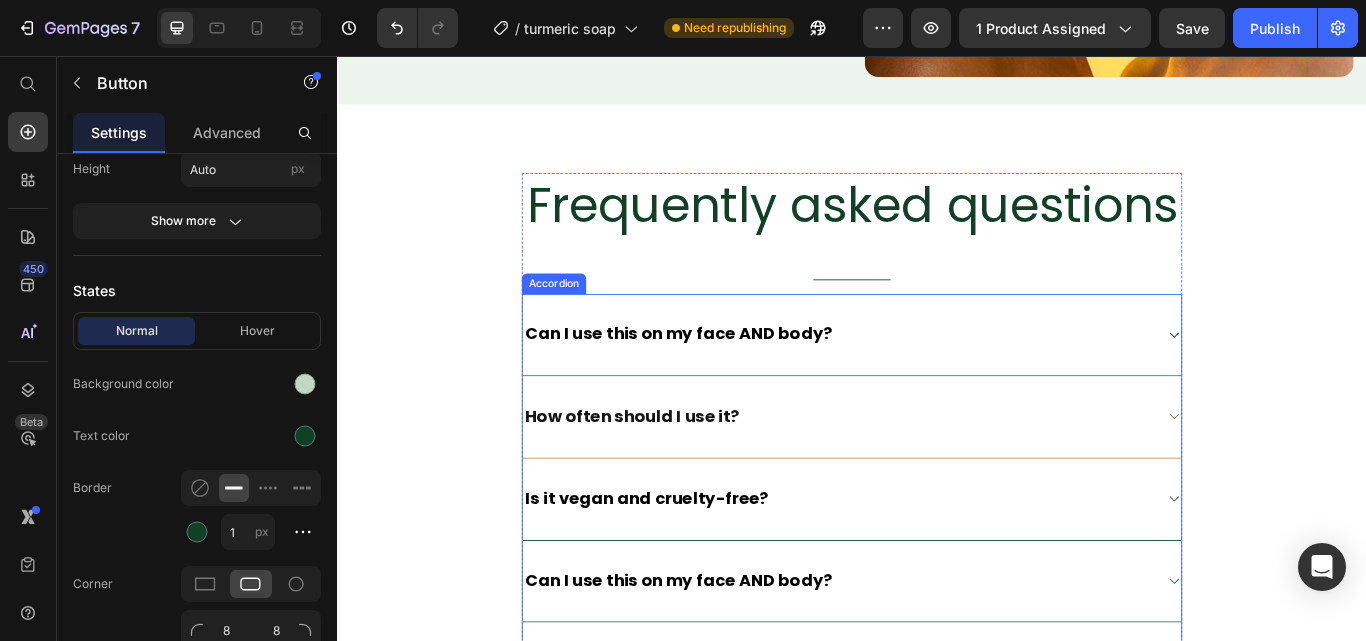 scroll, scrollTop: 4483, scrollLeft: 0, axis: vertical 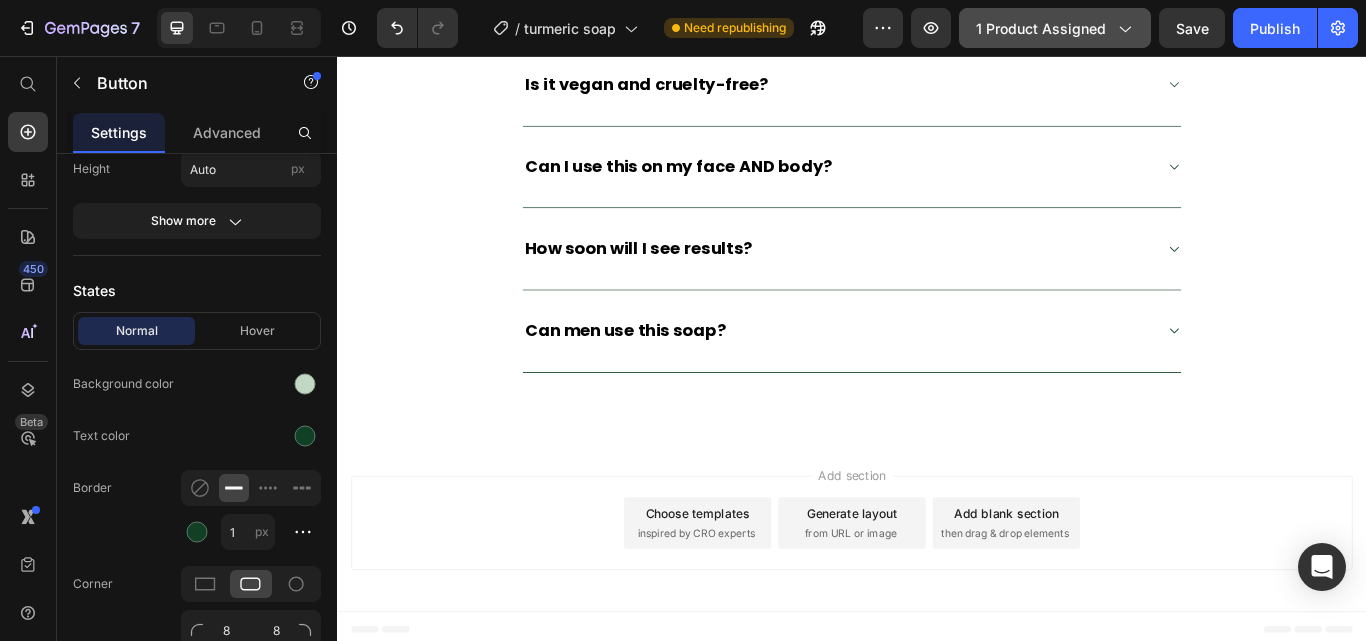 click on "1 product assigned" at bounding box center (1055, 28) 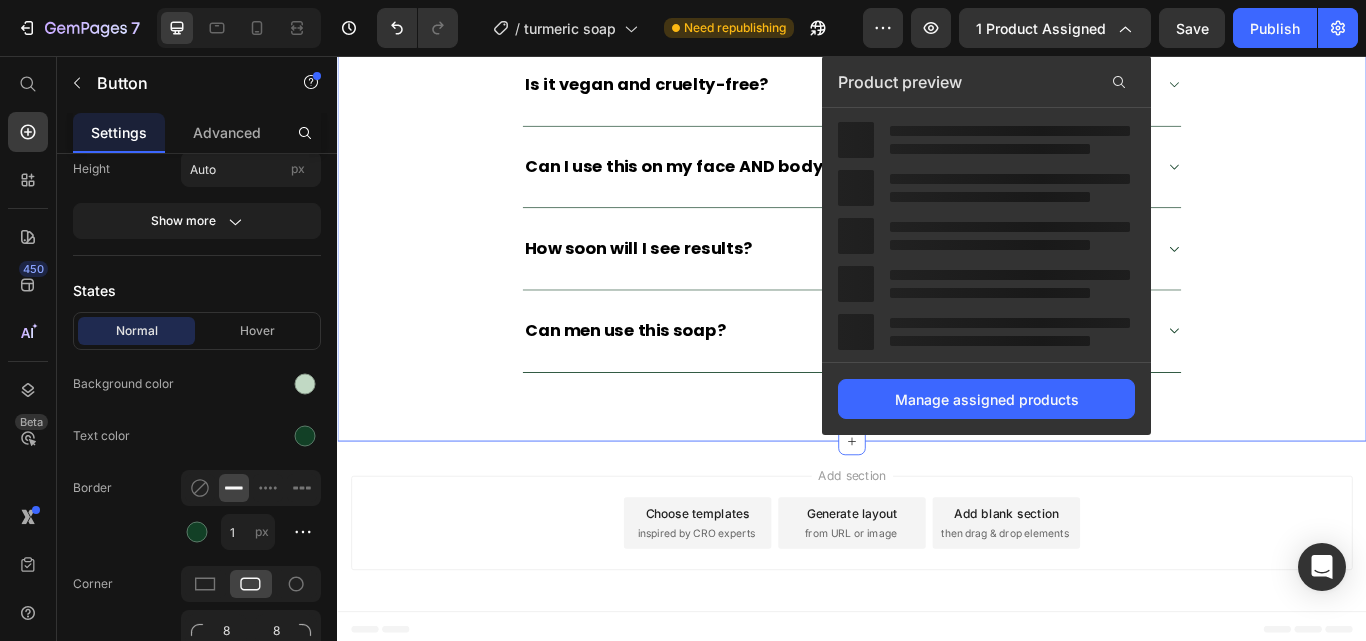 click on "Frequently asked questions Heading                Title Line
Can I use this on my face AND body?
How often should I use it?
Is it vegan and cruelty-free?
Can I use this on my face AND body?
How soon will I see results?
Can men use this soap? Accordion Row" at bounding box center [937, 68] 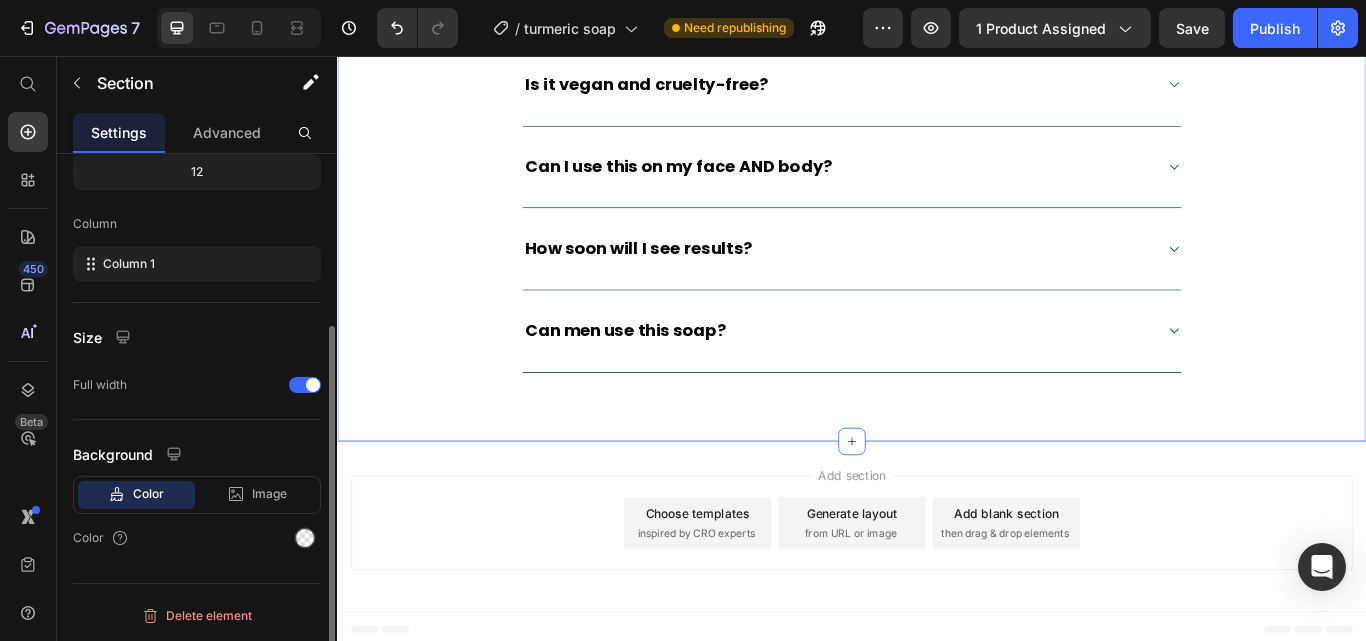 scroll, scrollTop: 0, scrollLeft: 0, axis: both 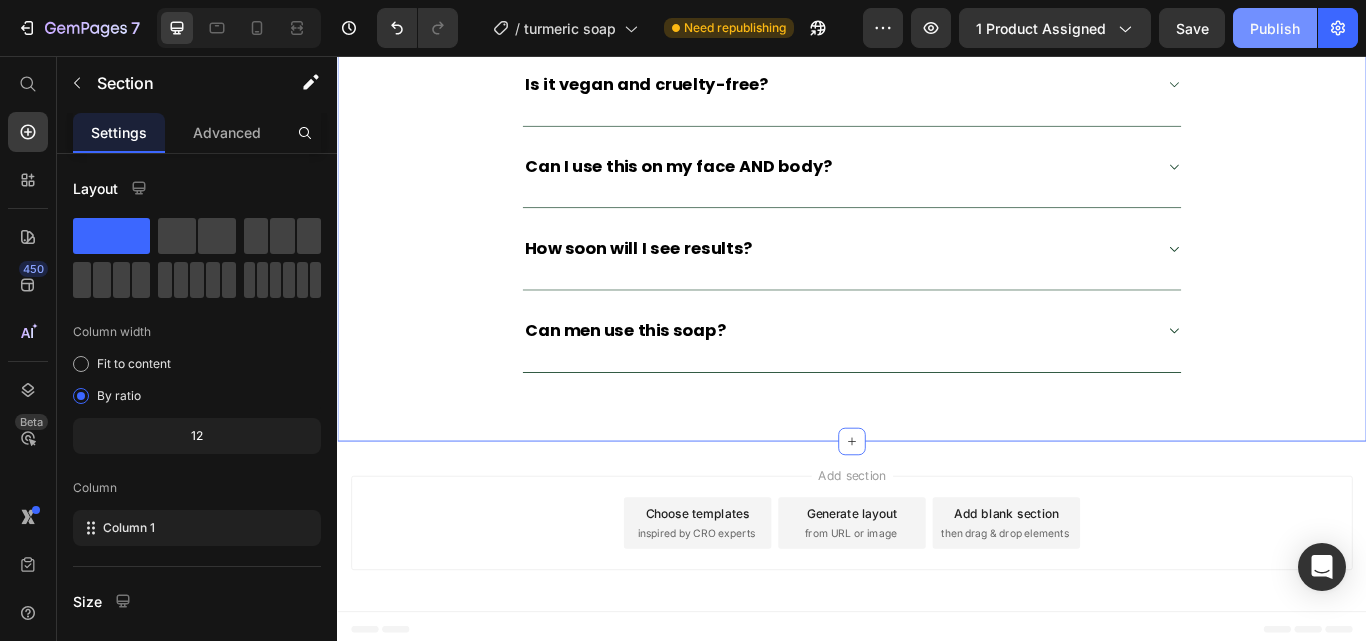 click on "Publish" at bounding box center (1275, 28) 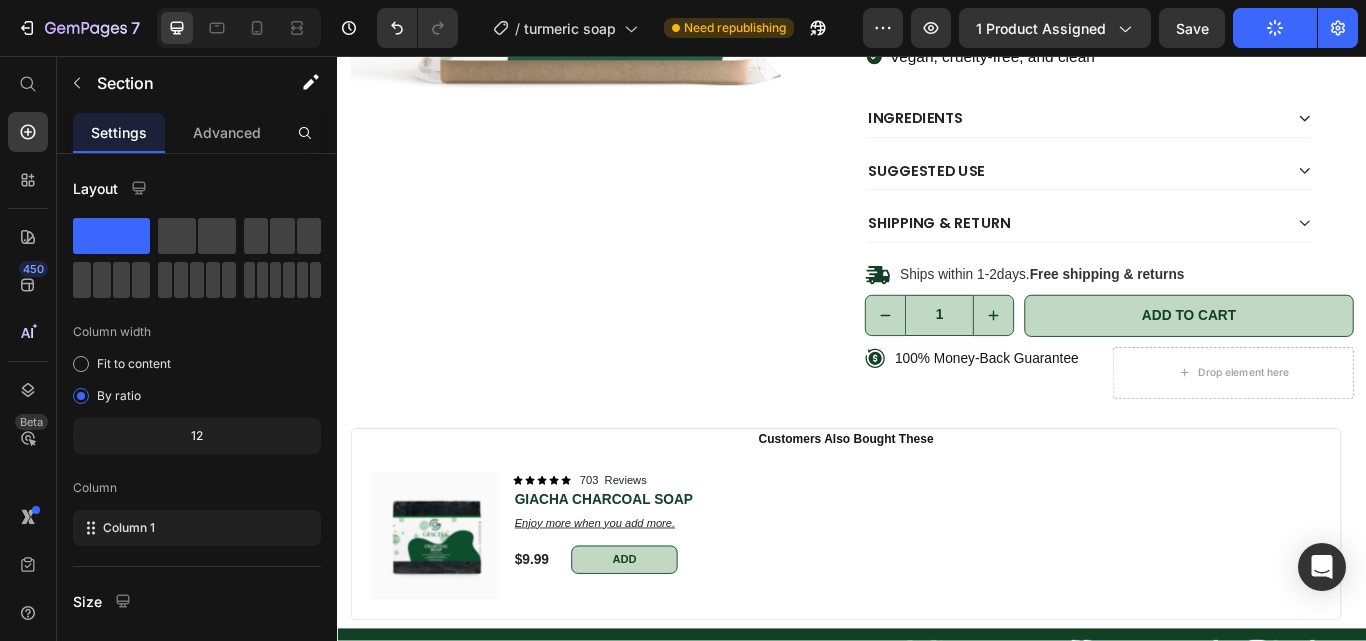 scroll, scrollTop: 0, scrollLeft: 0, axis: both 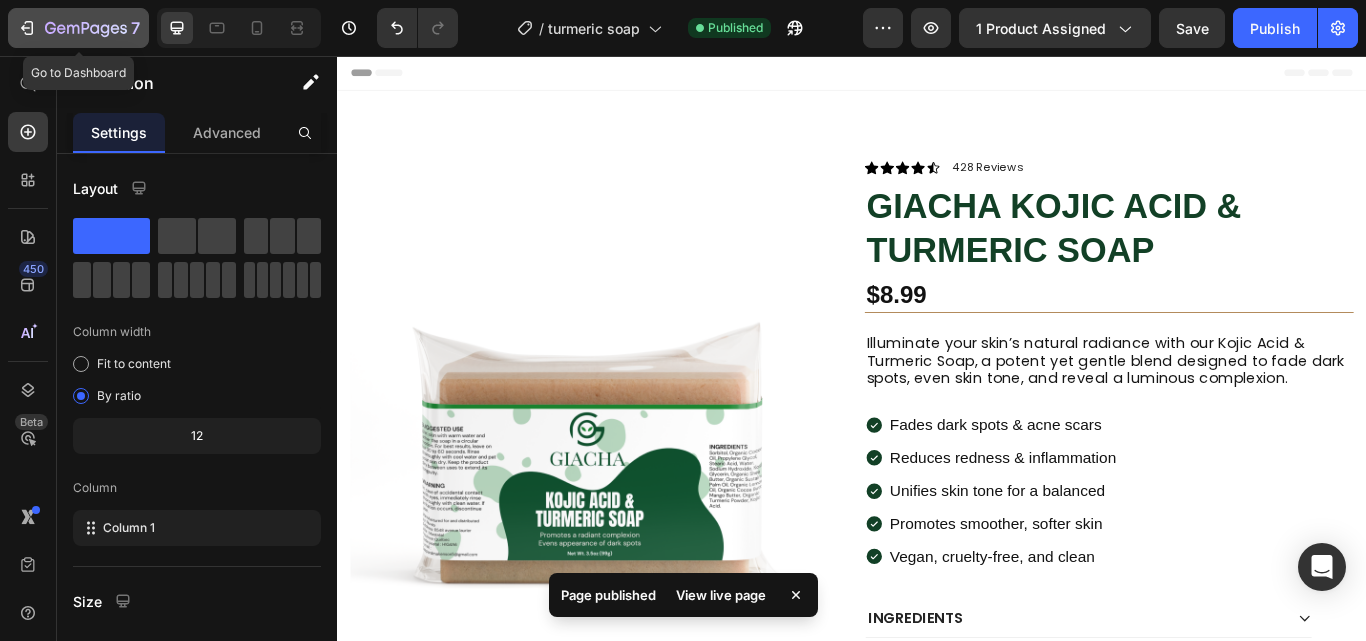 click 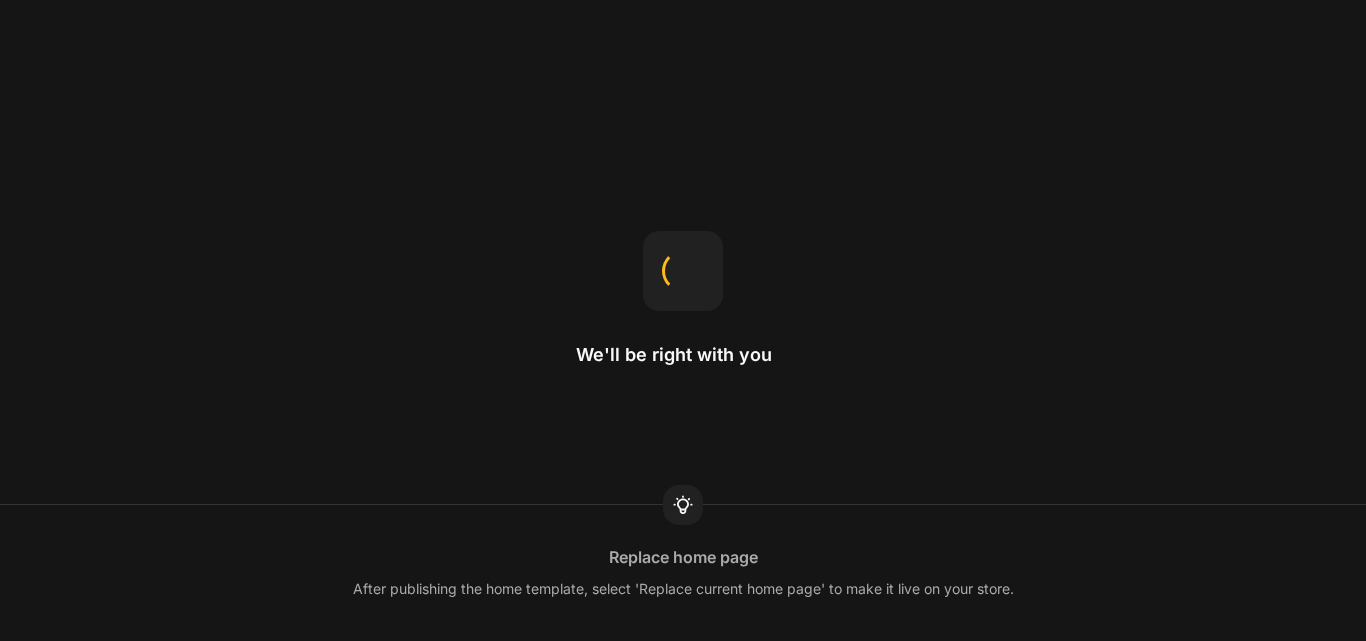 scroll, scrollTop: 0, scrollLeft: 0, axis: both 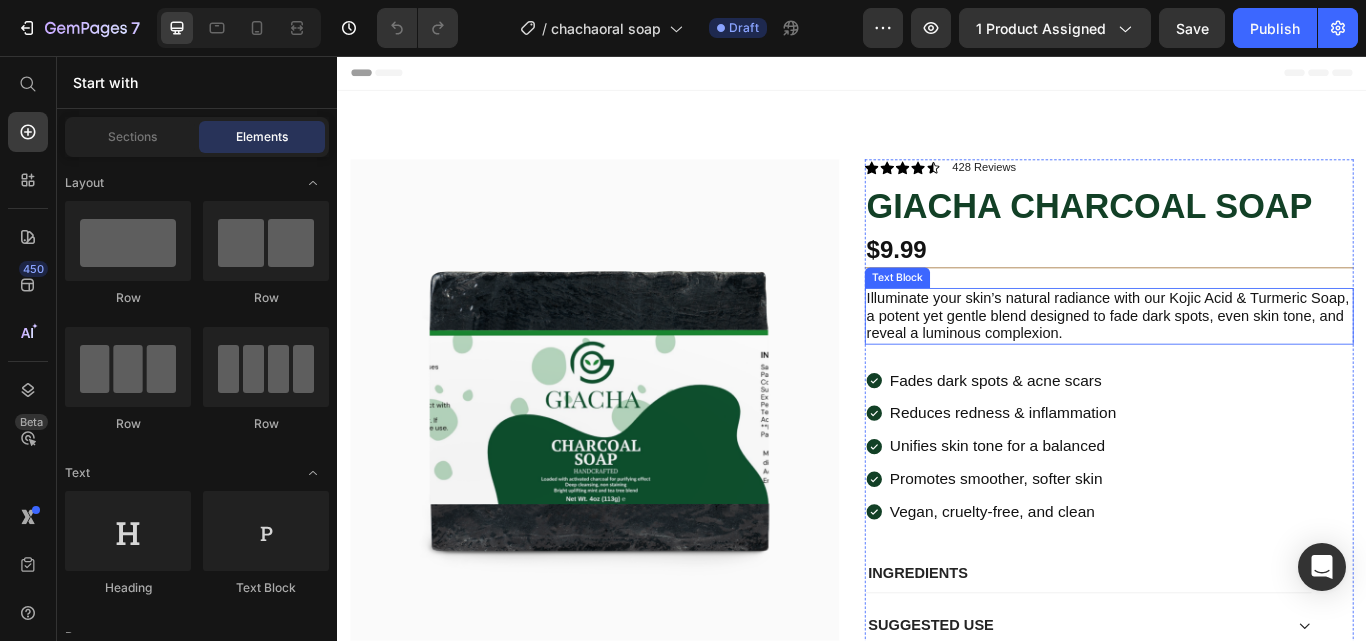 click on "Illuminate your skin’s natural radiance with our Kojic Acid & Turmeric Soap, a potent yet gentle blend designed to fade dark spots, even skin tone, and reveal a luminous complexion." at bounding box center [1237, 359] 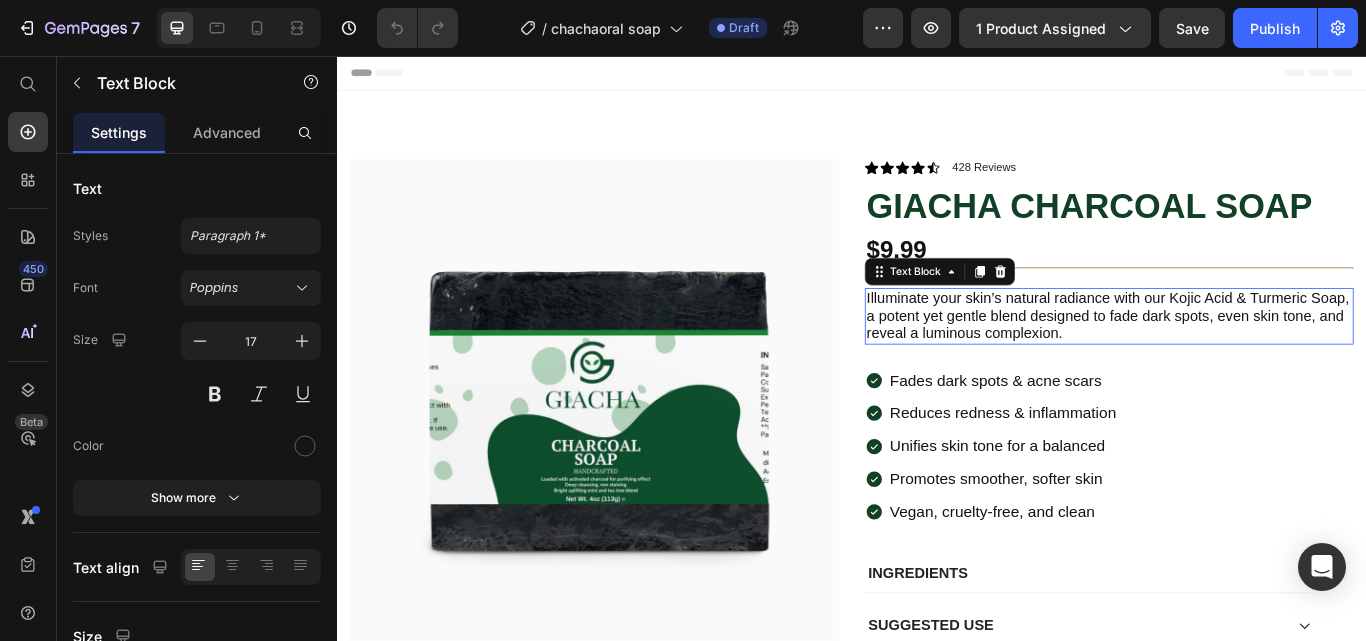 click on "Illuminate your skin’s natural radiance with our Kojic Acid & Turmeric Soap, a potent yet gentle blend designed to fade dark spots, even skin tone, and reveal a luminous complexion." at bounding box center [1237, 359] 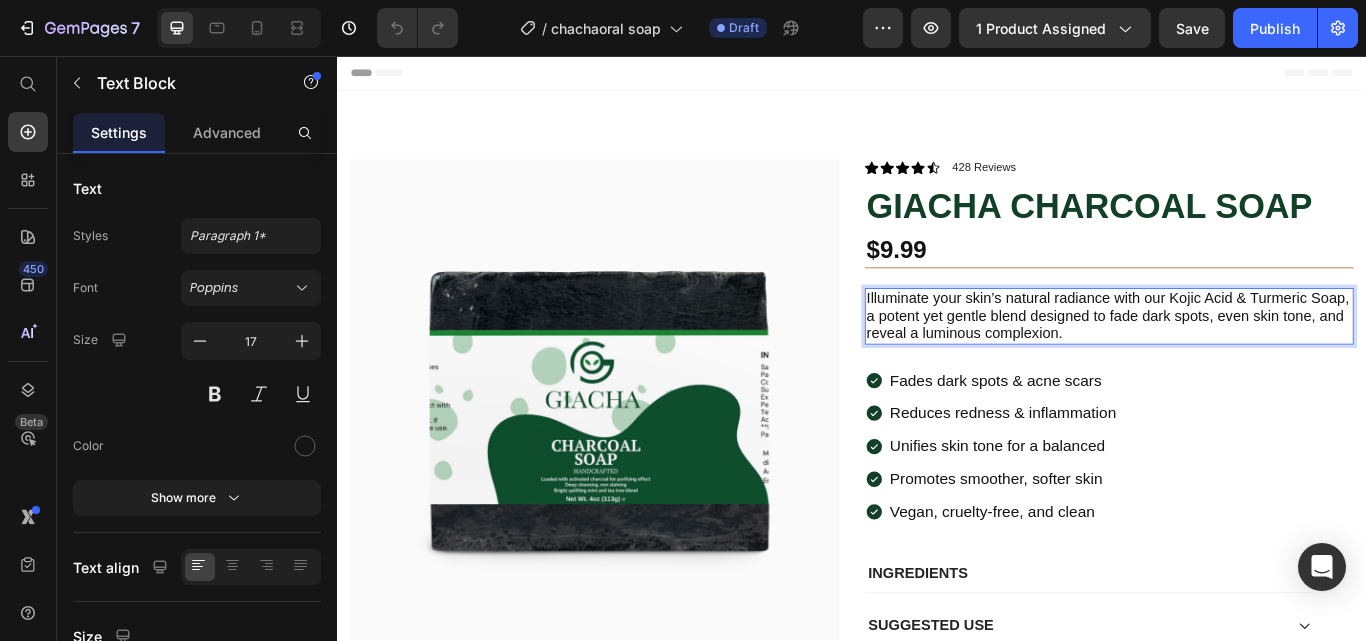click on "Illuminate your skin’s natural radiance with our Kojic Acid & Turmeric Soap, a potent yet gentle blend designed to fade dark spots, even skin tone, and reveal a luminous complexion." at bounding box center (1237, 359) 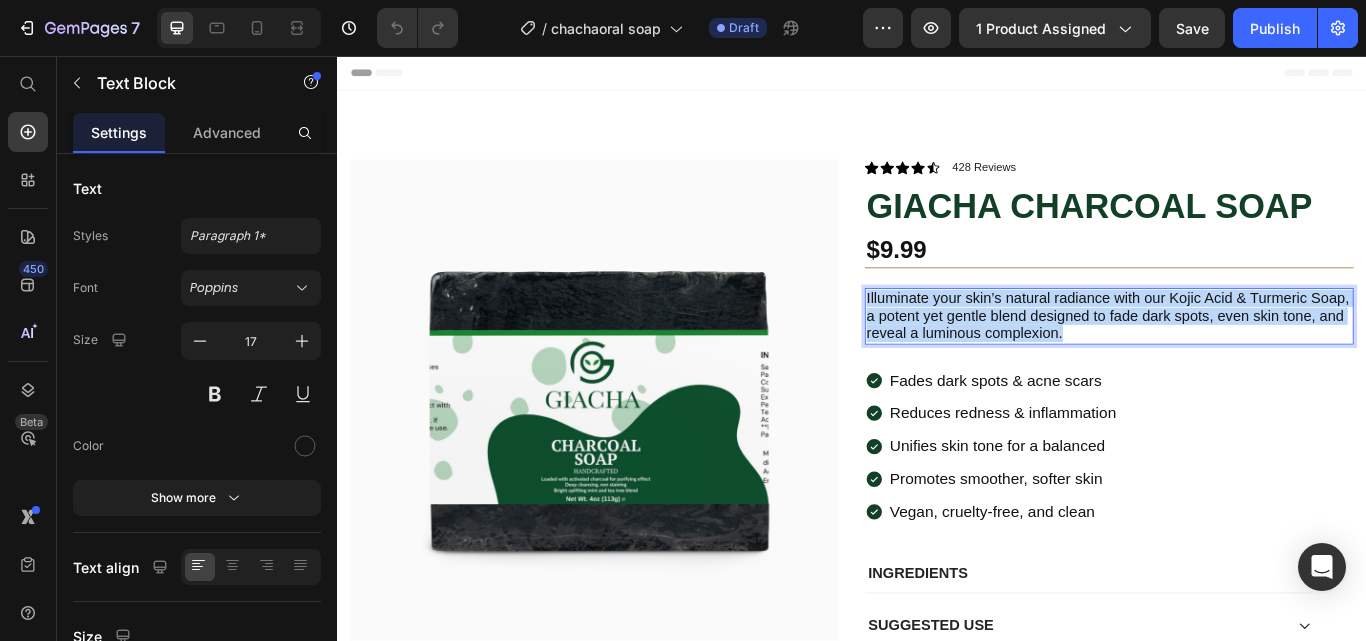 click on "Illuminate your skin’s natural radiance with our Kojic Acid & Turmeric Soap, a potent yet gentle blend designed to fade dark spots, even skin tone, and reveal a luminous complexion." at bounding box center [1237, 359] 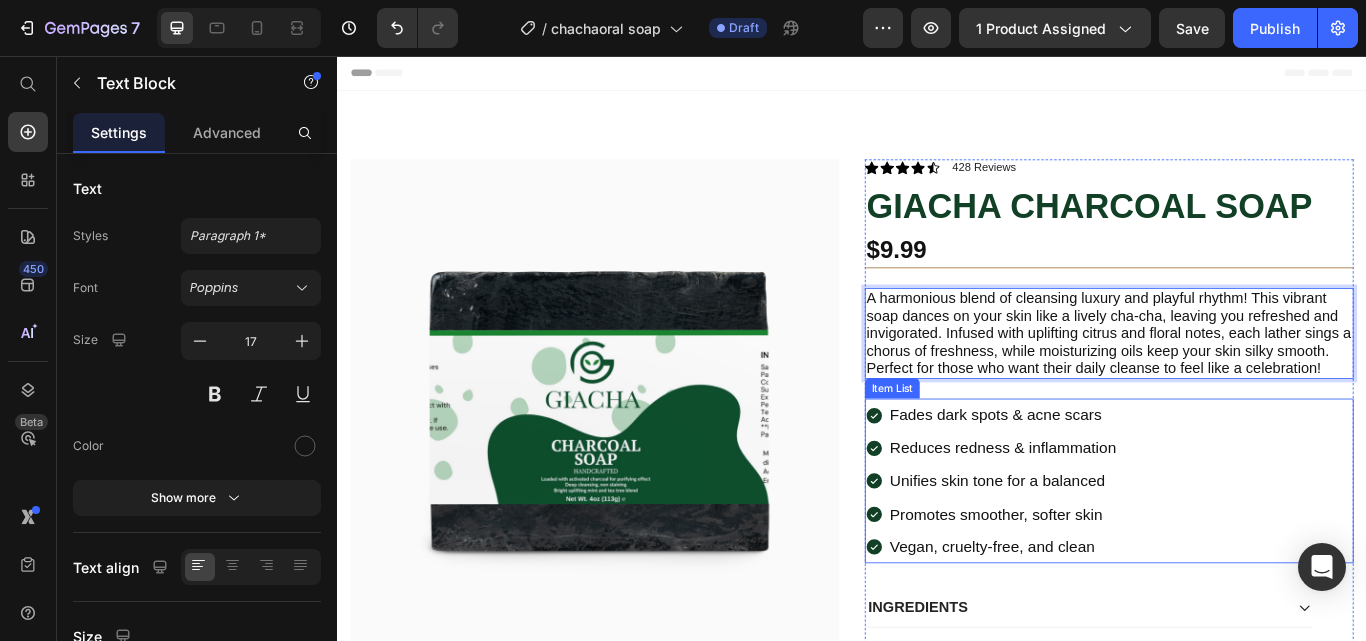 scroll, scrollTop: 200, scrollLeft: 0, axis: vertical 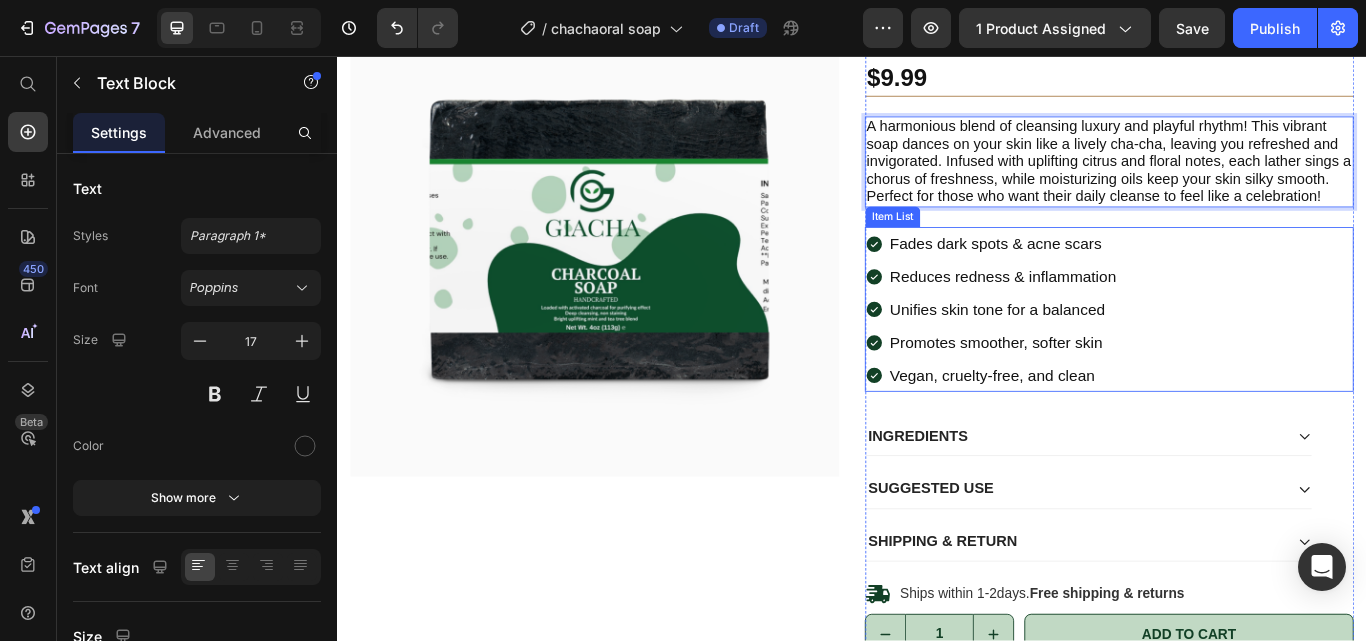 click on "Fades dark spots & acne scars" at bounding box center (1113, 275) 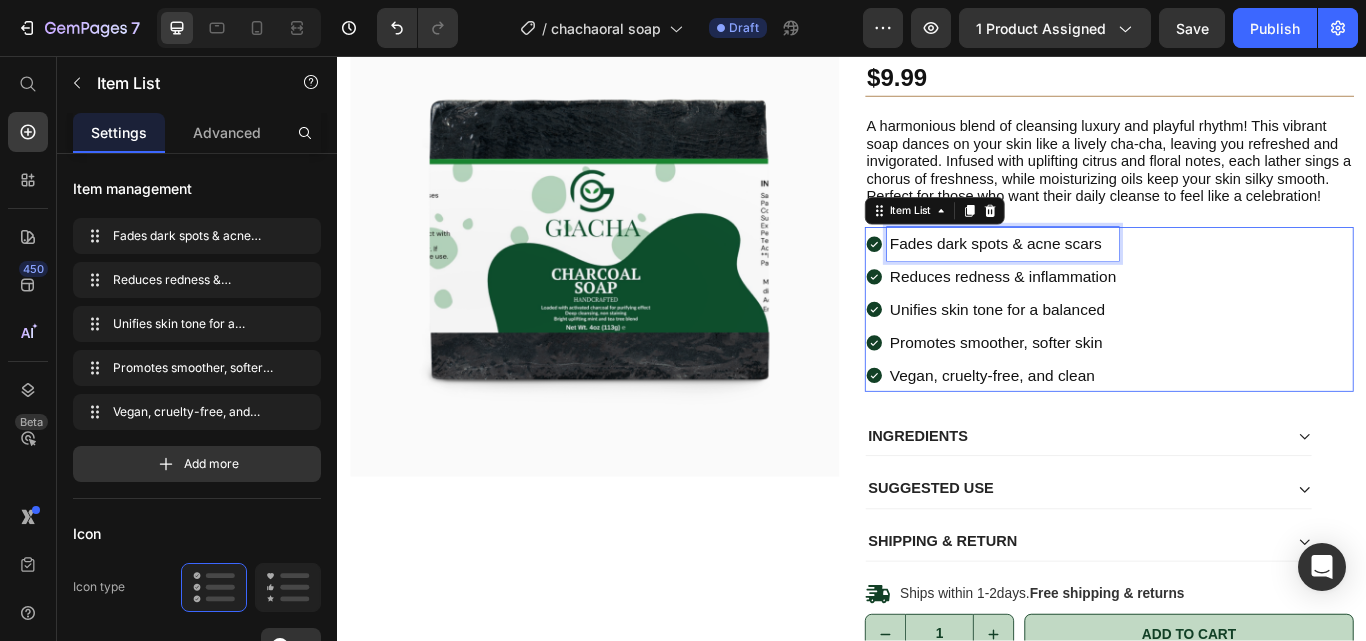 click on "Fades dark spots & acne scars" at bounding box center [1113, 275] 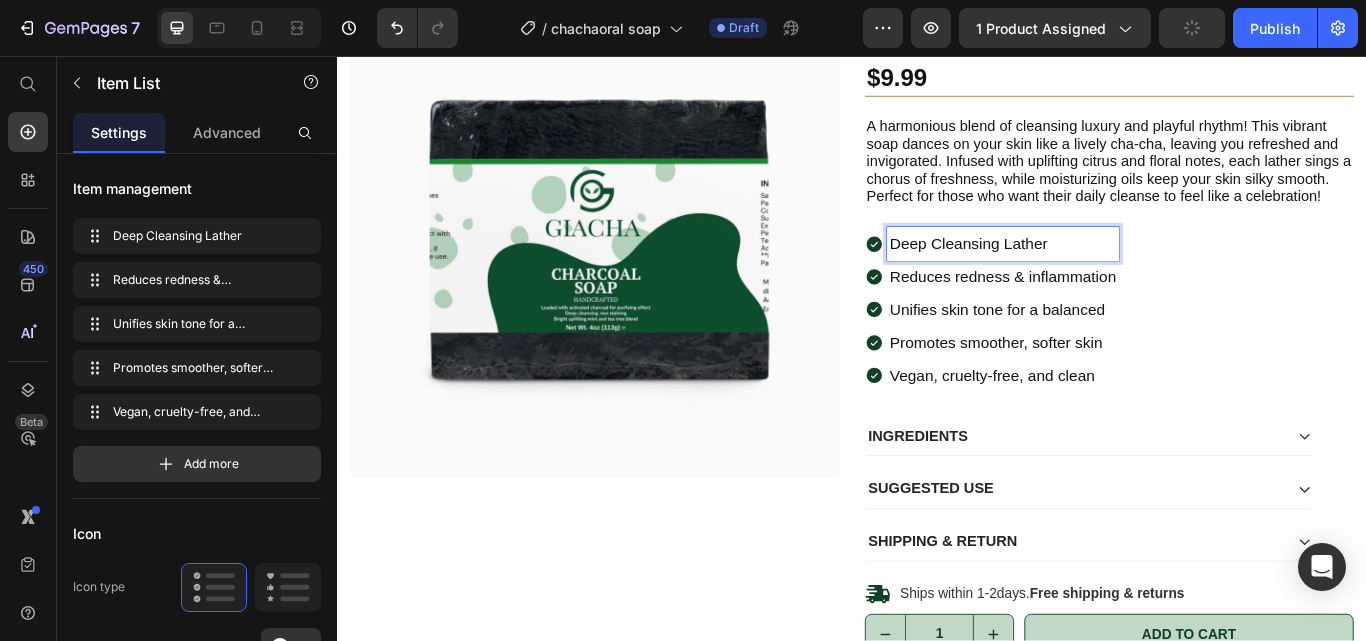 click on "Reduces redness & inflammation" at bounding box center (1113, 314) 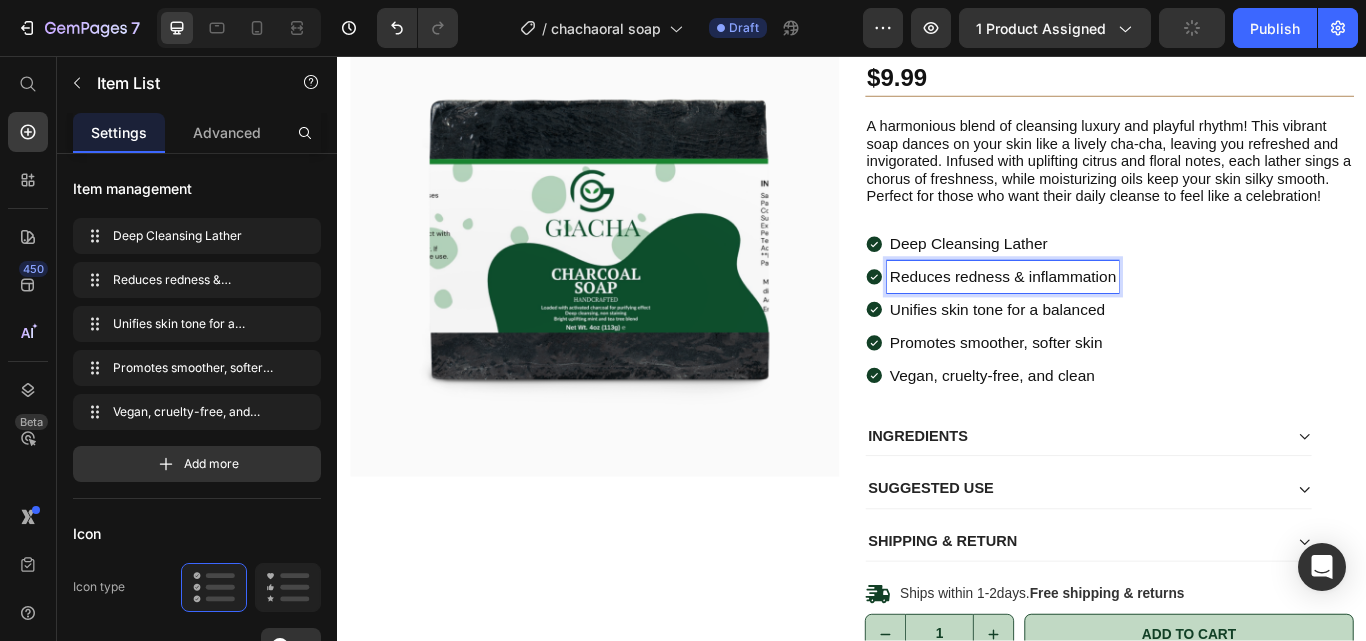 click on "Reduces redness & inflammation" at bounding box center [1113, 314] 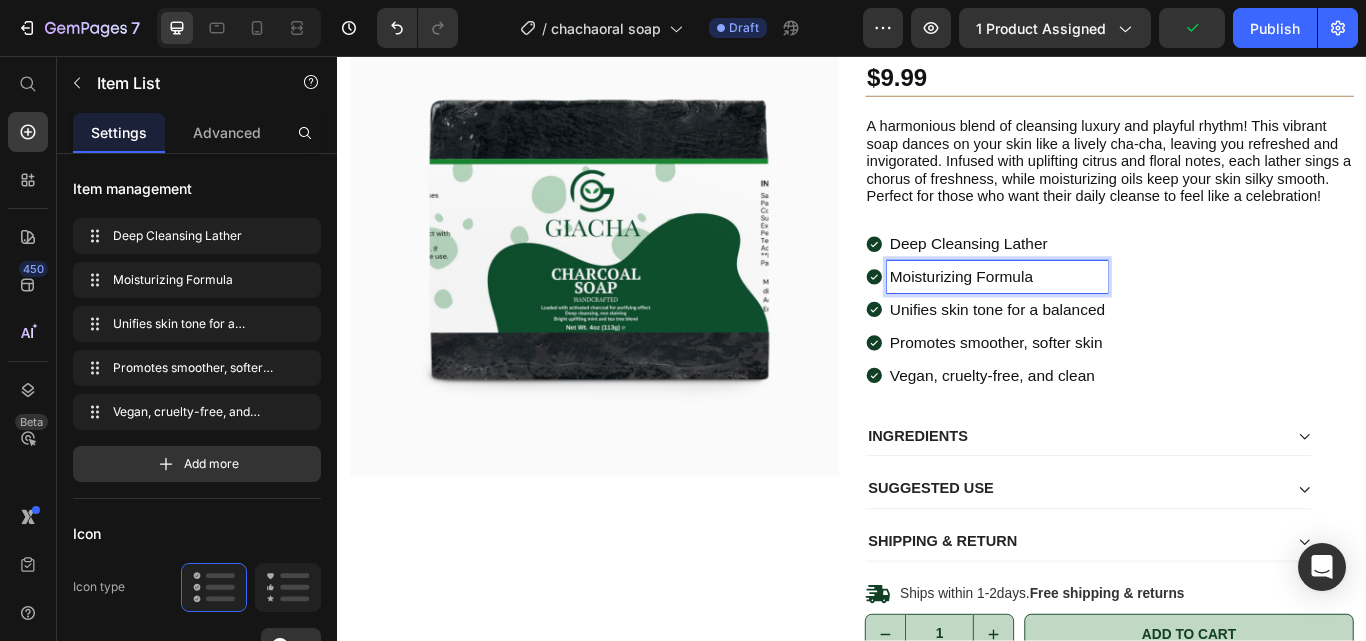 click on "Unifies skin tone for a balanced" at bounding box center [1106, 352] 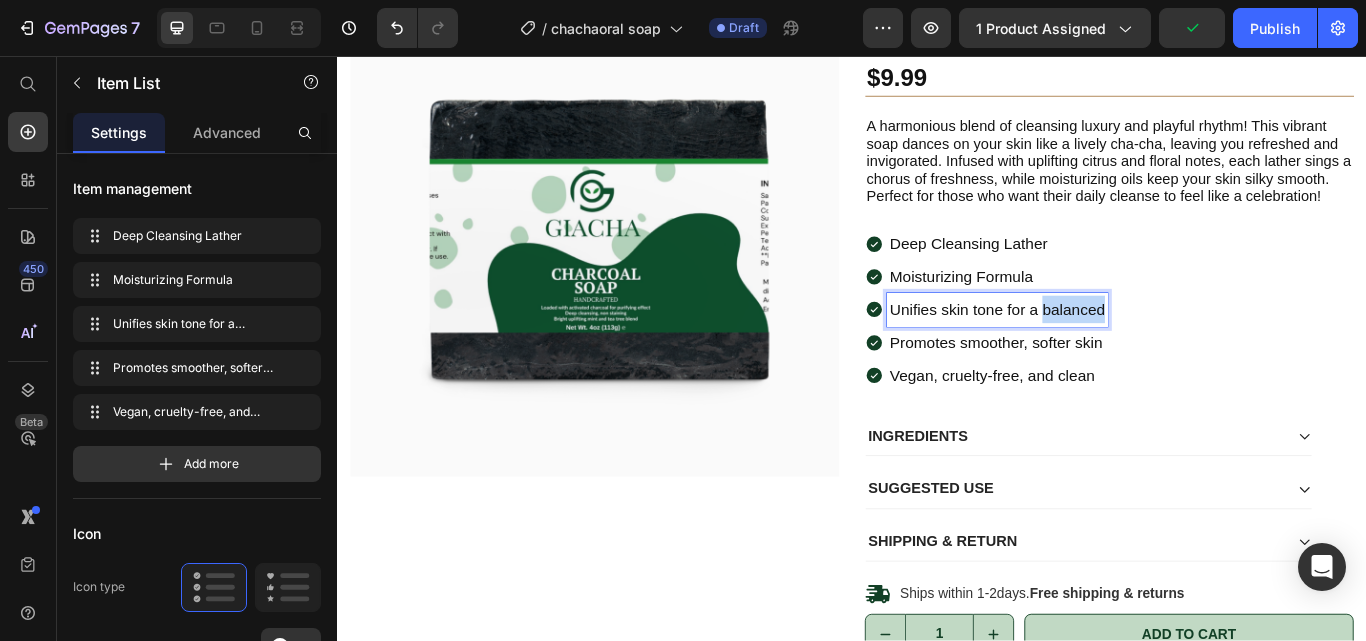 click on "Unifies skin tone for a balanced" at bounding box center (1106, 352) 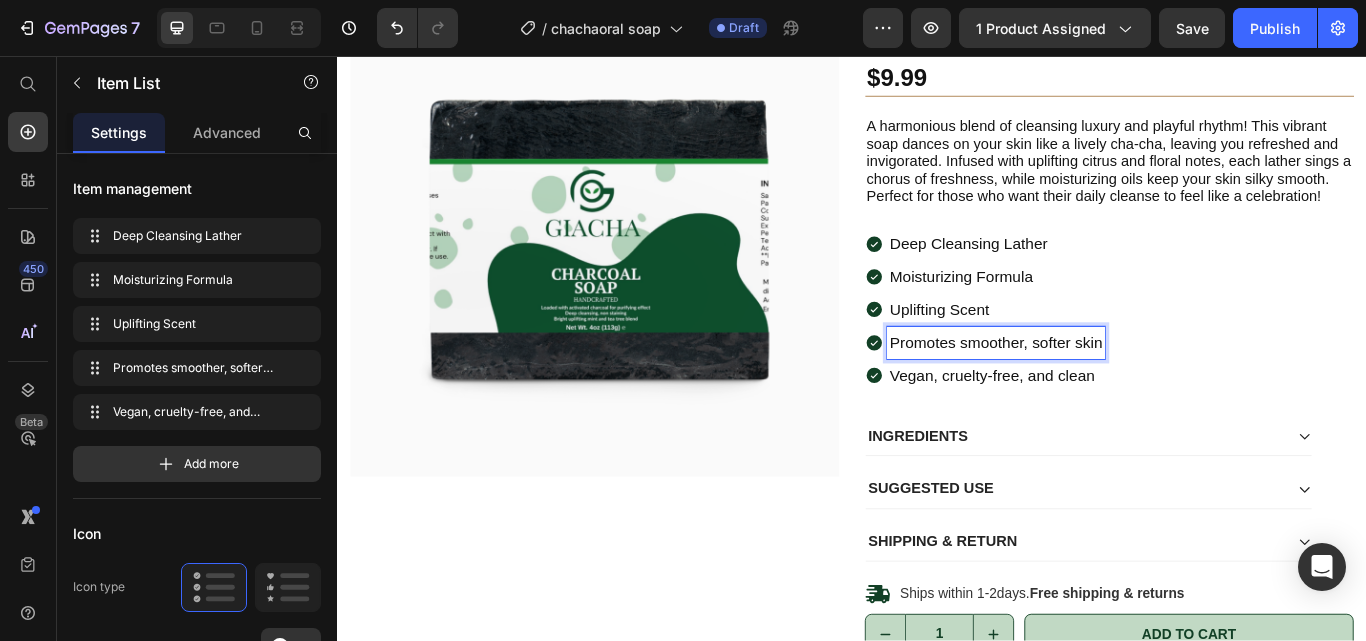 click on "Promotes smoother, softer skin" at bounding box center (1105, 391) 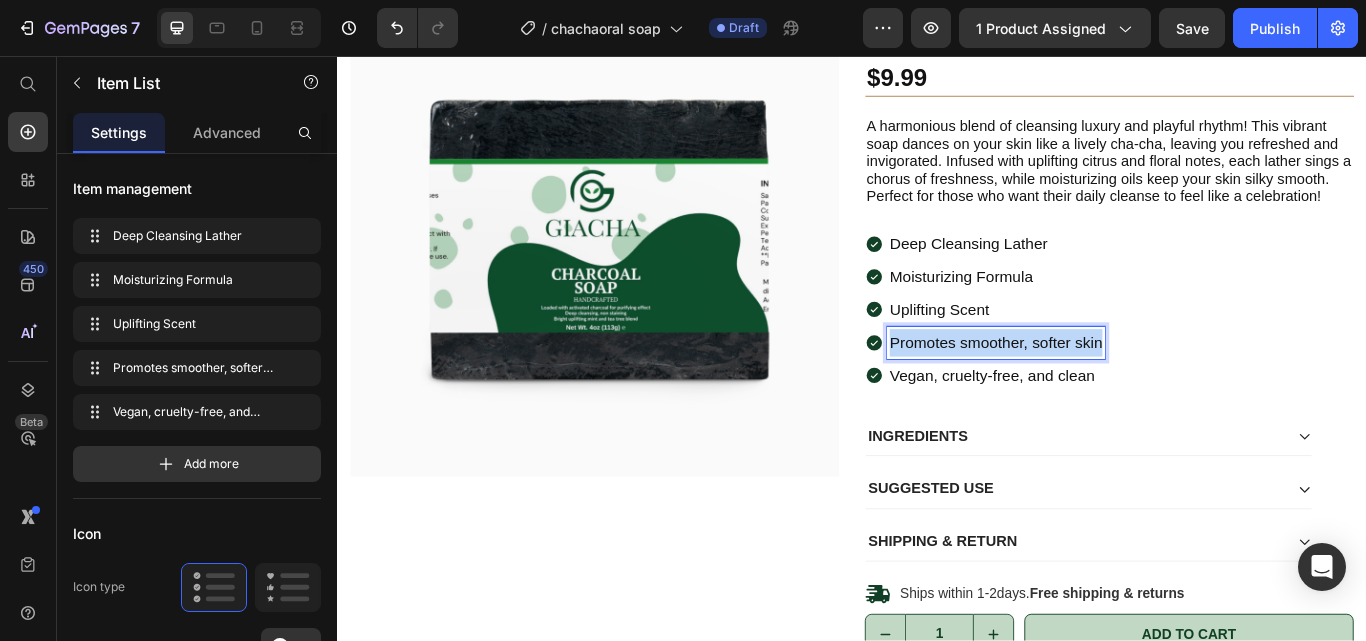 click on "Promotes smoother, softer skin" at bounding box center (1105, 391) 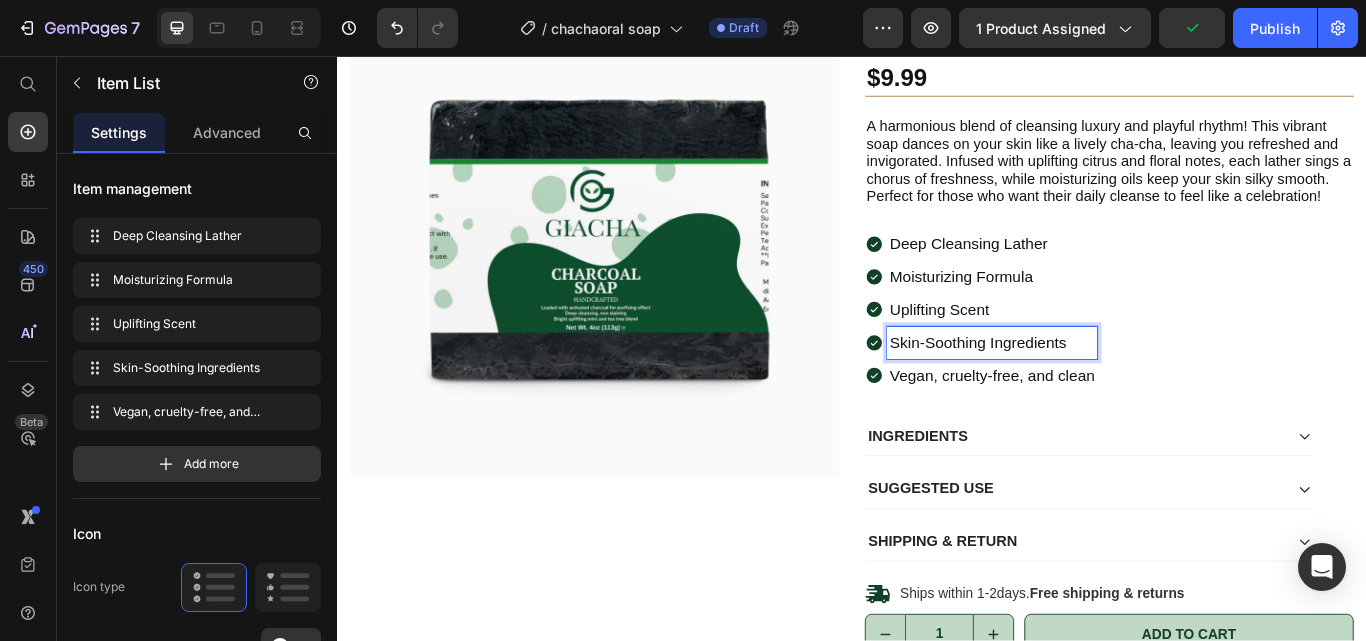 click on "Vegan, cruelty-free, and clean" at bounding box center [1100, 429] 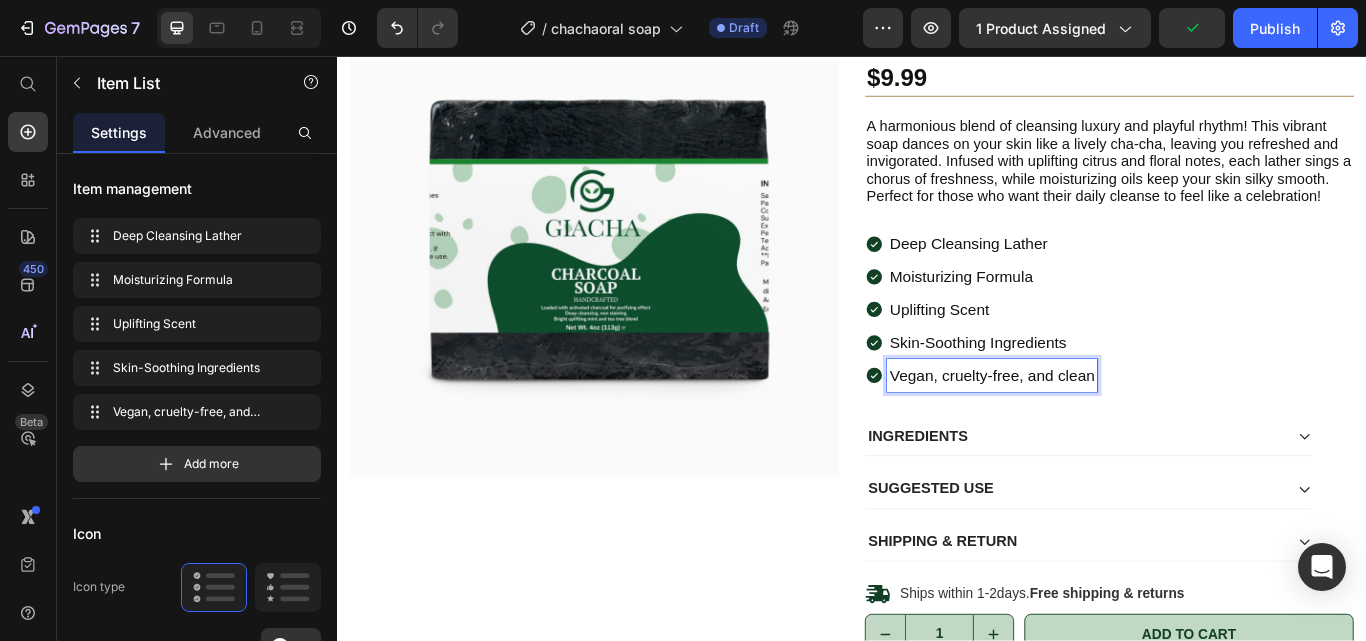 click on "Vegan, cruelty-free, and clean" at bounding box center (1100, 429) 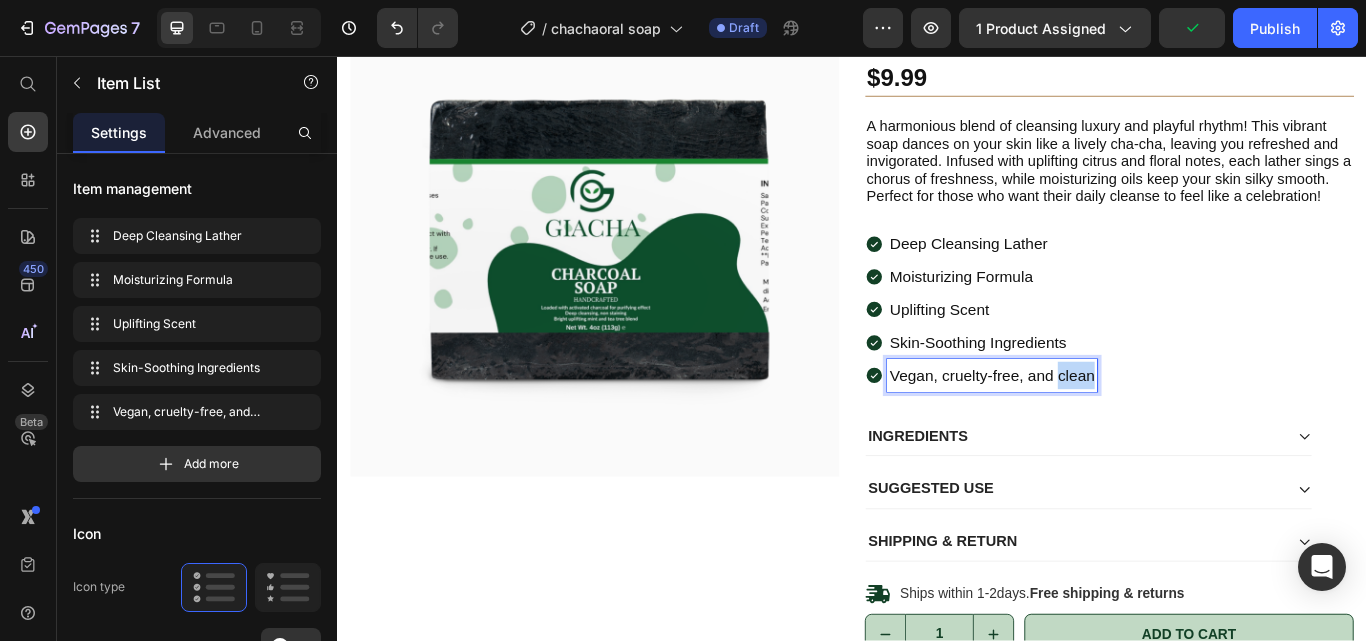 click on "Vegan, cruelty-free, and clean" at bounding box center [1100, 429] 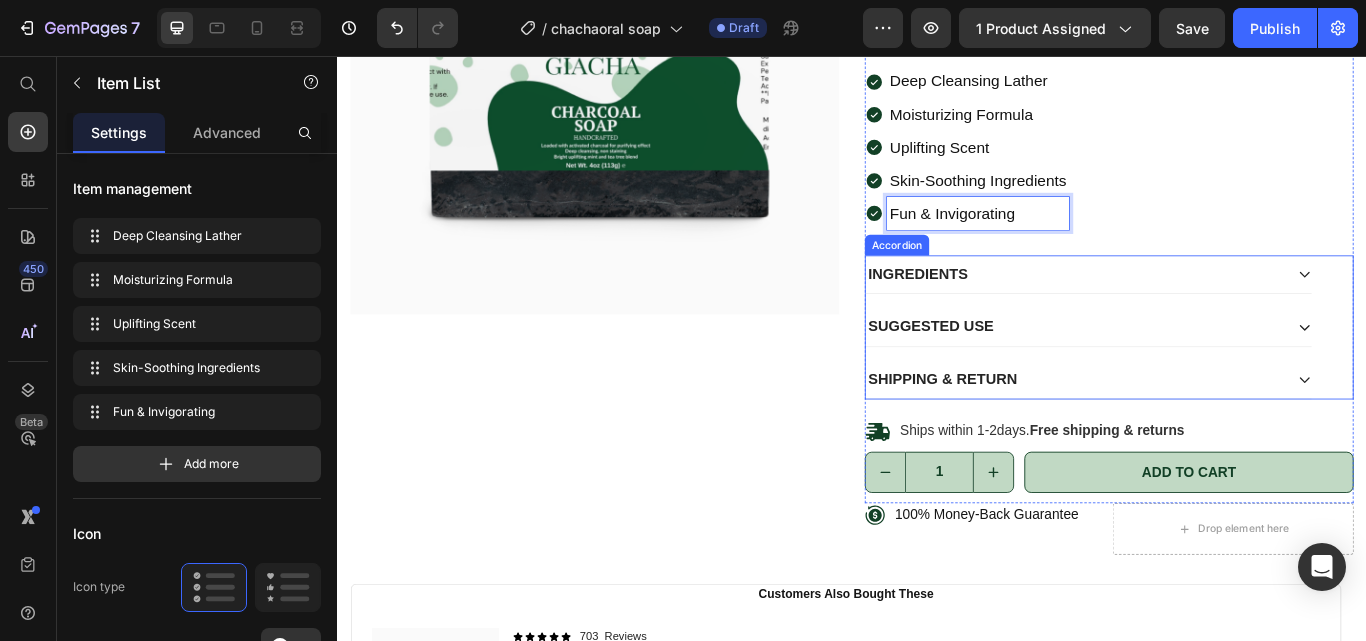 scroll, scrollTop: 400, scrollLeft: 0, axis: vertical 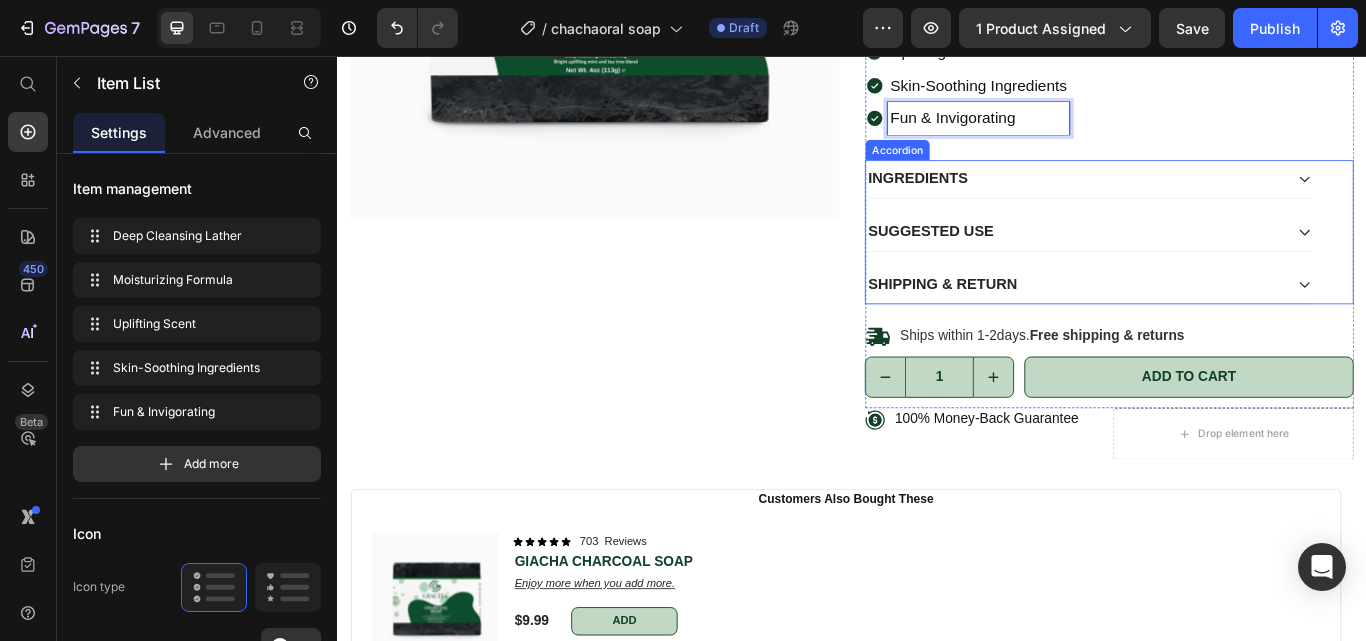 click 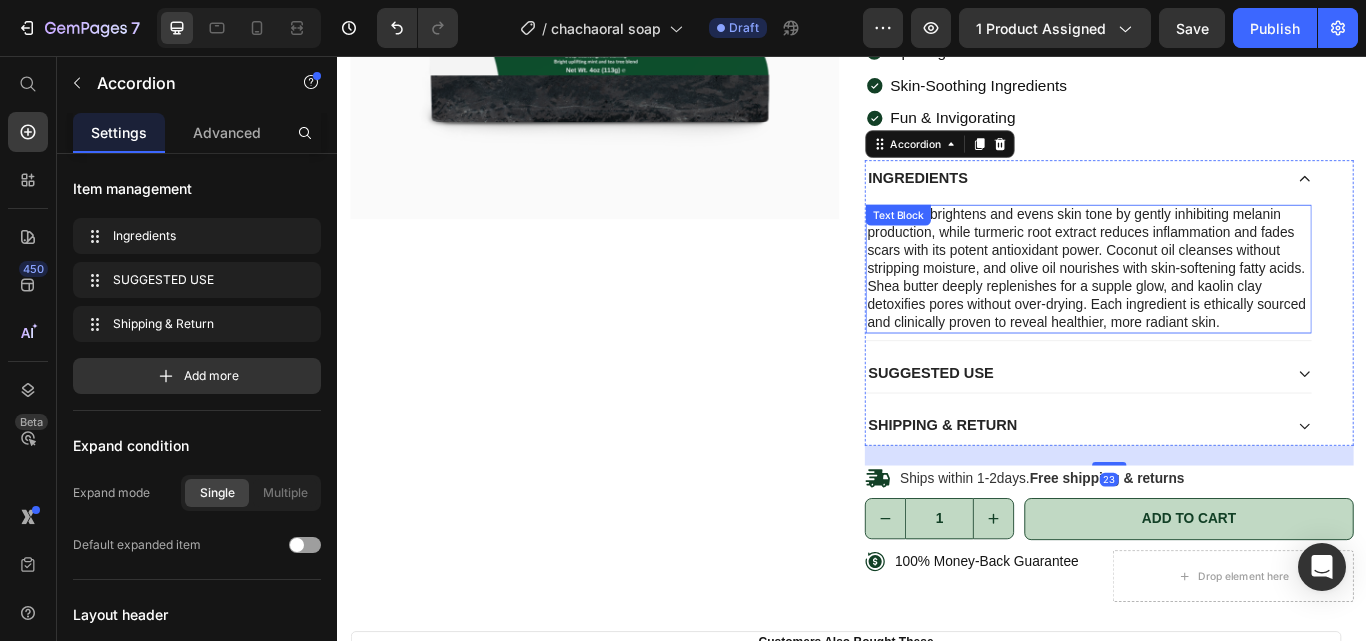 click on "Kojic acid brightens and evens skin tone by gently inhibiting melanin production, while turmeric root extract reduces inflammation and fades scars with its potent antioxidant power. Coconut oil cleanses without stripping moisture, and olive oil nourishes with skin-softening fatty acids. Shea butter deeply replenishes for a supple glow, and kaolin clay detoxifies pores without over-drying. Each ingredient is ethically sourced and clinically proven to reveal healthier, more radiant skin." at bounding box center [1213, 305] 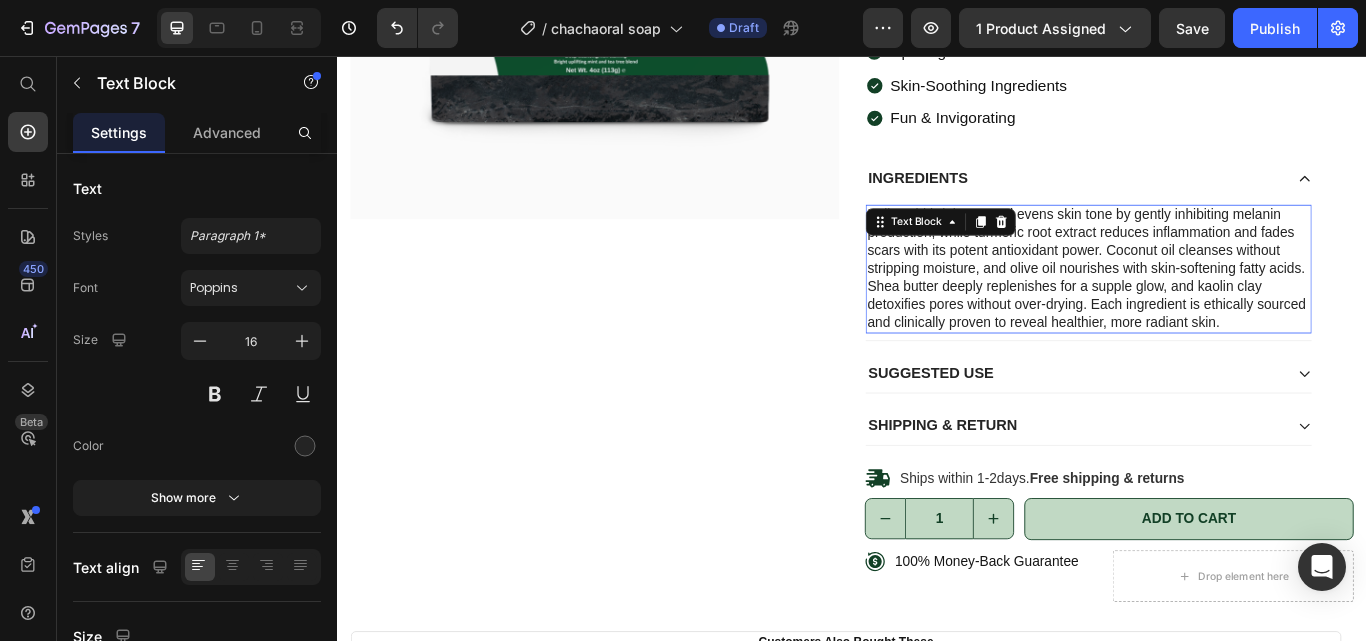 click on "Kojic acid brightens and evens skin tone by gently inhibiting melanin production, while turmeric root extract reduces inflammation and fades scars with its potent antioxidant power. Coconut oil cleanses without stripping moisture, and olive oil nourishes with skin-softening fatty acids. Shea butter deeply replenishes for a supple glow, and kaolin clay detoxifies pores without over-drying. Each ingredient is ethically sourced and clinically proven to reveal healthier, more radiant skin." at bounding box center (1213, 305) 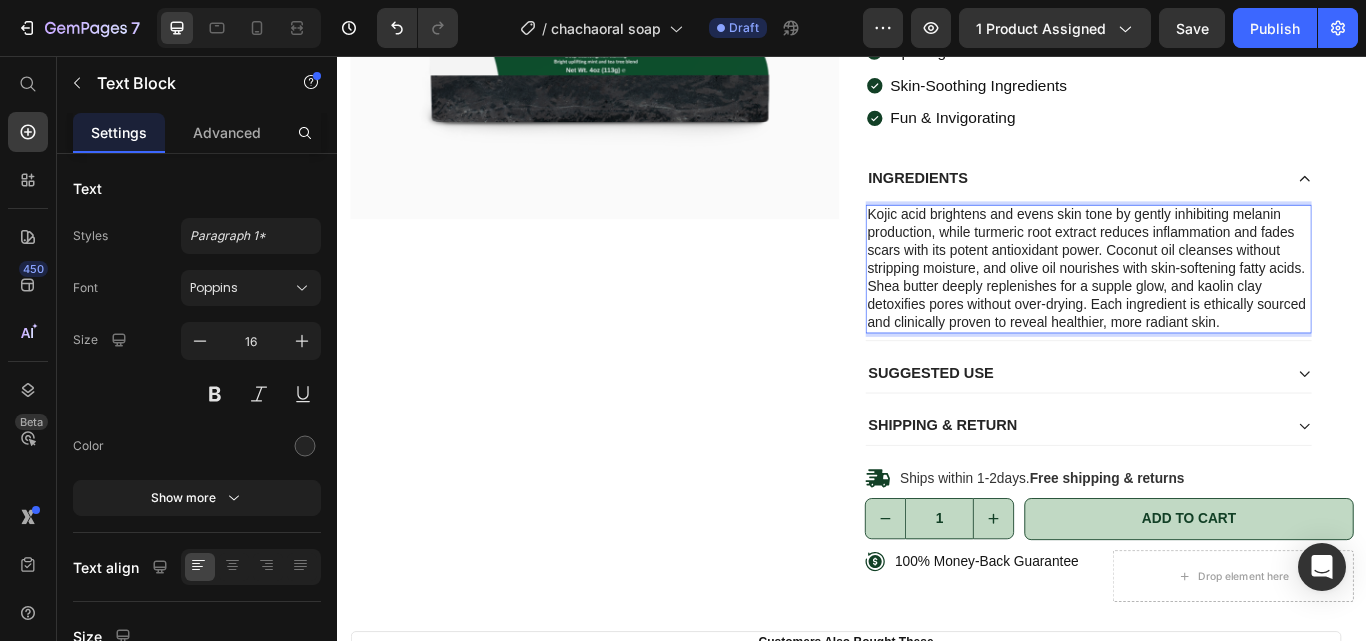 click on "Kojic acid brightens and evens skin tone by gently inhibiting melanin production, while turmeric root extract reduces inflammation and fades scars with its potent antioxidant power. Coconut oil cleanses without stripping moisture, and olive oil nourishes with skin-softening fatty acids. Shea butter deeply replenishes for a supple glow, and kaolin clay detoxifies pores without over-drying. Each ingredient is ethically sourced and clinically proven to reveal healthier, more radiant skin." at bounding box center (1213, 305) 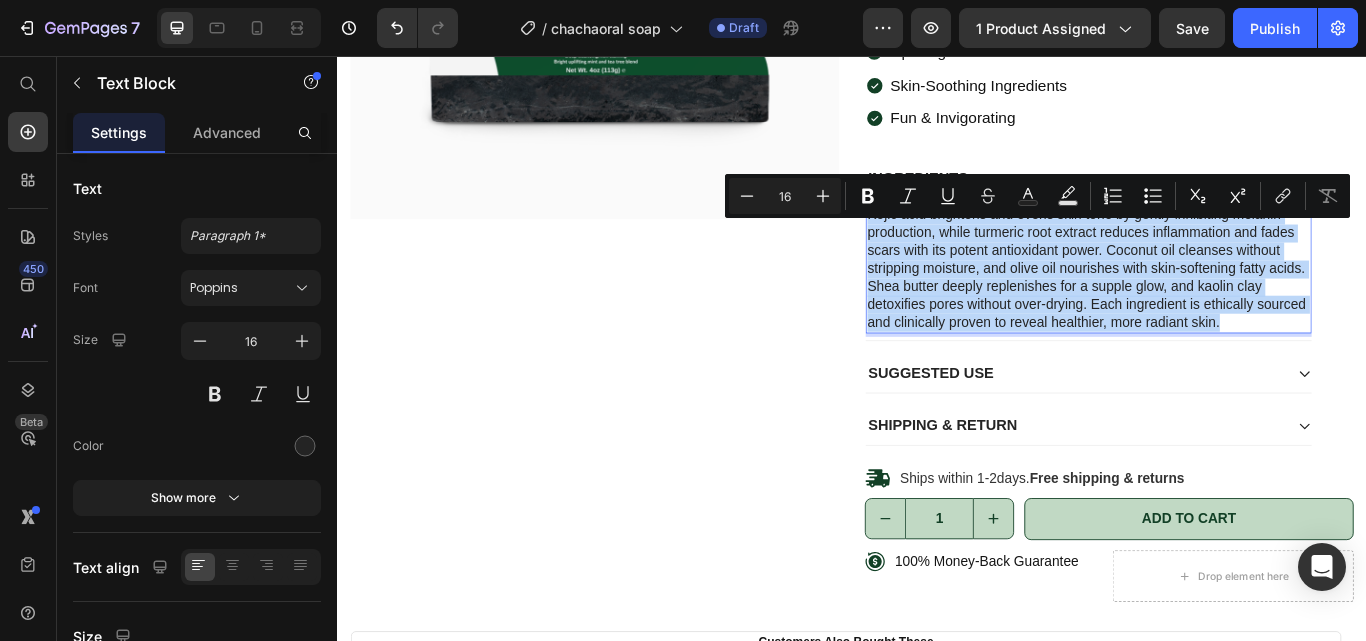 copy on "Kojic acid brightens and evens skin tone by gently inhibiting melanin production, while turmeric root extract reduces inflammation and fades scars with its potent antioxidant power. Coconut oil cleanses without stripping moisture, and olive oil nourishes with skin-softening fatty acids. Shea butter deeply replenishes for a supple glow, and kaolin clay detoxifies pores without over-drying. Each ingredient is ethically sourced and clinically proven to reveal healthier, more radiant skin." 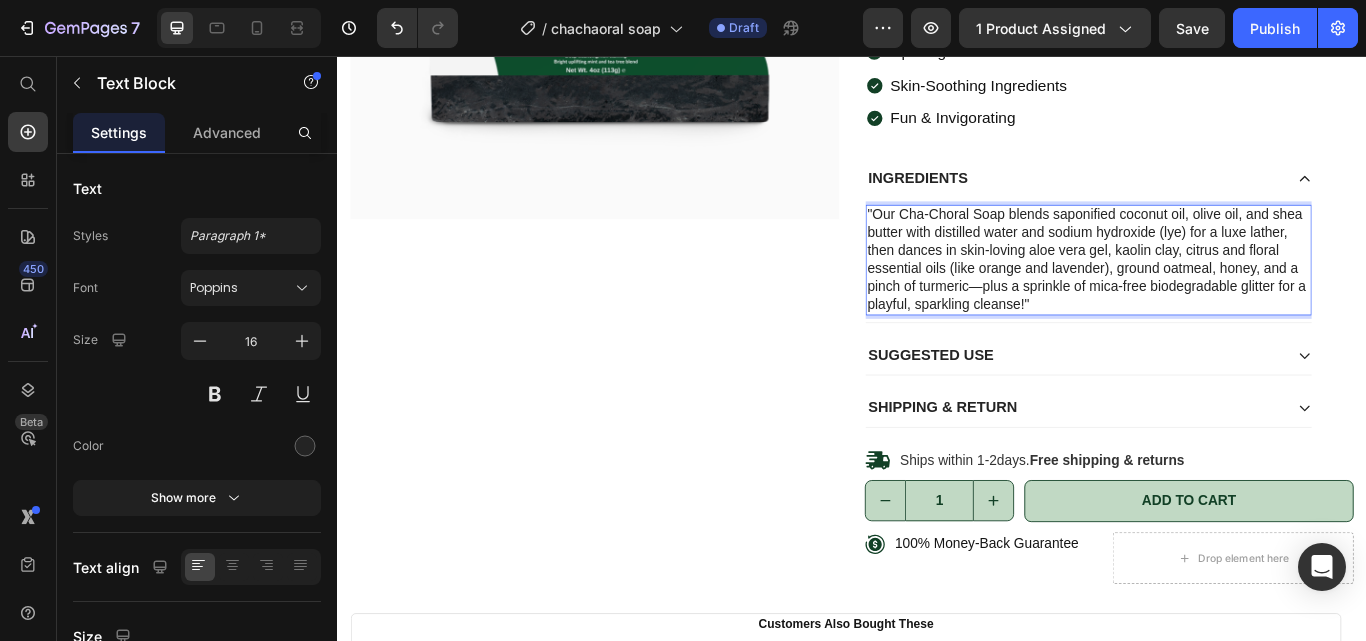 click on ""Our Cha-Choral Soap blends saponified coconut oil, olive oil, and shea butter with distilled water and sodium hydroxide (lye) for a luxe lather, then dances in skin-loving aloe vera gel, kaolin clay, citrus and floral essential oils (like orange and lavender), ground oatmeal, honey, and a pinch of turmeric—plus a sprinkle of mica-free biodegradable glitter for a playful, sparkling cleanse!"" at bounding box center [1213, 294] 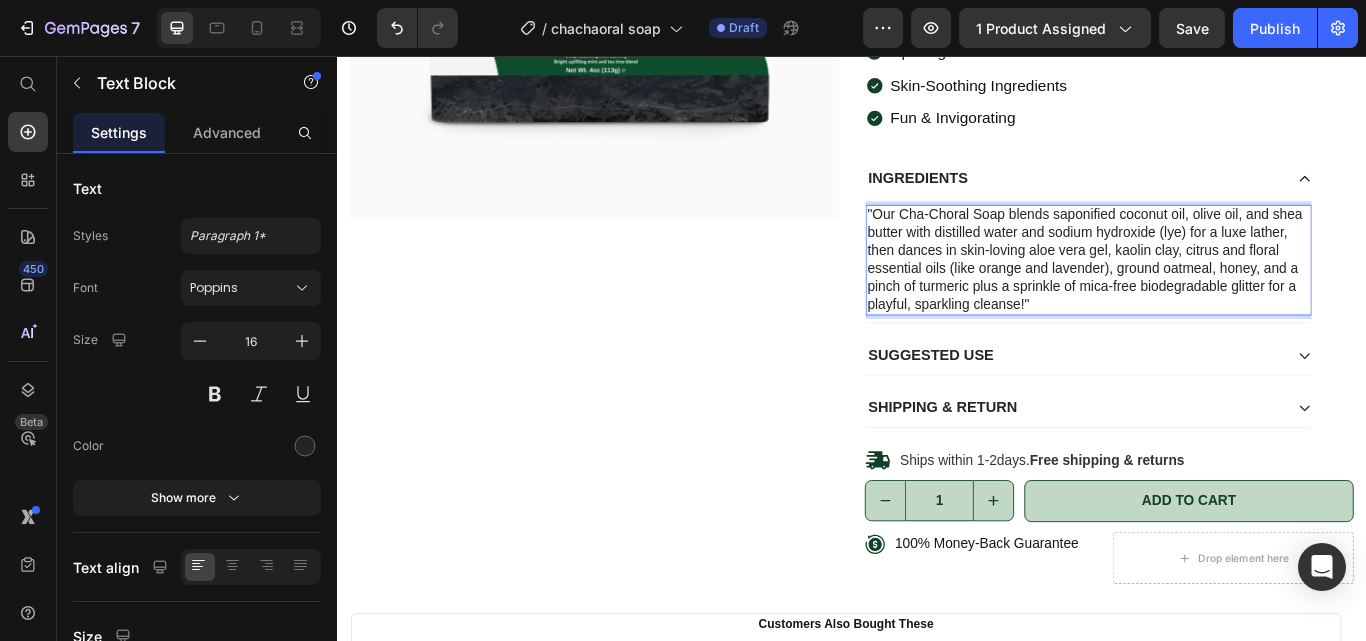 click on ""Our Cha-Choral Soap blends saponified coconut oil, olive oil, and shea butter with distilled water and sodium hydroxide (lye) for a luxe lather, then dances in skin-loving aloe vera gel, kaolin clay, citrus and floral essential oils (like orange and lavender), ground oatmeal, honey, and a pinch of turmeric plus a sprinkle of mica-free biodegradable glitter for a playful, sparkling cleanse!"" at bounding box center (1213, 294) 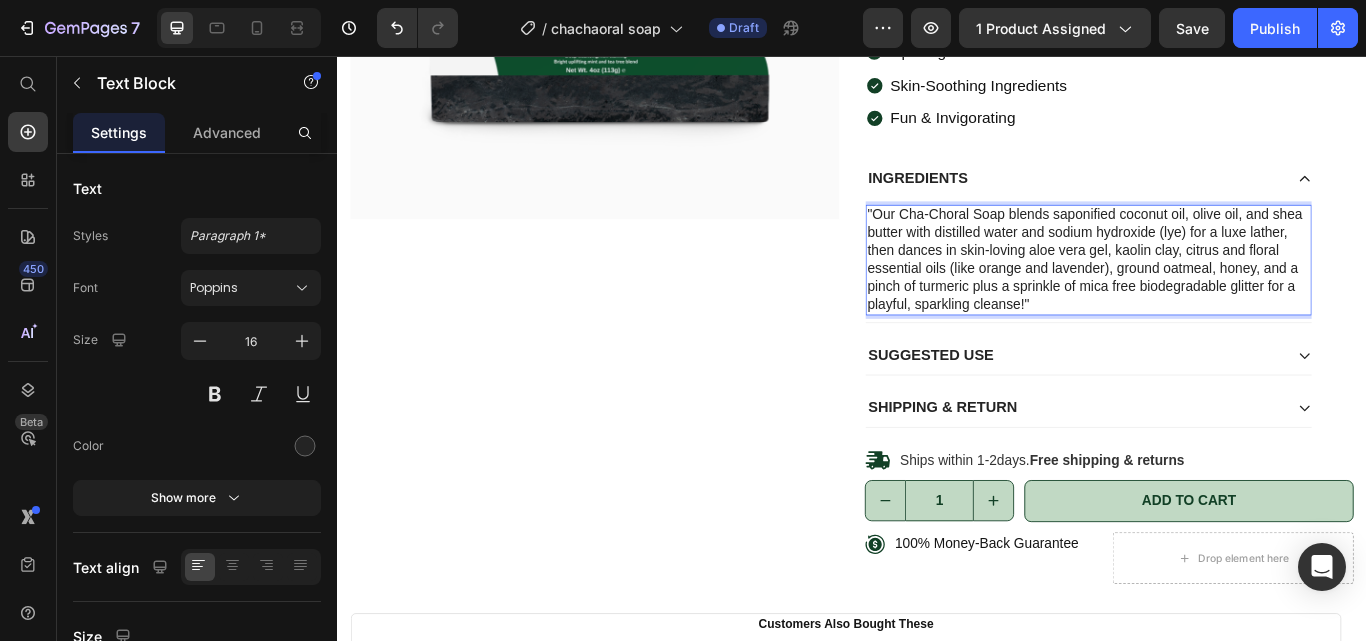 click on ""Our Cha-Choral Soap blends saponified coconut oil, olive oil, and shea butter with distilled water and sodium hydroxide (lye) for a luxe lather, then dances in skin-loving aloe vera gel, kaolin clay, citrus and floral essential oils (like orange and lavender), ground oatmeal, honey, and a pinch of turmeric plus a sprinkle of mica free biodegradable glitter for a playful, sparkling cleanse!"" at bounding box center (1213, 294) 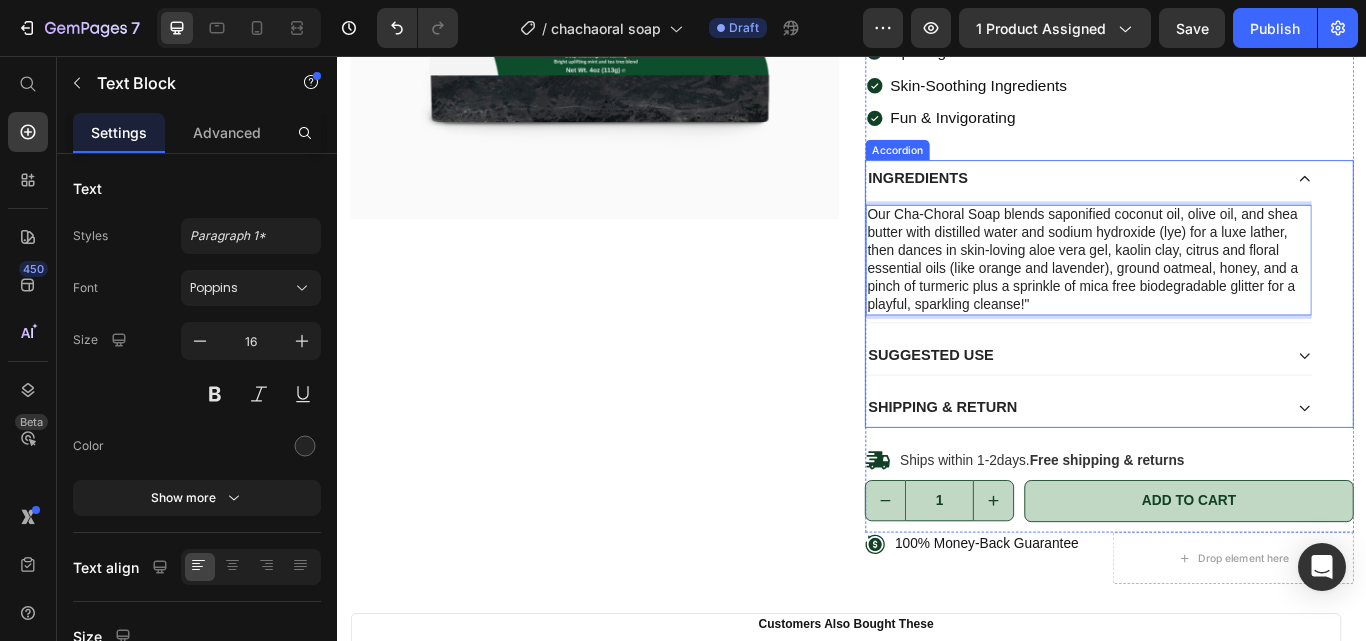 click 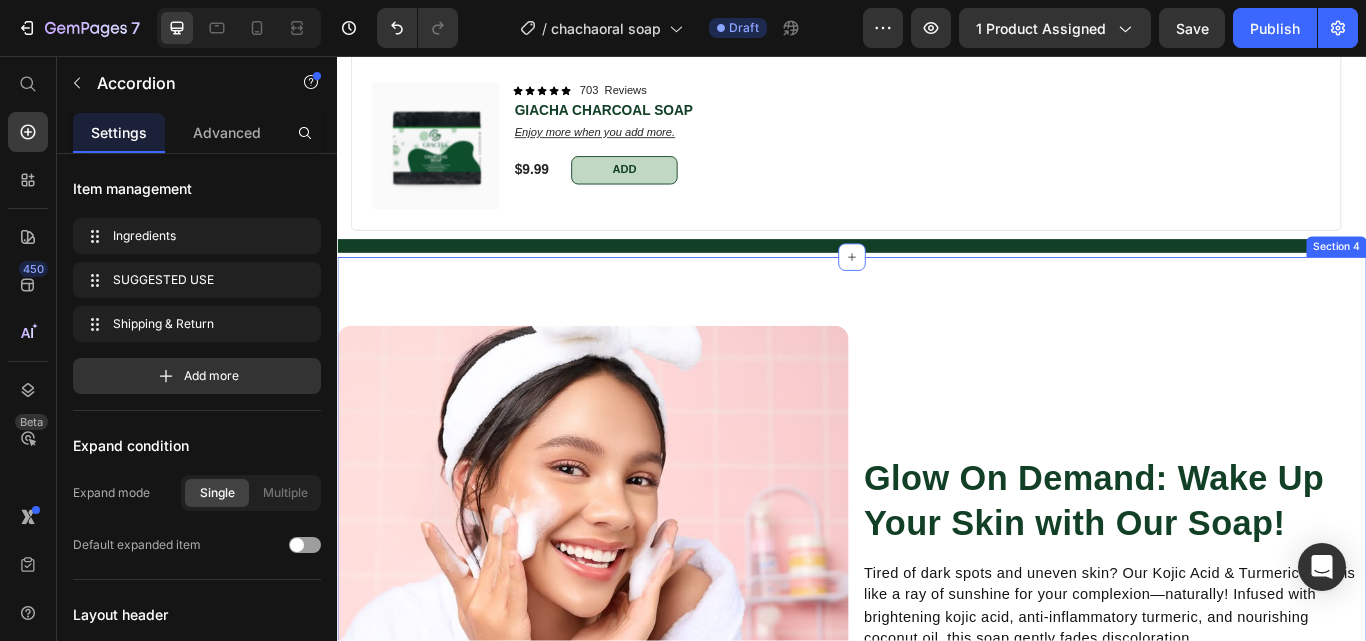scroll, scrollTop: 1300, scrollLeft: 0, axis: vertical 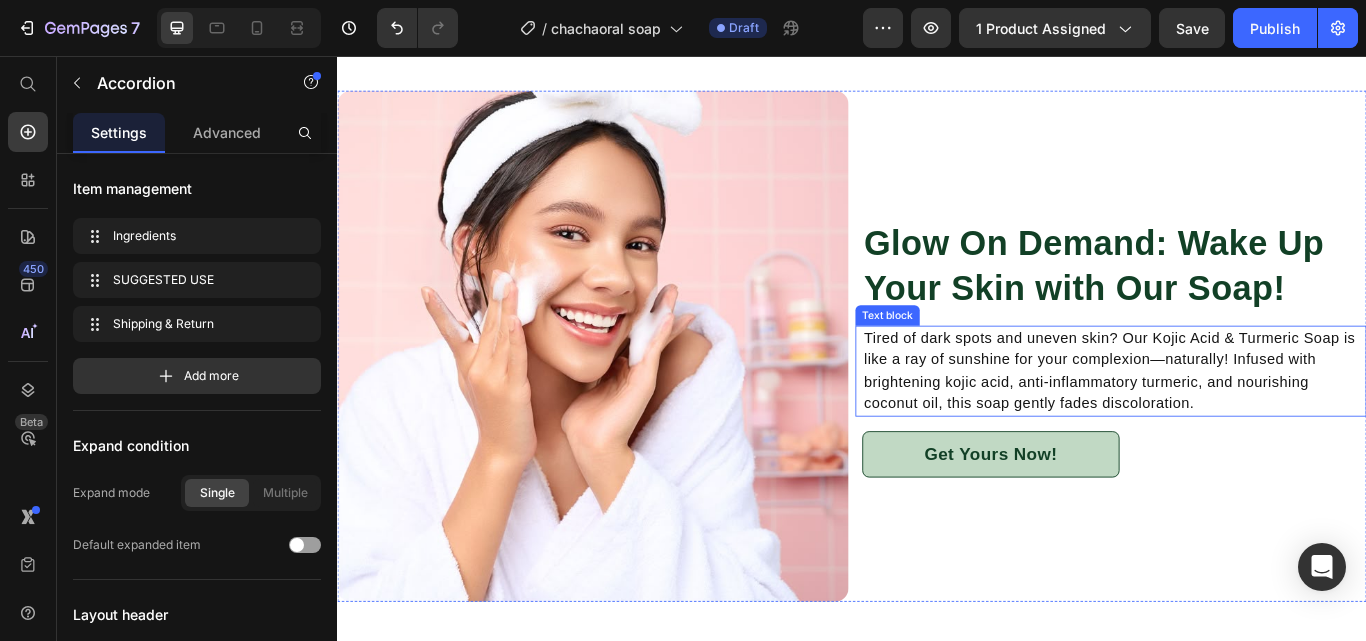click on "Tired of dark spots and uneven skin? Our Kojic Acid & Turmeric Soap is like a ray of sunshine for your complexion—naturally! Infused with brightening kojic acid, anti-inflammatory turmeric, and nourishing coconut oil, this soap gently fades discoloration." at bounding box center (1243, 424) 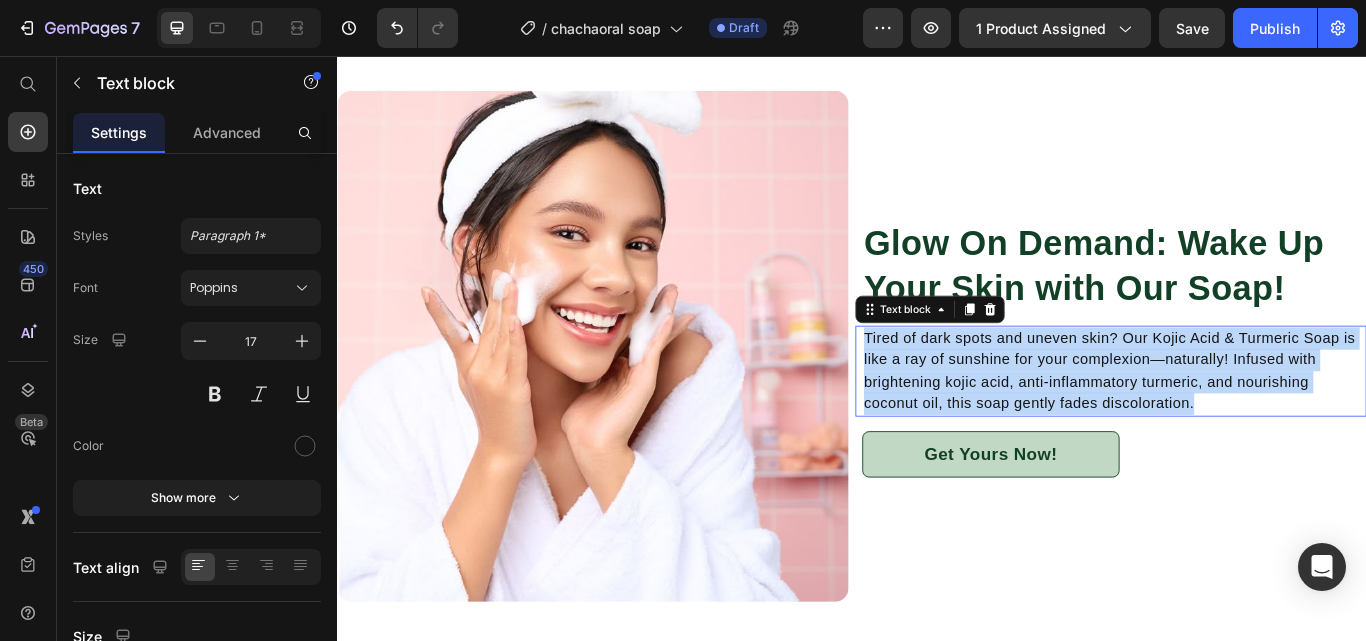 click on "Tired of dark spots and uneven skin? Our Kojic Acid & Turmeric Soap is like a ray of sunshine for your complexion—naturally! Infused with brightening kojic acid, anti-inflammatory turmeric, and nourishing coconut oil, this soap gently fades discoloration." at bounding box center (1243, 424) 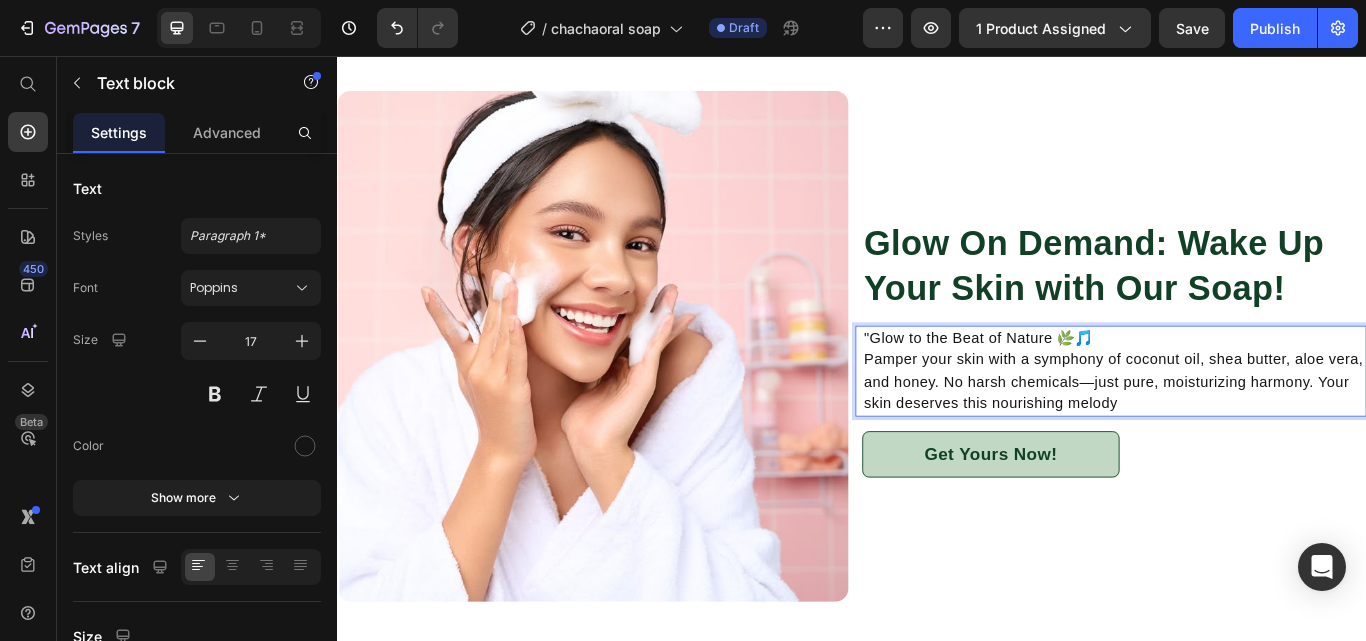 click on ""Glow to the Beat of Nature 🌿🎵 Pamper your skin with a symphony of coconut oil, shea butter, aloe vera, and honey. No harsh chemicals—just pure, moisturizing harmony. Your skin deserves this nourishing melody" at bounding box center (1243, 424) 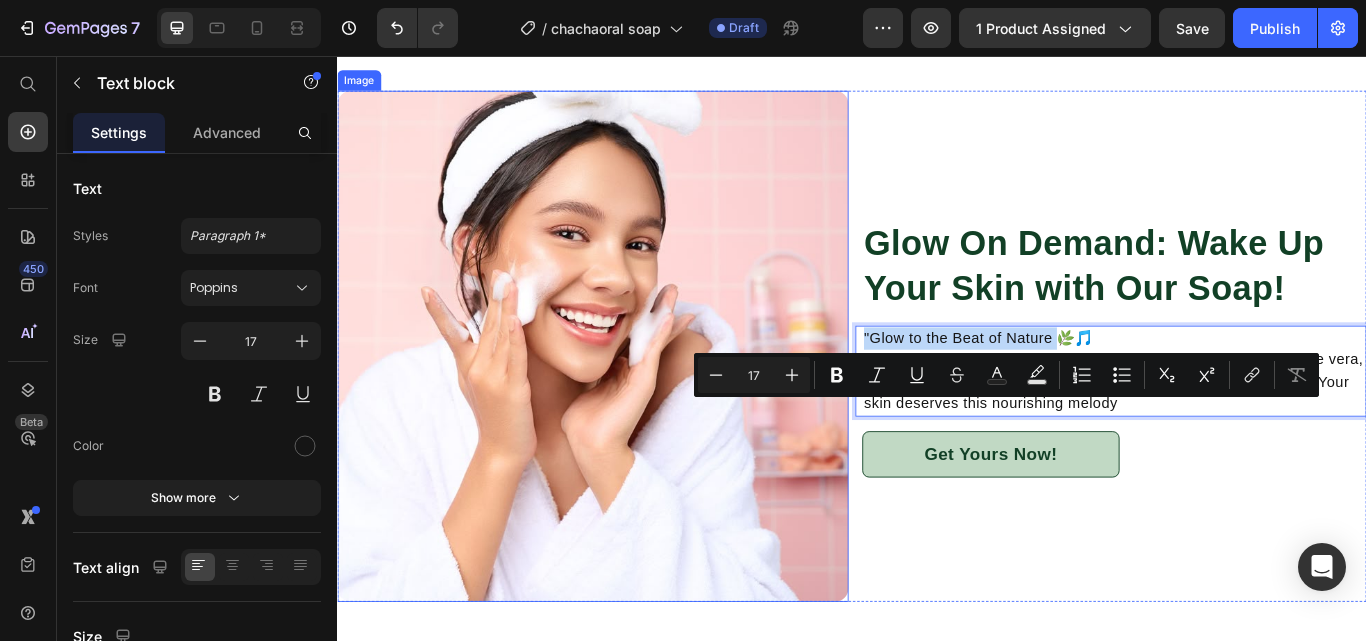 drag, startPoint x: 1188, startPoint y: 471, endPoint x: 897, endPoint y: 471, distance: 291 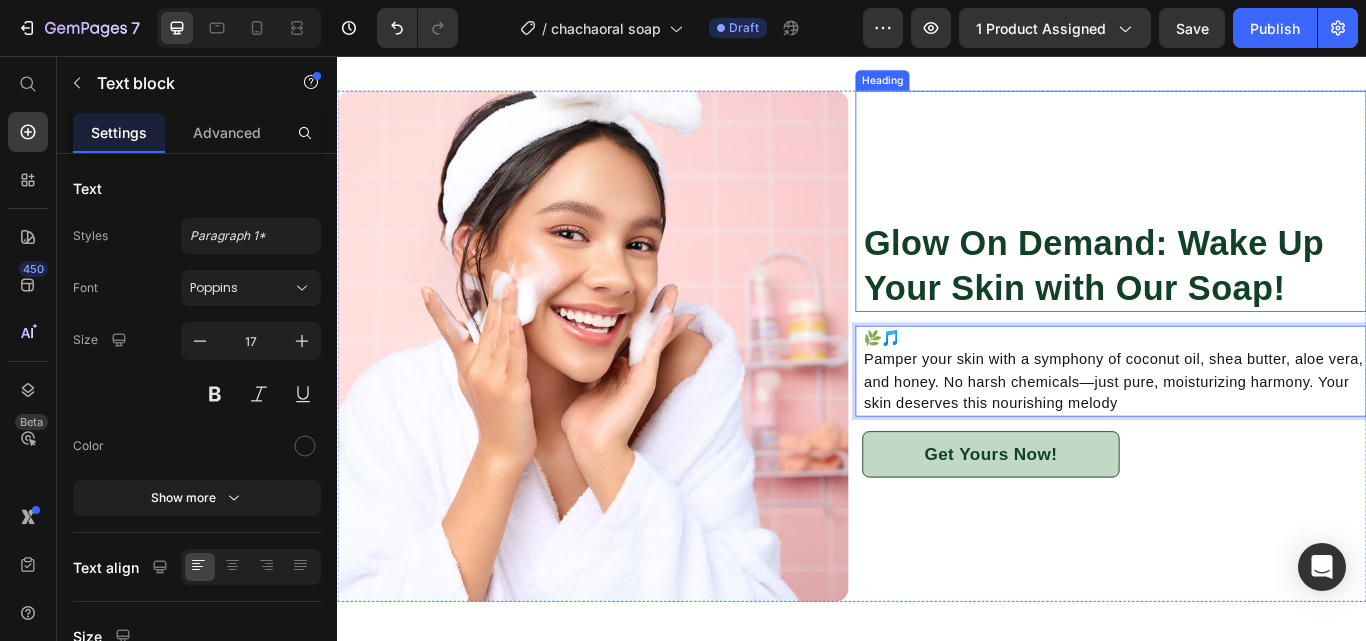 click on "Glow On Demand: Wake Up Your Skin with Our Soap!" at bounding box center (1243, 301) 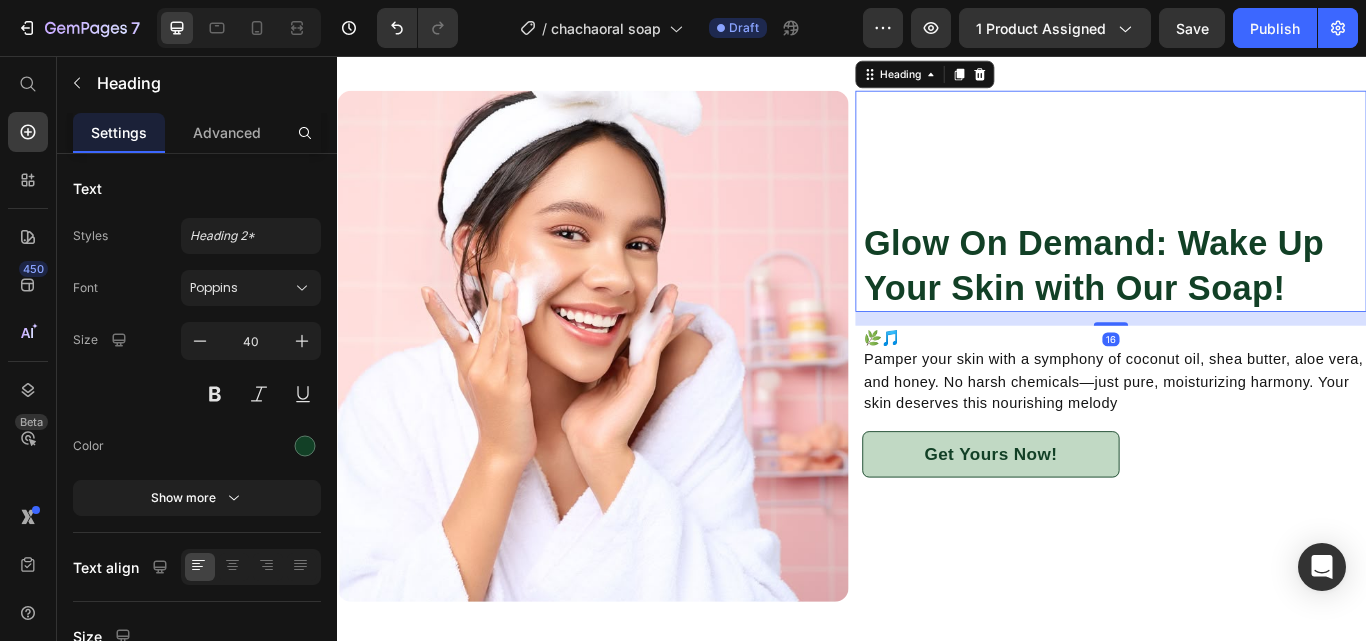 click on "Glow On Demand: Wake Up Your Skin with Our Soap!" at bounding box center (1243, 301) 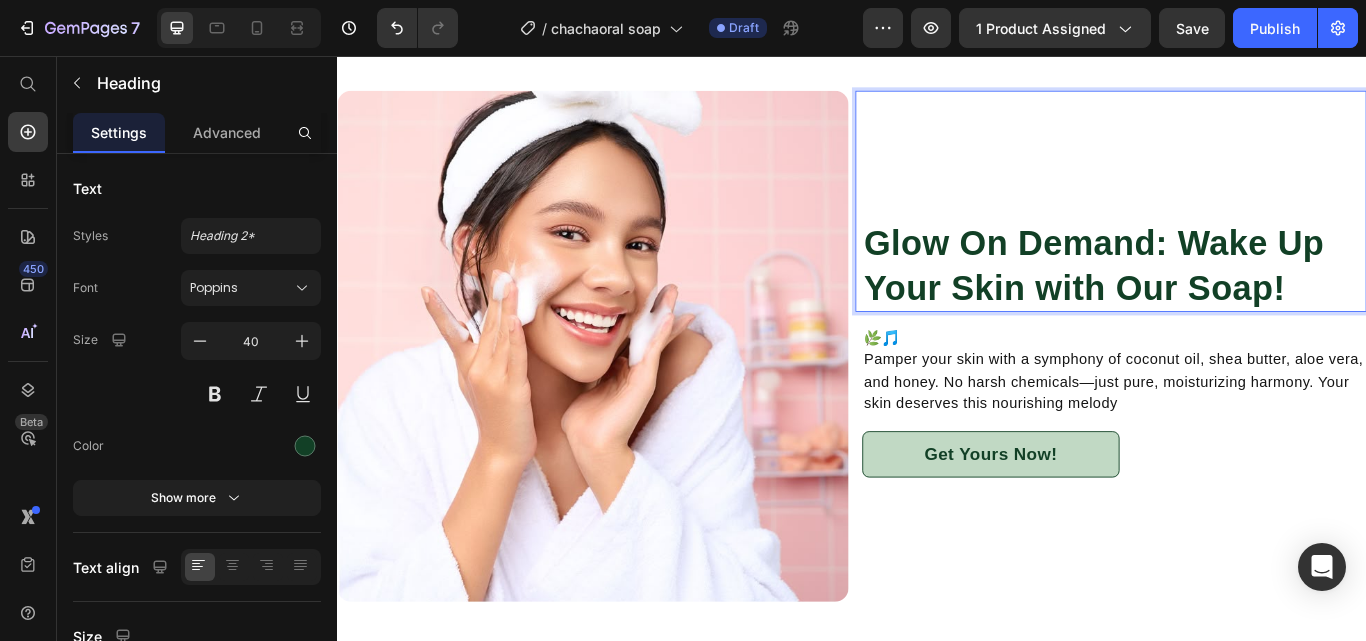 click on "Glow On Demand: Wake Up Your Skin with Our Soap!" at bounding box center (1243, 301) 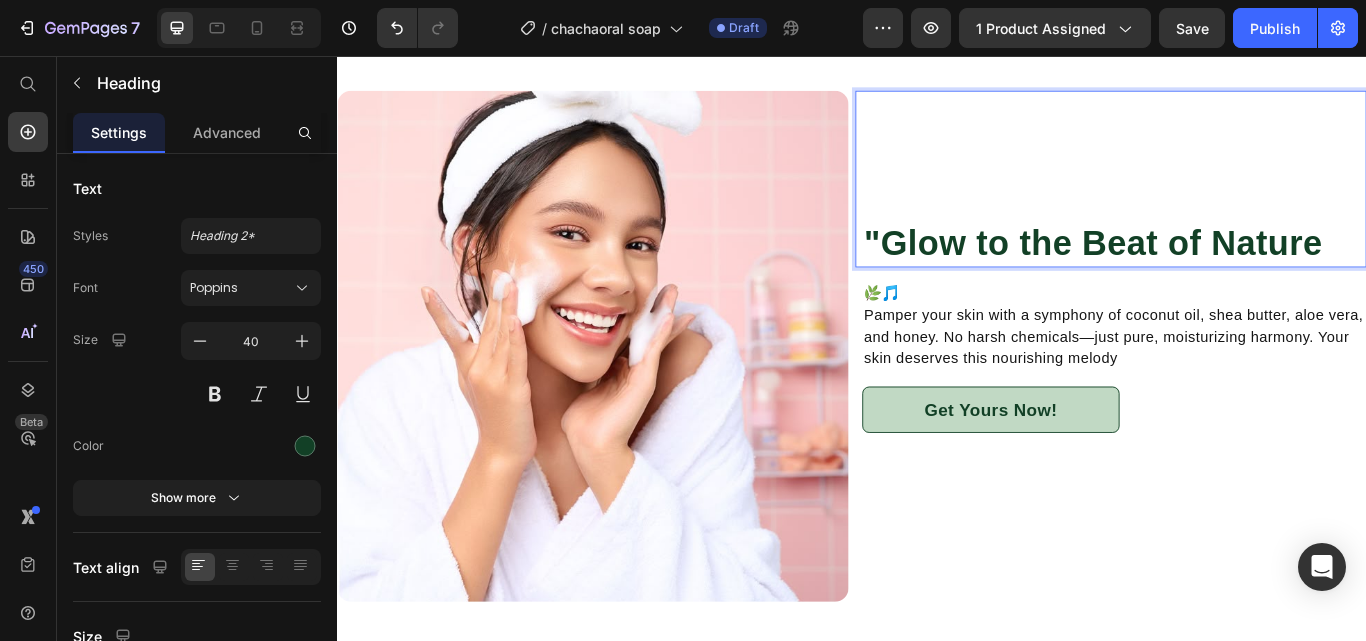 click on ""Glow to the Beat of Nature" at bounding box center (1243, 275) 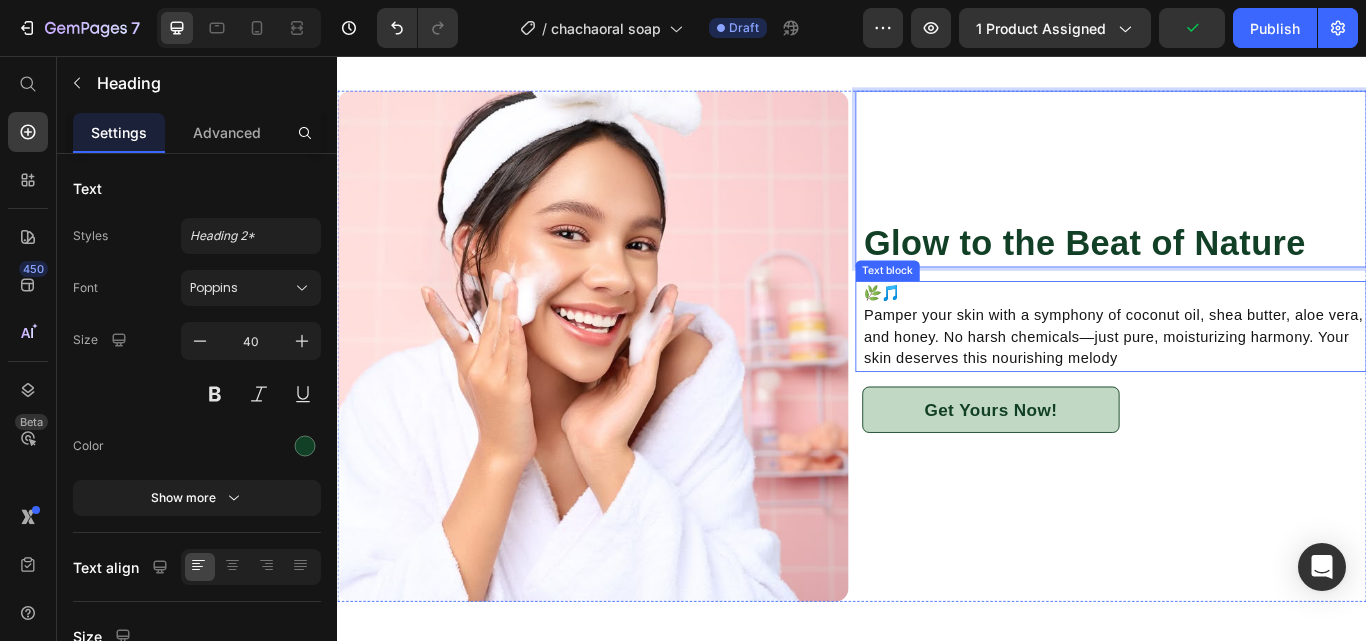 drag, startPoint x: 1000, startPoint y: 414, endPoint x: 988, endPoint y: 415, distance: 12.0415945 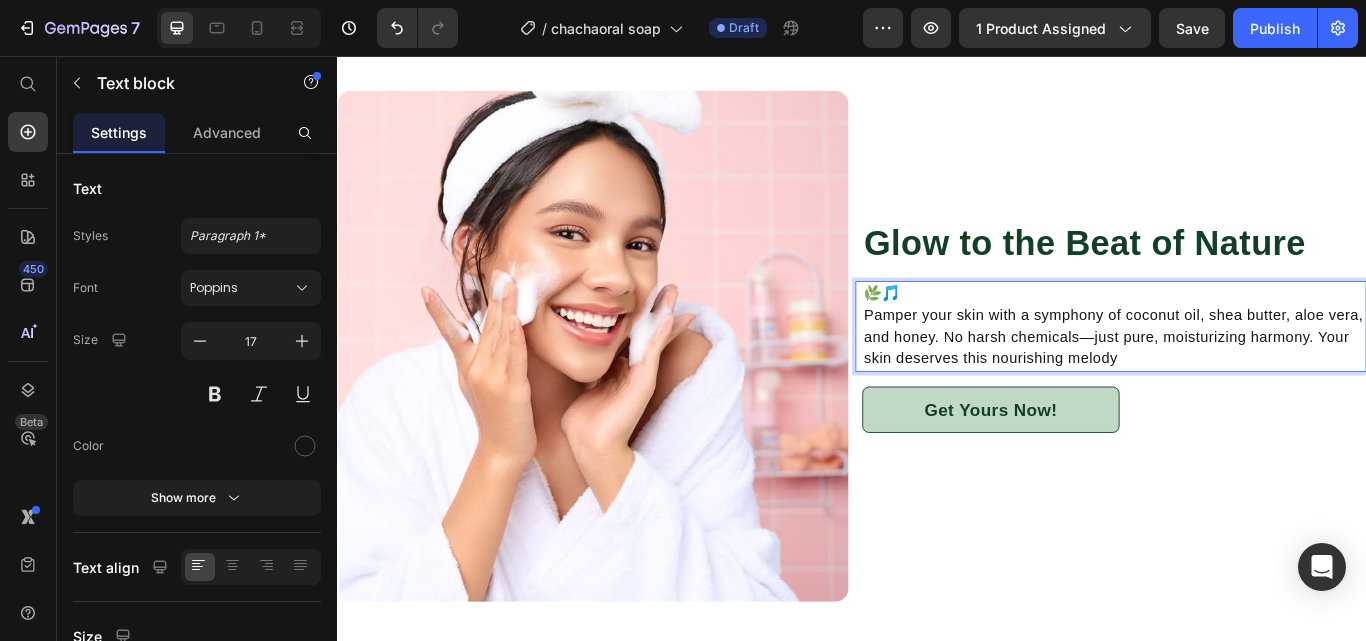 click on "🌿🎵 Pamper your skin with a symphony of coconut oil, shea butter, aloe vera, and honey. No harsh chemicals—just pure, moisturizing harmony. Your skin deserves this nourishing melody" at bounding box center (1243, 372) 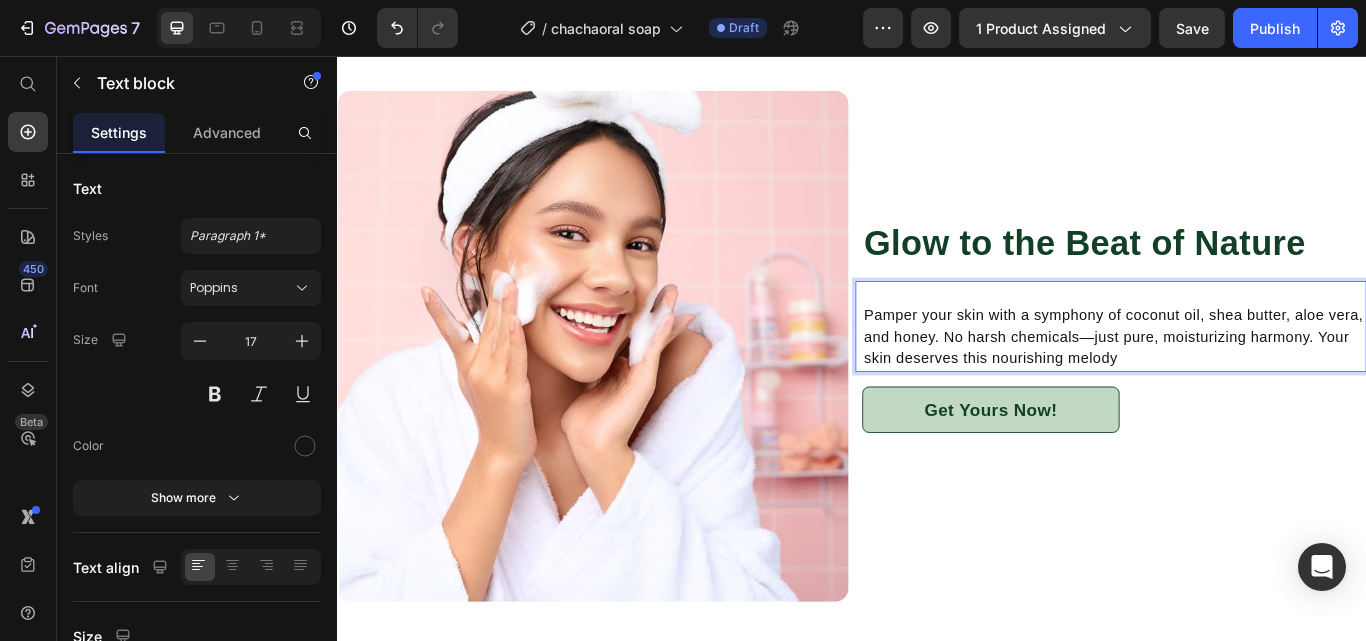 click on "⁠⁠⁠⁠⁠⁠⁠ Pamper your skin with a symphony of coconut oil, shea butter, aloe vera, and honey. No harsh chemicals—just pure, moisturizing harmony. Your skin deserves this nourishing melody" at bounding box center [1243, 372] 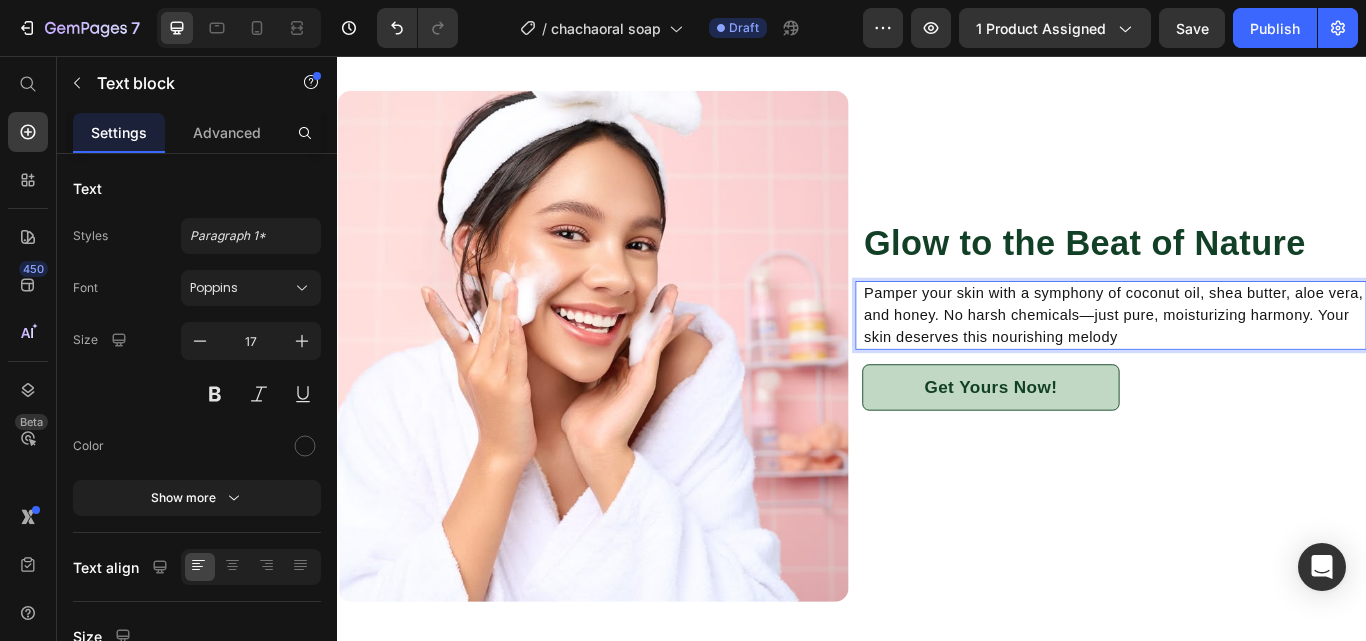 click on "Pamper your skin with a symphony of coconut oil, shea butter, aloe vera, and honey. No harsh chemicals—just pure, moisturizing harmony. Your skin deserves this nourishing melody" at bounding box center (1243, 359) 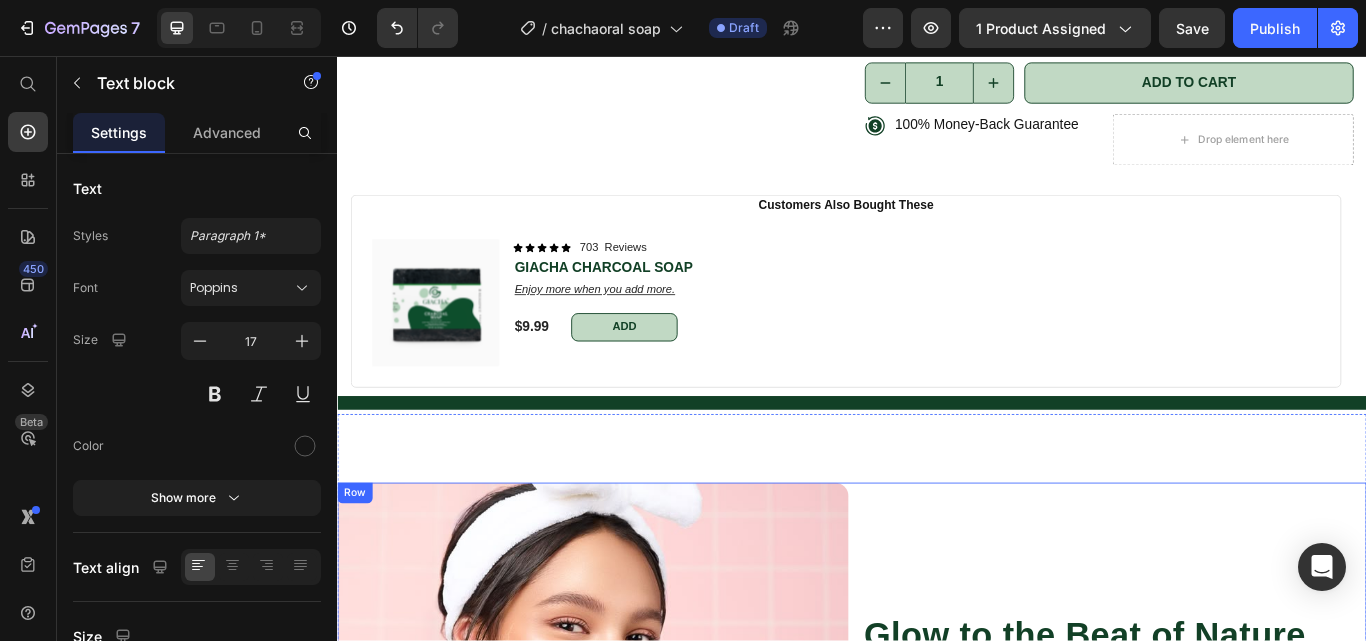 scroll, scrollTop: 600, scrollLeft: 0, axis: vertical 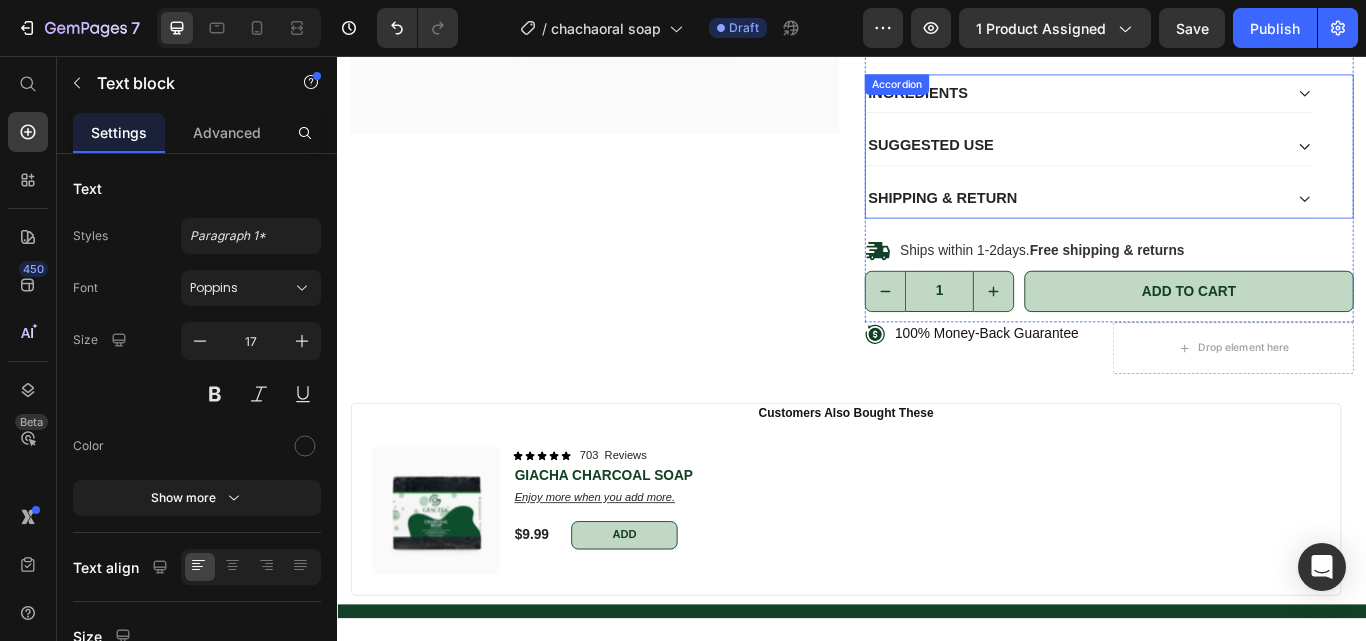 click 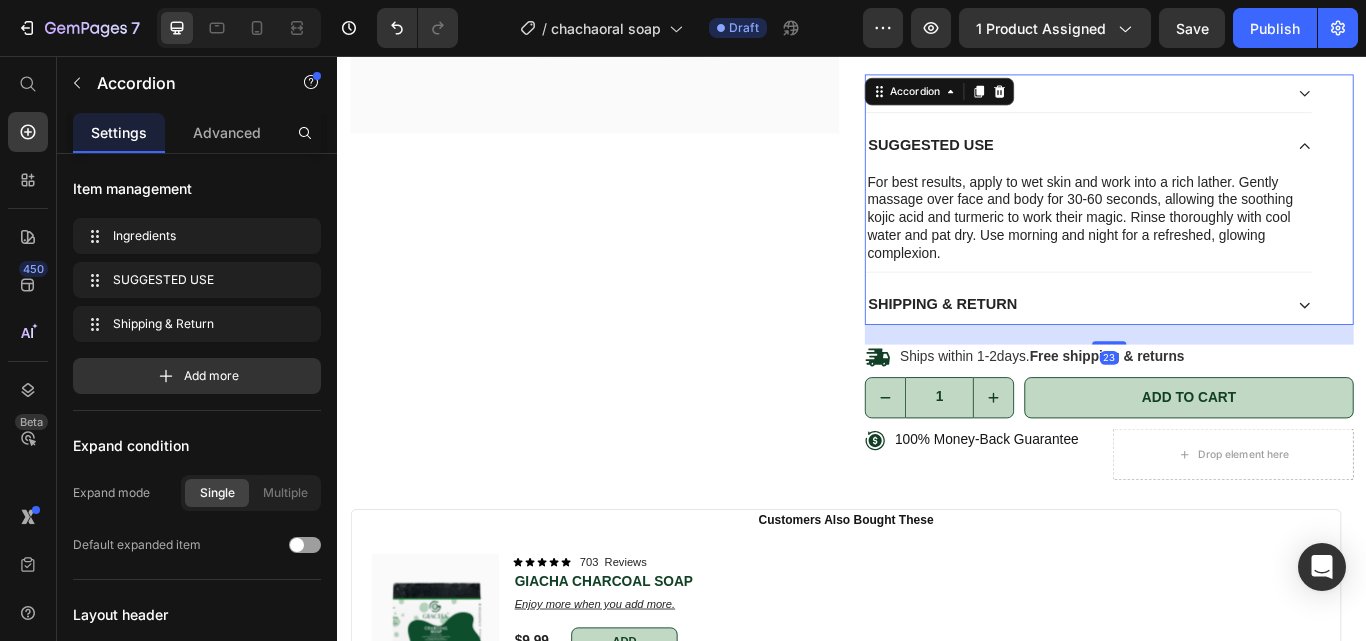 click on "For best results, apply to wet skin and work into a rich lather. Gently massage over face and body for 30-60 seconds, allowing the soothing kojic acid and turmeric to work their magic. Rinse thoroughly with cool water and pat dry. Use morning and night for a refreshed, glowing complexion." at bounding box center (1213, 246) 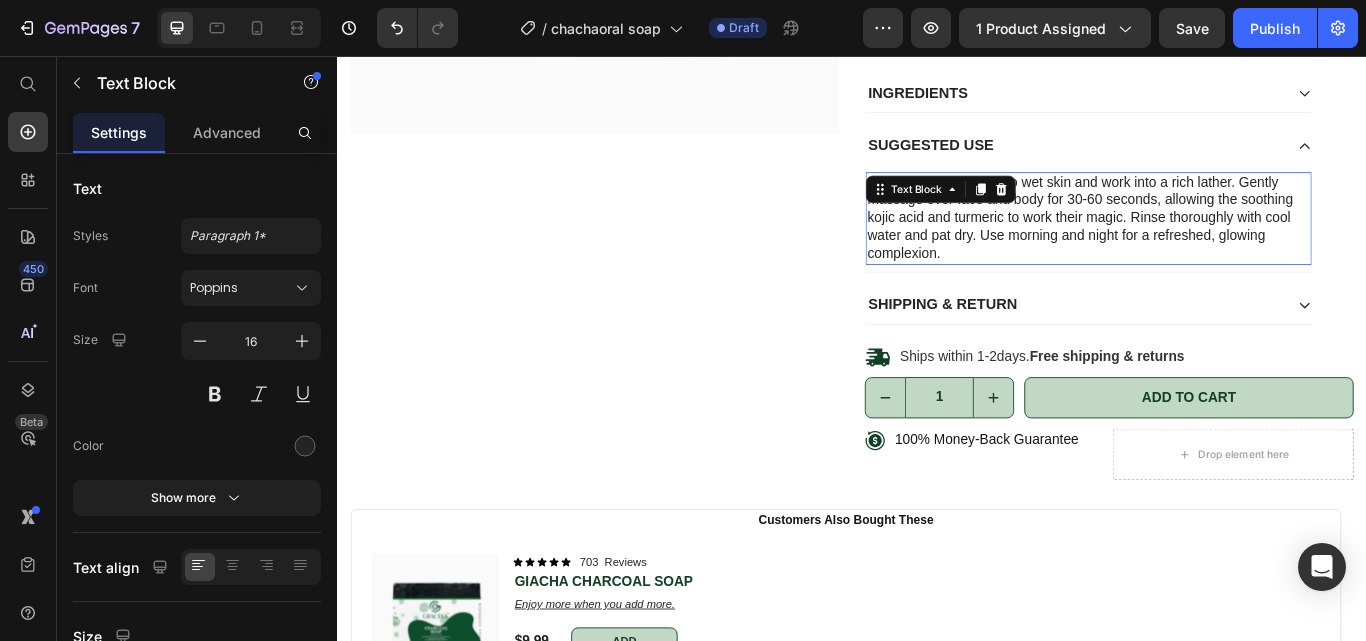 click on "For best results, apply to wet skin and work into a rich lather. Gently massage over face and body for 30-60 seconds, allowing the soothing kojic acid and turmeric to work their magic. Rinse thoroughly with cool water and pat dry. Use morning and night for a refreshed, glowing complexion." at bounding box center [1213, 246] 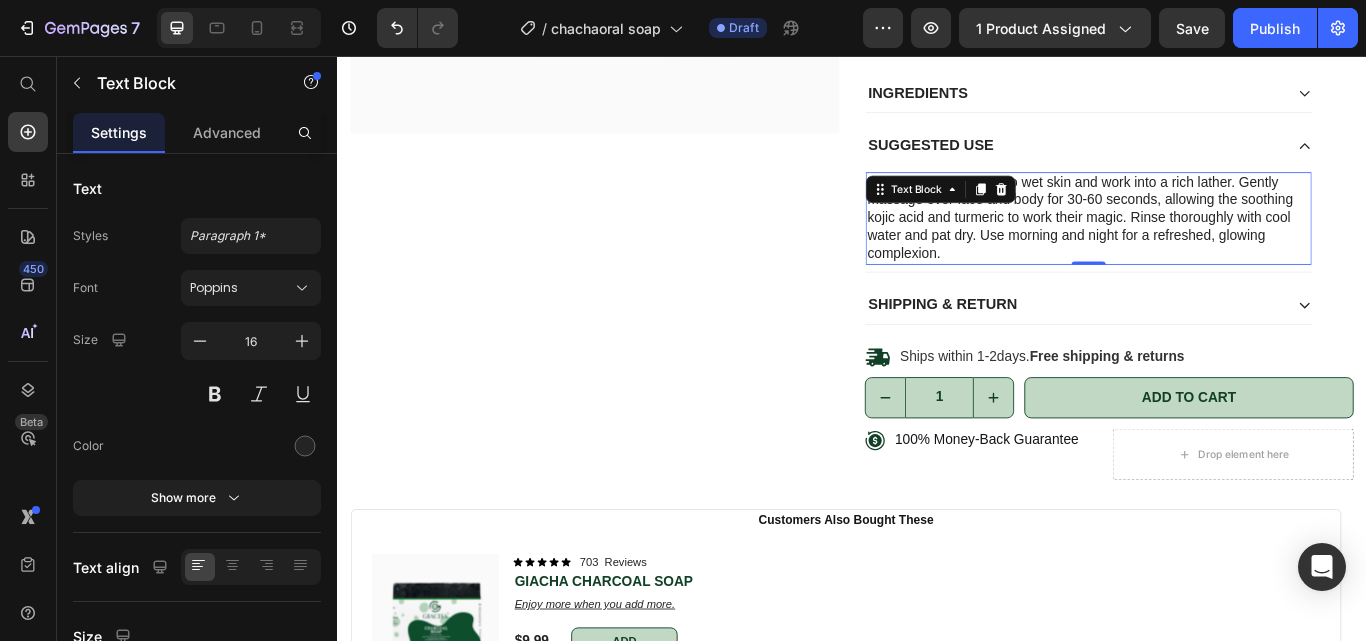 click on "For best results, apply to wet skin and work into a rich lather. Gently massage over face and body for 30-60 seconds, allowing the soothing kojic acid and turmeric to work their magic. Rinse thoroughly with cool water and pat dry. Use morning and night for a refreshed, glowing complexion." at bounding box center (1213, 246) 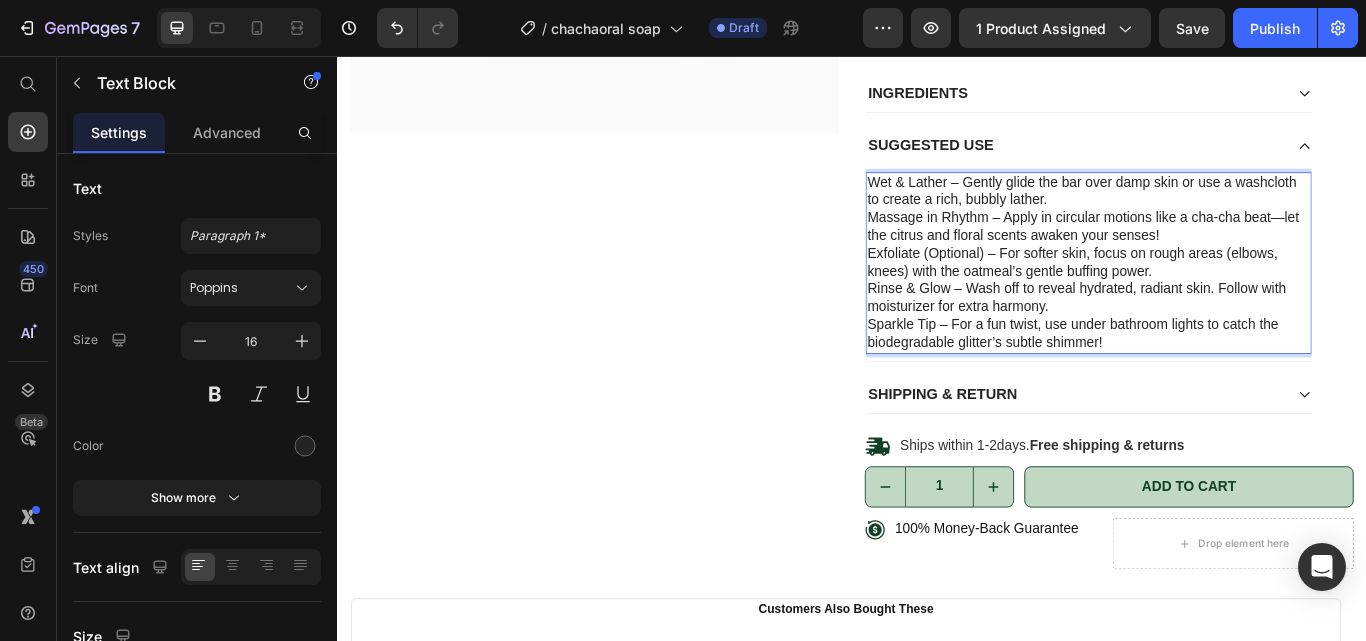 click on "Exfoliate (Optional) – For softer skin, focus on rough areas (elbows, knees) with the oatmeal’s gentle buffing power." at bounding box center [1213, 298] 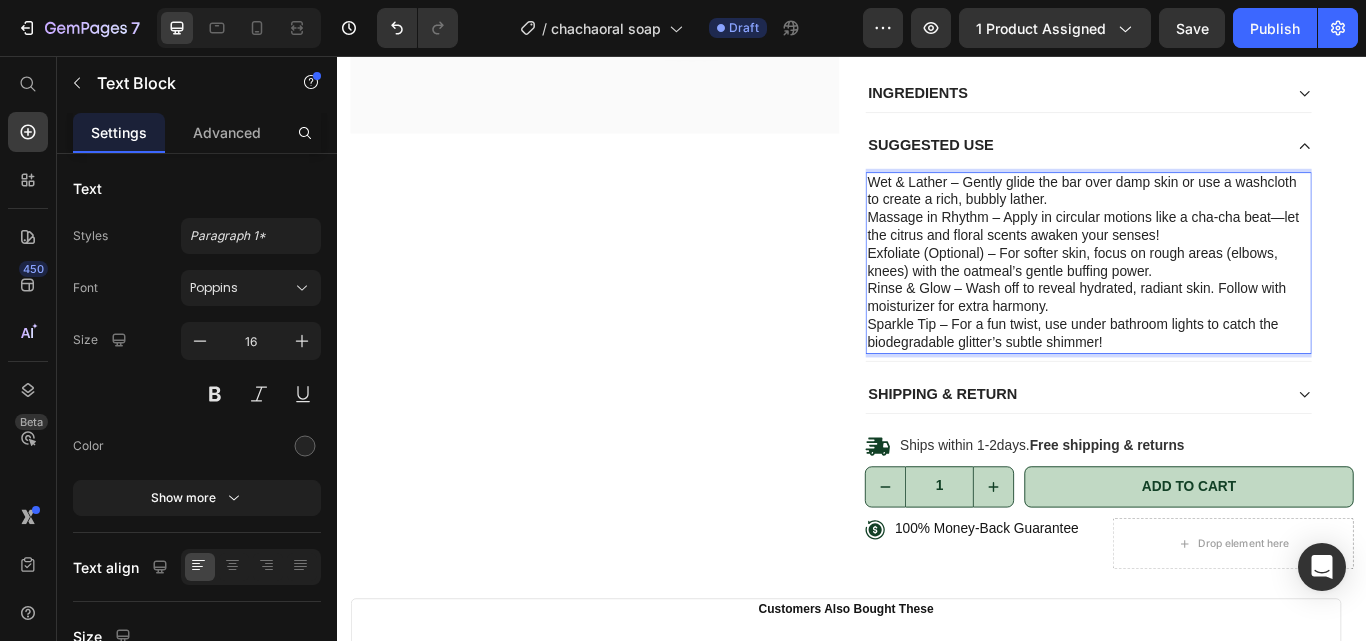 click on "Massage in Rhythm – Apply in circular motions like a cha-cha beat—let the citrus and floral scents awaken your senses!" at bounding box center (1213, 256) 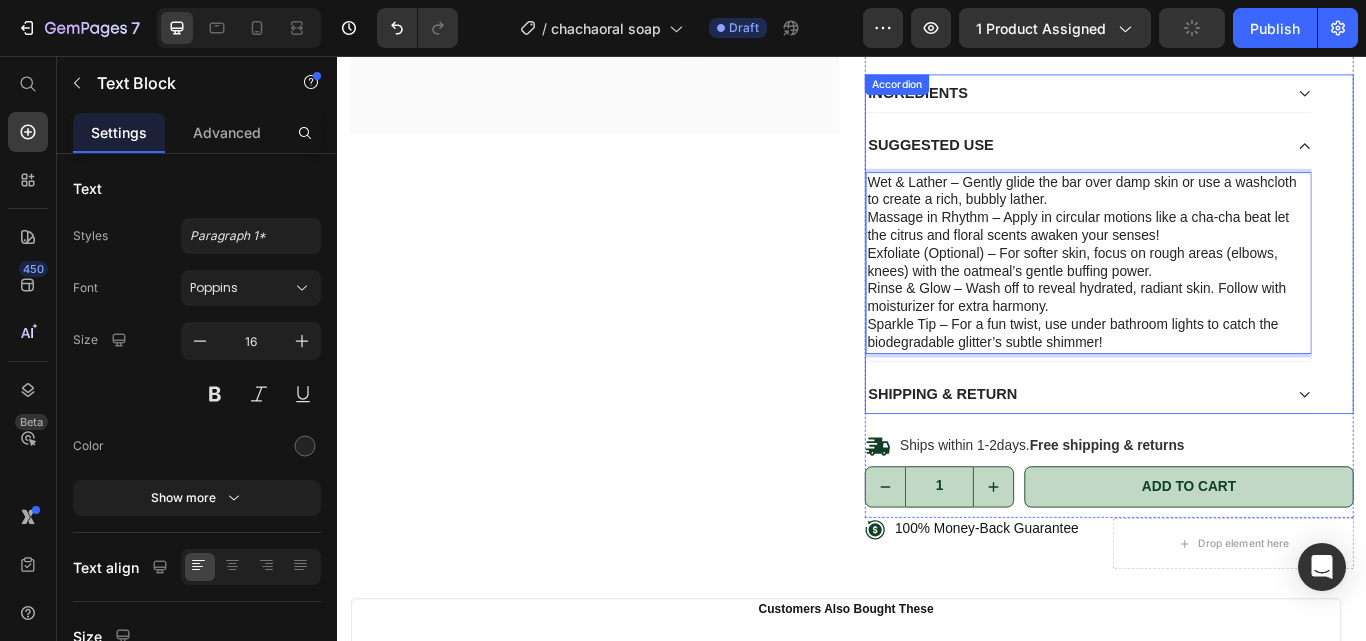 drag, startPoint x: 1451, startPoint y: 173, endPoint x: 1386, endPoint y: 284, distance: 128.63126 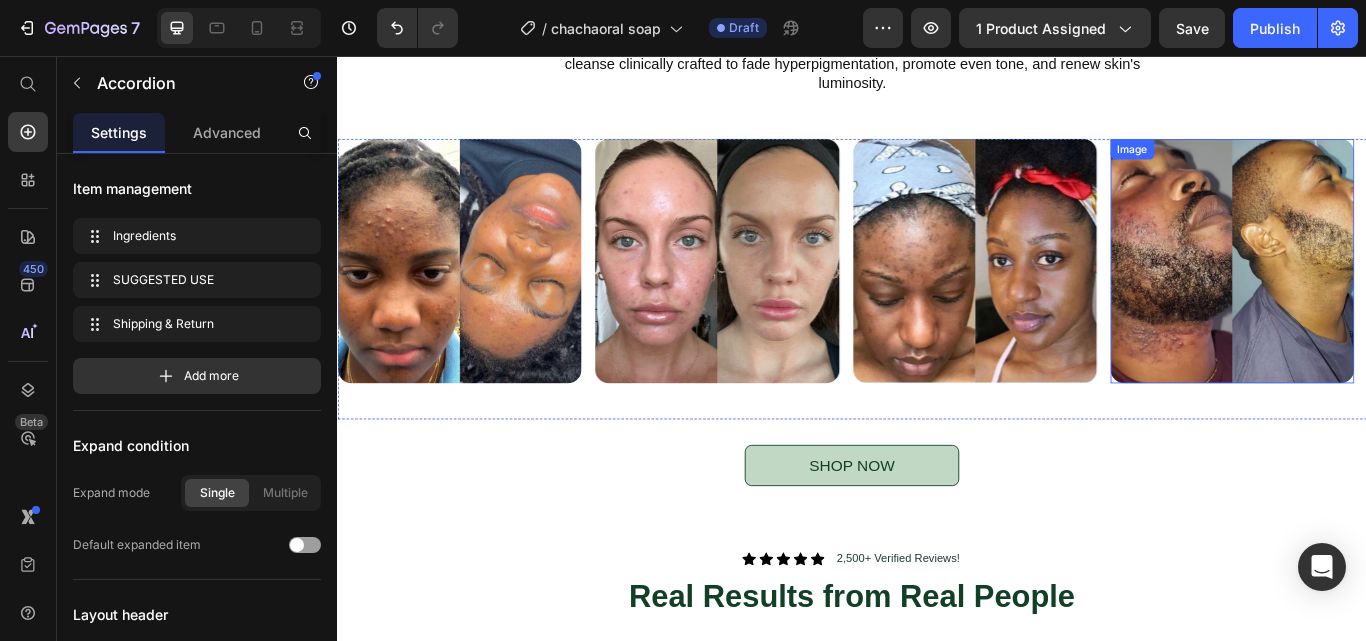 scroll, scrollTop: 2000, scrollLeft: 0, axis: vertical 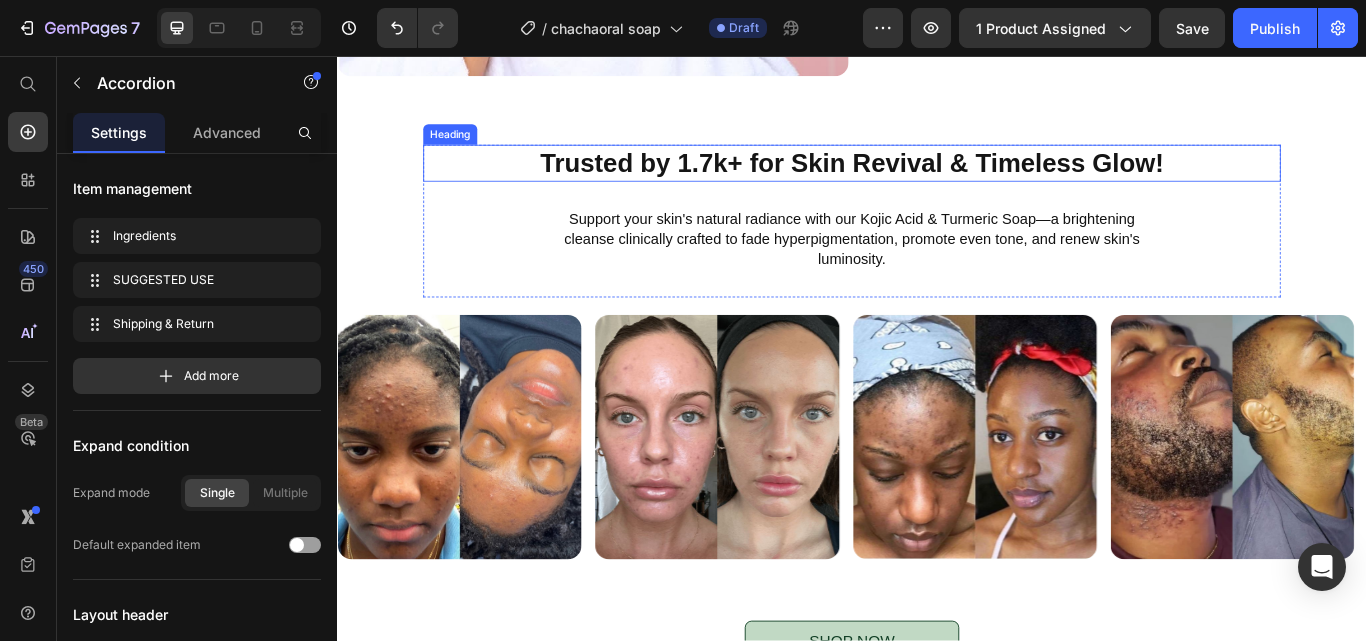 click on "Trusted by 1.7k+ for Skin Revival & Timeless Glow!" at bounding box center (937, 181) 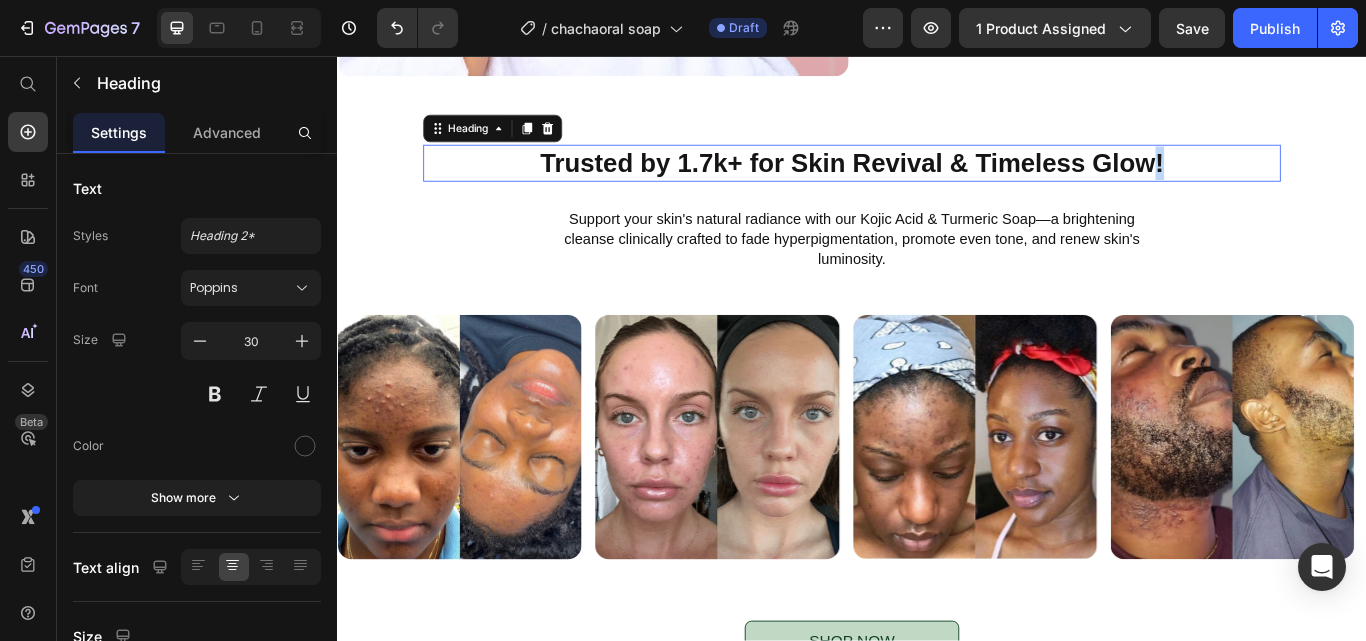 click on "Trusted by 1.7k+ for Skin Revival & Timeless Glow!" at bounding box center [937, 181] 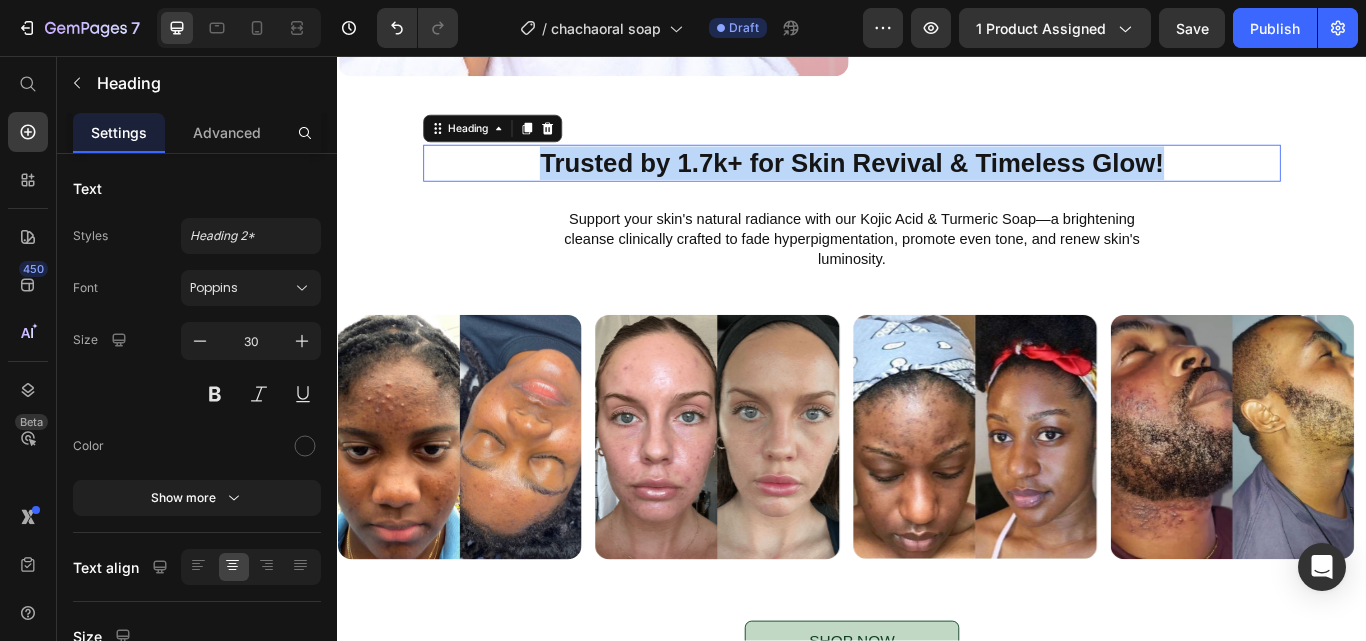 click on "Trusted by 1.7k+ for Skin Revival & Timeless Glow!" at bounding box center (937, 181) 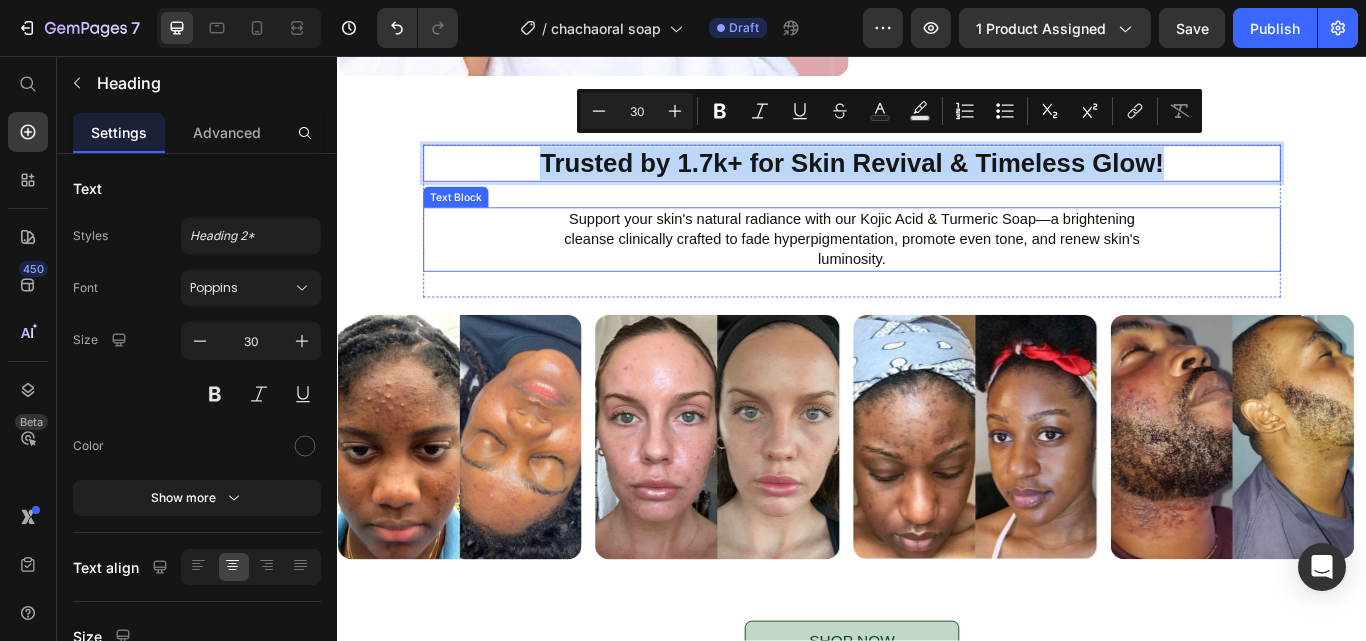 copy on "Trusted by 1.7k+ for Skin Revival & Timeless Glow!" 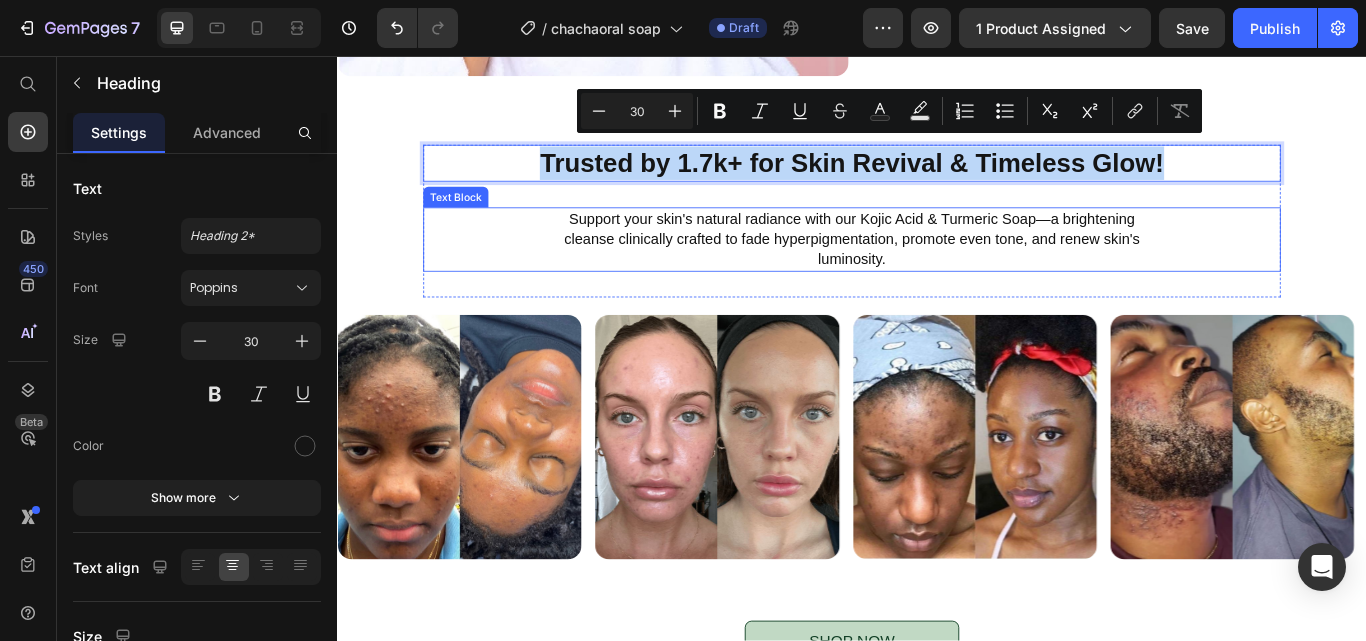 click on "Support your skin's natural radiance with our Kojic Acid & Turmeric Soap—a brightening cleanse clinically crafted to fade hyperpigmentation, promote even tone, and renew skin's luminosity." at bounding box center (937, 270) 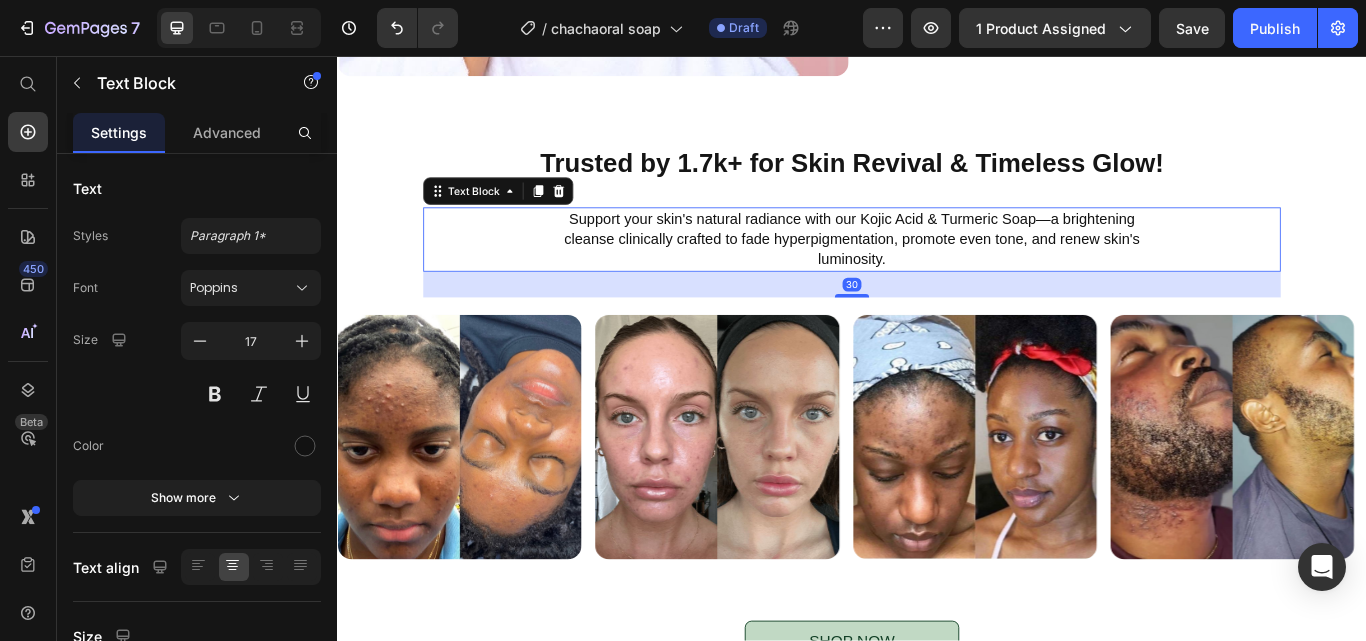 click on "Support your skin's natural radiance with our Kojic Acid & Turmeric Soap—a brightening cleanse clinically crafted to fade hyperpigmentation, promote even tone, and renew skin's luminosity." at bounding box center (937, 270) 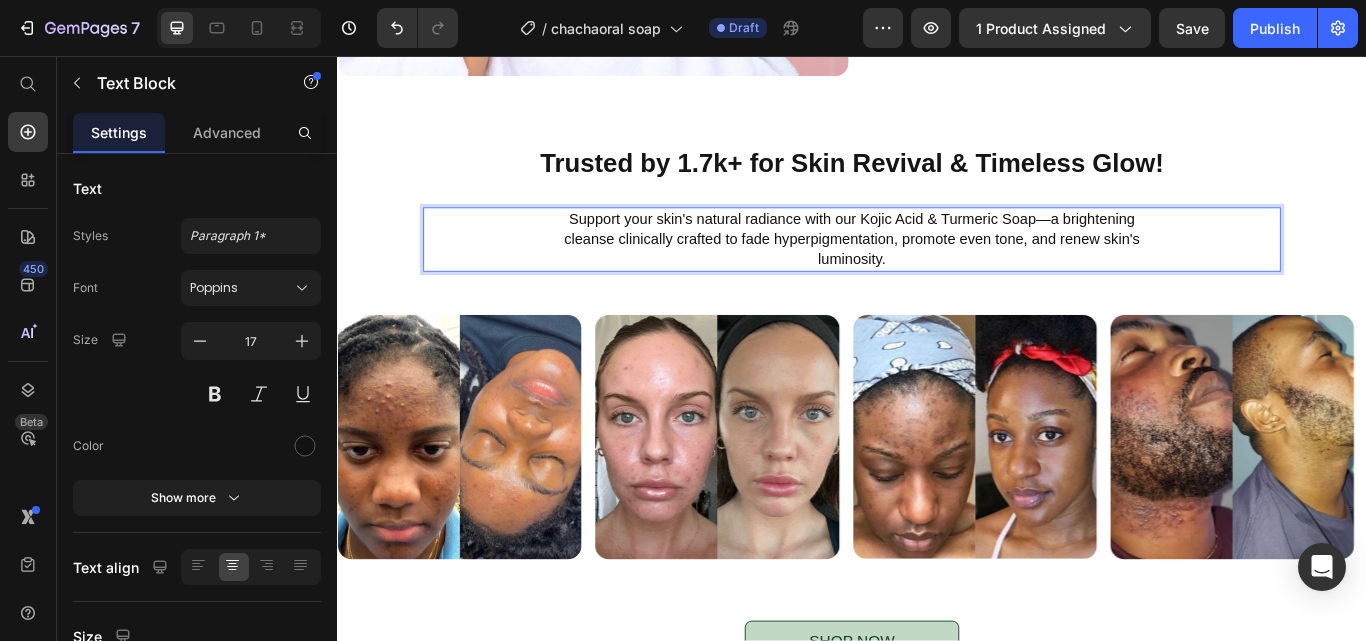 click on "Support your skin's natural radiance with our Kojic Acid & Turmeric Soap—a brightening cleanse clinically crafted to fade hyperpigmentation, promote even tone, and renew skin's luminosity." at bounding box center [937, 270] 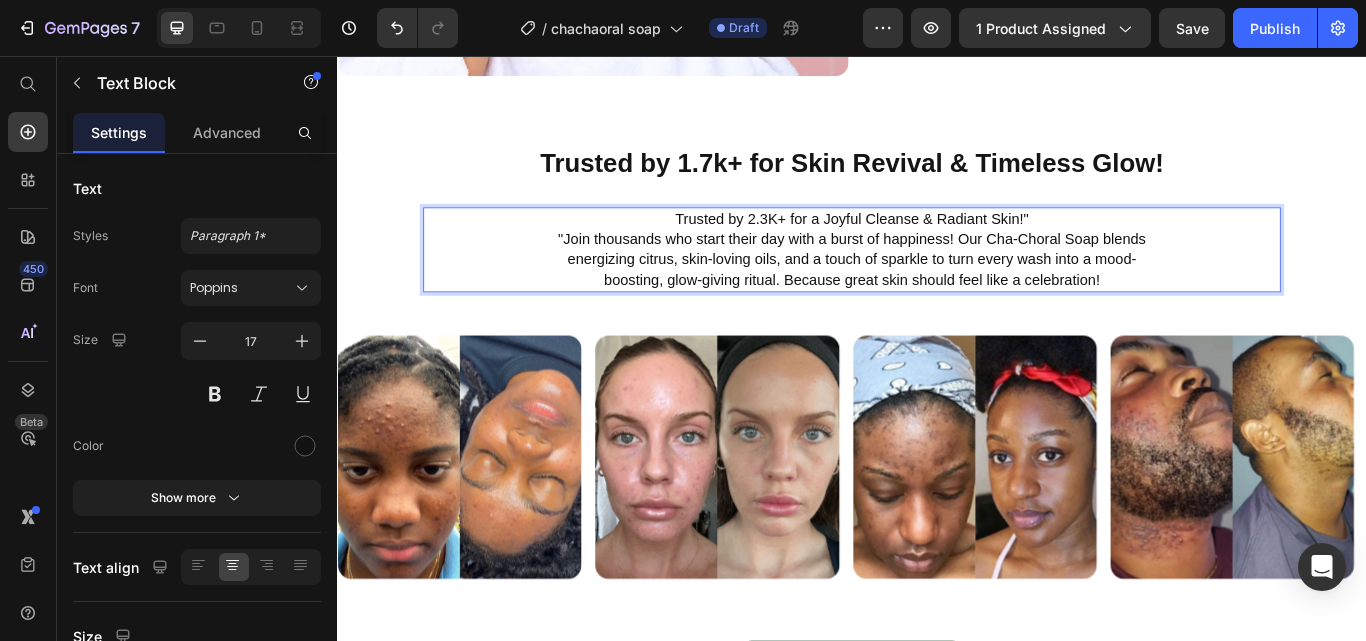 click on "Trusted by 2.3K+ for a Joyful Cleanse & Radiant Skin!" "Join thousands who start their day with a burst of happiness! Our Cha-Choral Soap blends energizing citrus, skin-loving oils, and a touch of sparkle to turn every wash into a mood-boosting, glow-giving ritual. Because great skin should feel like a celebration!" at bounding box center (937, 282) 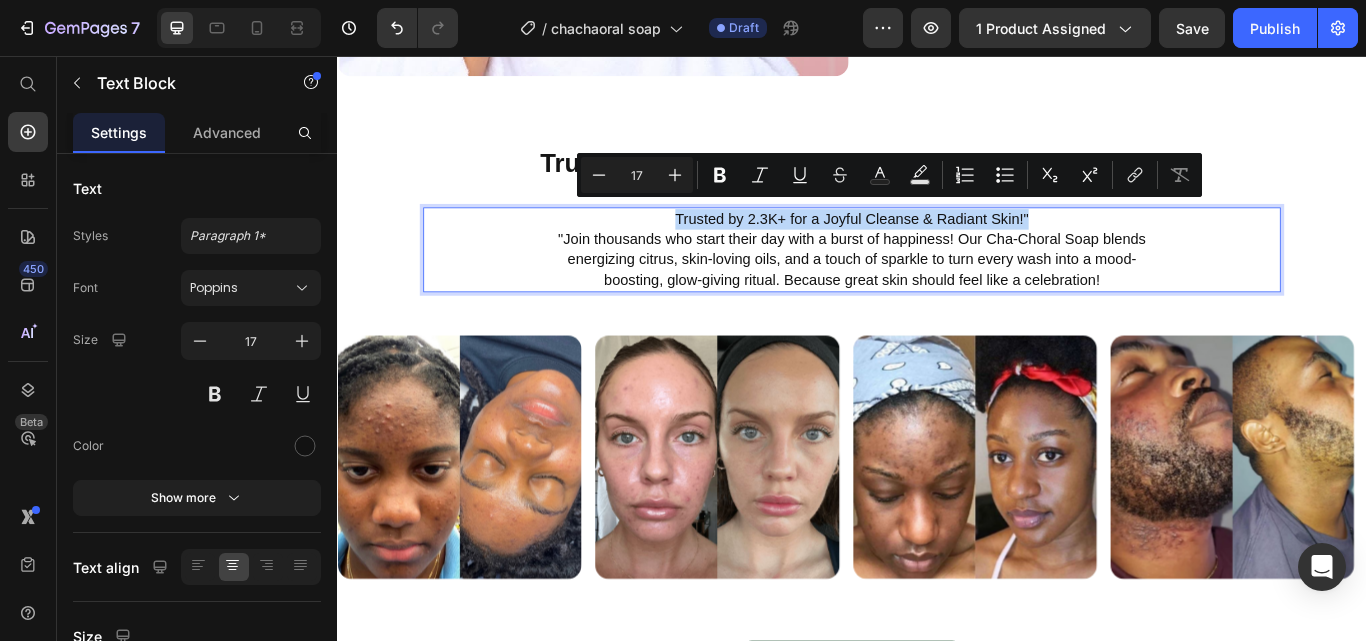 drag, startPoint x: 1148, startPoint y: 239, endPoint x: 726, endPoint y: 243, distance: 422.01895 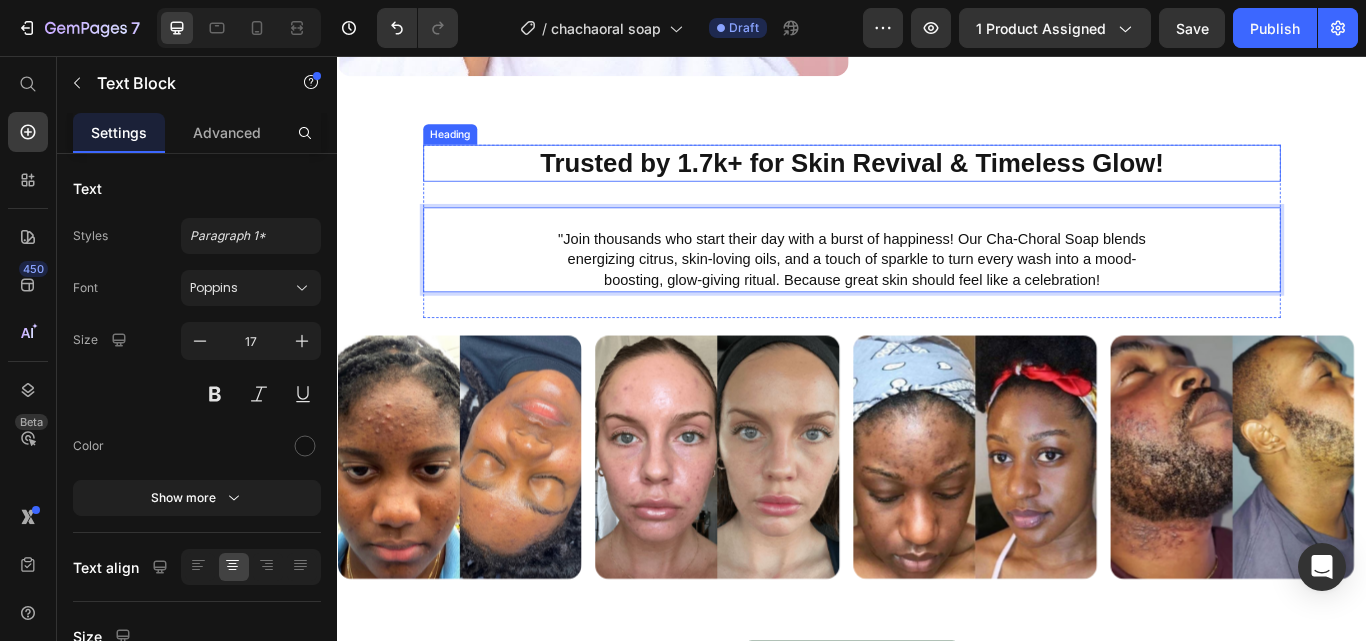 click on "Trusted by 1.7k+ for Skin Revival & Timeless Glow! Heading" at bounding box center [937, 181] 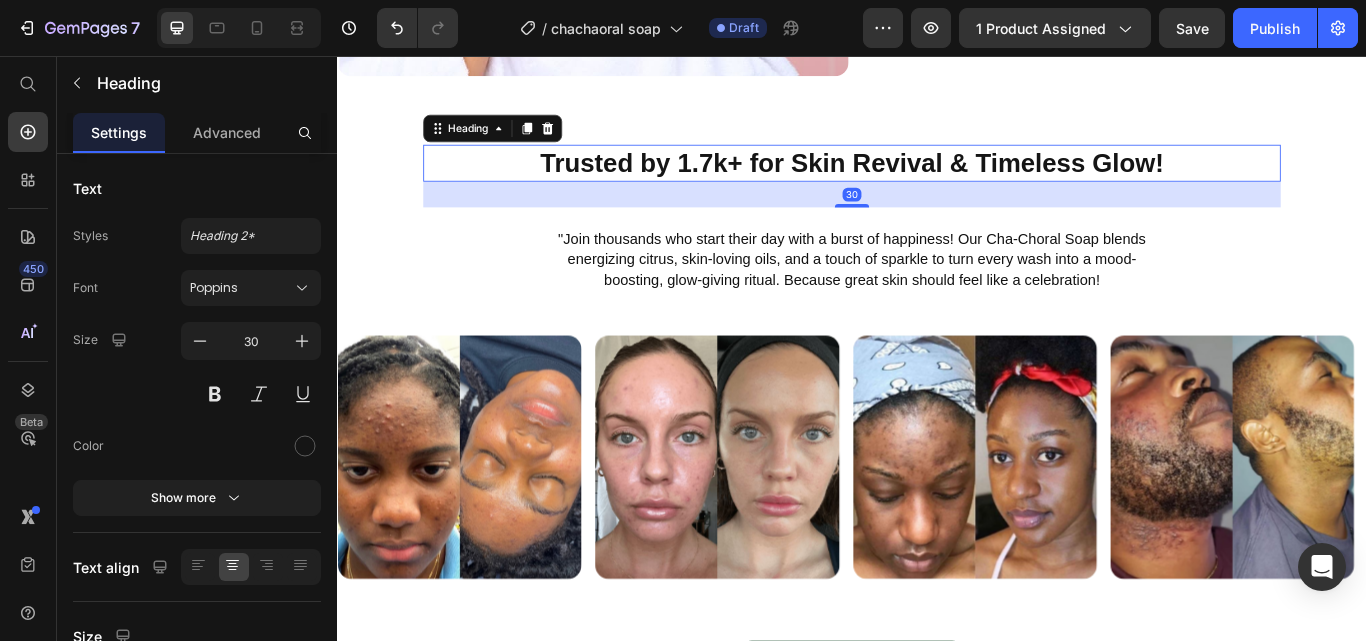 click on "Trusted by 1.7k+ for Skin Revival & Timeless Glow! Heading   30" at bounding box center (937, 181) 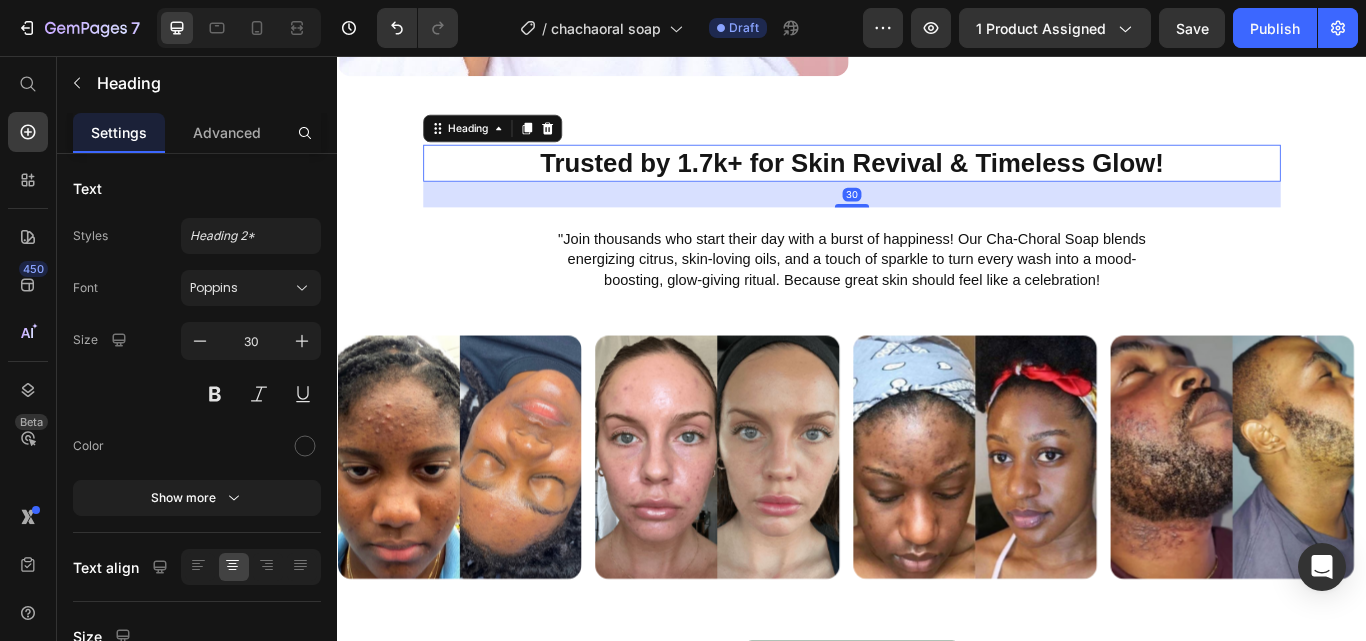 click on "Trusted by 1.7k+ for Skin Revival & Timeless Glow!" at bounding box center [937, 181] 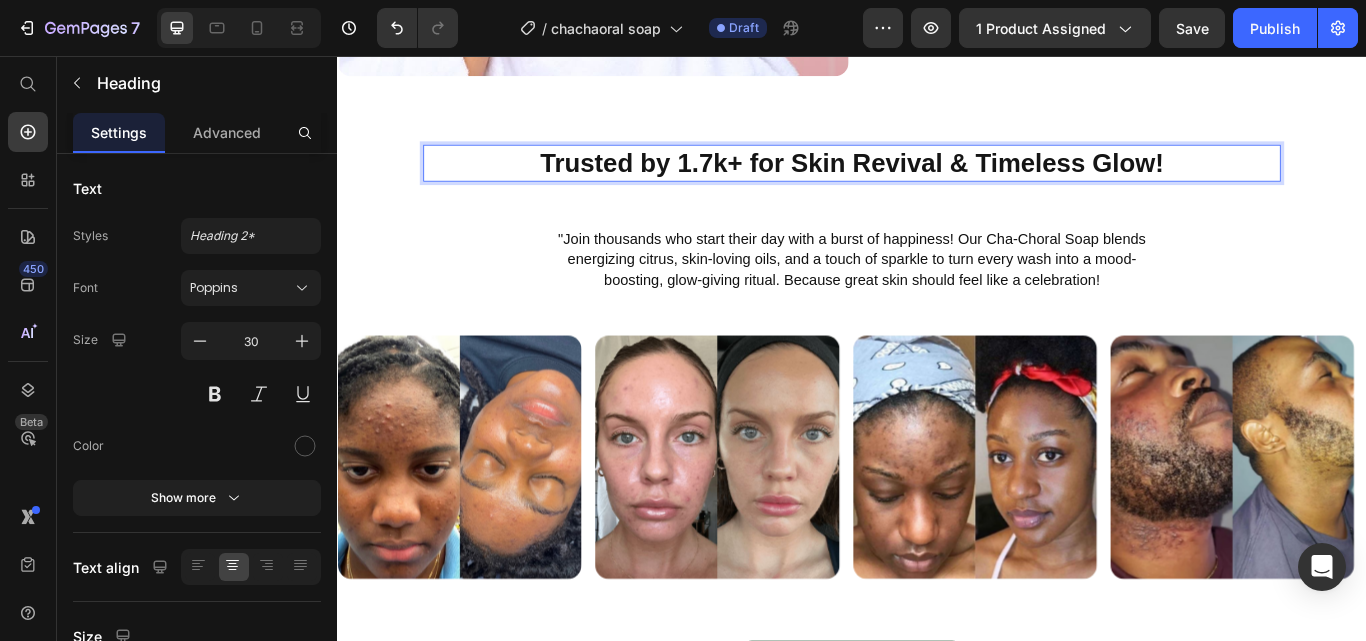 click on "Trusted by 1.7k+ for Skin Revival & Timeless Glow!" at bounding box center (937, 181) 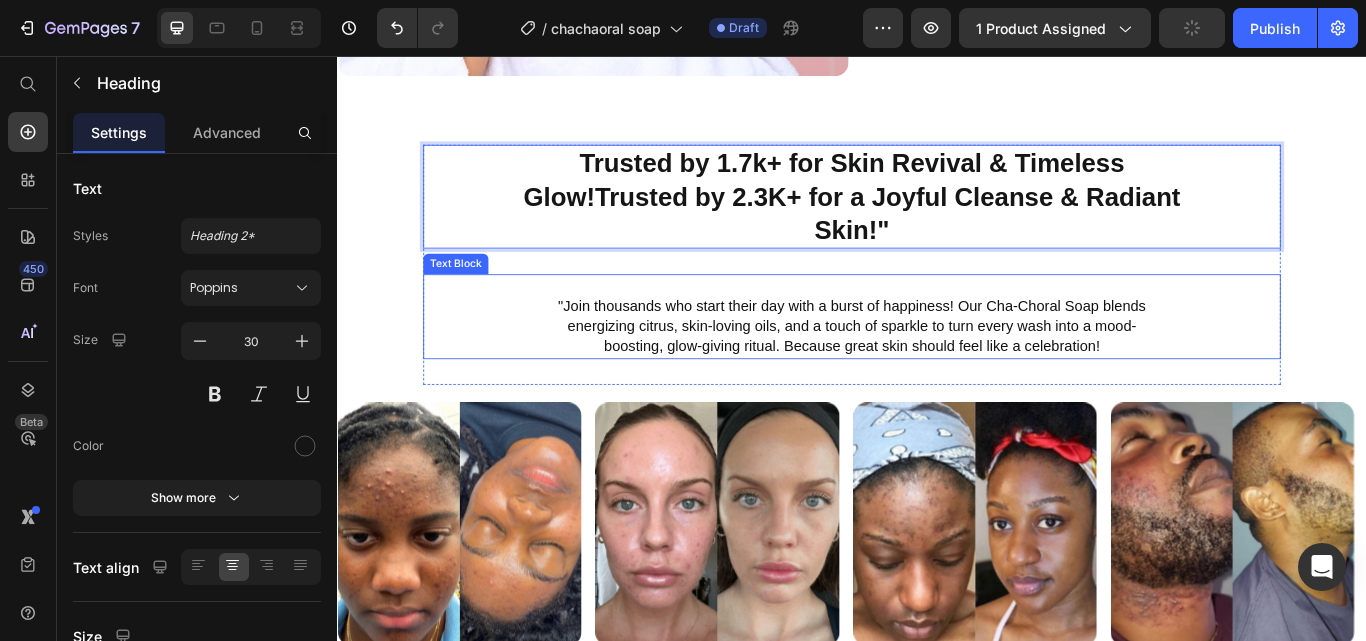 click on "⁠⁠⁠⁠⁠⁠⁠ "Join thousands who start their day with a burst of happiness! Our Cha-Choral Soap blends energizing citrus, skin-loving oils, and a touch of sparkle to turn every wash into a mood-boosting, glow-giving ritual. Because great skin should feel like a celebration!" at bounding box center (937, 360) 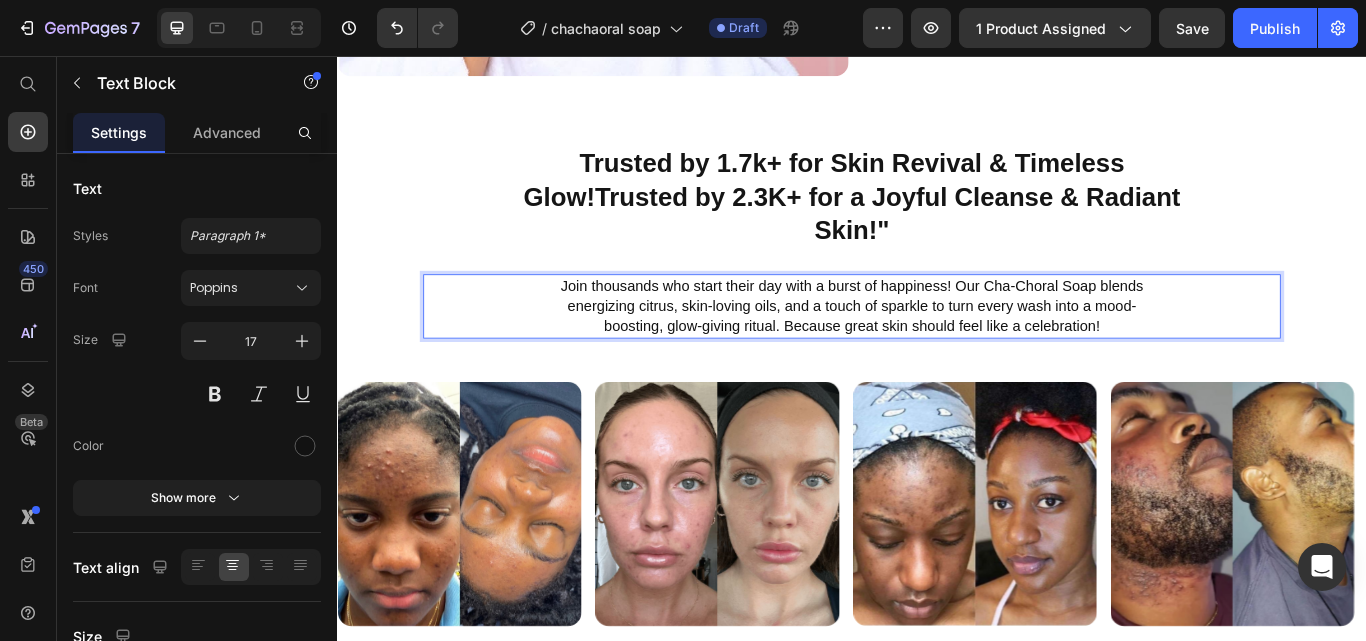 click on "Join thousands who start their day with a burst of happiness! Our Cha-Choral Soap blends energizing citrus, skin-loving oils, and a touch of sparkle to turn every wash into a mood-boosting, glow-giving ritual. Because great skin should feel like a celebration!" at bounding box center (937, 348) 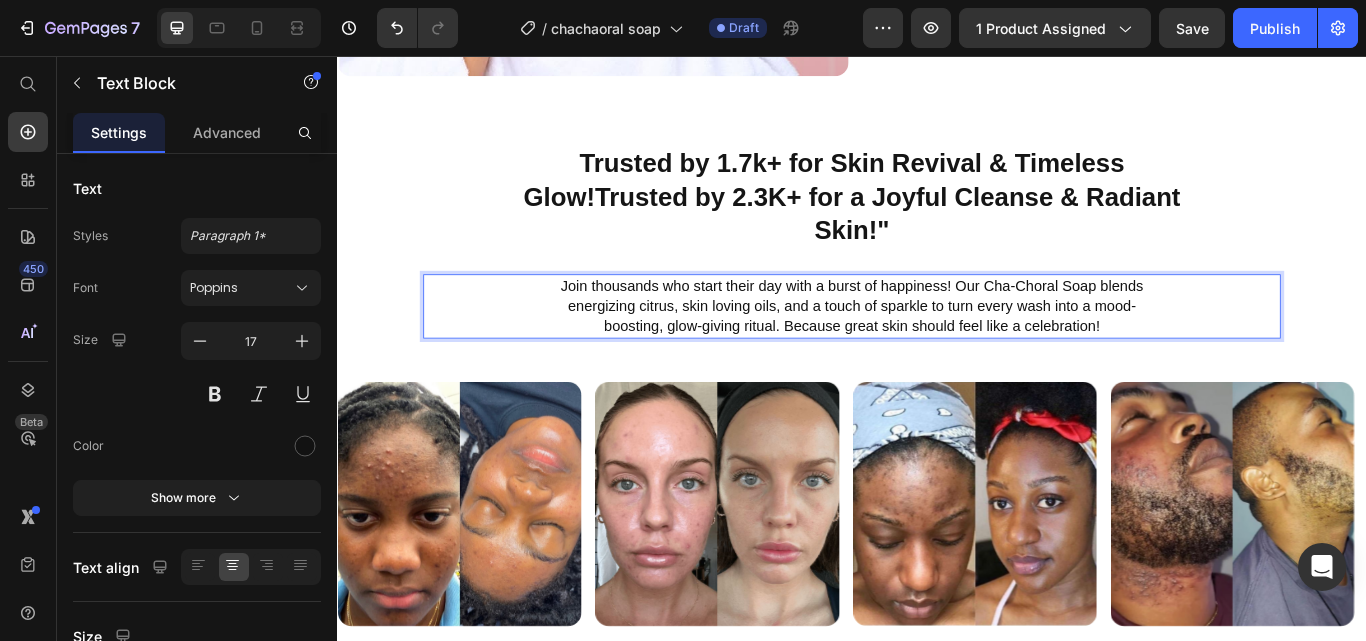 click on "Join thousands who start their day with a burst of happiness! Our Cha-Choral Soap blends energizing citrus, skin loving oils, and a touch of sparkle to turn every wash into a mood-boosting, glow-giving ritual. Because great skin should feel like a celebration!" at bounding box center (937, 348) 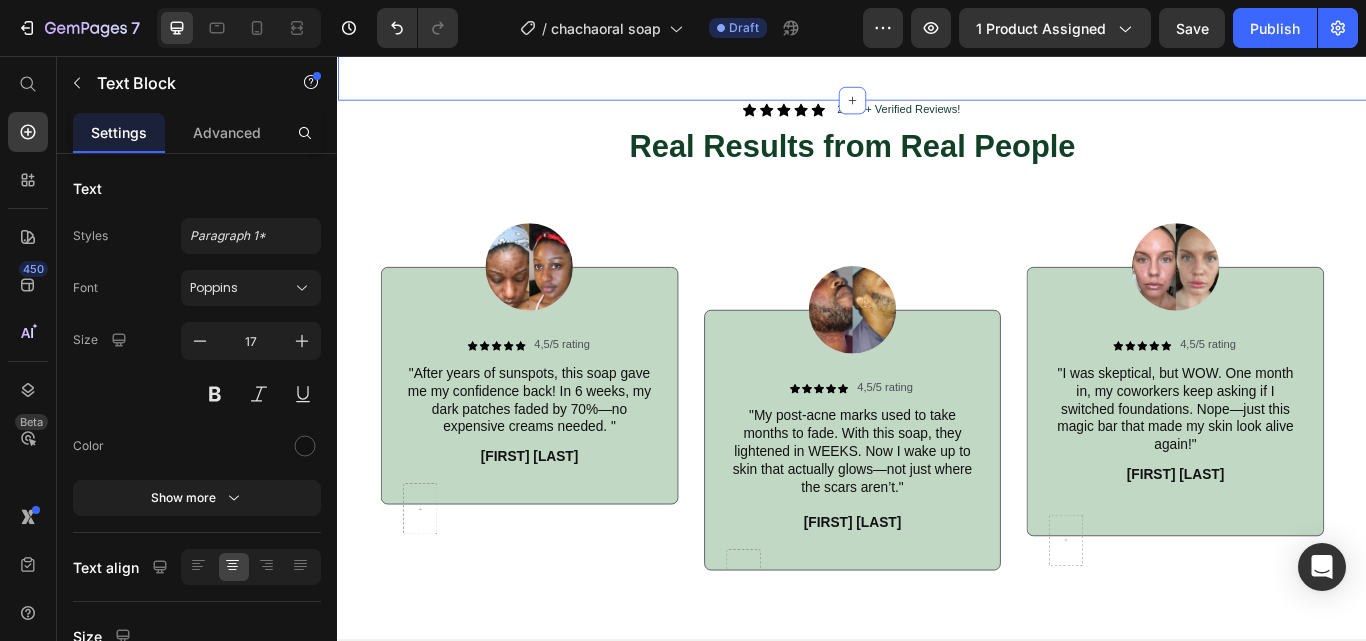 scroll, scrollTop: 2800, scrollLeft: 0, axis: vertical 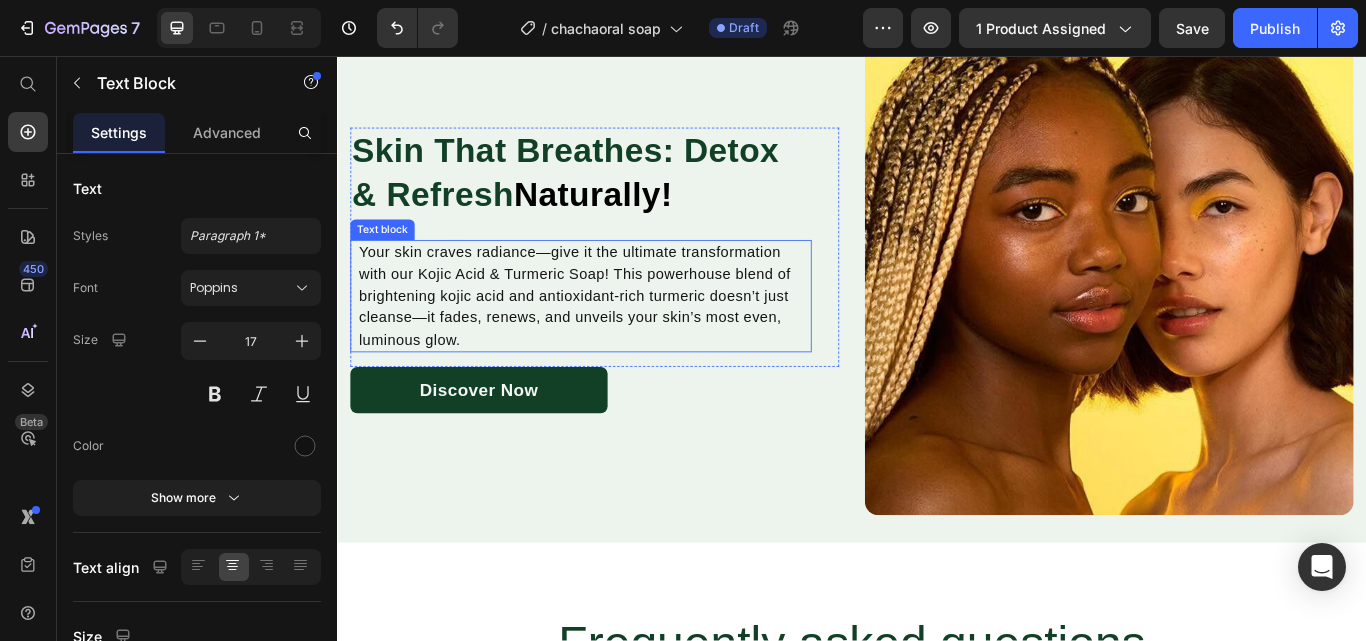click on "Your skin craves radiance—give it the ultimate transformation with our Kojic Acid & Turmeric Soap! This powerhouse blend of brightening kojic acid and antioxidant-rich turmeric doesn’t just cleanse—it fades, renews, and unveils your skin’s most even, luminous glow." at bounding box center (625, 337) 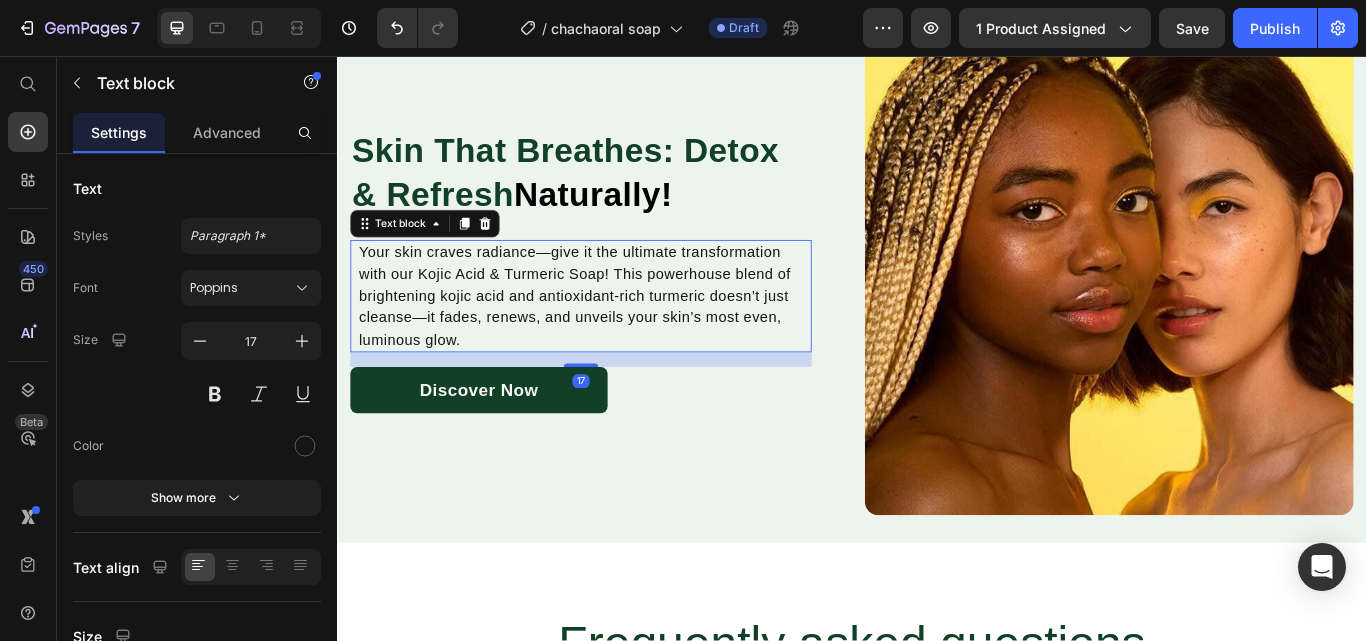 click on "Your skin craves radiance—give it the ultimate transformation with our Kojic Acid & Turmeric Soap! This powerhouse blend of brightening kojic acid and antioxidant-rich turmeric doesn’t just cleanse—it fades, renews, and unveils your skin’s most even, luminous glow." at bounding box center (625, 337) 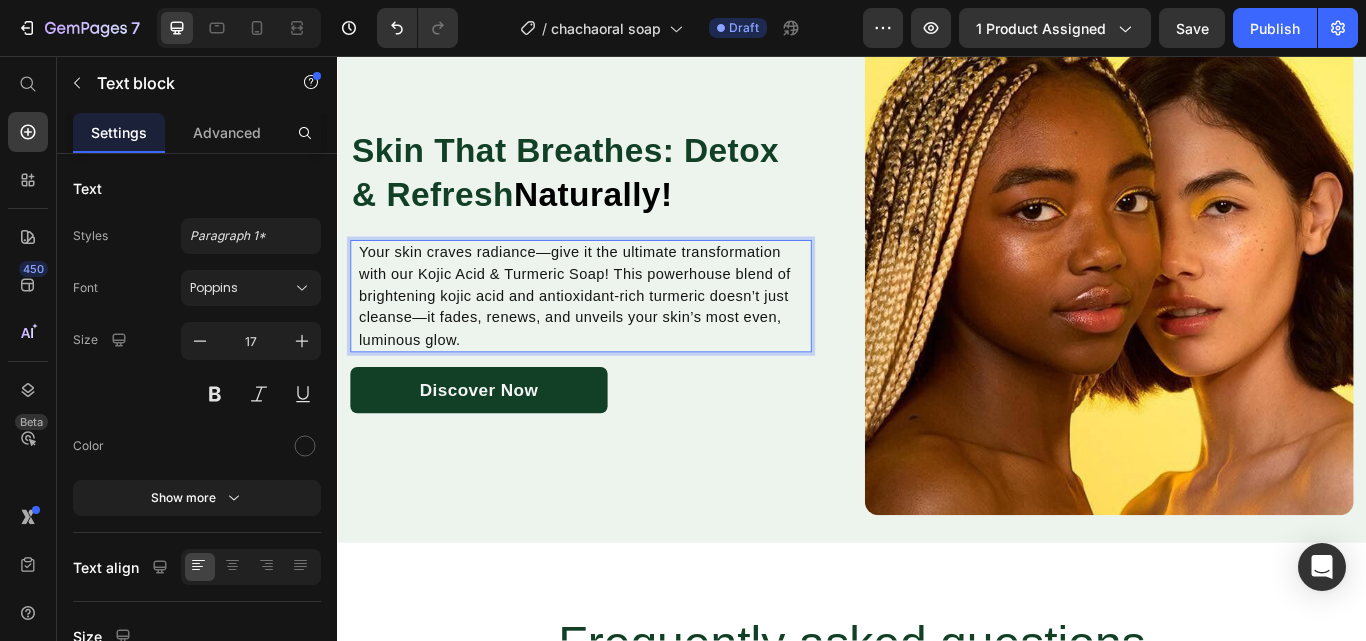 click on "Your skin craves radiance—give it the ultimate transformation with our Kojic Acid & Turmeric Soap! This powerhouse blend of brightening kojic acid and antioxidant-rich turmeric doesn’t just cleanse—it fades, renews, and unveils your skin’s most even, luminous glow." at bounding box center [625, 337] 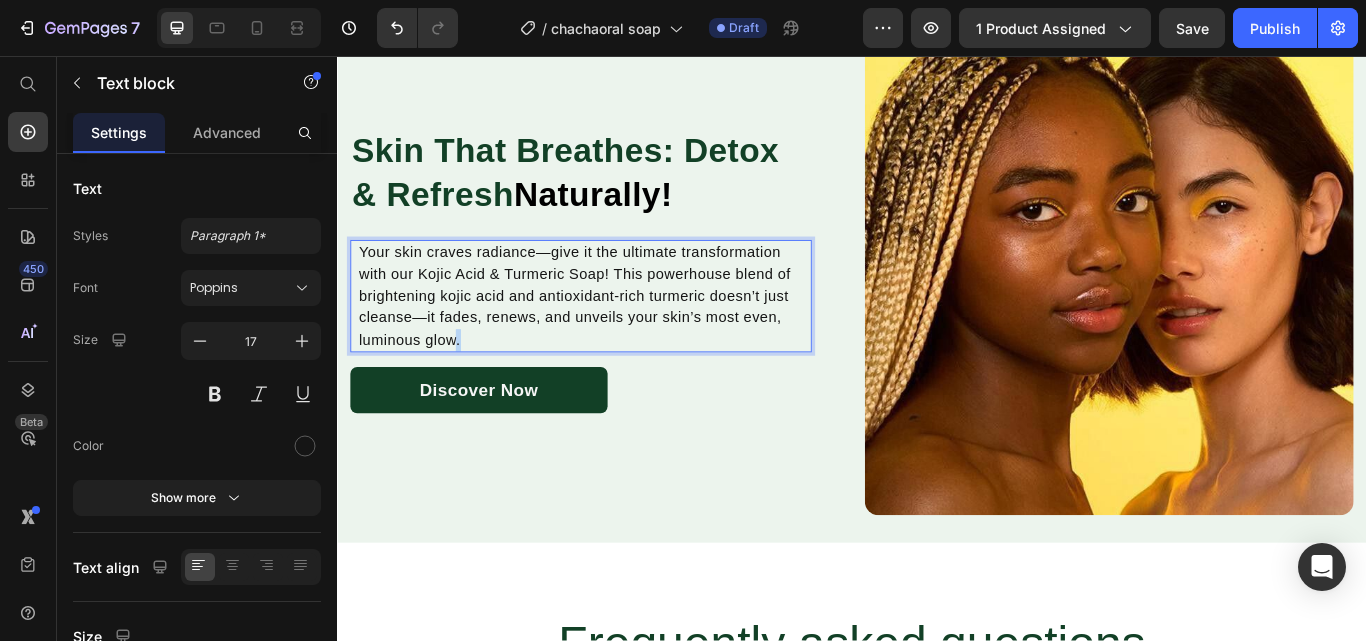 click on "Your skin craves radiance—give it the ultimate transformation with our Kojic Acid & Turmeric Soap! This powerhouse blend of brightening kojic acid and antioxidant-rich turmeric doesn’t just cleanse—it fades, renews, and unveils your skin’s most even, luminous glow." at bounding box center (625, 337) 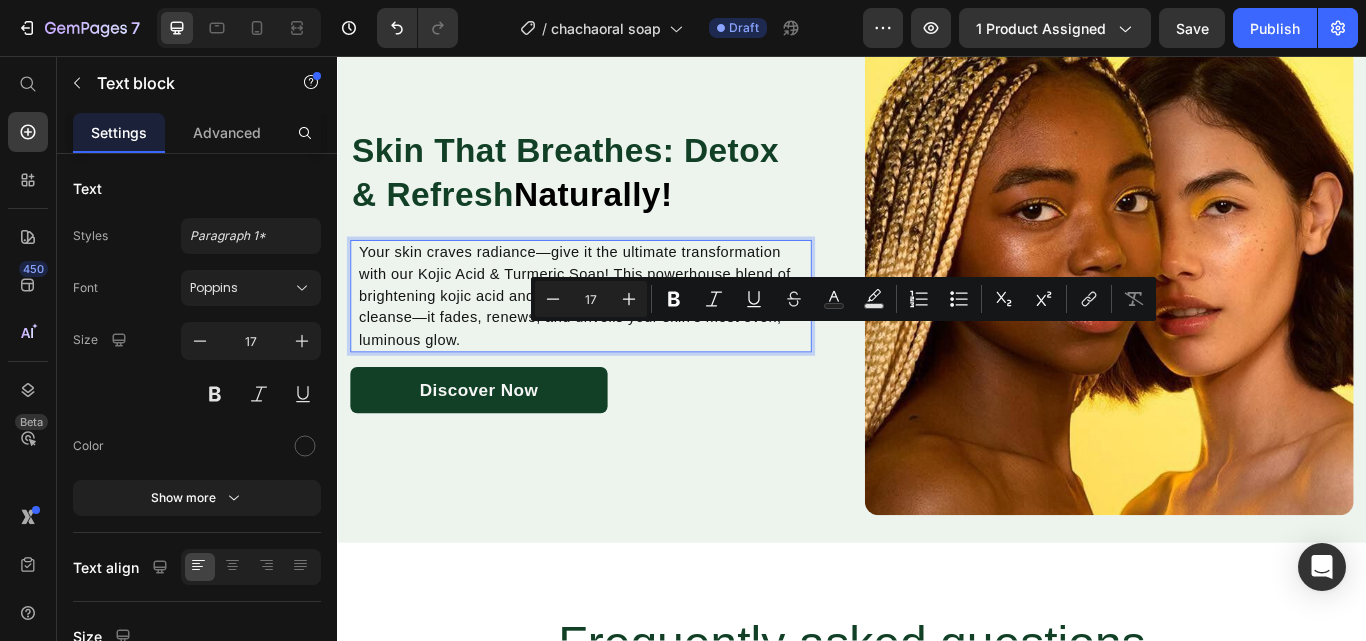click on "Your skin craves radiance—give it the ultimate transformation with our Kojic Acid & Turmeric Soap! This powerhouse blend of brightening kojic acid and antioxidant-rich turmeric doesn’t just cleanse—it fades, renews, and unveils your skin’s most even, luminous glow." at bounding box center (625, 337) 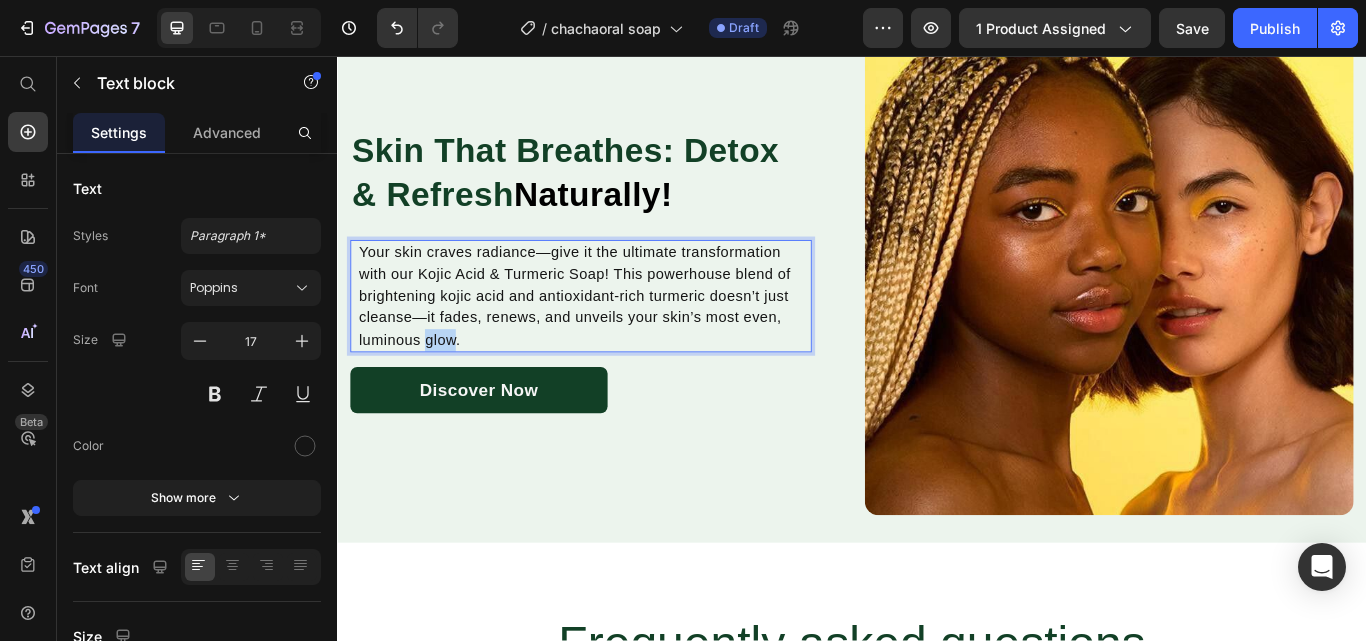 click on "Your skin craves radiance—give it the ultimate transformation with our Kojic Acid & Turmeric Soap! This powerhouse blend of brightening kojic acid and antioxidant-rich turmeric doesn’t just cleanse—it fades, renews, and unveils your skin’s most even, luminous glow." at bounding box center [625, 337] 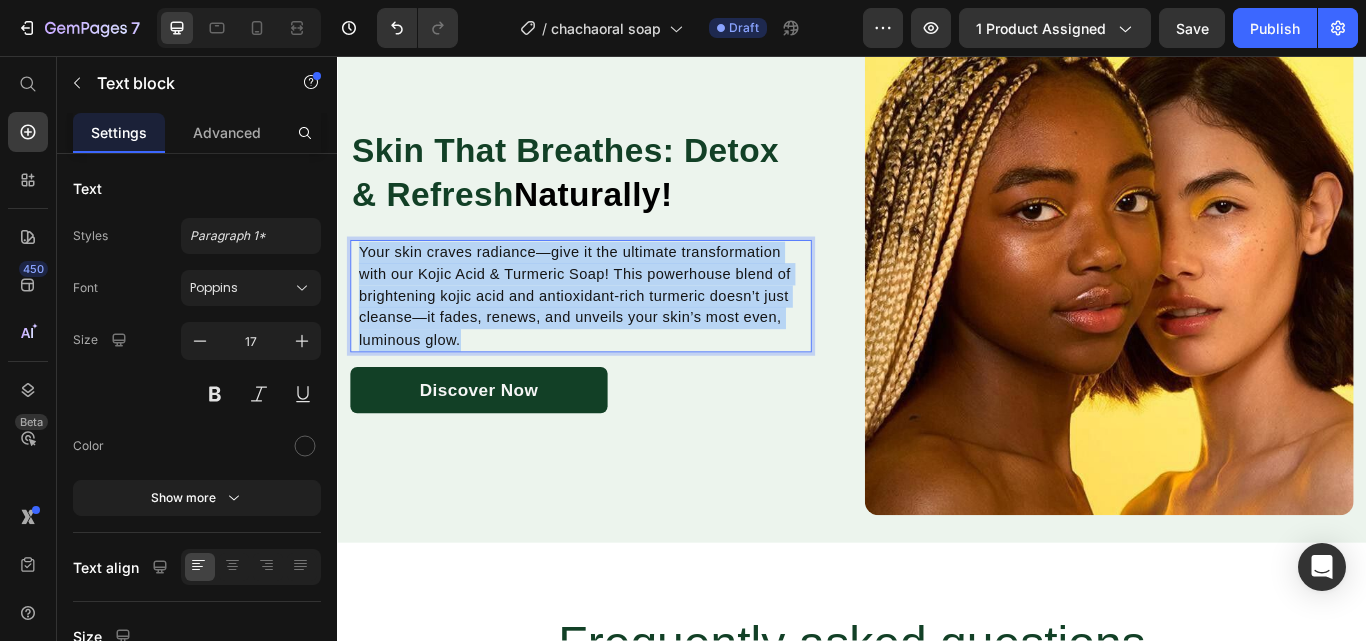click on "Your skin craves radiance—give it the ultimate transformation with our Kojic Acid & Turmeric Soap! This powerhouse blend of brightening kojic acid and antioxidant-rich turmeric doesn’t just cleanse—it fades, renews, and unveils your skin’s most even, luminous glow." at bounding box center [625, 337] 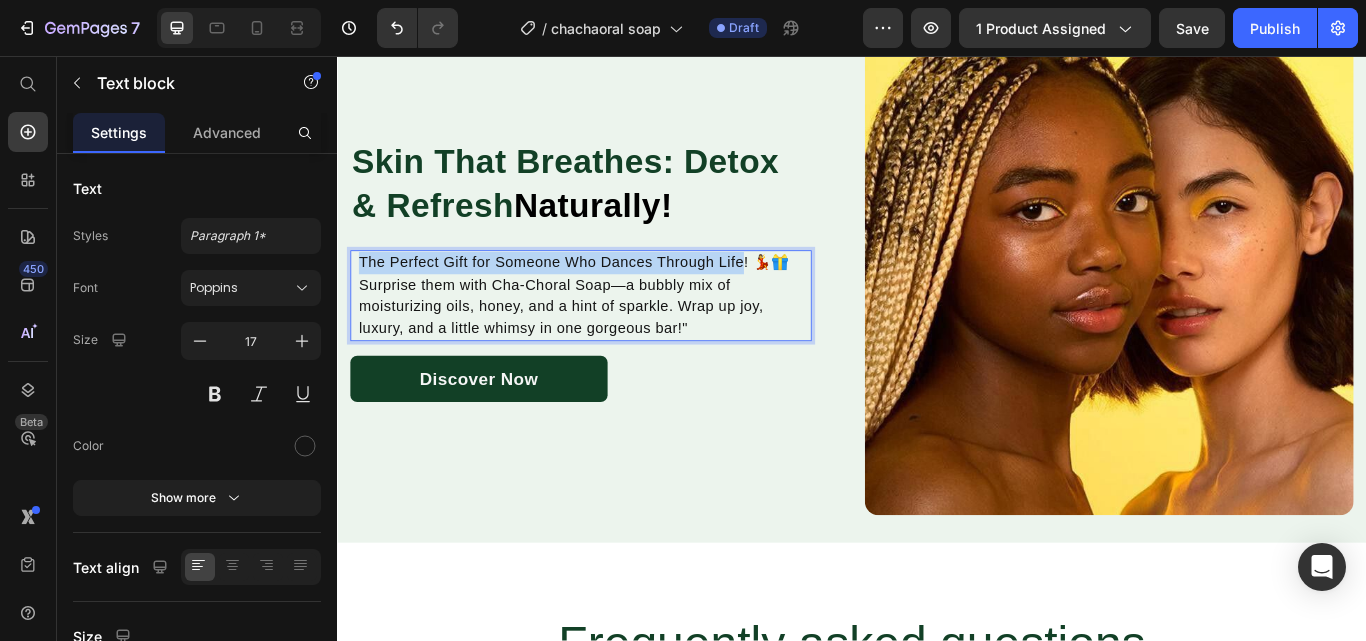 drag, startPoint x: 850, startPoint y: 289, endPoint x: 356, endPoint y: 272, distance: 494.29242 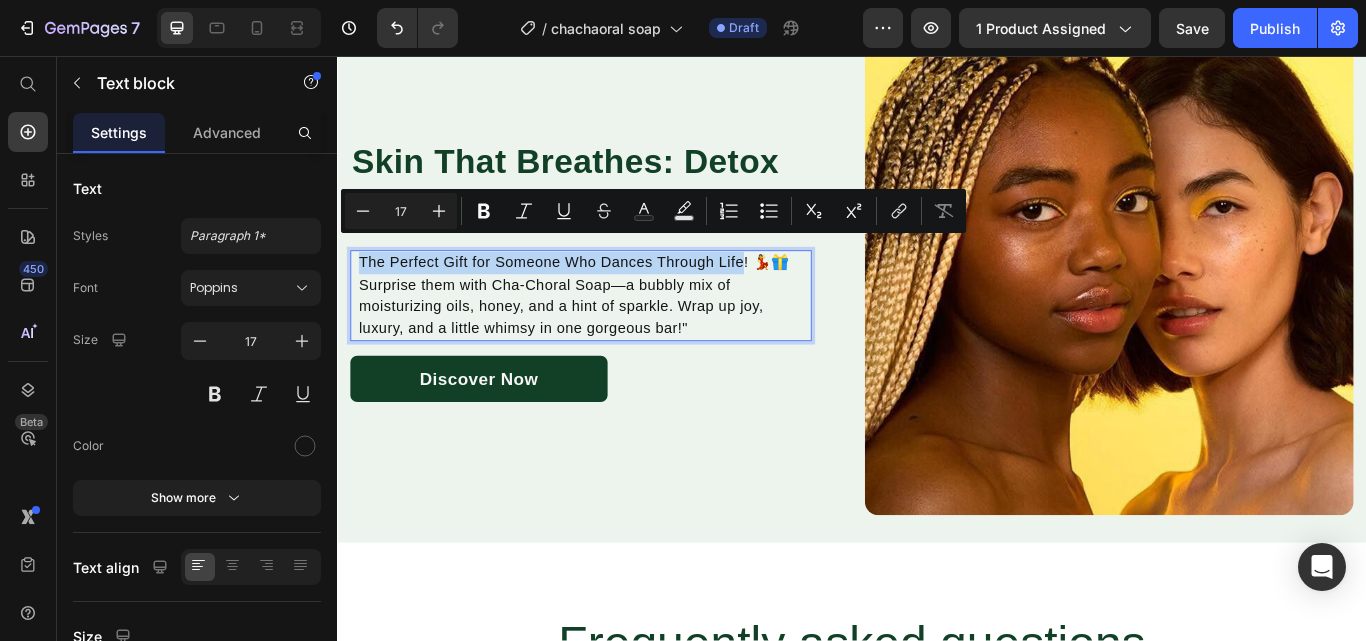 scroll, scrollTop: 3613, scrollLeft: 0, axis: vertical 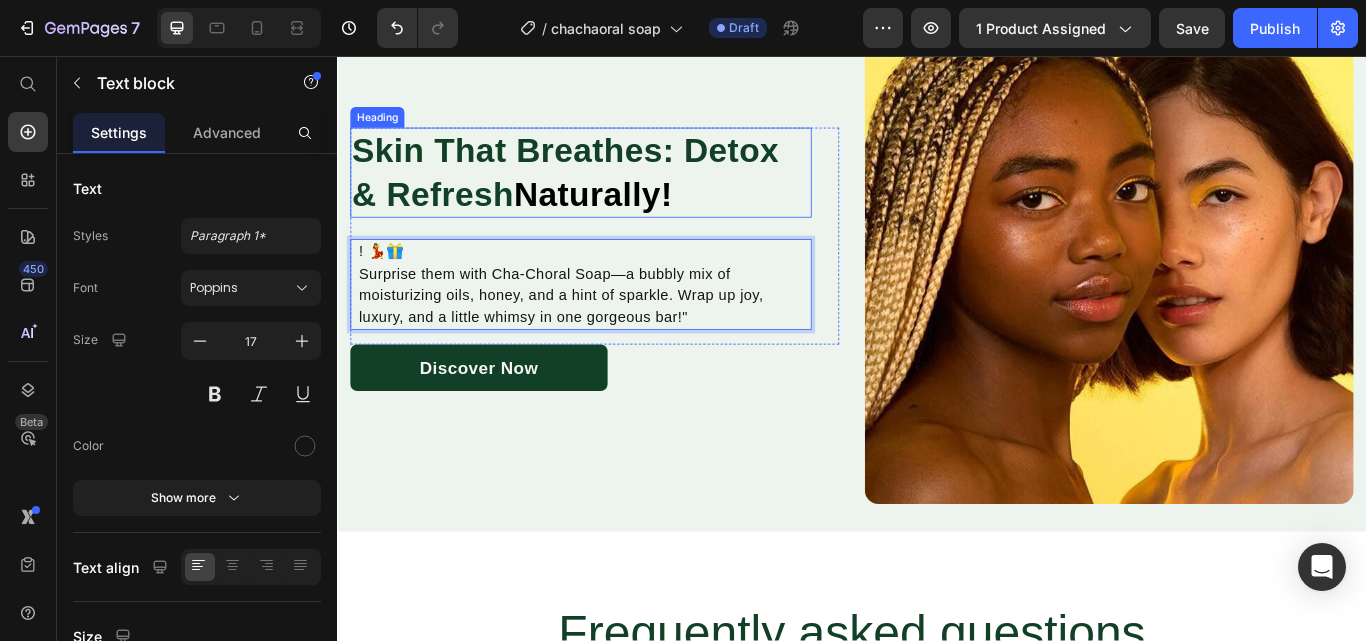 click on "Skin That Breathes: Detox & Refresh  Naturally!" at bounding box center [621, 192] 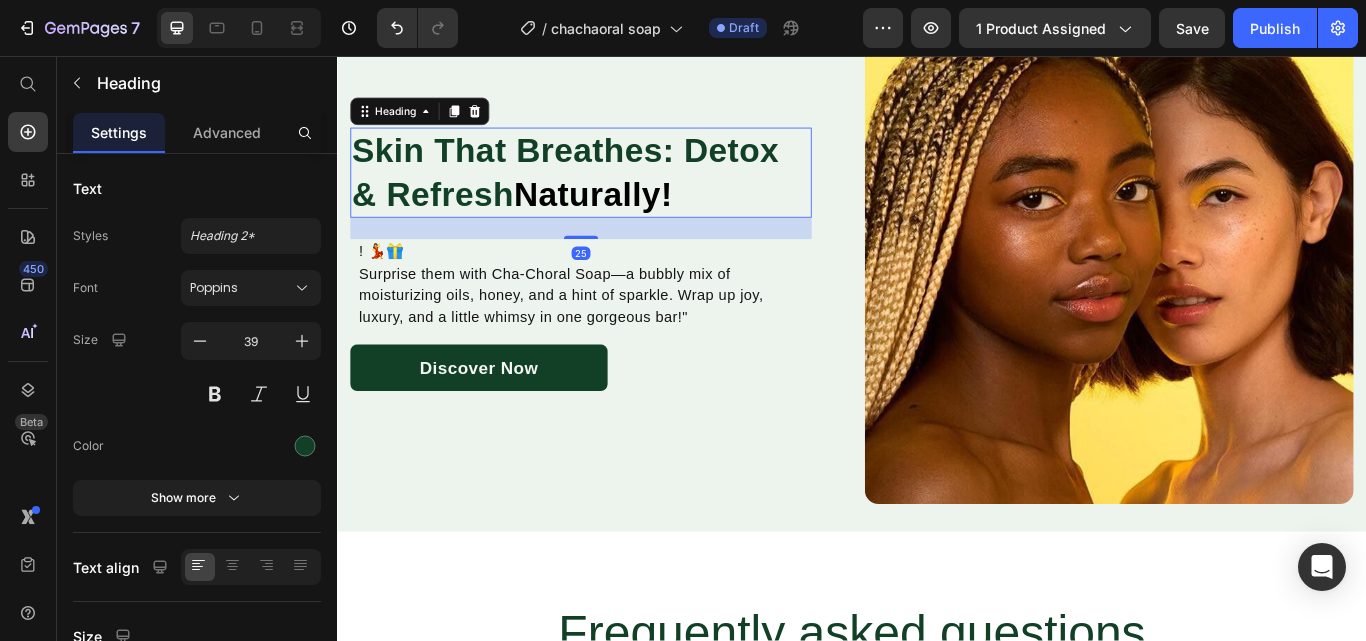 click on "Skin That Breathes: Detox & Refresh  Naturally!" at bounding box center [621, 192] 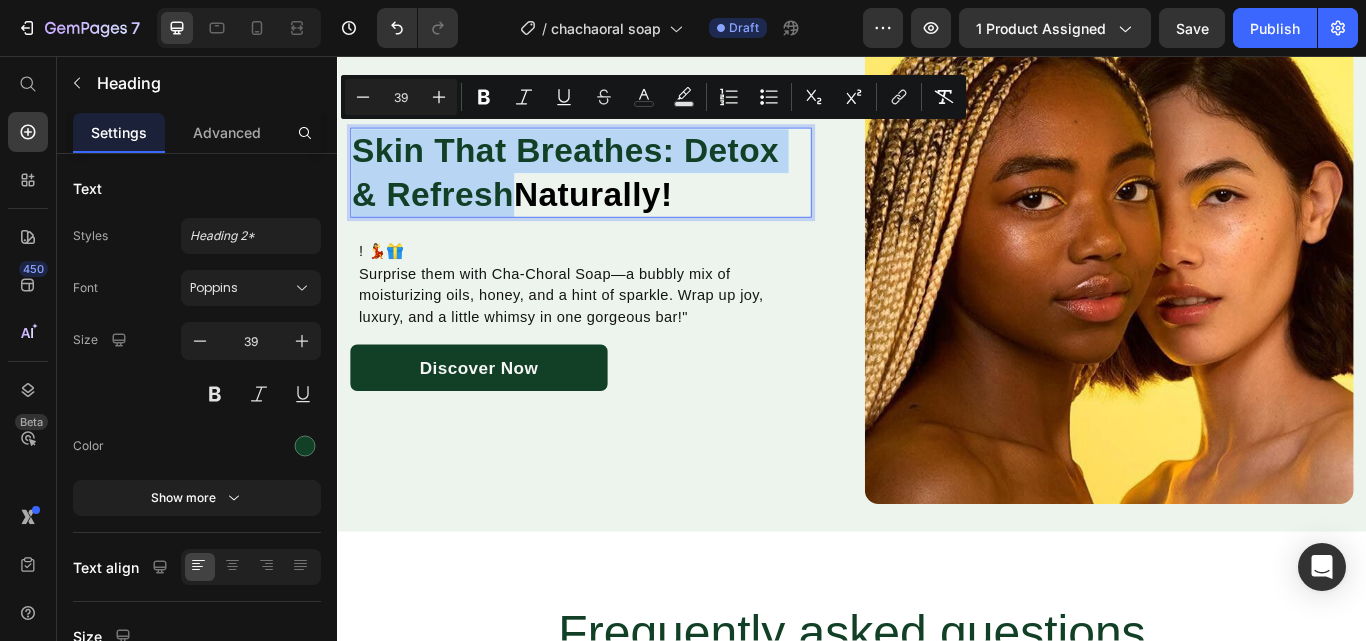 scroll, scrollTop: 3588, scrollLeft: 0, axis: vertical 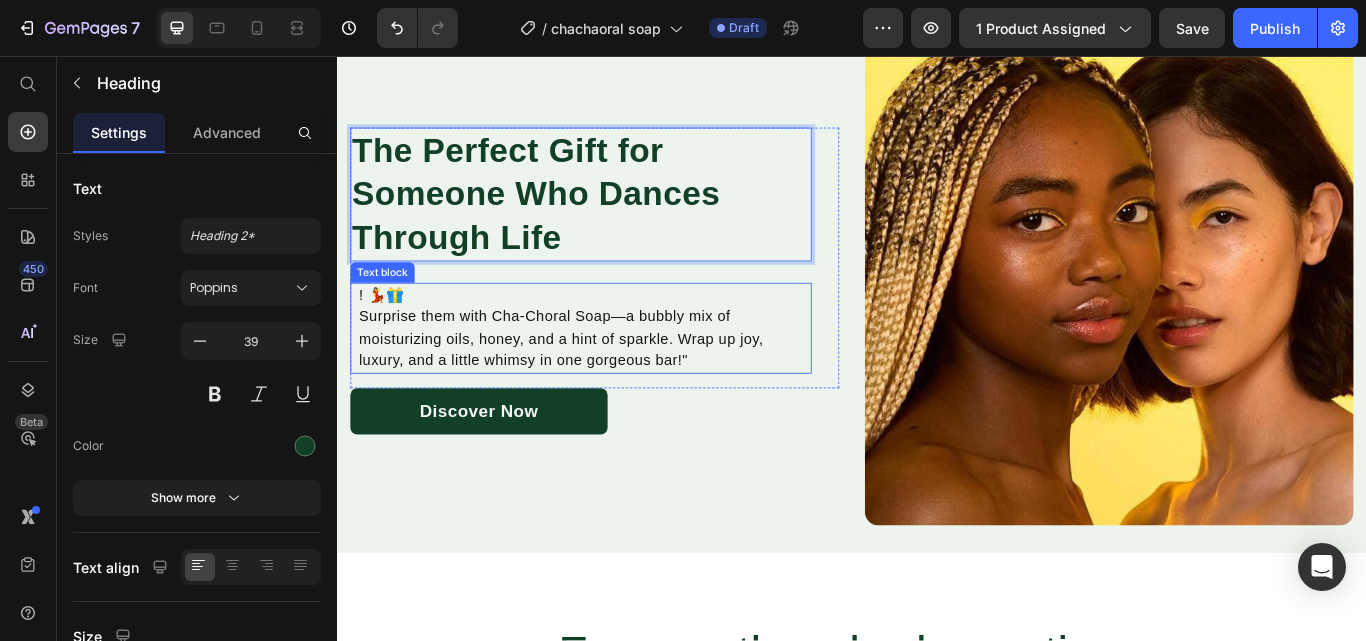 click on "! 💃🎁 Surprise them with Cha-Choral Soap—a bubbly mix of moisturizing oils, honey, and a hint of sparkle. Wrap up joy, luxury, and a little whimsy in one gorgeous bar!"" at bounding box center [625, 374] 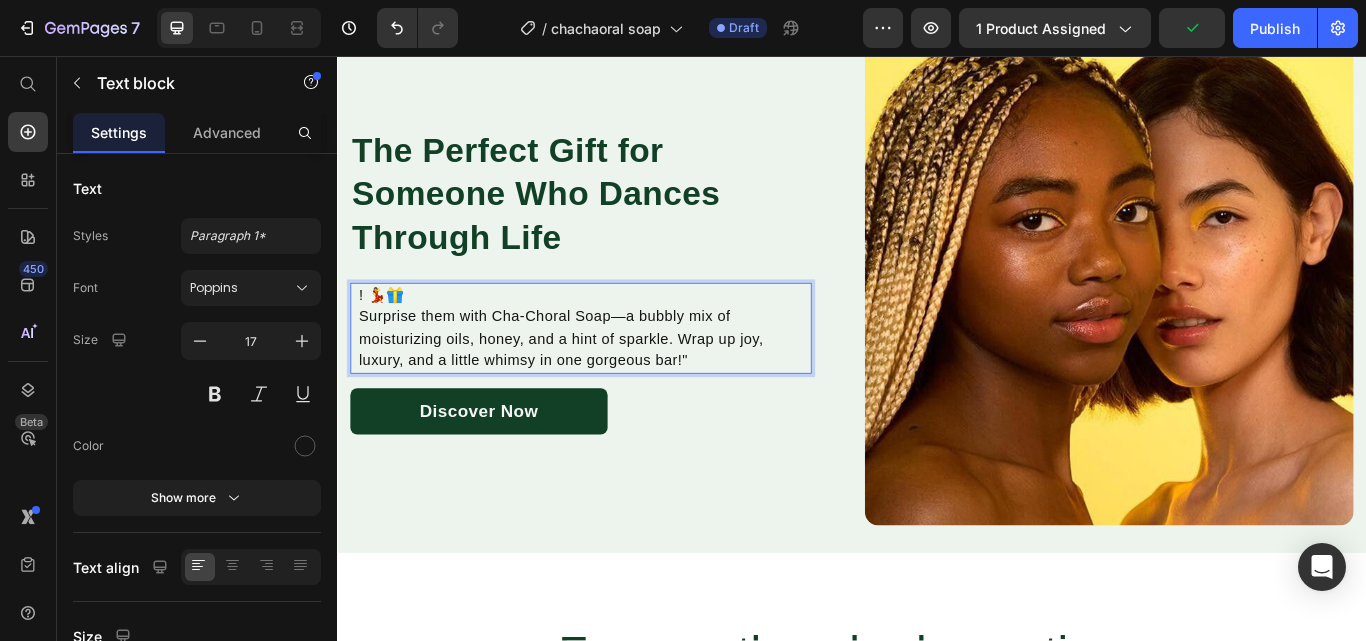click on "! 💃🎁 Surprise them with Cha-Choral Soap—a bubbly mix of moisturizing oils, honey, and a hint of sparkle. Wrap up joy, luxury, and a little whimsy in one gorgeous bar!"" at bounding box center [625, 374] 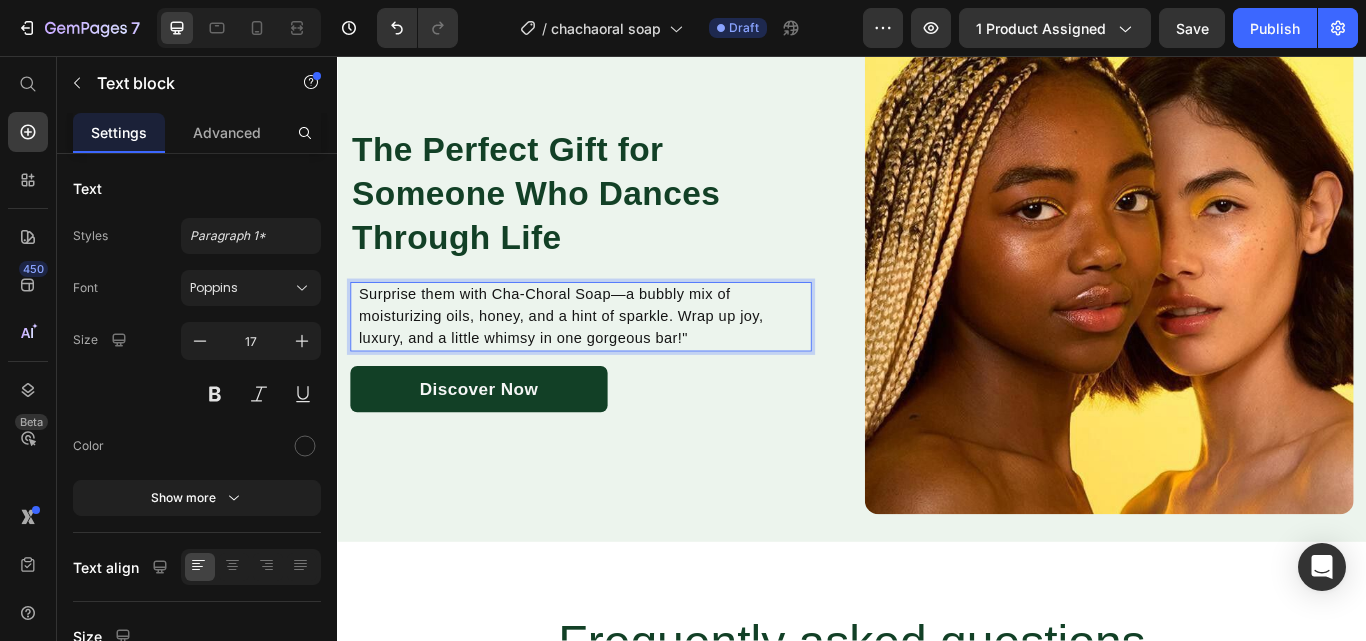 click on "Surprise them with Cha-Choral Soap—a bubbly mix of moisturizing oils, honey, and a hint of sparkle. Wrap up joy, luxury, and a little whimsy in one gorgeous bar!"" at bounding box center [625, 360] 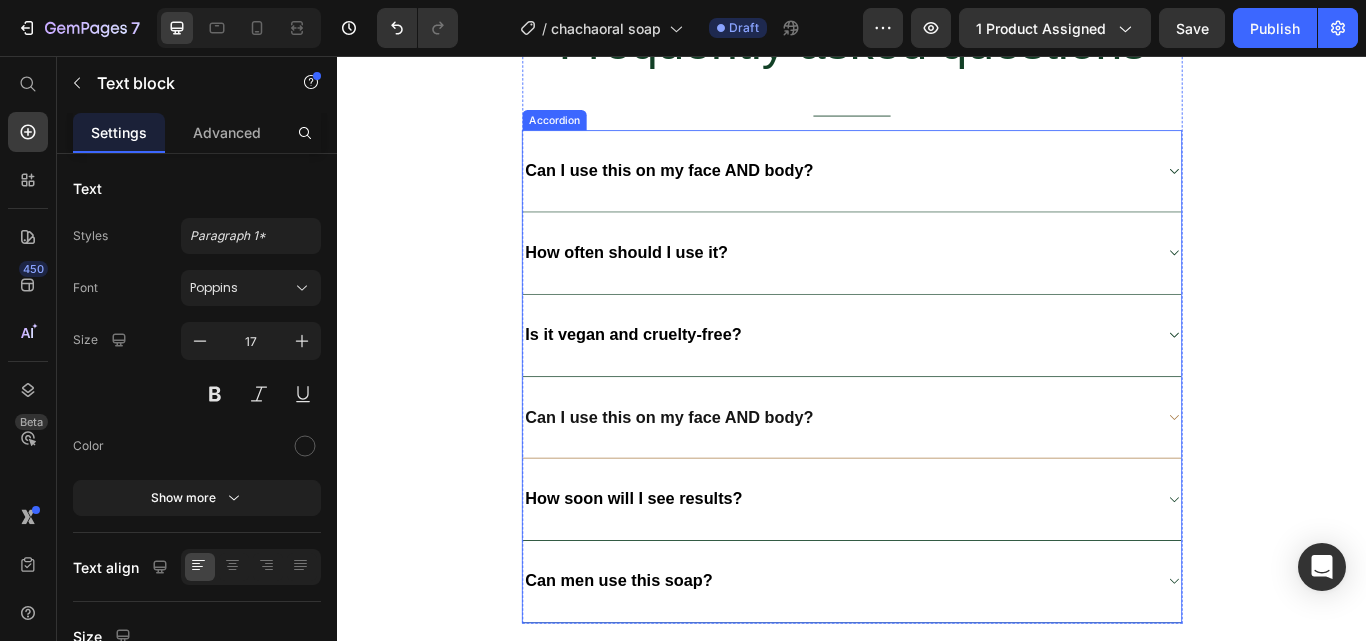 scroll, scrollTop: 4401, scrollLeft: 0, axis: vertical 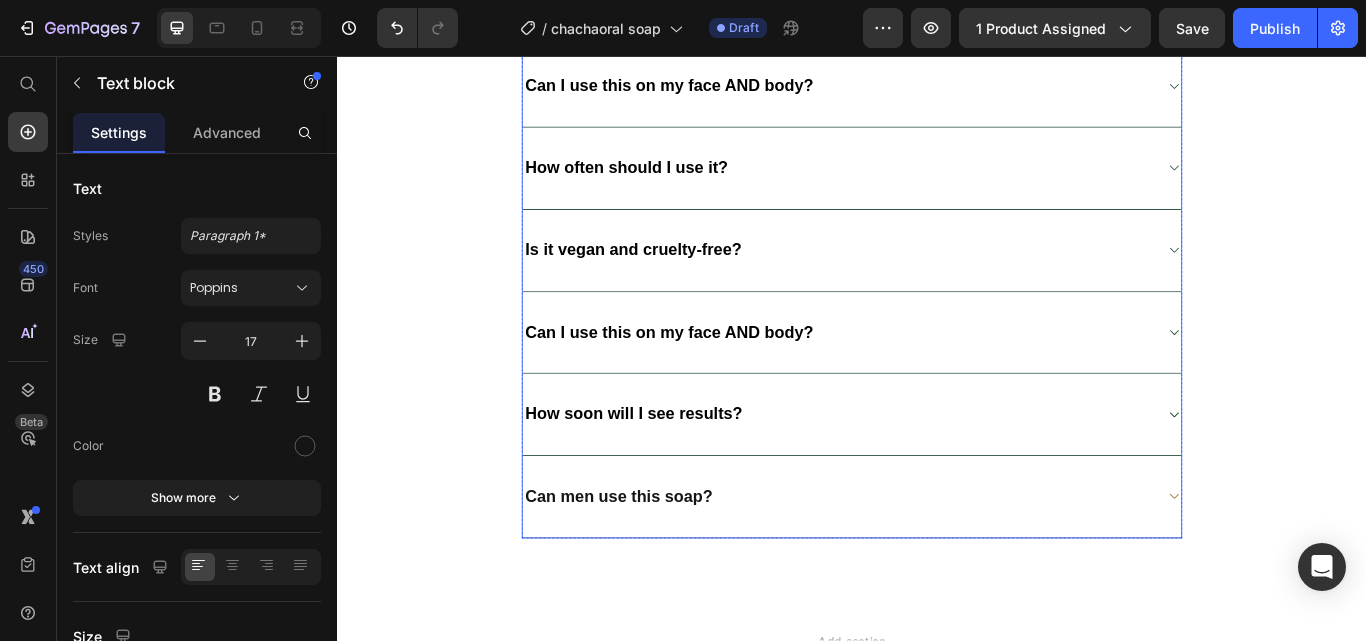 click 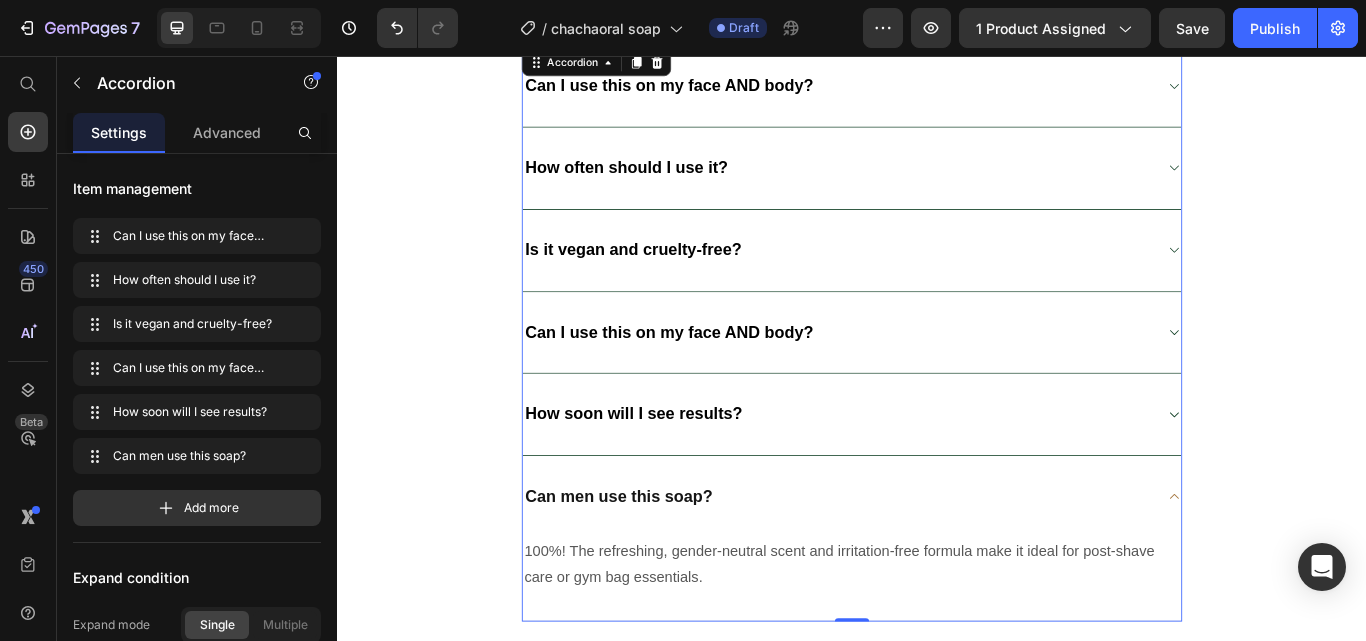 click 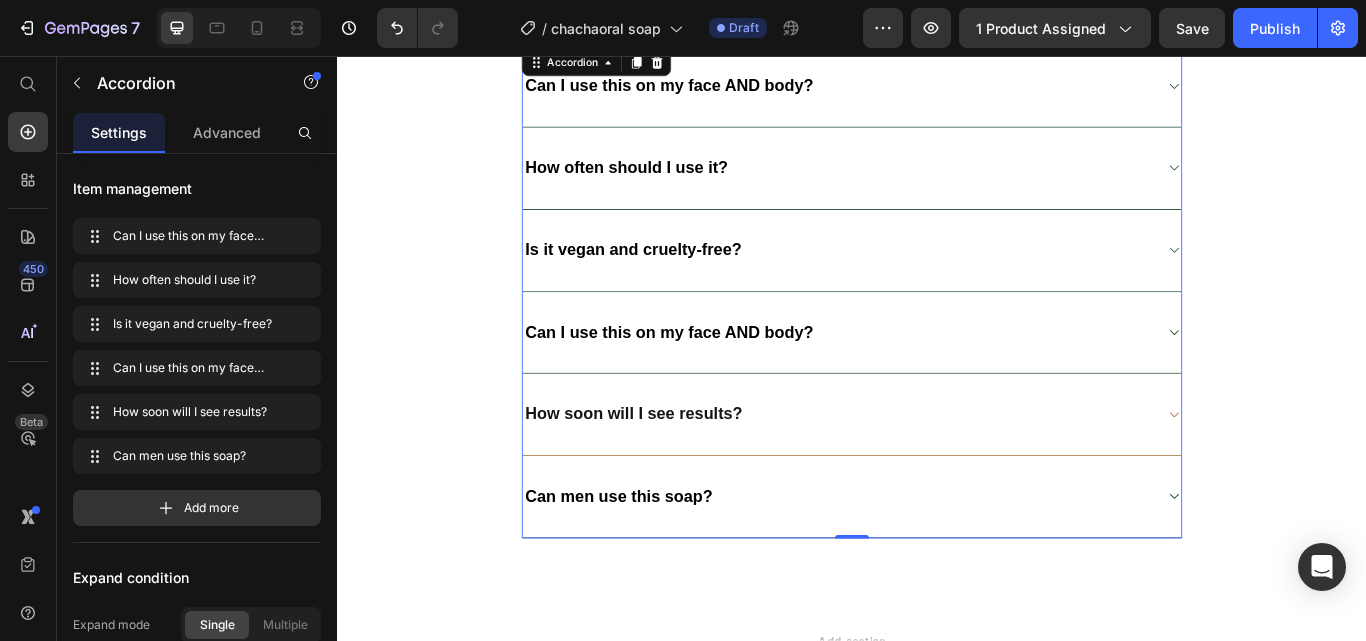 click 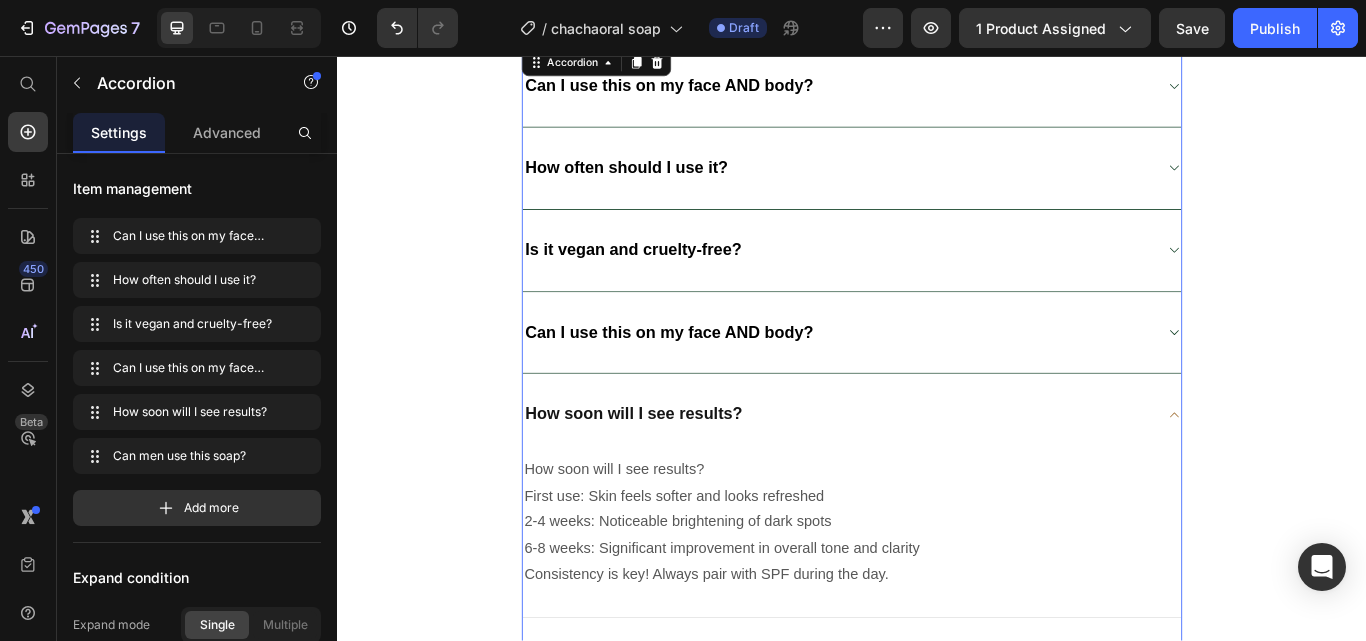 click on "How soon will I see results?" at bounding box center [937, 474] 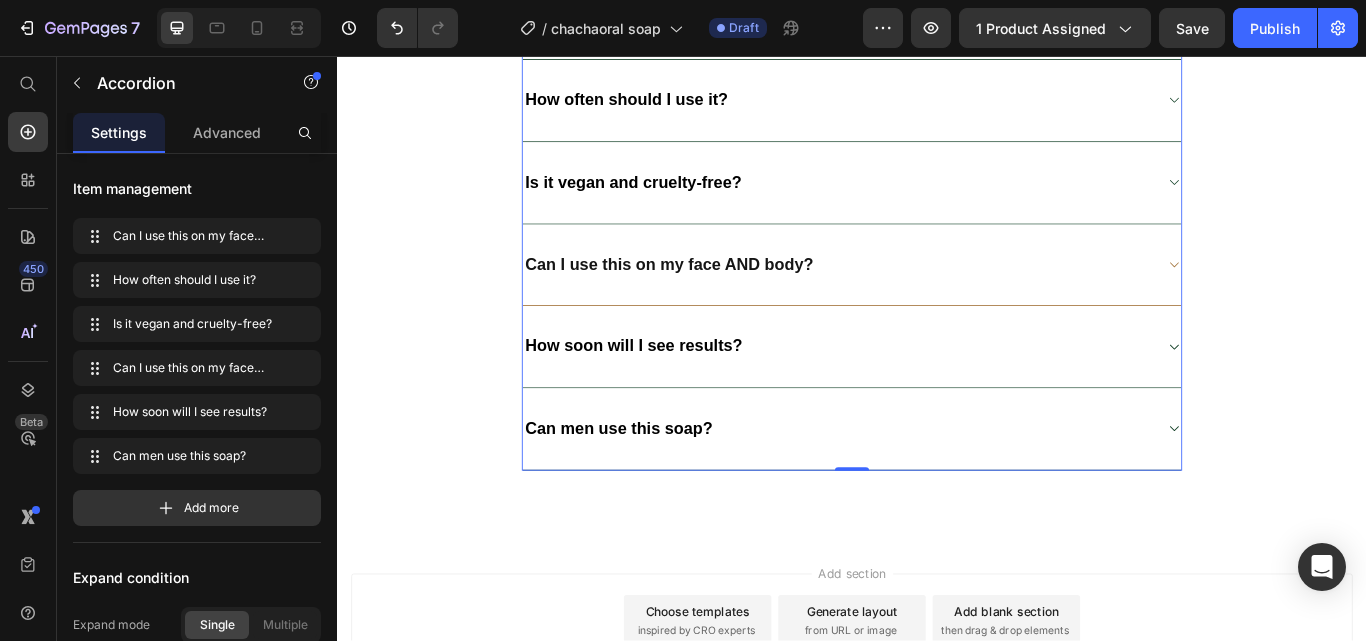scroll, scrollTop: 4394, scrollLeft: 0, axis: vertical 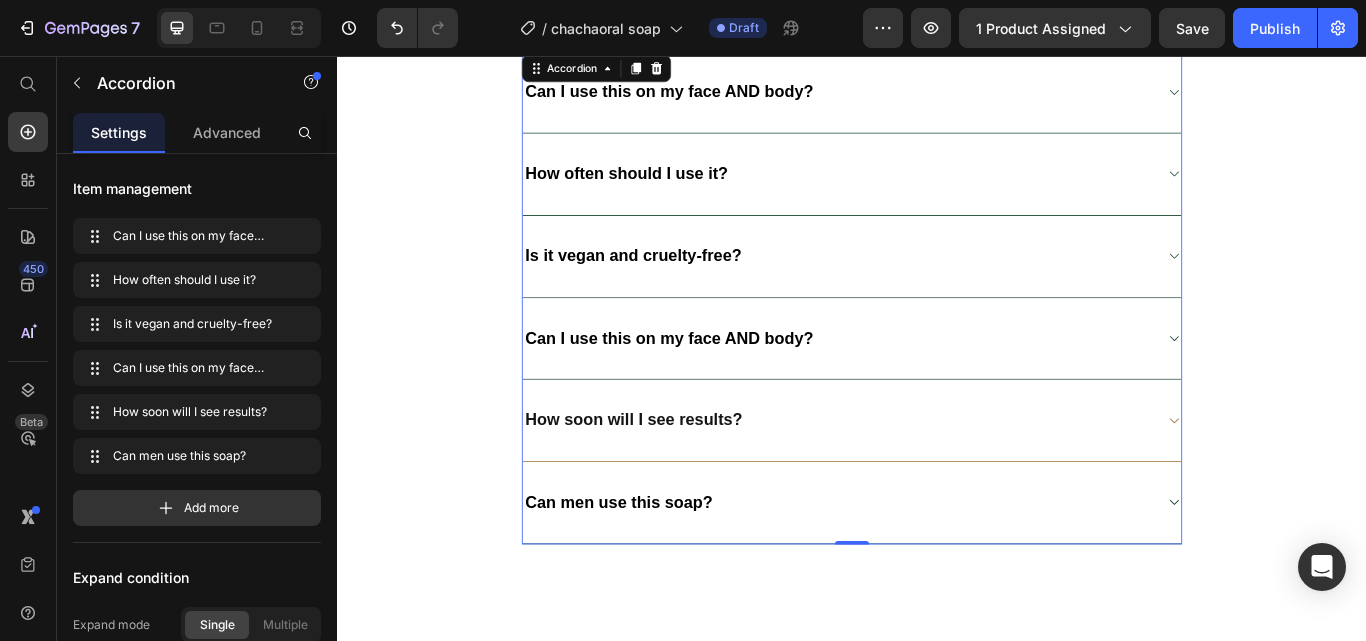click on "How soon will I see results?" at bounding box center (937, 482) 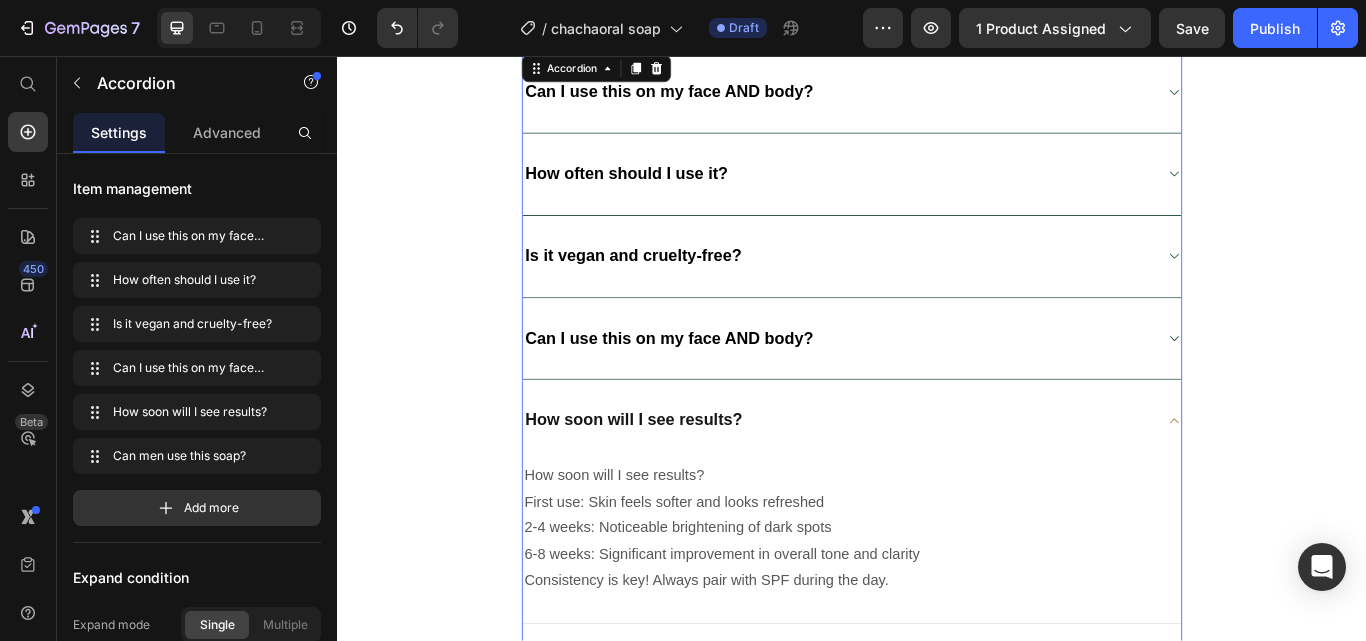 click 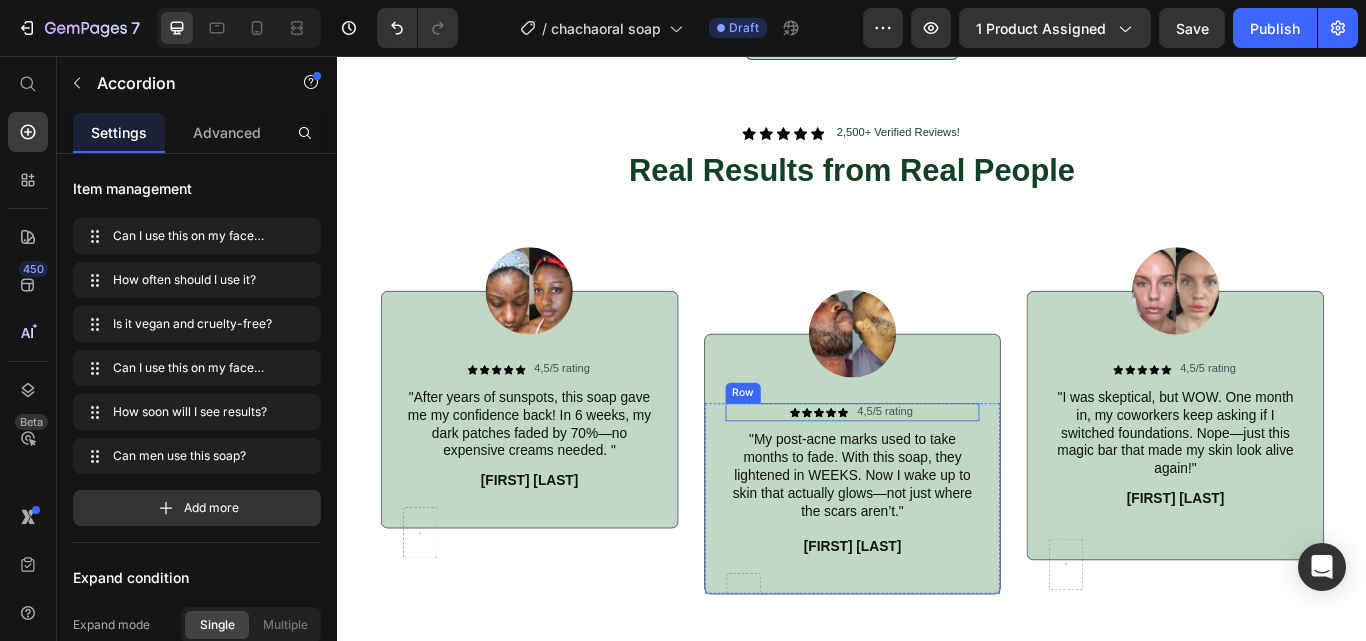 scroll, scrollTop: 2994, scrollLeft: 0, axis: vertical 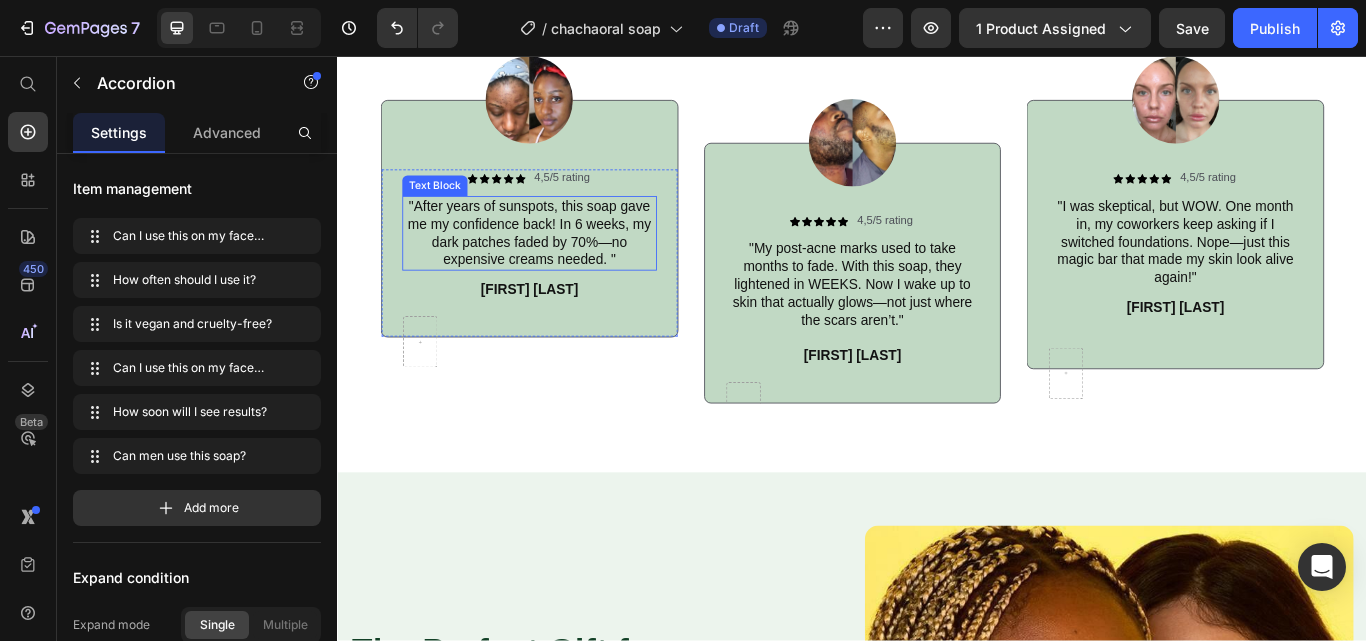 click on ""After years of sunspots, this soap gave me my confidence back! In 6 weeks, my dark patches faded by 70%—no expensive creams needed. "" at bounding box center (560, 263) 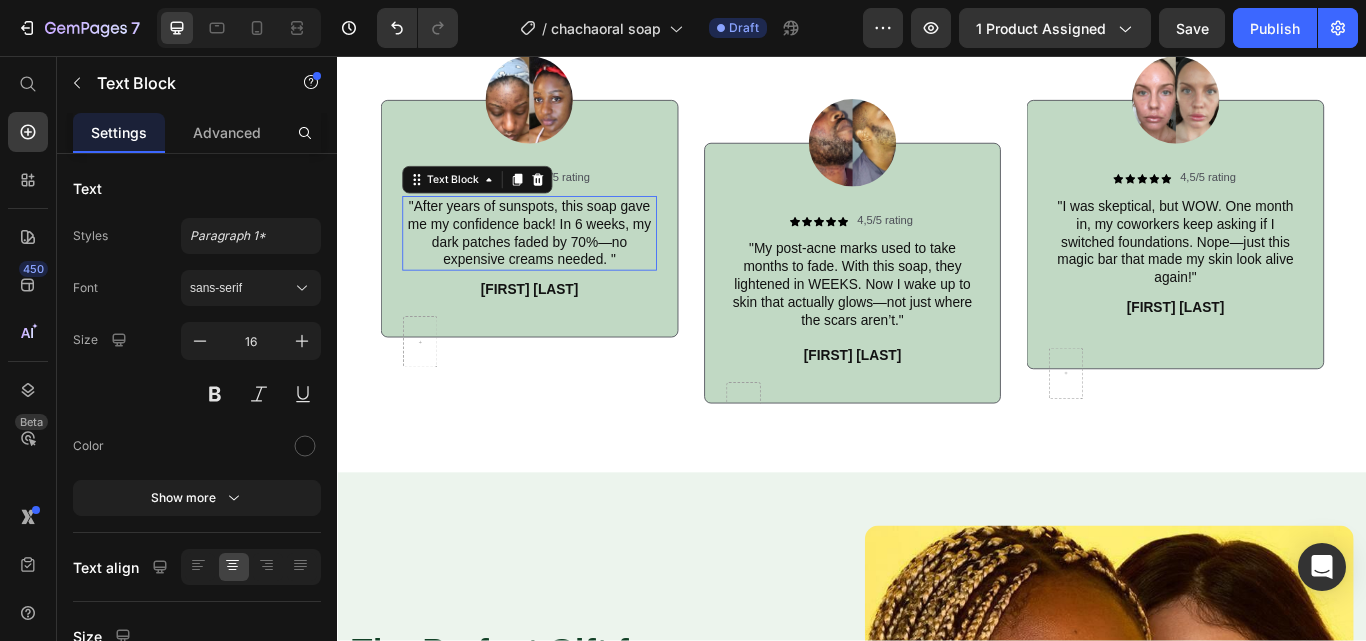 click on ""After years of sunspots, this soap gave me my confidence back! In 6 weeks, my dark patches faded by 70%—no expensive creams needed. "" at bounding box center (560, 263) 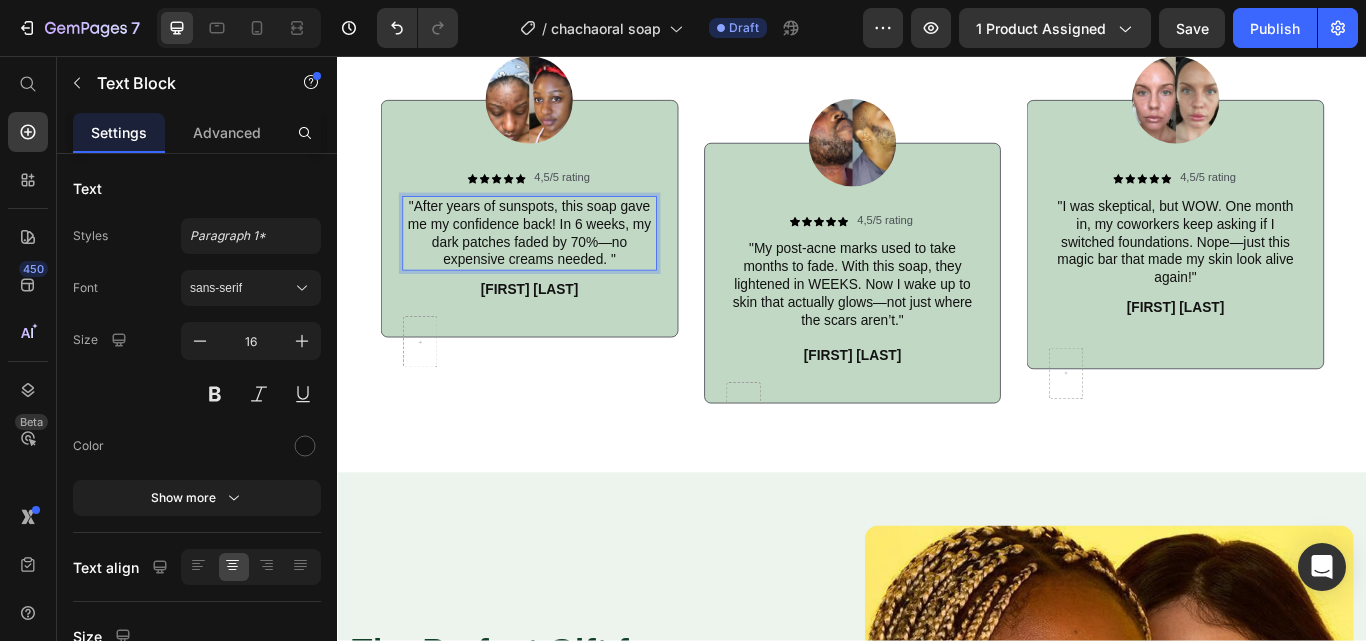 click on ""After years of sunspots, this soap gave me my confidence back! In 6 weeks, my dark patches faded by 70%—no expensive creams needed. "" at bounding box center (560, 263) 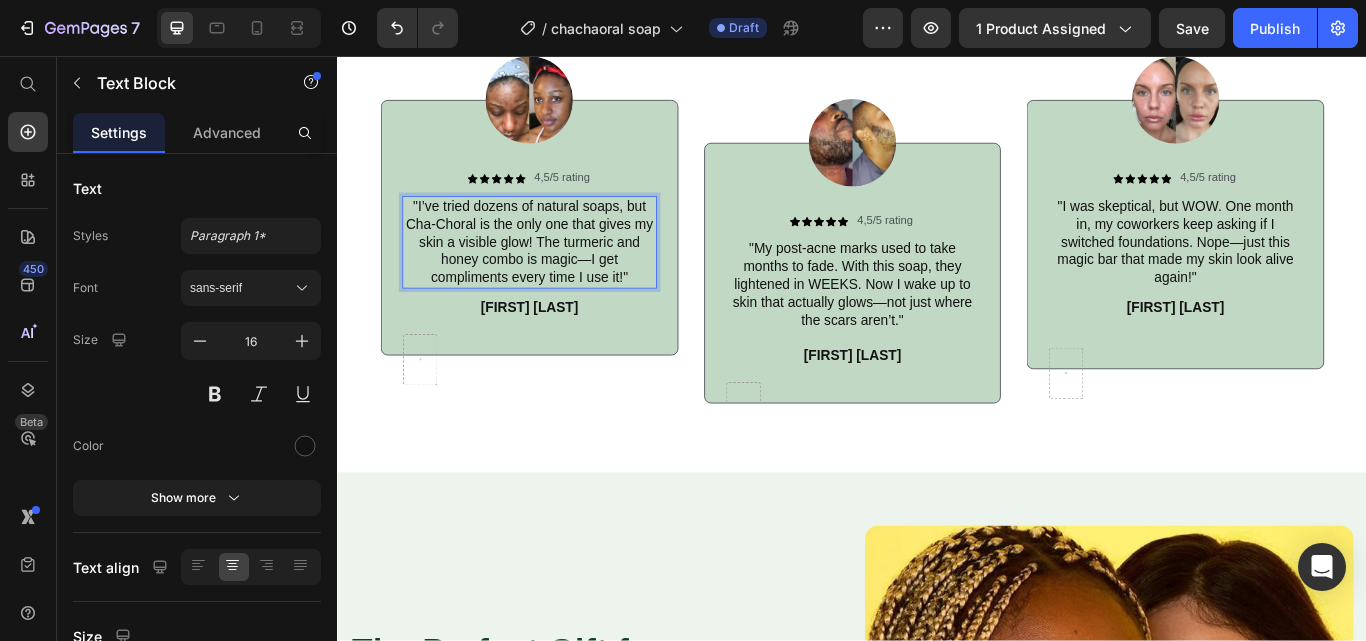 click on ""I’ve tried dozens of natural soaps, but Cha-Choral is the only one that gives my skin a visible glow! The turmeric and honey combo is magic—I get compliments every time I use it!"" at bounding box center [560, 274] 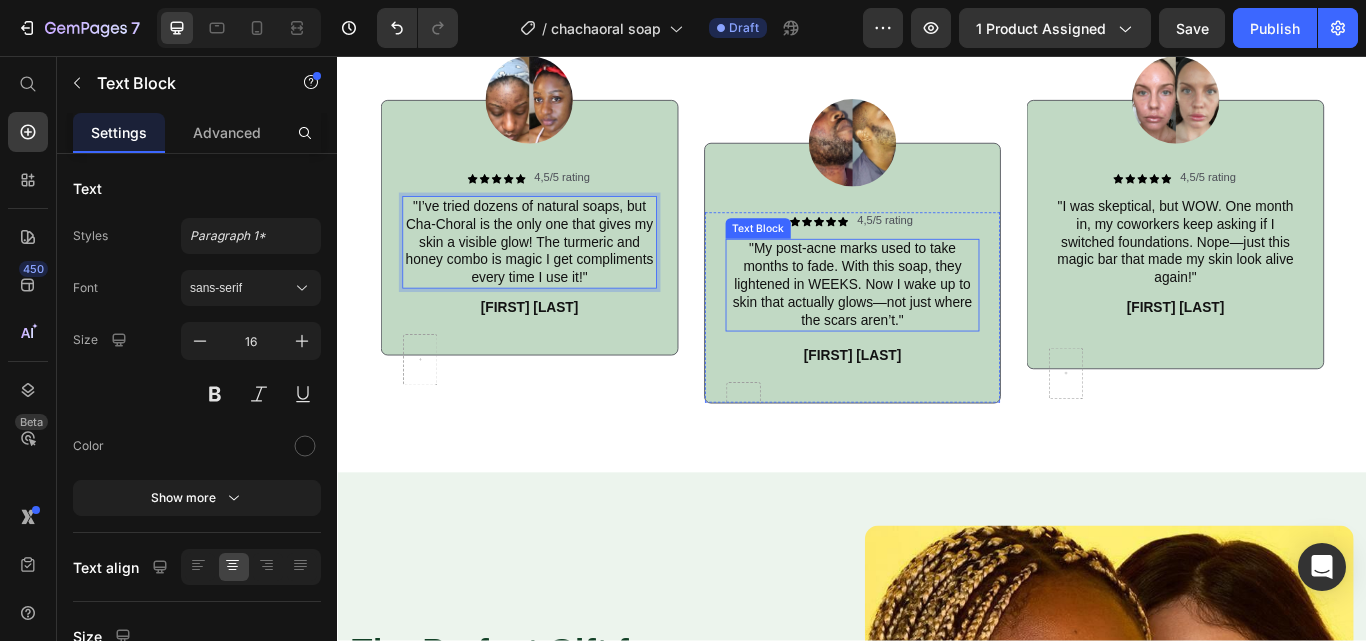 click on ""My post-acne marks used to take months to fade. With this soap, they lightened in WEEKS. Now I wake up to skin that actually glows—not just where the scars aren’t."" at bounding box center [937, 324] 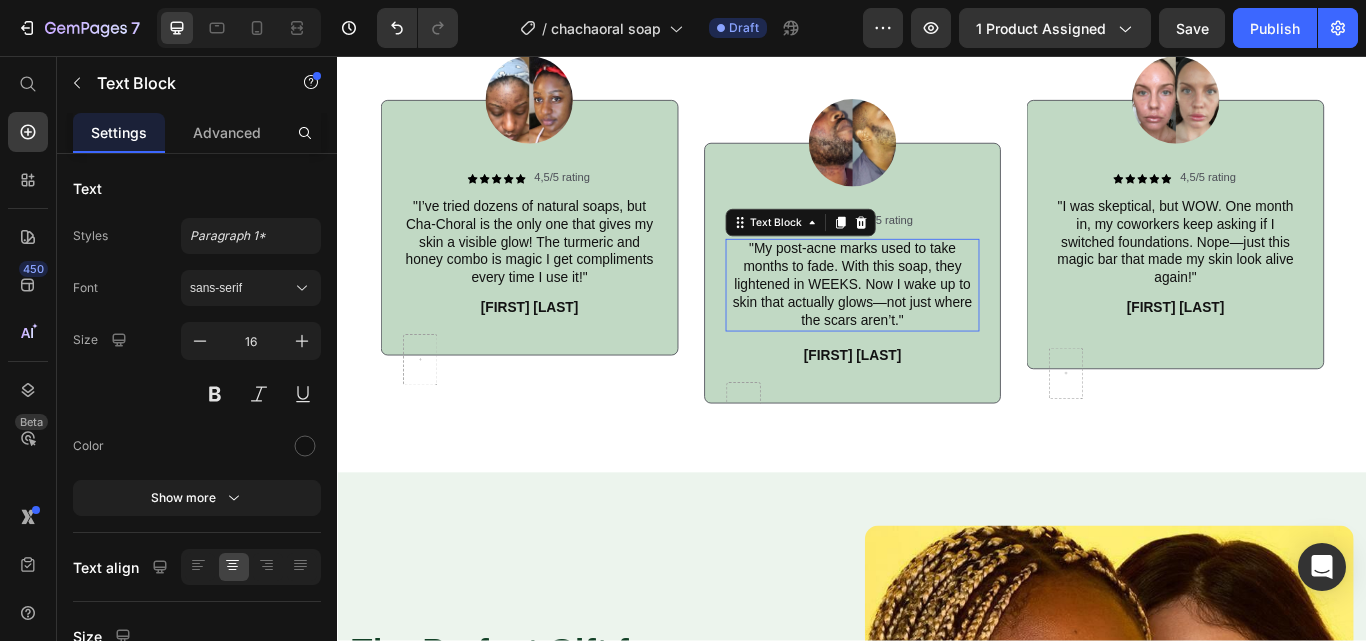click on ""My post-acne marks used to take months to fade. With this soap, they lightened in WEEKS. Now I wake up to skin that actually glows—not just where the scars aren’t."" at bounding box center (937, 324) 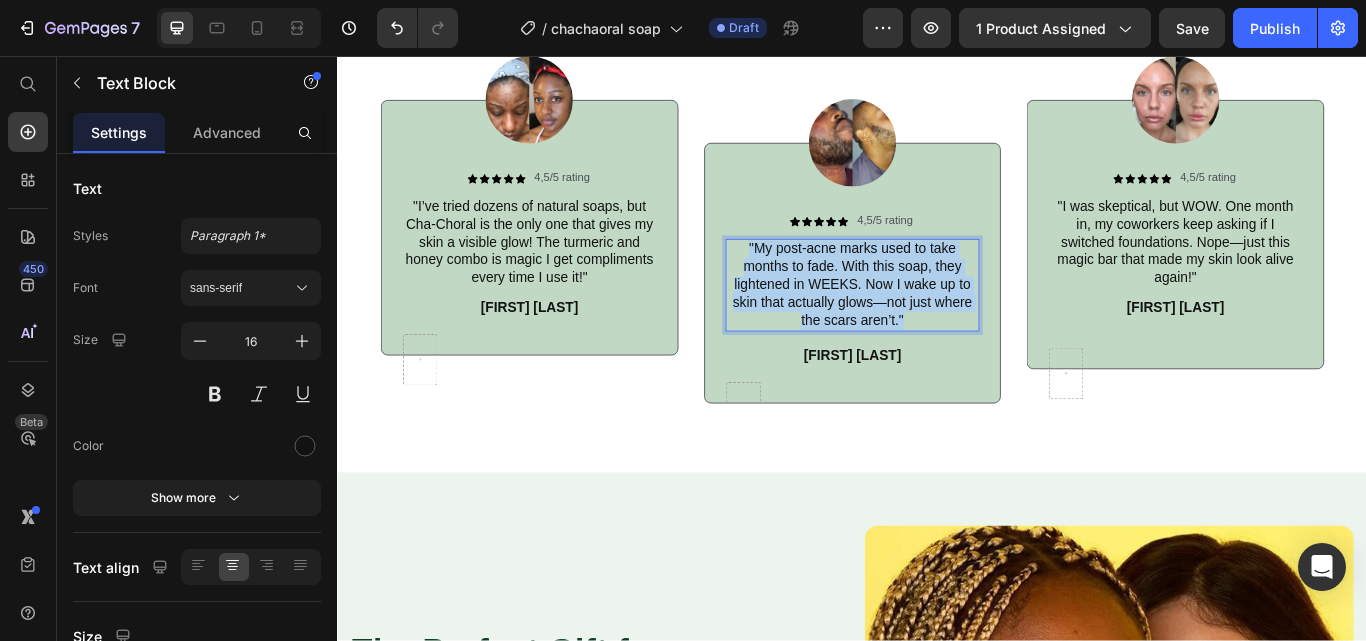click on ""My post-acne marks used to take months to fade. With this soap, they lightened in WEEKS. Now I wake up to skin that actually glows—not just where the scars aren’t."" at bounding box center [937, 324] 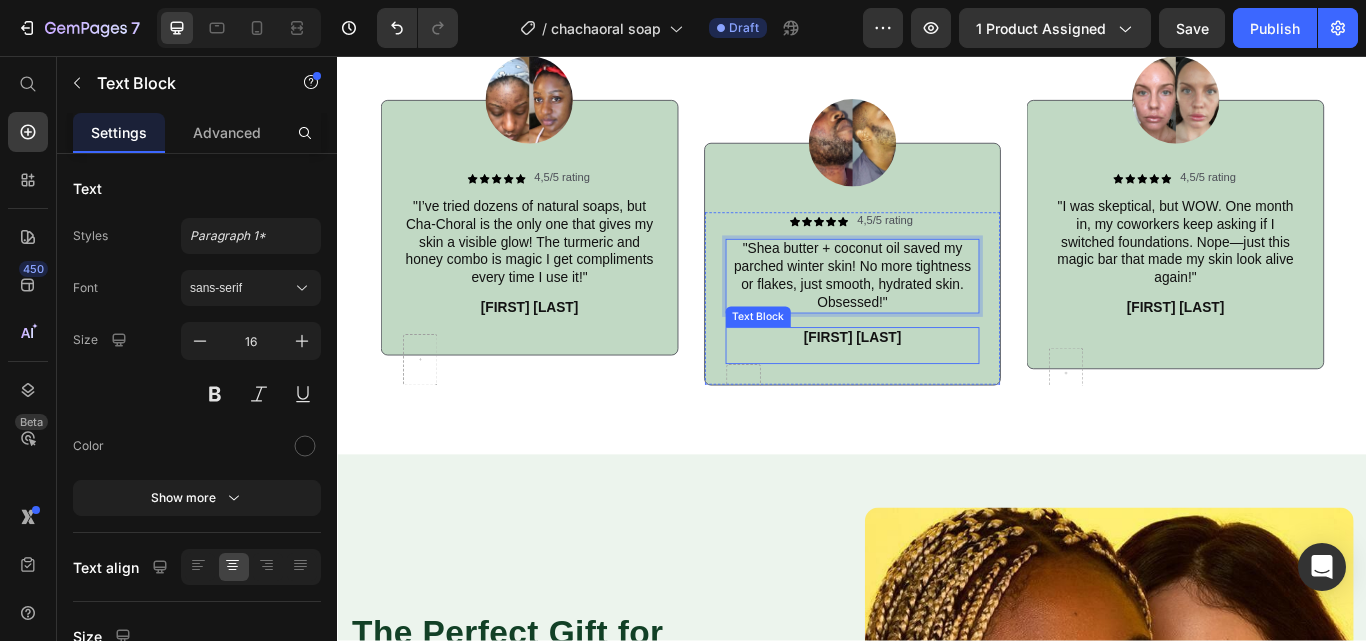 click on "[FIRST] [LAST]" at bounding box center [937, 385] 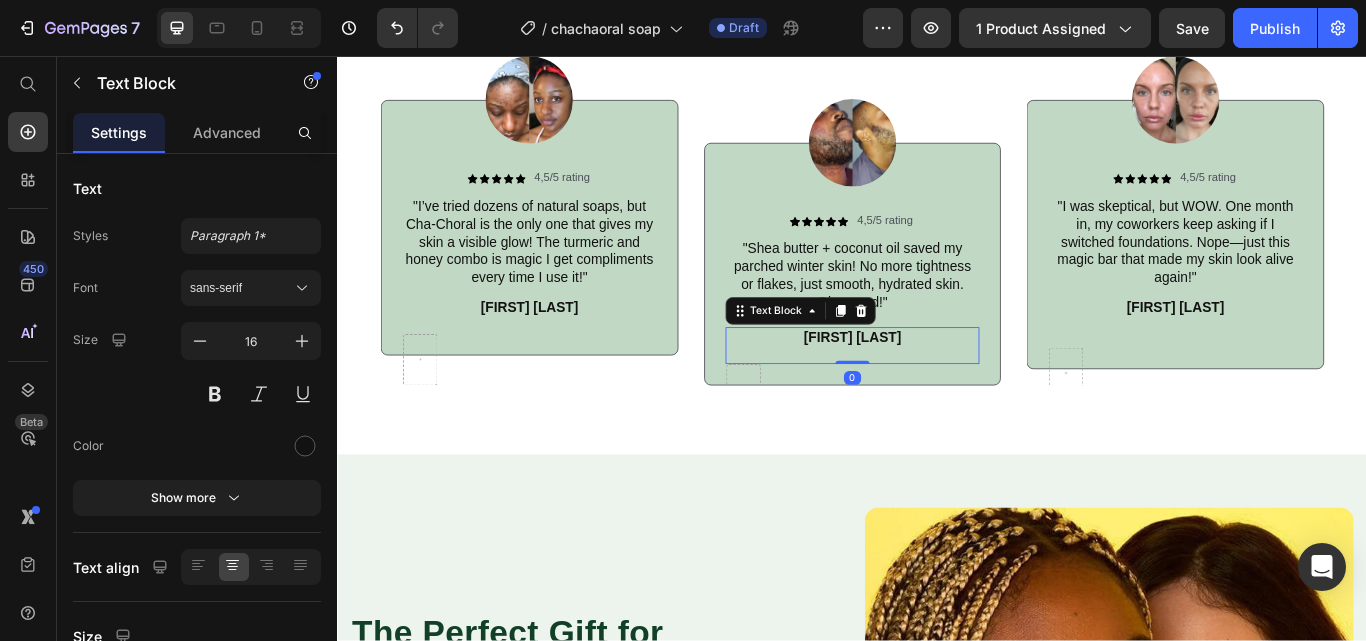 click on "[FIRST] [LAST]" at bounding box center [937, 385] 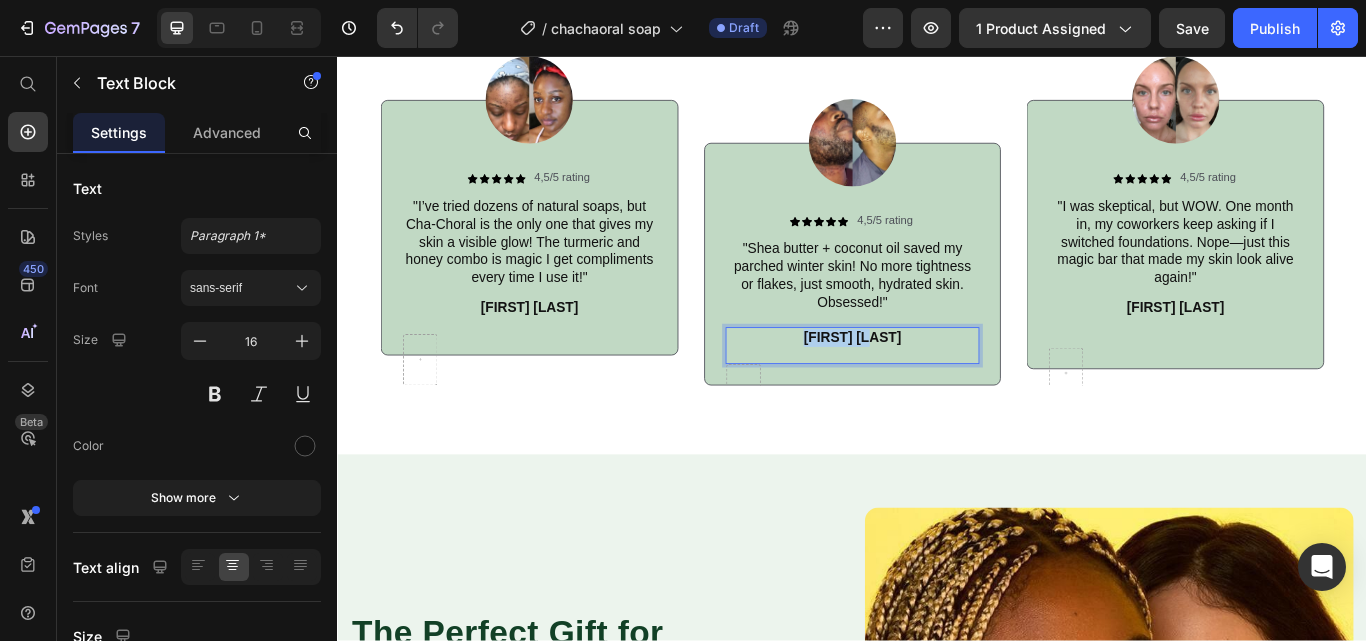 click on "[FIRST] [LAST]" at bounding box center [937, 385] 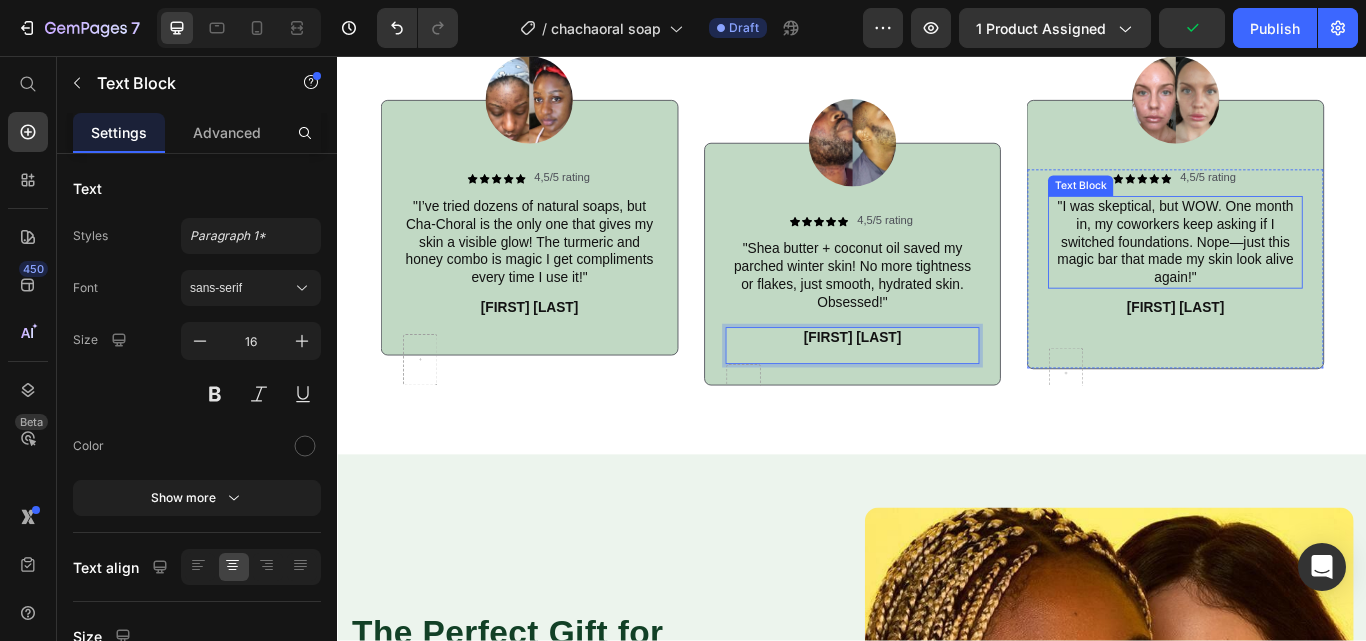 click on ""I was skeptical, but WOW. One month in, my coworkers keep asking if I switched foundations. Nope—just this magic bar that made my skin look alive again!"" at bounding box center (1313, 274) 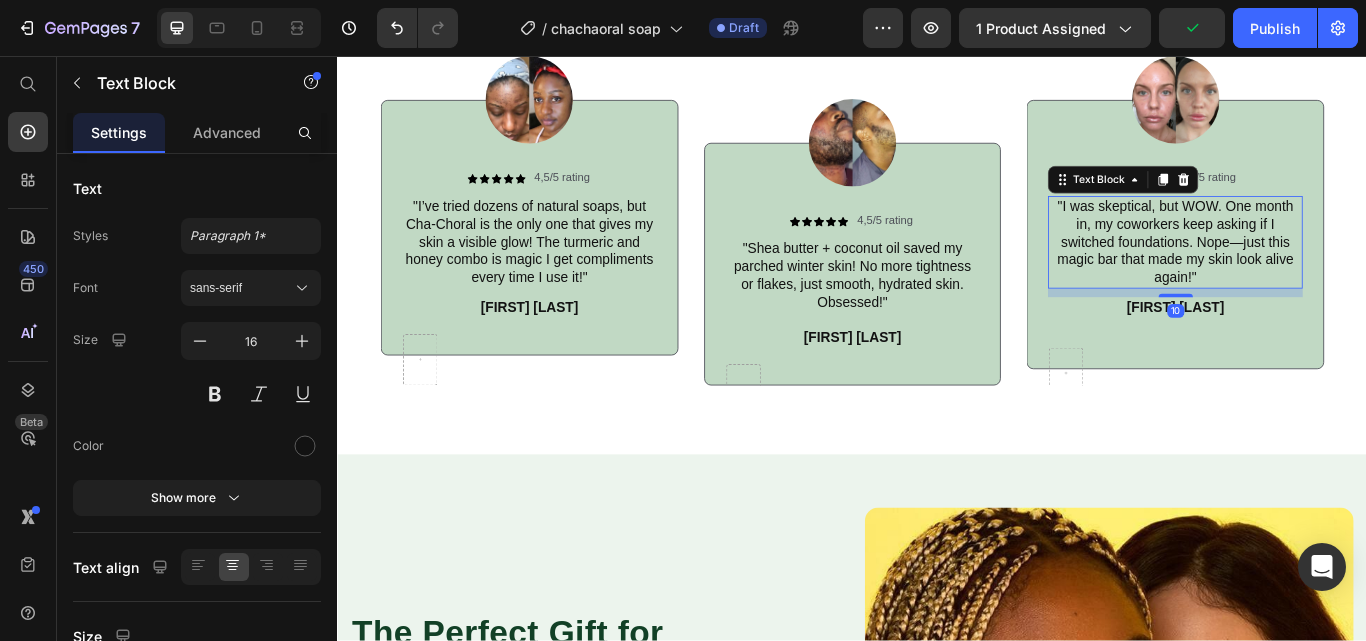 click on ""I was skeptical, but WOW. One month in, my coworkers keep asking if I switched foundations. Nope—just this magic bar that made my skin look alive again!"" at bounding box center [1313, 274] 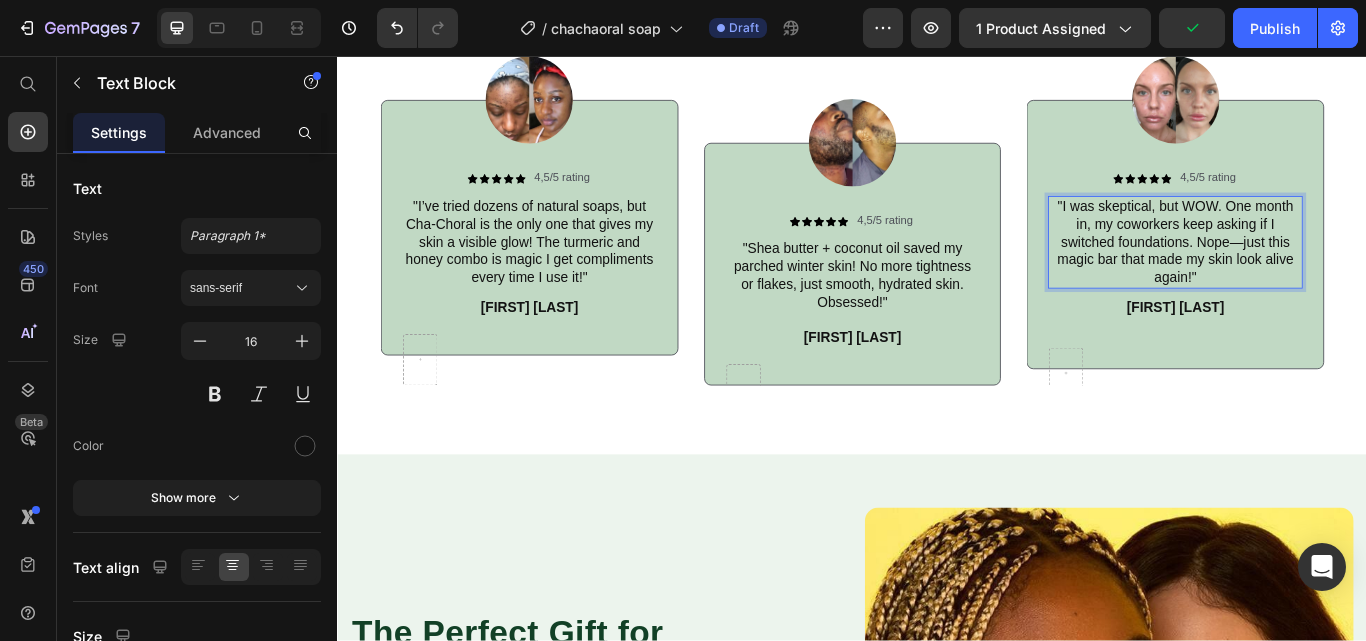 click on ""I was skeptical, but WOW. One month in, my coworkers keep asking if I switched foundations. Nope—just this magic bar that made my skin look alive again!"" at bounding box center (1313, 274) 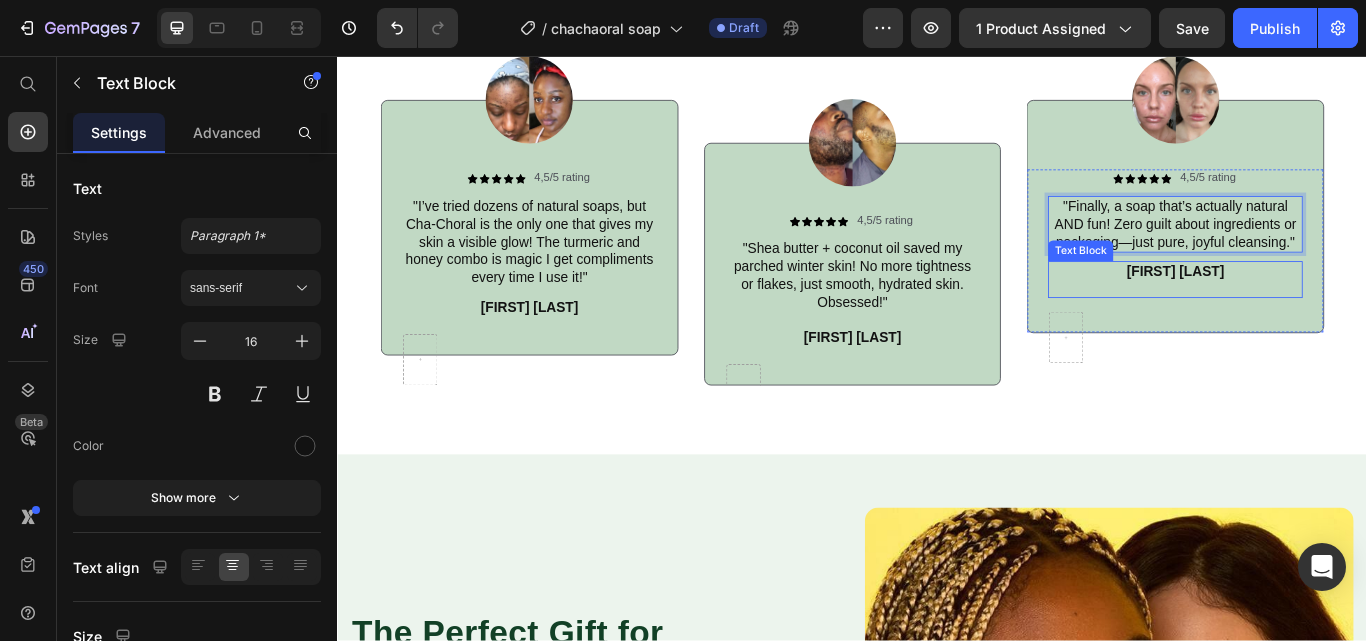 click on "[FIRST] [LAST]" at bounding box center (1313, 308) 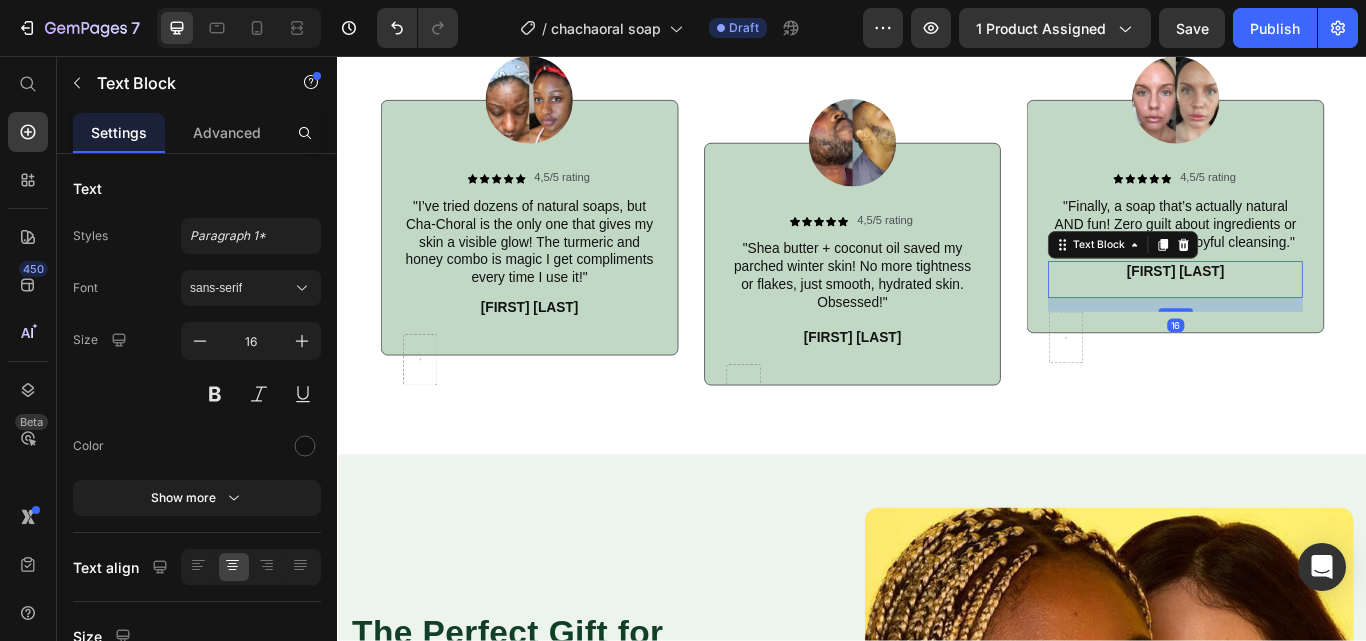 click on "[FIRST] [LAST]" at bounding box center [1313, 308] 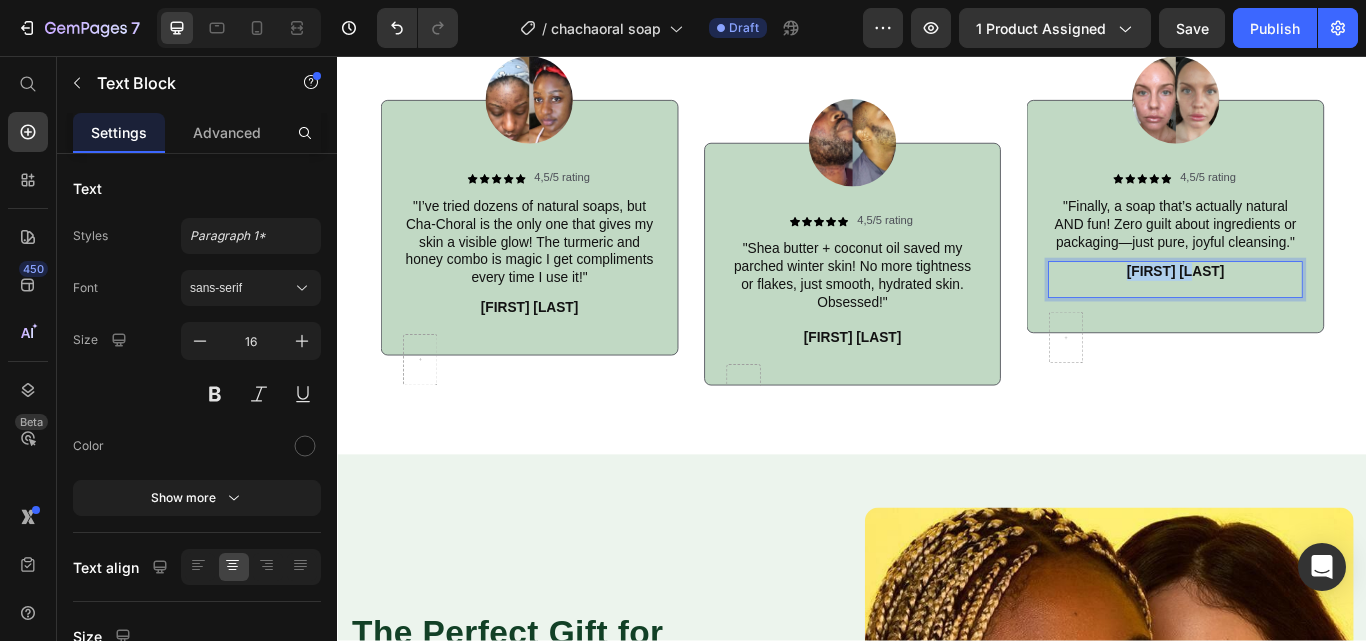 click on "[FIRST] [LAST]" at bounding box center [1313, 308] 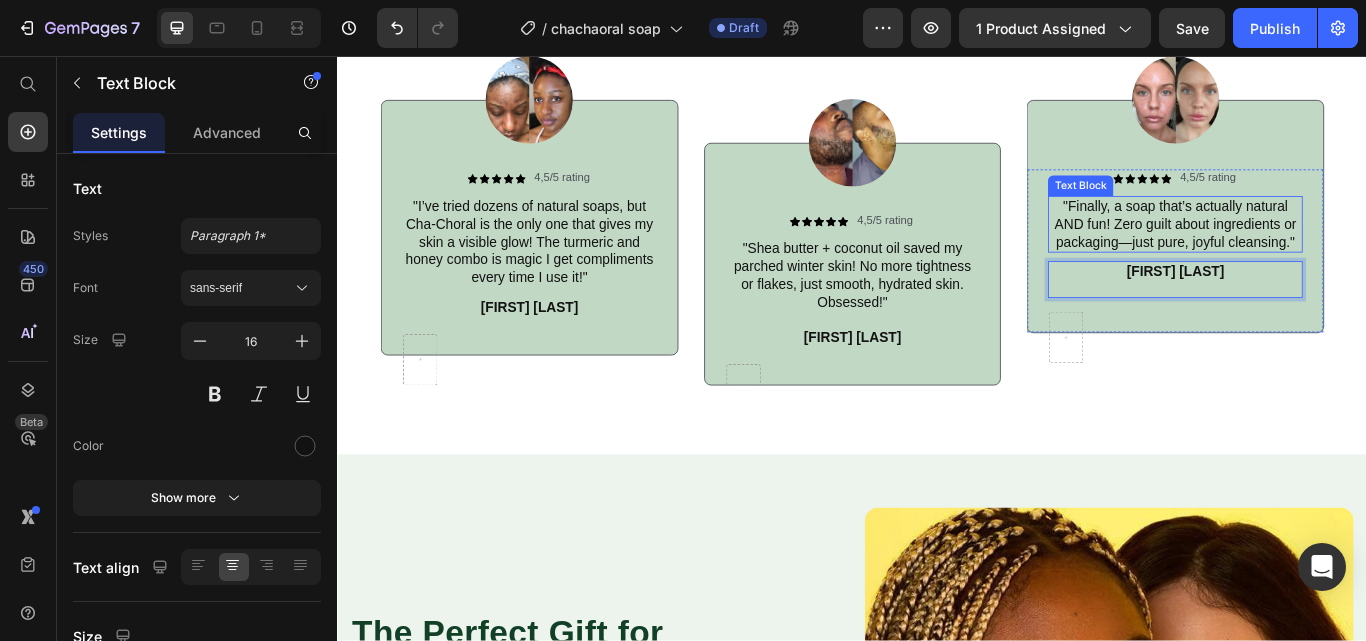 click on ""Finally, a soap that’s actually natural AND fun! Zero guilt about ingredients or packaging—just pure, joyful cleansing."" at bounding box center (1313, 253) 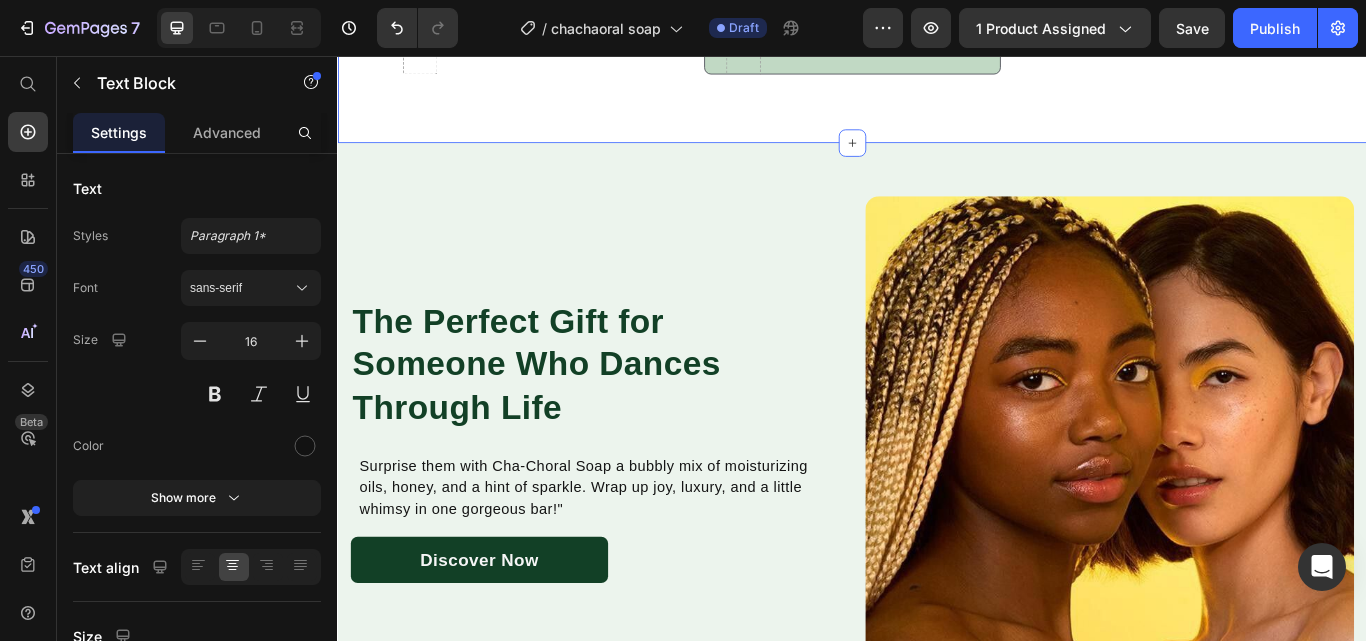 scroll, scrollTop: 3094, scrollLeft: 0, axis: vertical 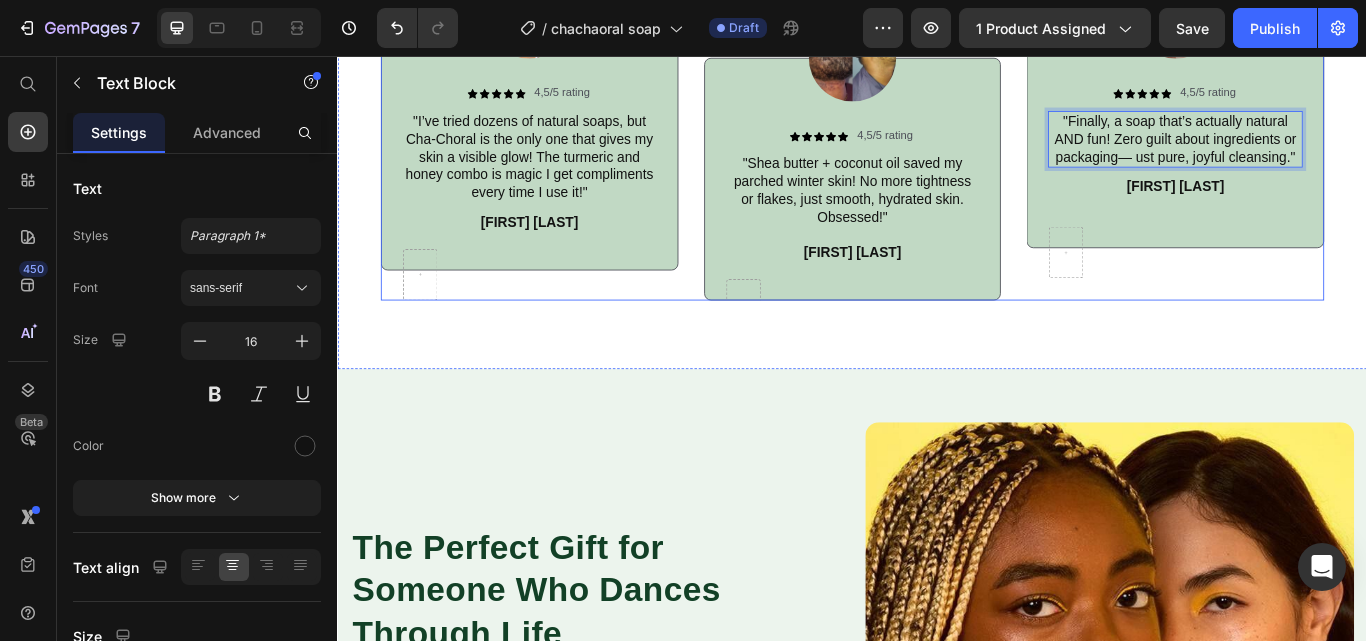 click on "Image Icon Icon Icon Icon Icon Icon List 4,5/5 rating Text Block Row "I’ve tried dozens of natural soaps, but Cha-Choral is the only one that gives my skin a visible glow! The turmeric and honey combo is magic I get compliments every time I use it!" Text Block [FIRST] [LAST]. Text Block
Row Row Row" at bounding box center [560, 123] 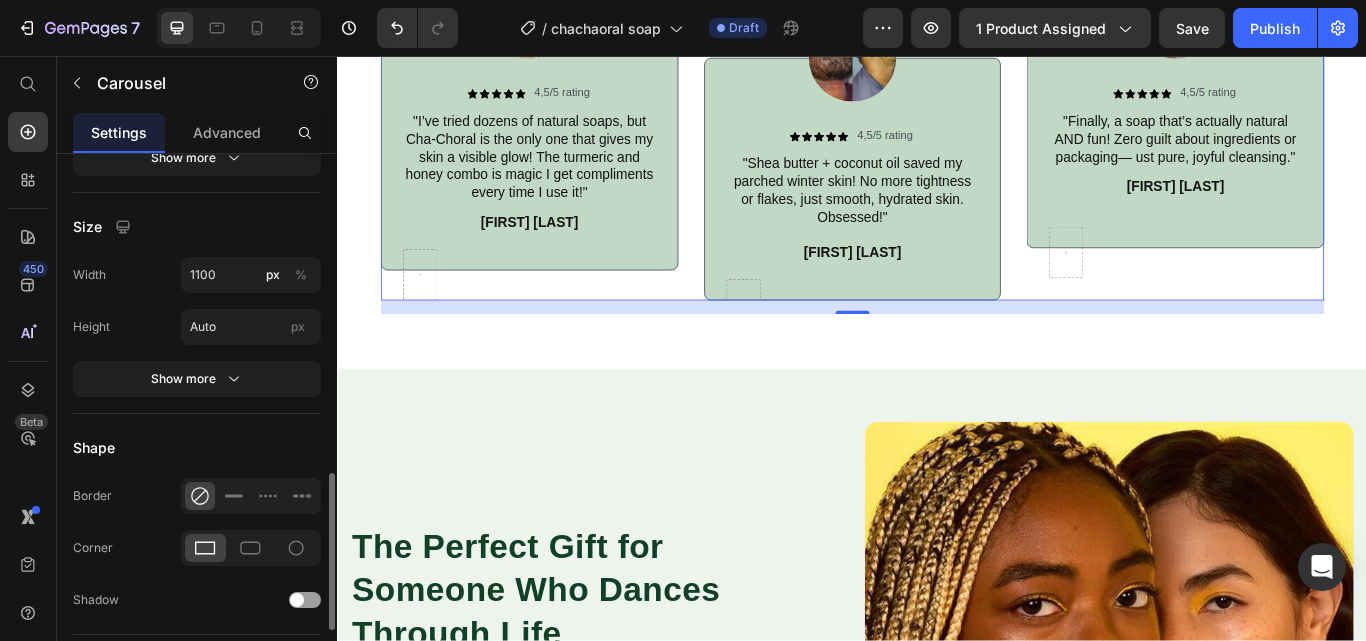 scroll, scrollTop: 1334, scrollLeft: 0, axis: vertical 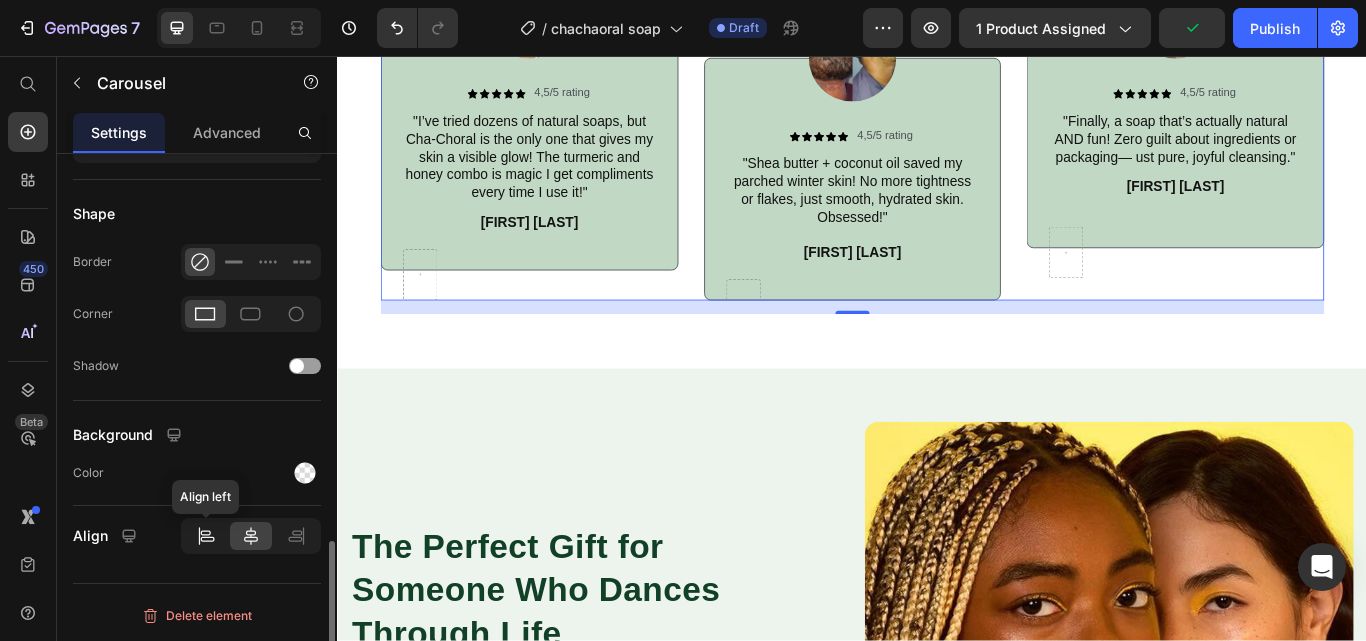 click 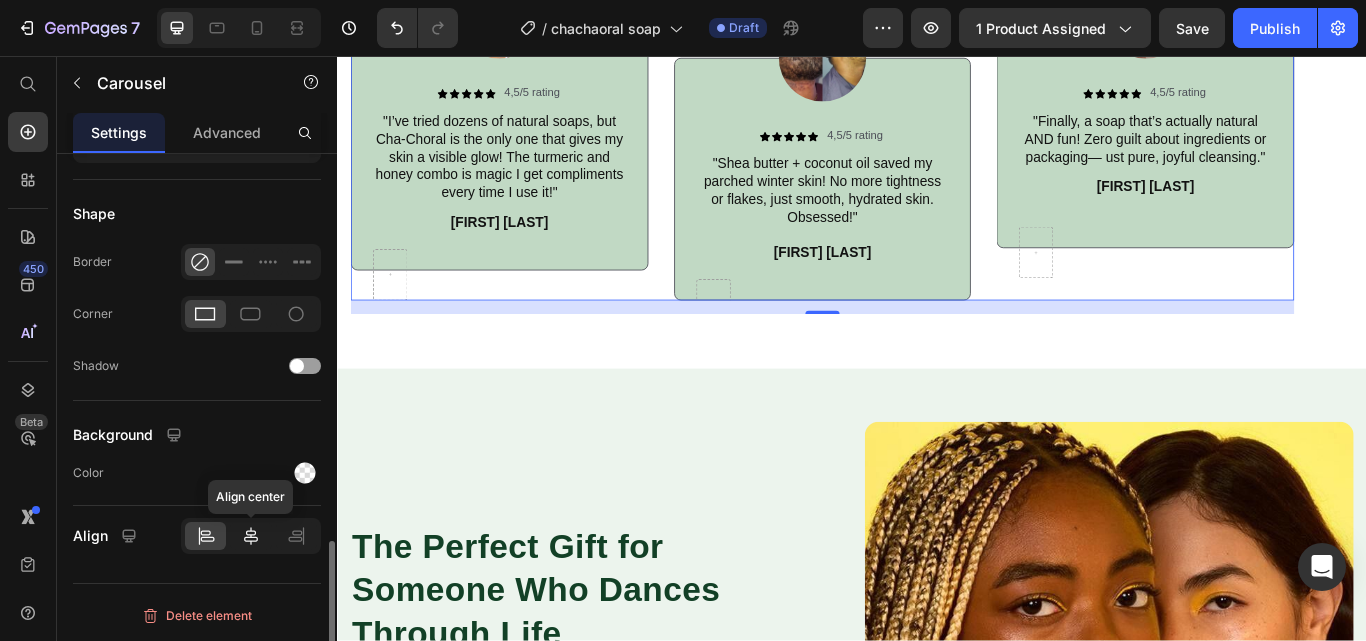 click 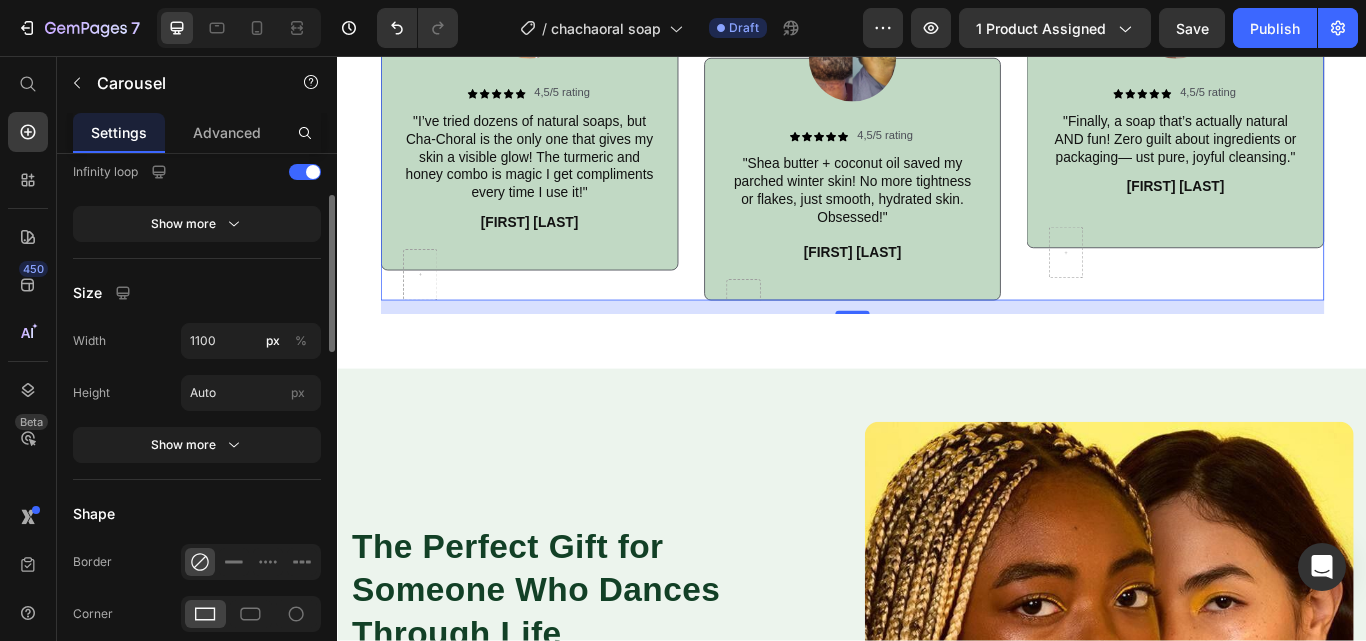 scroll, scrollTop: 834, scrollLeft: 0, axis: vertical 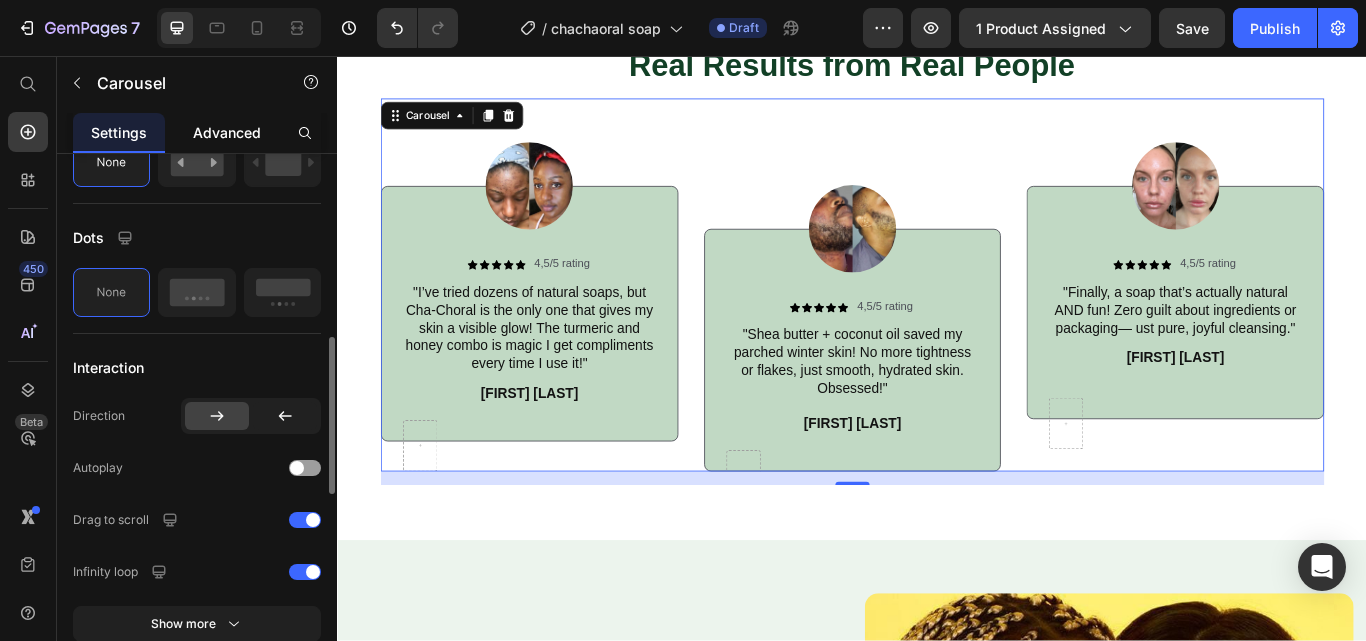 drag, startPoint x: 228, startPoint y: 120, endPoint x: 210, endPoint y: 141, distance: 27.658634 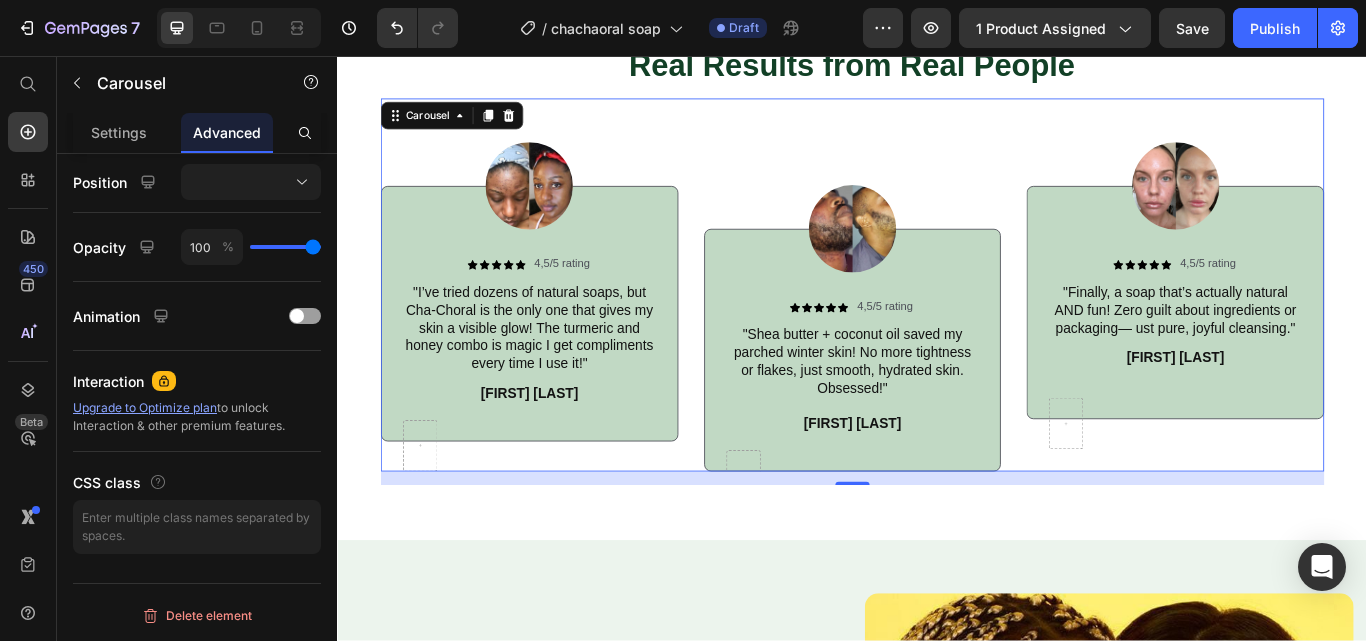 scroll, scrollTop: 25, scrollLeft: 0, axis: vertical 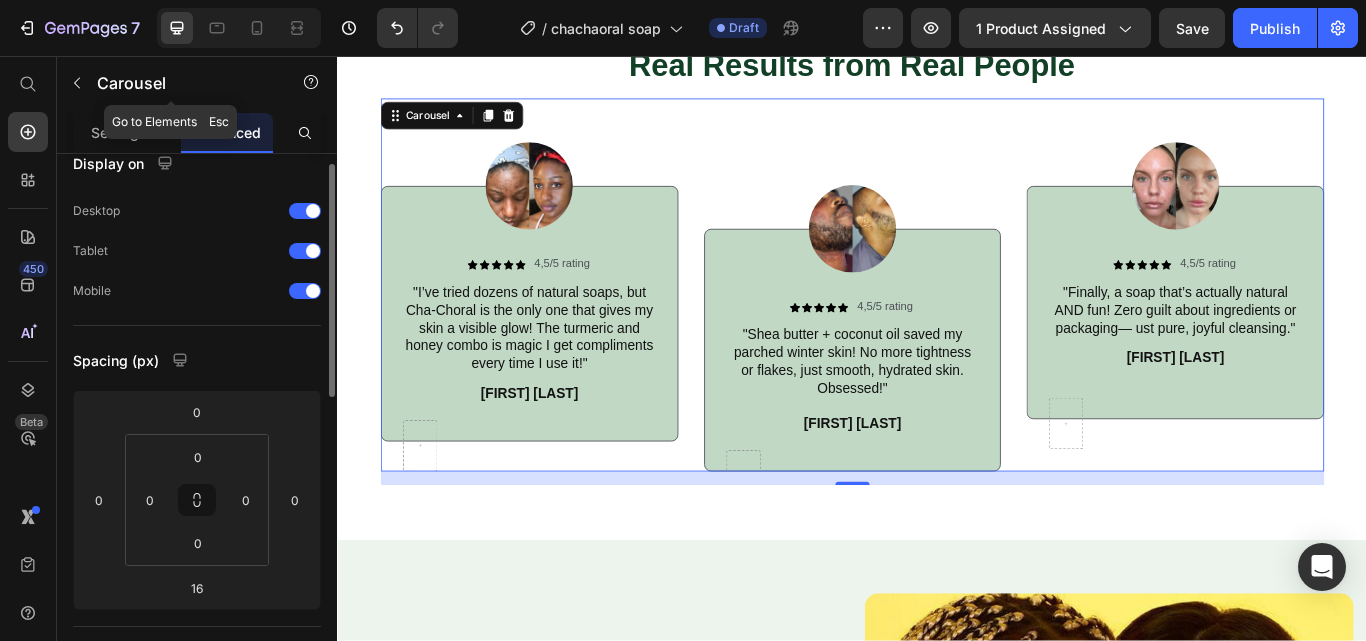 click on "Carousel" at bounding box center [182, 83] 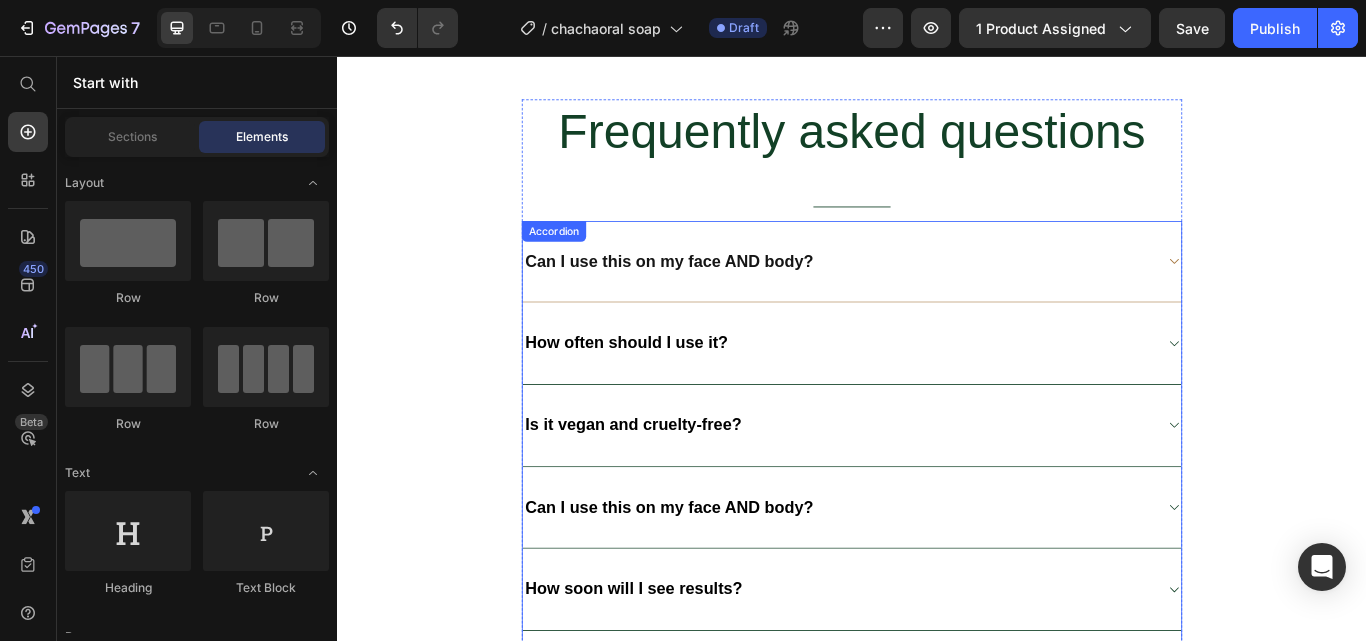 scroll, scrollTop: 4173, scrollLeft: 0, axis: vertical 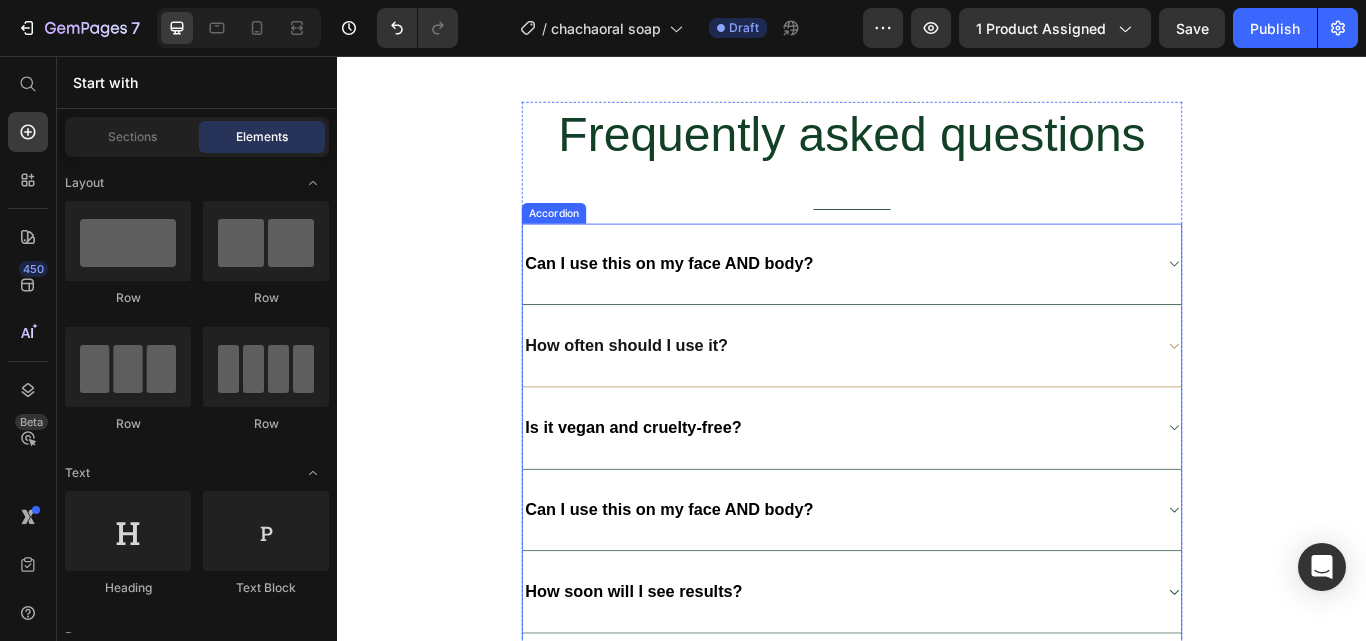drag, startPoint x: 1300, startPoint y: 285, endPoint x: 955, endPoint y: 382, distance: 358.3769 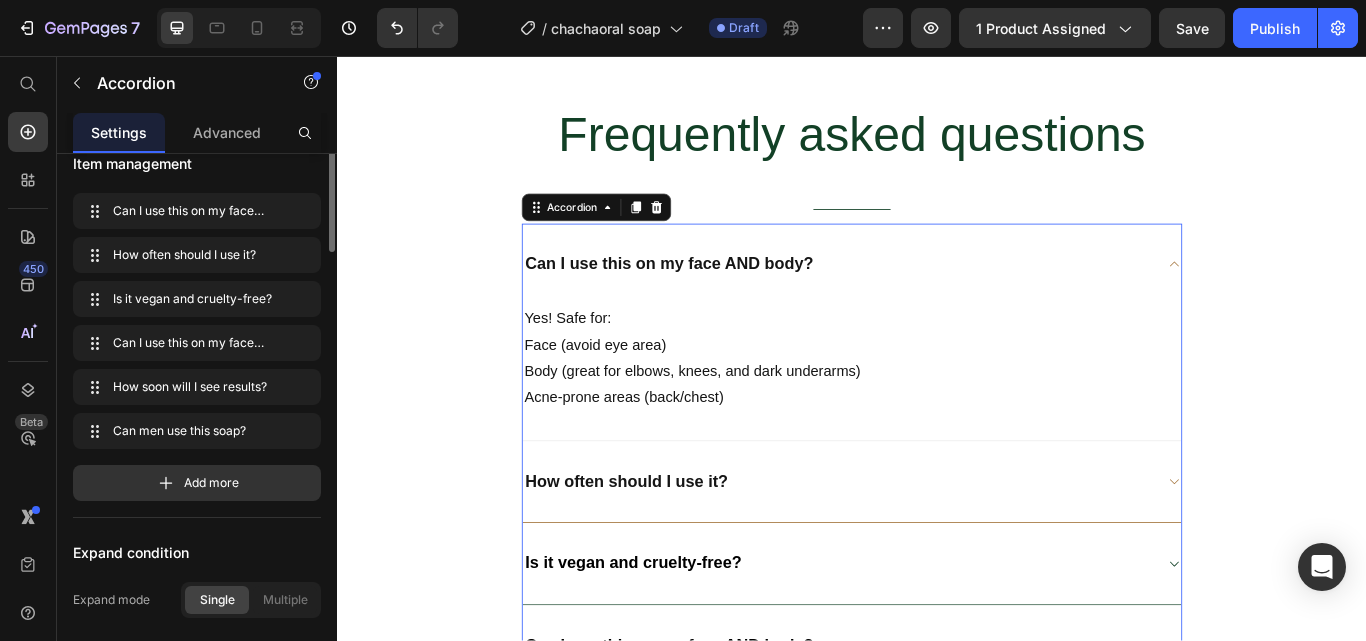 scroll, scrollTop: 0, scrollLeft: 0, axis: both 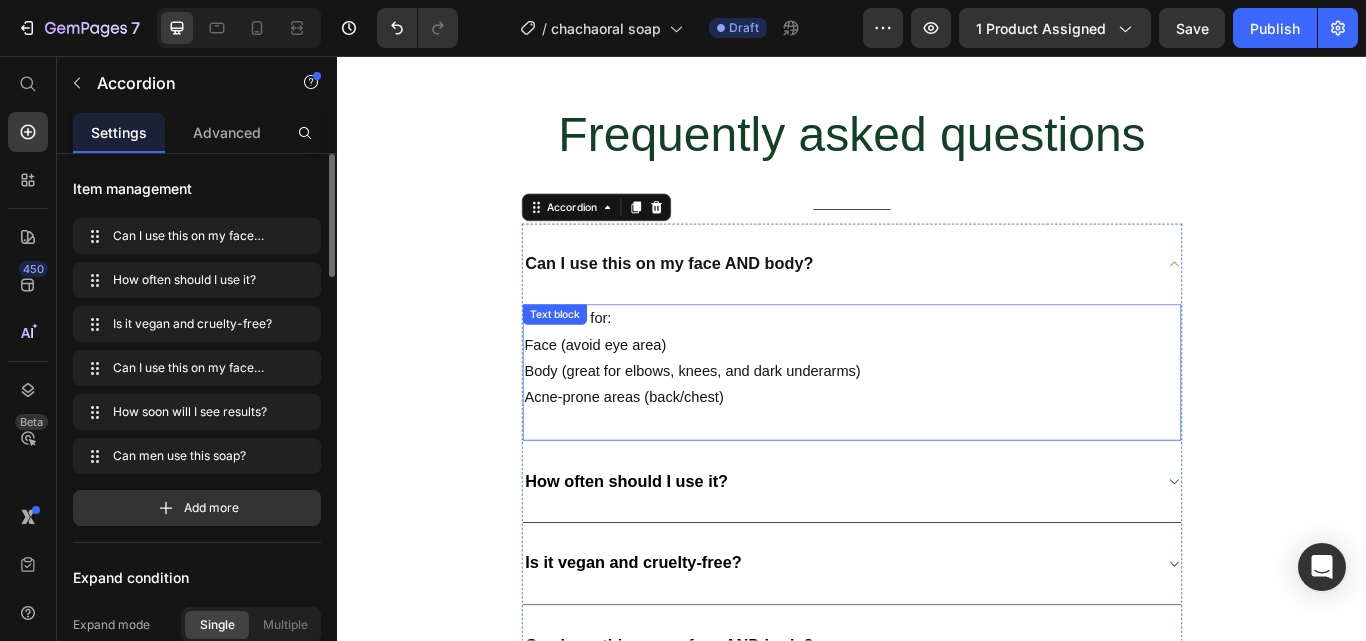 click on "Acne-prone areas (back/chest)" at bounding box center (937, 455) 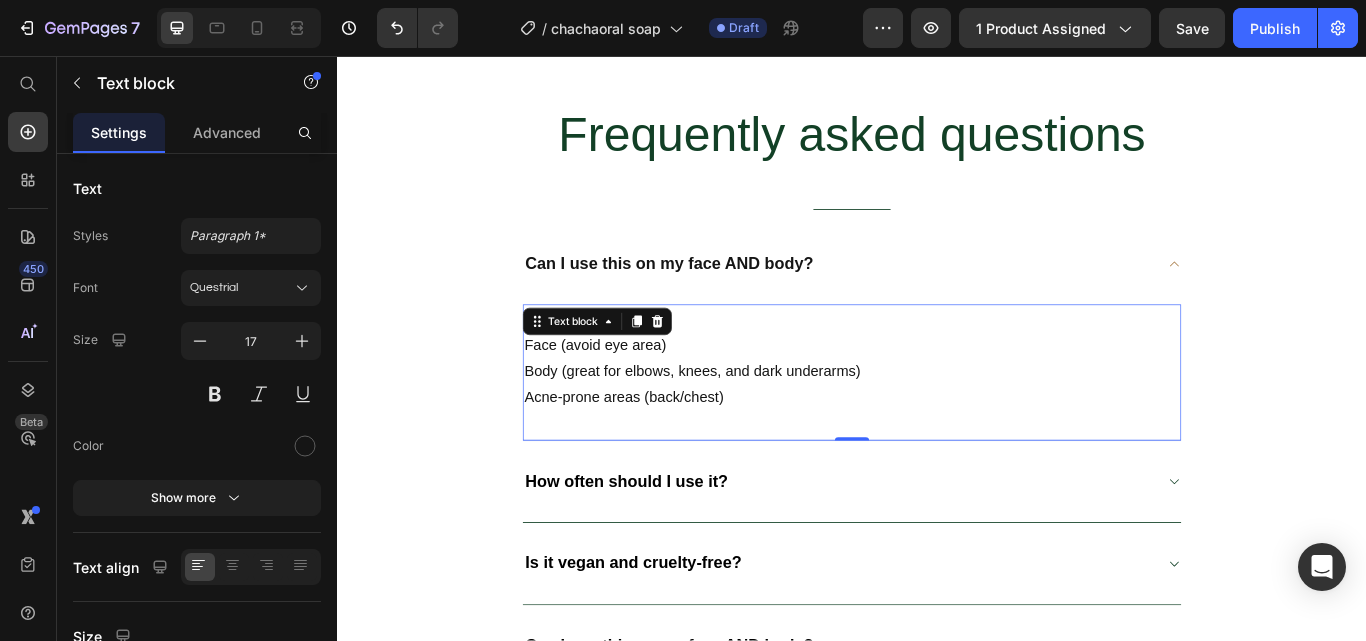click on "Acne-prone areas (back/chest)" at bounding box center [937, 455] 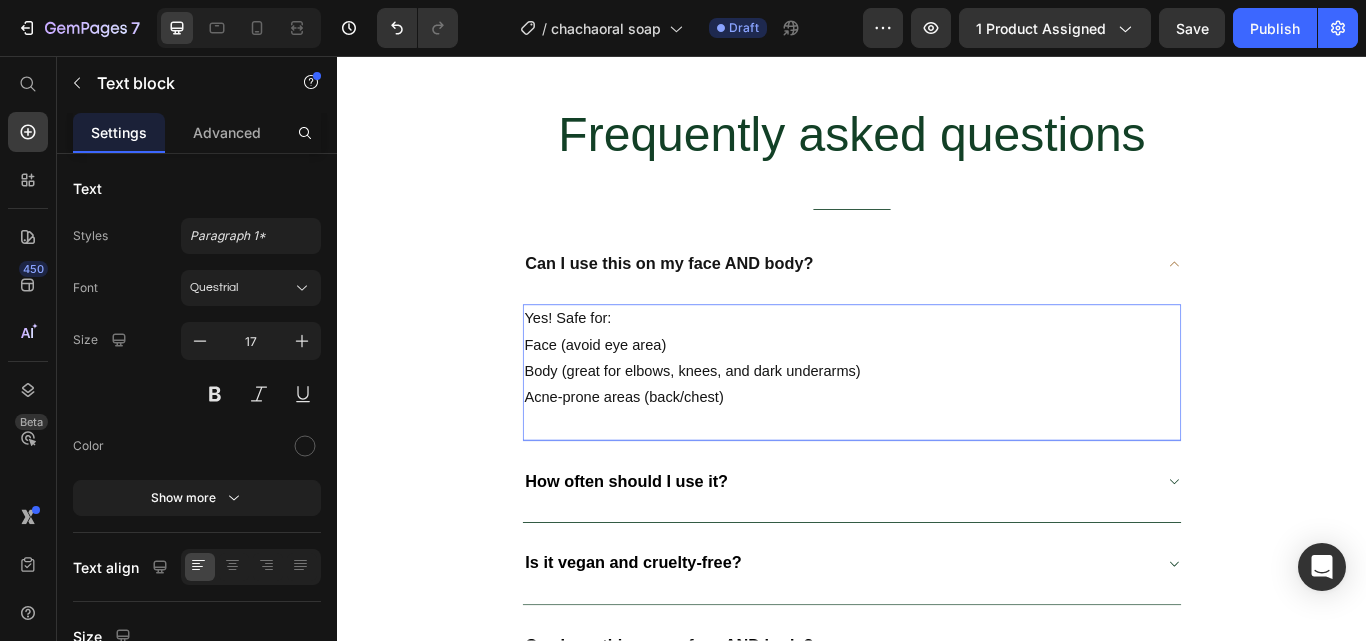 click on "Acne-prone areas (back/chest)" at bounding box center (937, 455) 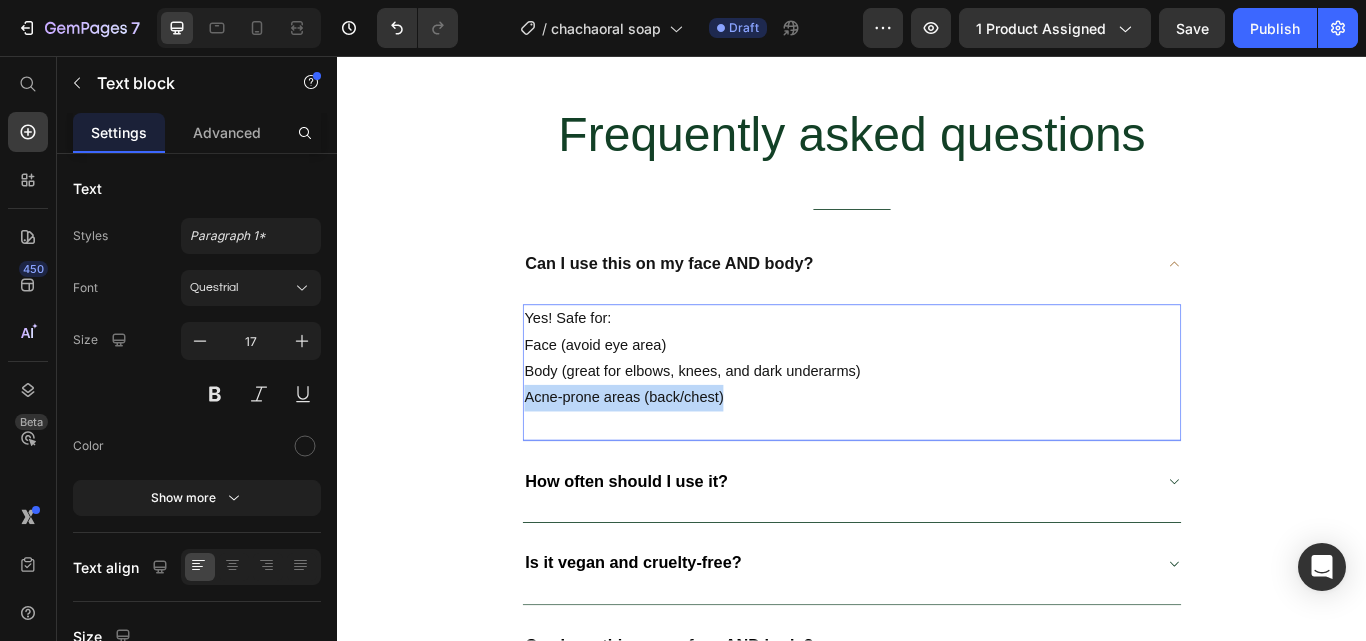 click on "Acne-prone areas (back/chest)" at bounding box center [937, 455] 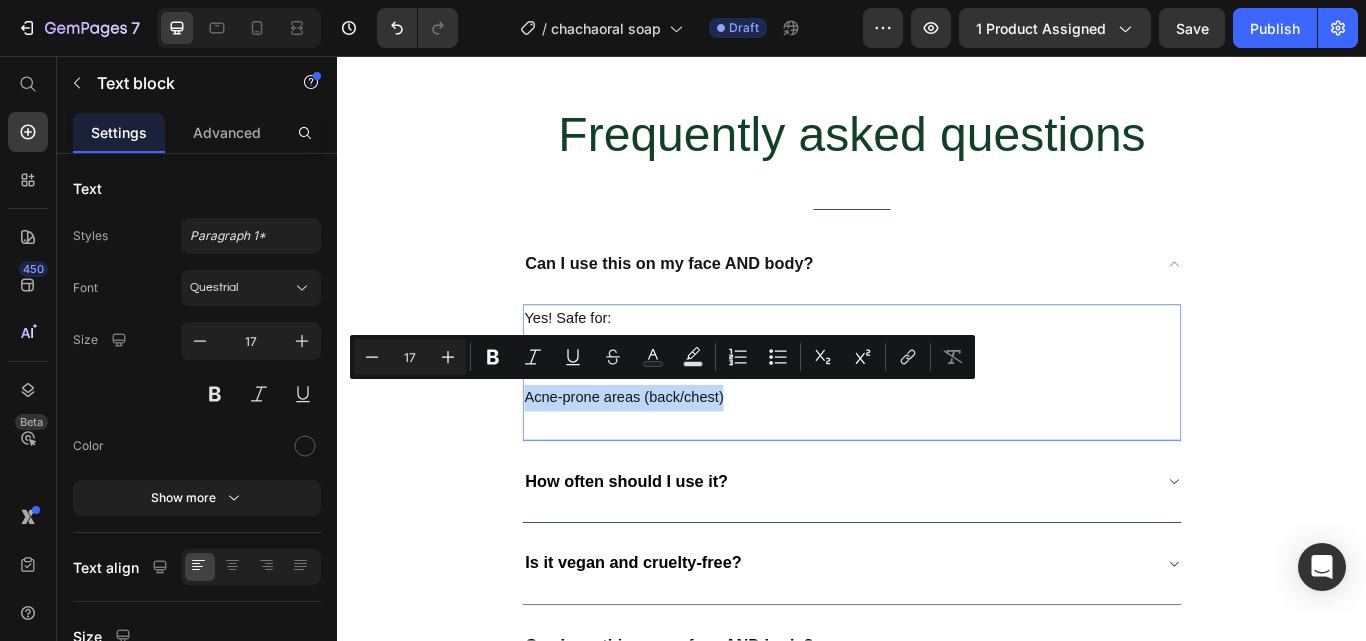 click on "Acne-prone areas (back/chest)" at bounding box center (937, 455) 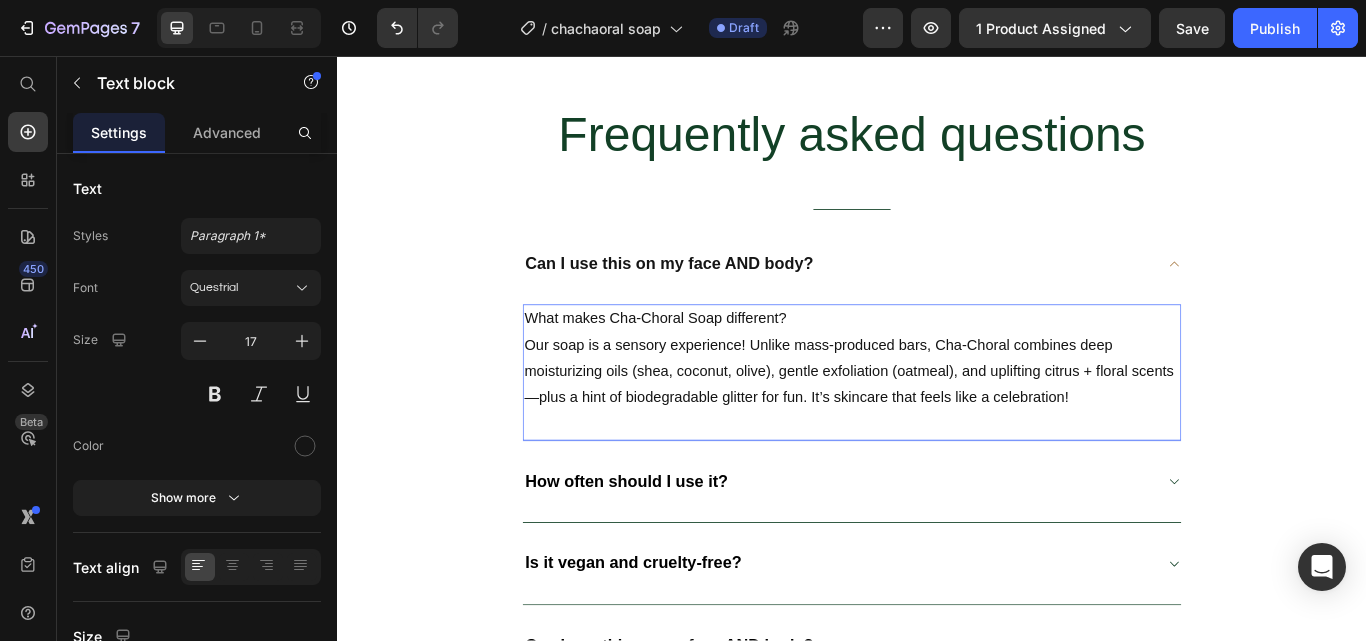click on "What makes Cha-Choral Soap different? Our soap is a sensory experience! Unlike mass-produced bars, Cha-Choral combines deep moisturizing oils (shea, coconut, olive), gentle exfoliation (oatmeal), and uplifting citrus + floral scents—plus a hint of biodegradable glitter for fun. It’s skincare that feels like a celebration!" at bounding box center [937, 409] 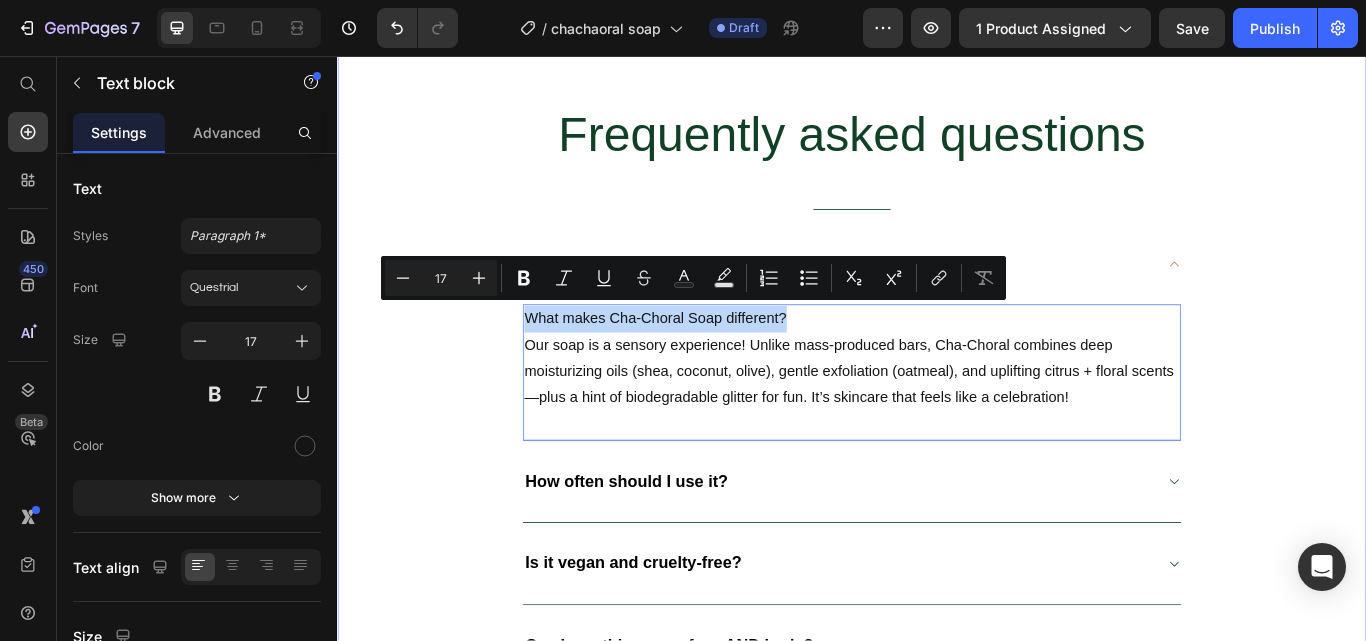 drag, startPoint x: 860, startPoint y: 354, endPoint x: 543, endPoint y: 367, distance: 317.26645 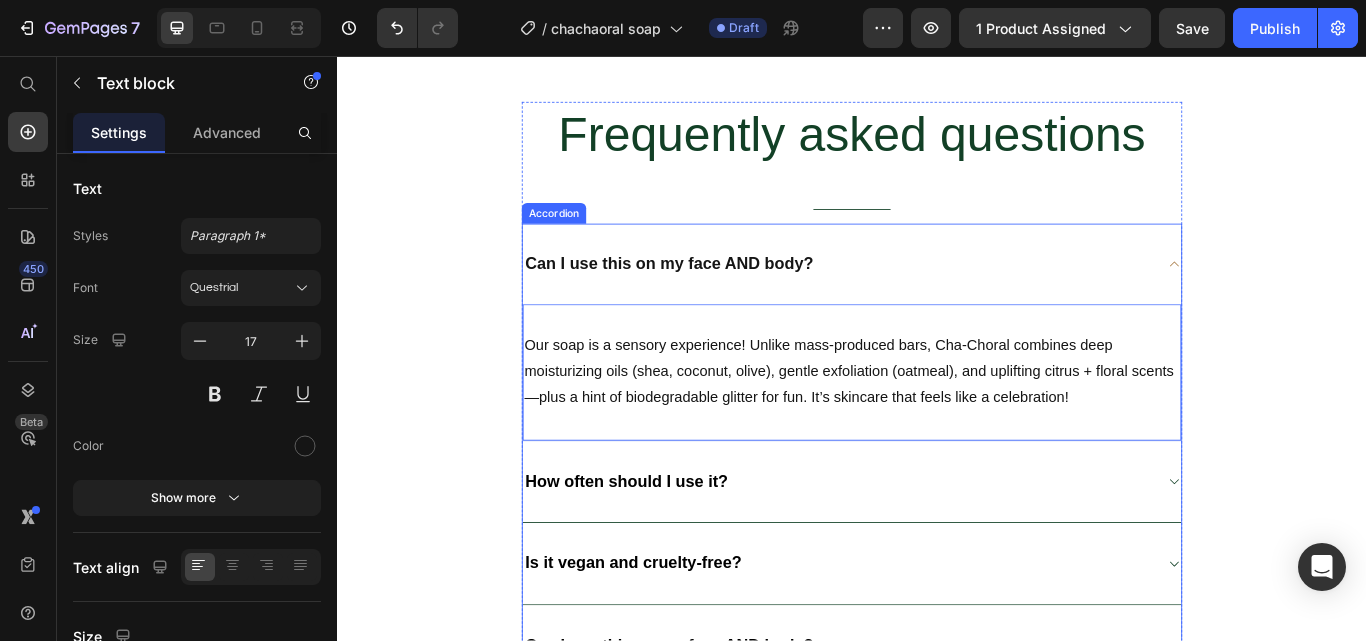 click on "Can I use this on my face AND body?" at bounding box center [724, 298] 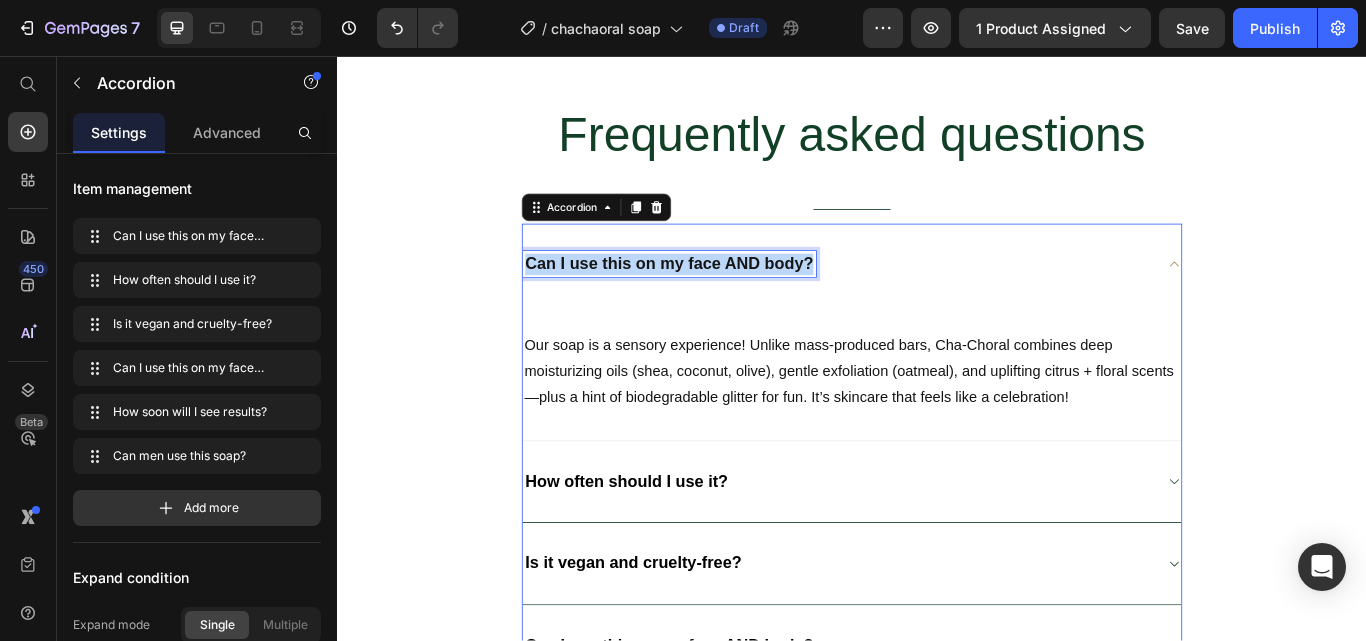 click on "Can I use this on my face AND body?" at bounding box center (724, 298) 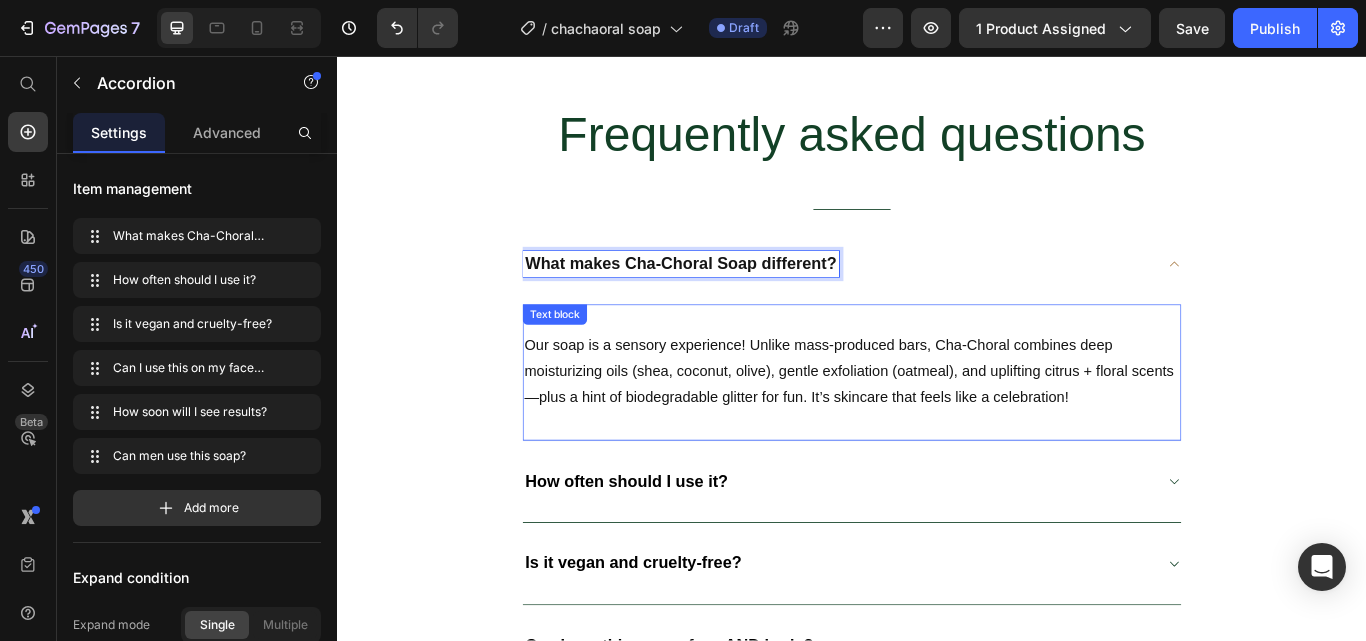 click on "⁠⁠⁠⁠⁠⁠⁠ Our soap is a sensory experience! Unlike mass-produced bars, Cha-Choral combines deep moisturizing oils (shea, coconut, olive), gentle exfoliation (oatmeal), and uplifting citrus + floral scents—plus a hint of biodegradable glitter for fun. It’s skincare that feels like a celebration!" at bounding box center [937, 409] 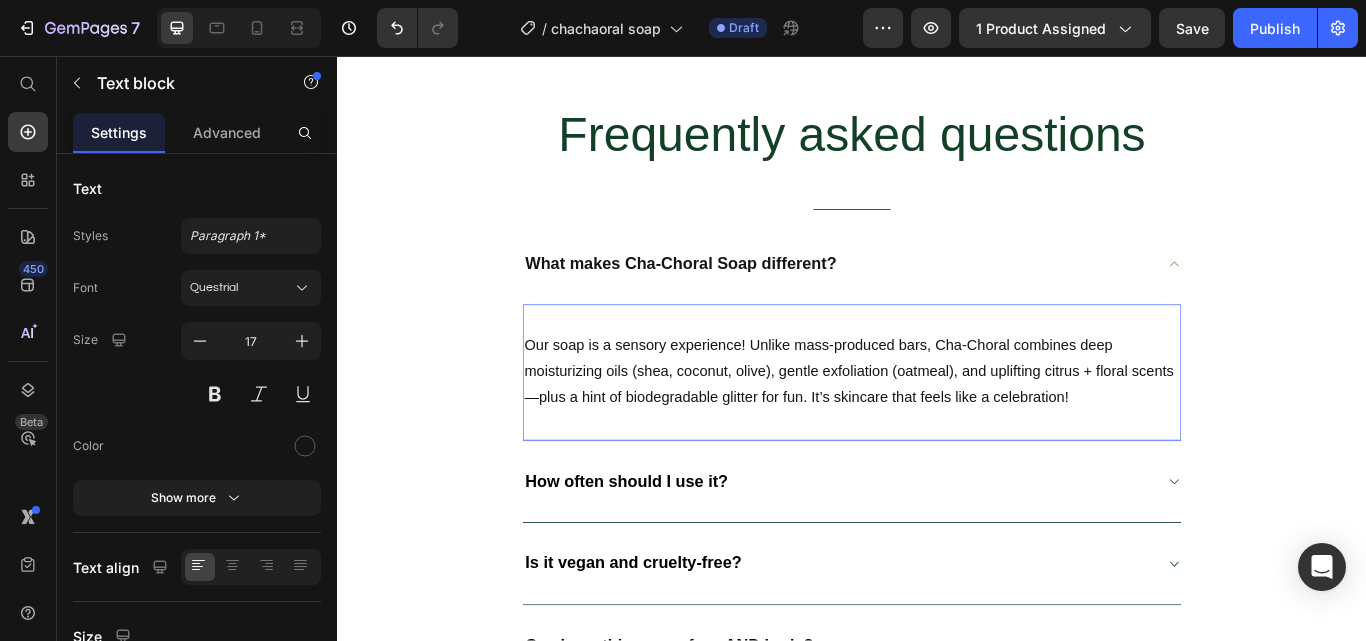 click on "⁠⁠⁠⁠⁠⁠⁠ Our soap is a sensory experience! Unlike mass-produced bars, Cha-Choral combines deep moisturizing oils (shea, coconut, olive), gentle exfoliation (oatmeal), and uplifting citrus + floral scents—plus a hint of biodegradable glitter for fun. It’s skincare that feels like a celebration!" at bounding box center (937, 409) 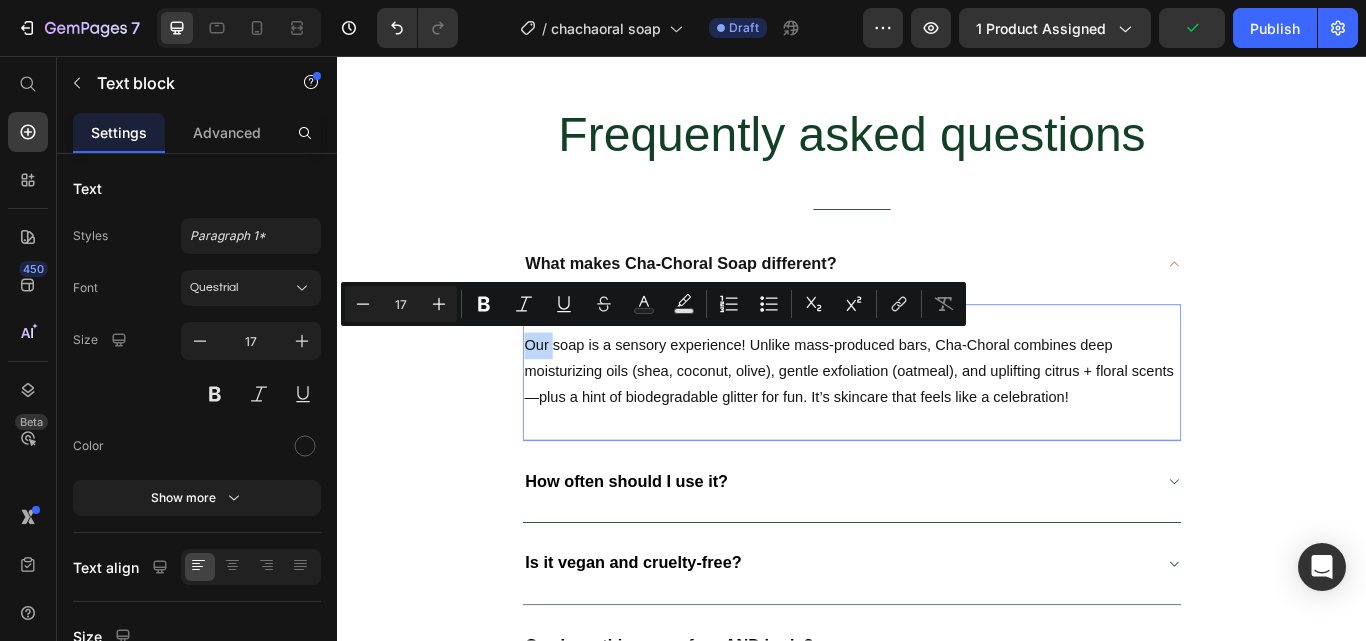 click on "Our soap is a sensory experience! Unlike mass-produced bars, Cha-Choral combines deep moisturizing oils (shea, coconut, olive), gentle exfoliation (oatmeal), and uplifting citrus + floral scents—plus a hint of biodegradable glitter for fun. It’s skincare that feels like a celebration!" at bounding box center (937, 409) 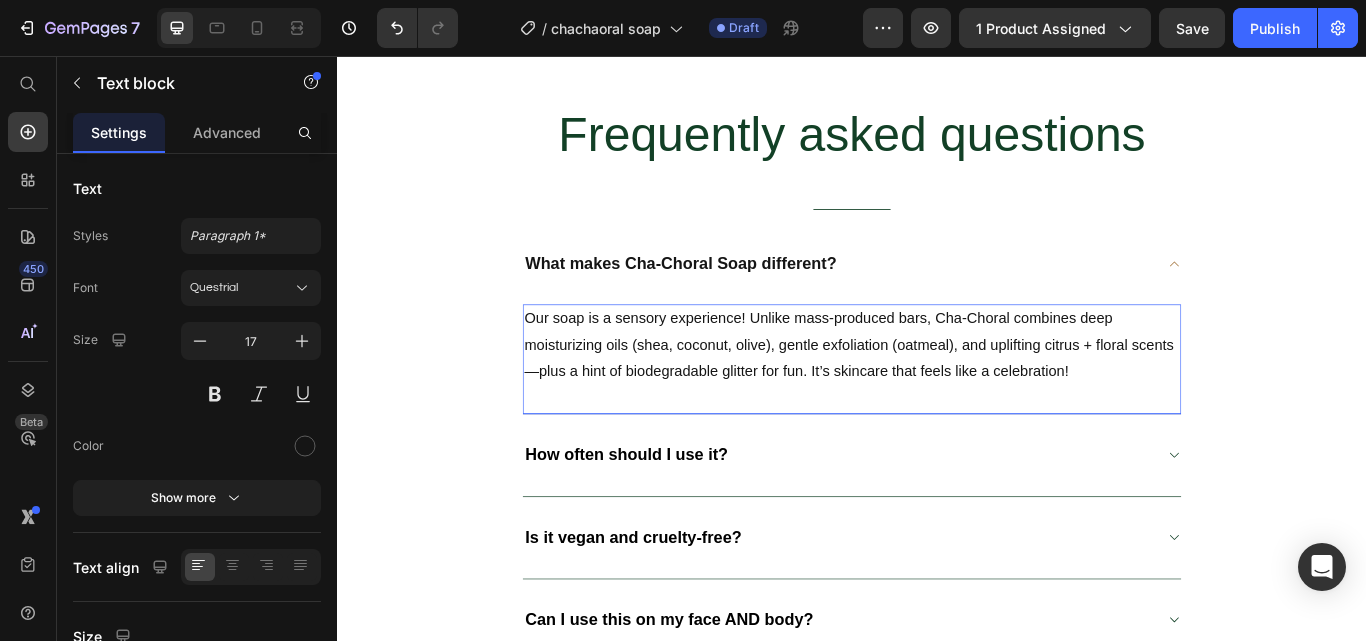 click on "Our soap is a sensory experience! Unlike mass-produced bars, Cha-Choral combines deep moisturizing oils (shea, coconut, olive), gentle exfoliation (oatmeal), and uplifting citrus + floral scents—plus a hint of biodegradable glitter for fun. It’s skincare that feels like a celebration!" at bounding box center [937, 394] 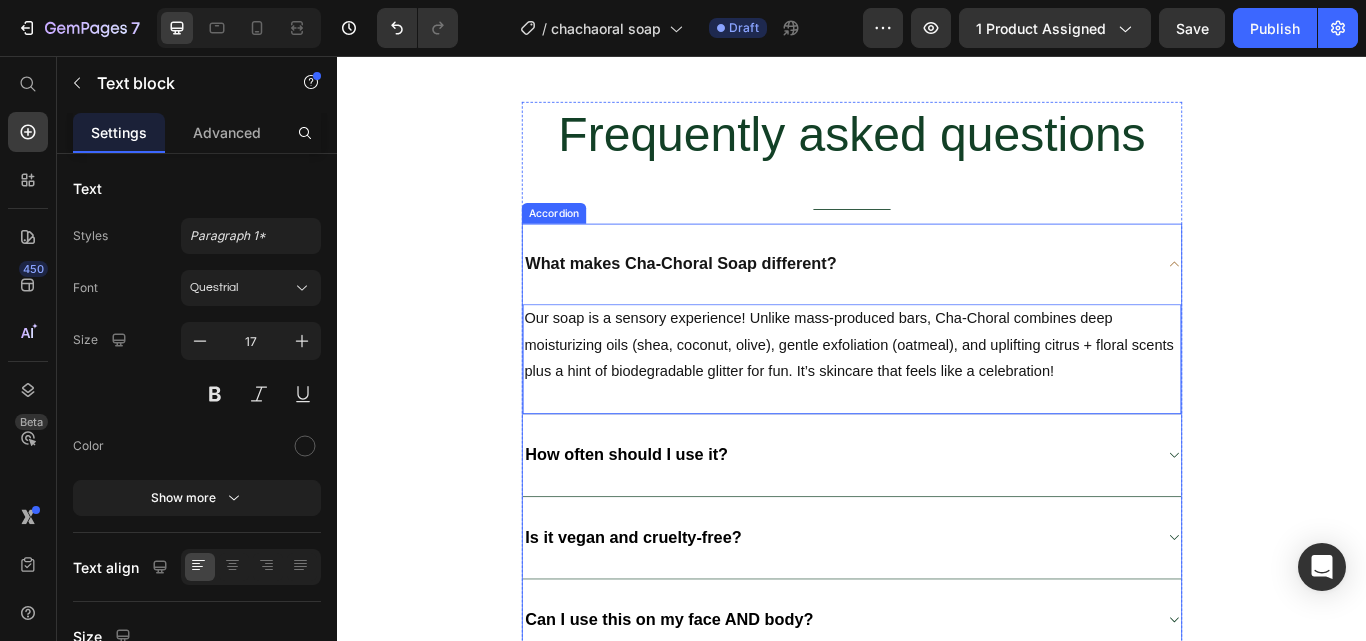 click 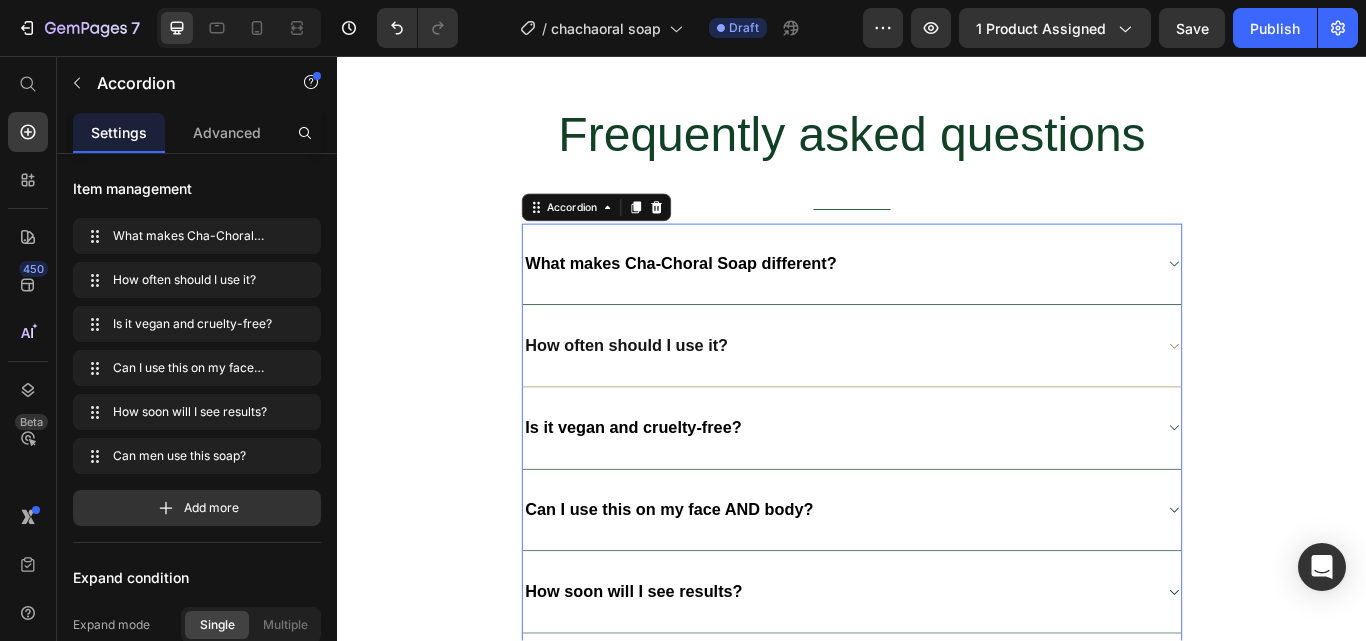 click 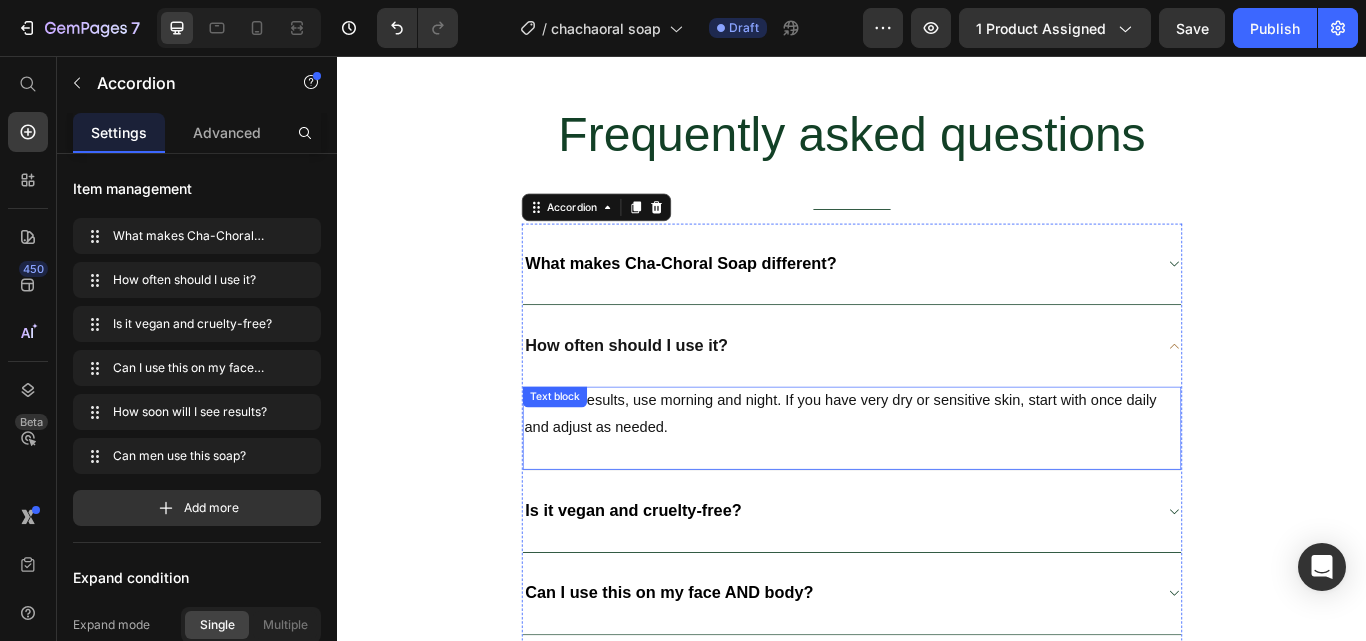 click on "For best results, use morning and night. If you have very dry or sensitive skin, start with once daily and adjust as needed." at bounding box center [937, 474] 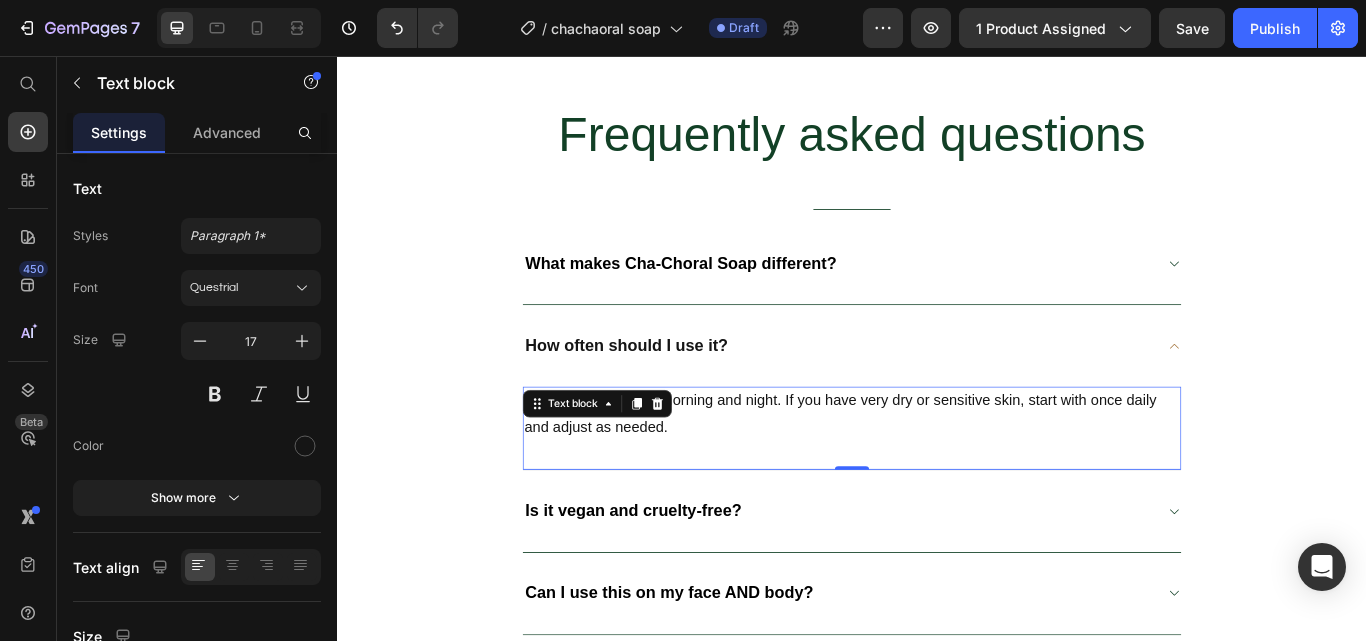 click on "For best results, use morning and night. If you have very dry or sensitive skin, start with once daily and adjust as needed." at bounding box center (937, 474) 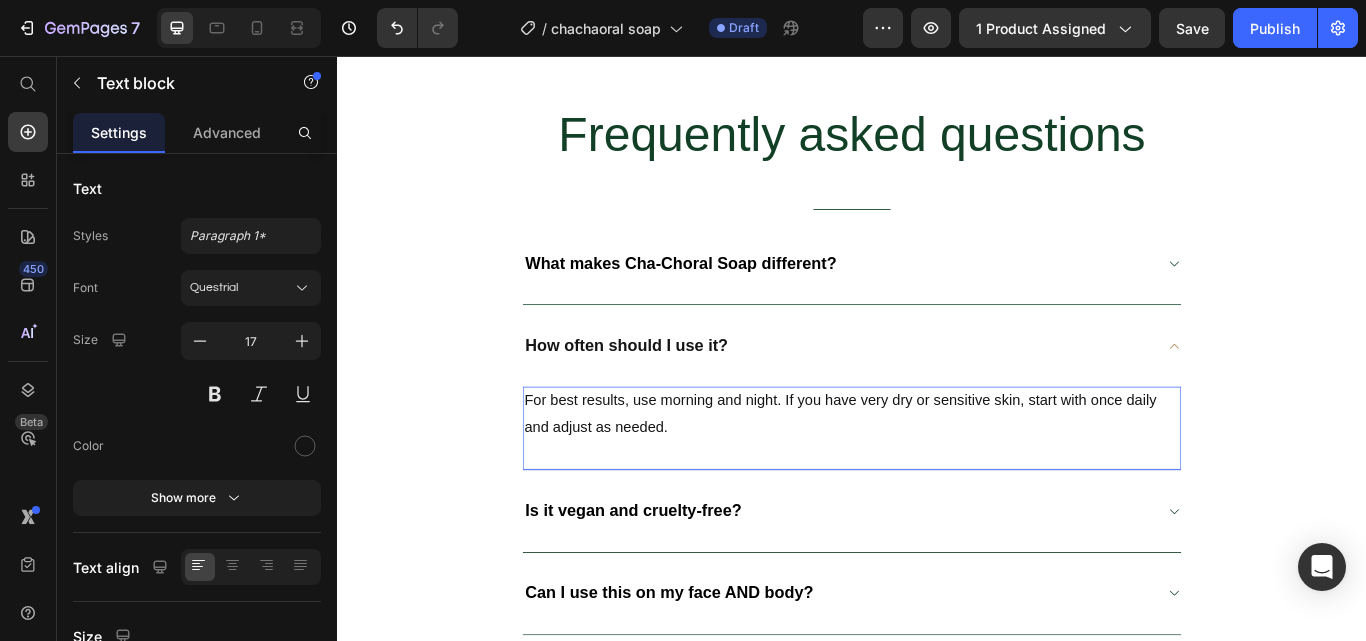 click on "For best results, use morning and night. If you have very dry or sensitive skin, start with once daily and adjust as needed." at bounding box center (937, 474) 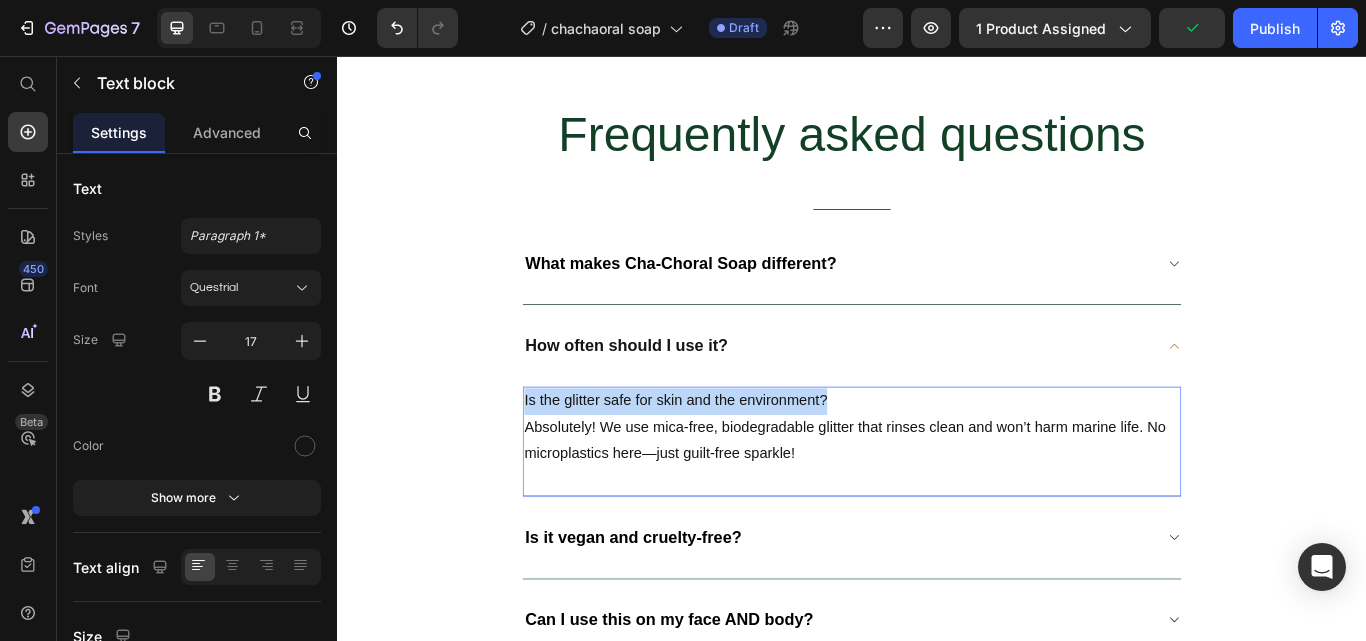 drag, startPoint x: 911, startPoint y: 448, endPoint x: 544, endPoint y: 438, distance: 367.1362 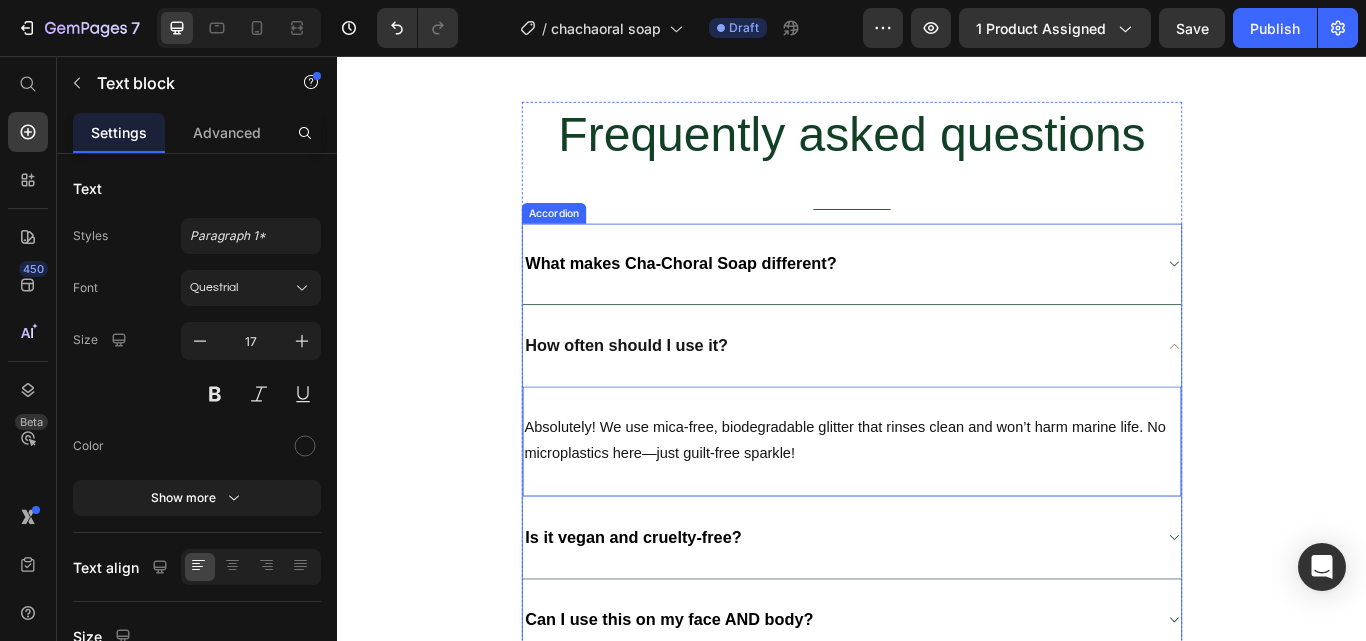 click on "How often should I use it?" at bounding box center [674, 393] 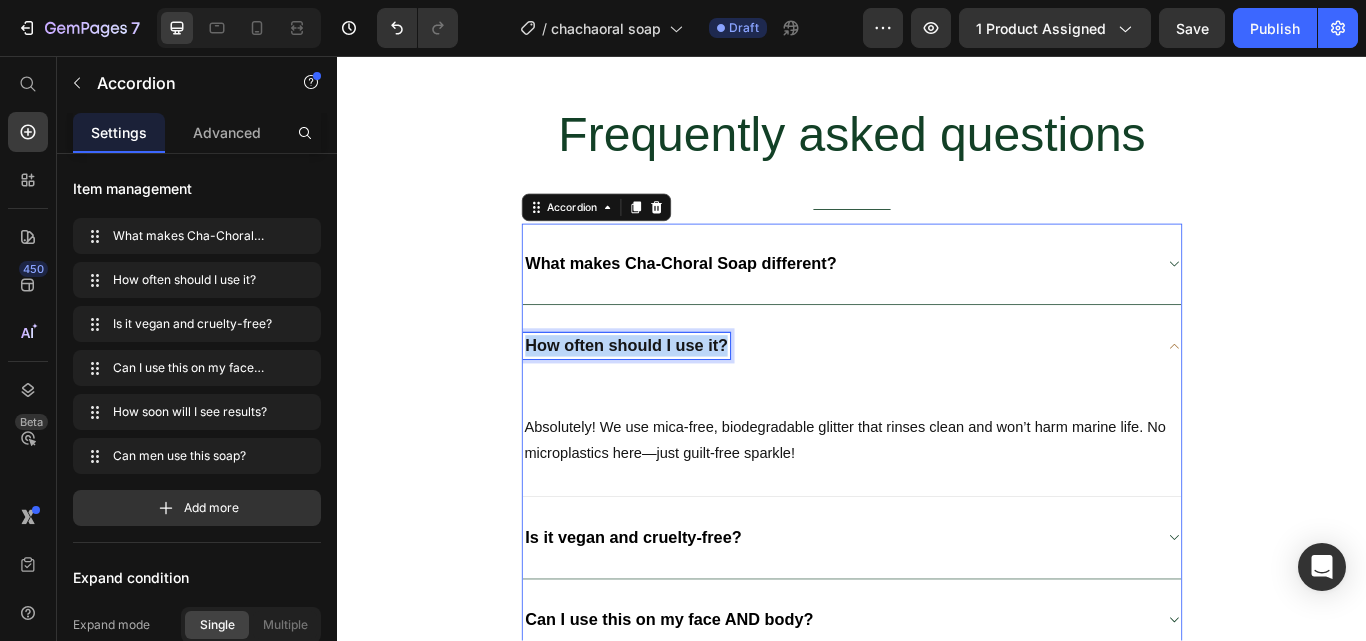 click on "How often should I use it?" at bounding box center (674, 393) 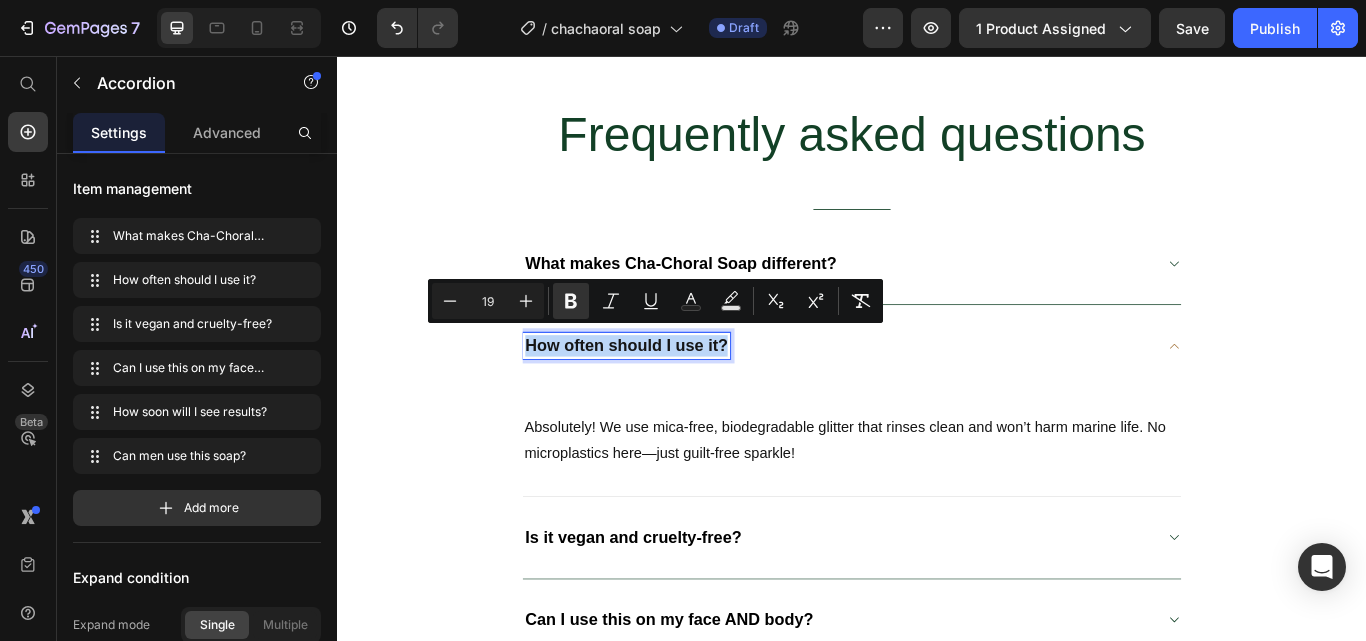 click on "How often should I use it?" at bounding box center [674, 393] 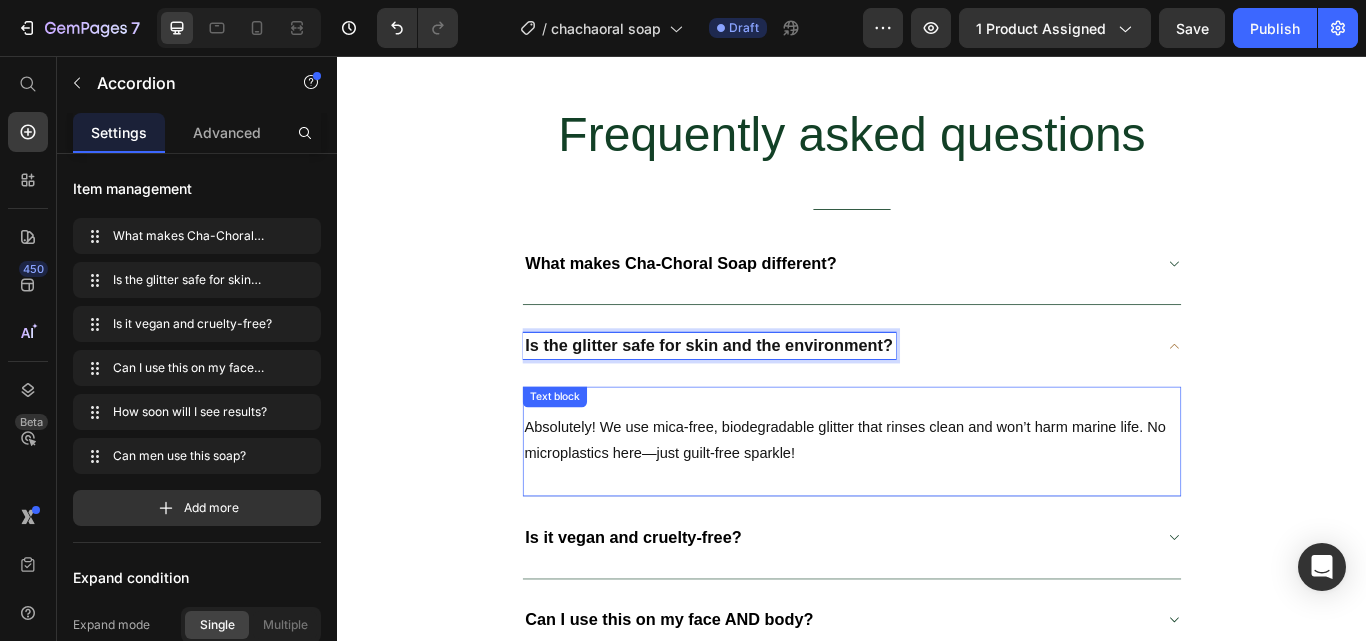 click on "⁠⁠⁠⁠⁠⁠⁠ Absolutely! We use mica-free, biodegradable glitter that rinses clean and won’t harm marine life. No microplastics here—just guilt-free sparkle!" at bounding box center [937, 490] 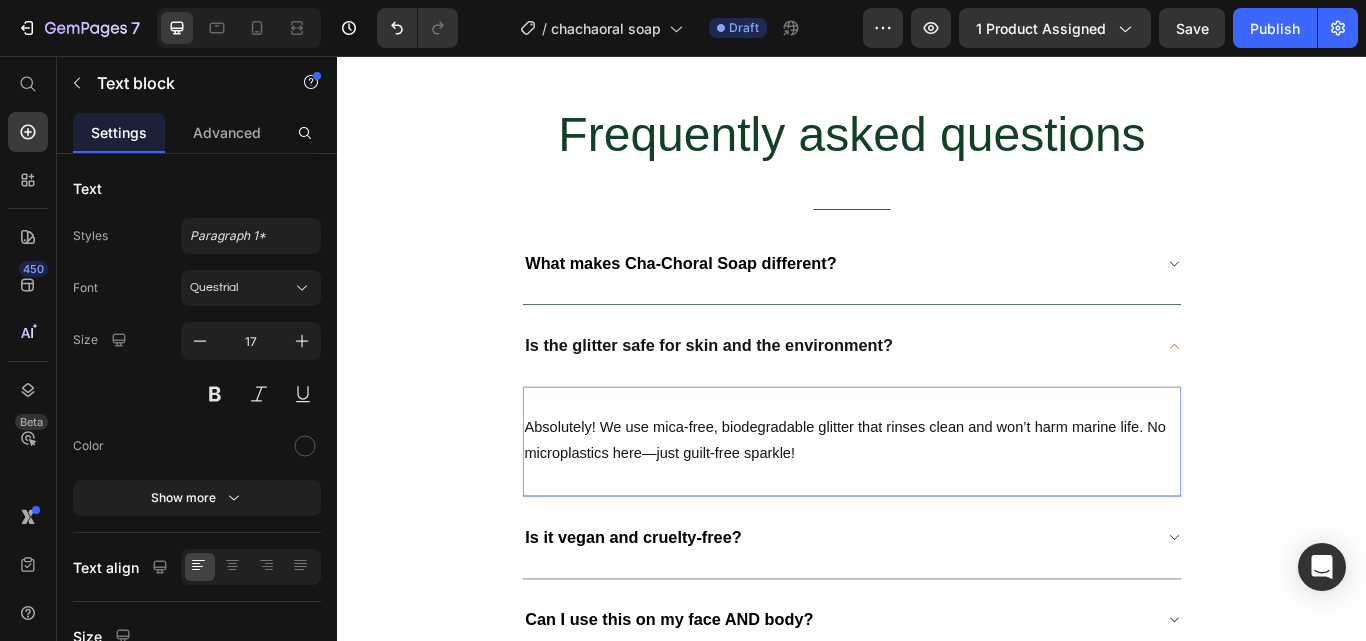 click on "⁠⁠⁠⁠⁠⁠⁠ Absolutely! We use mica-free, biodegradable glitter that rinses clean and won’t harm marine life. No microplastics here—just guilt-free sparkle!" at bounding box center [937, 490] 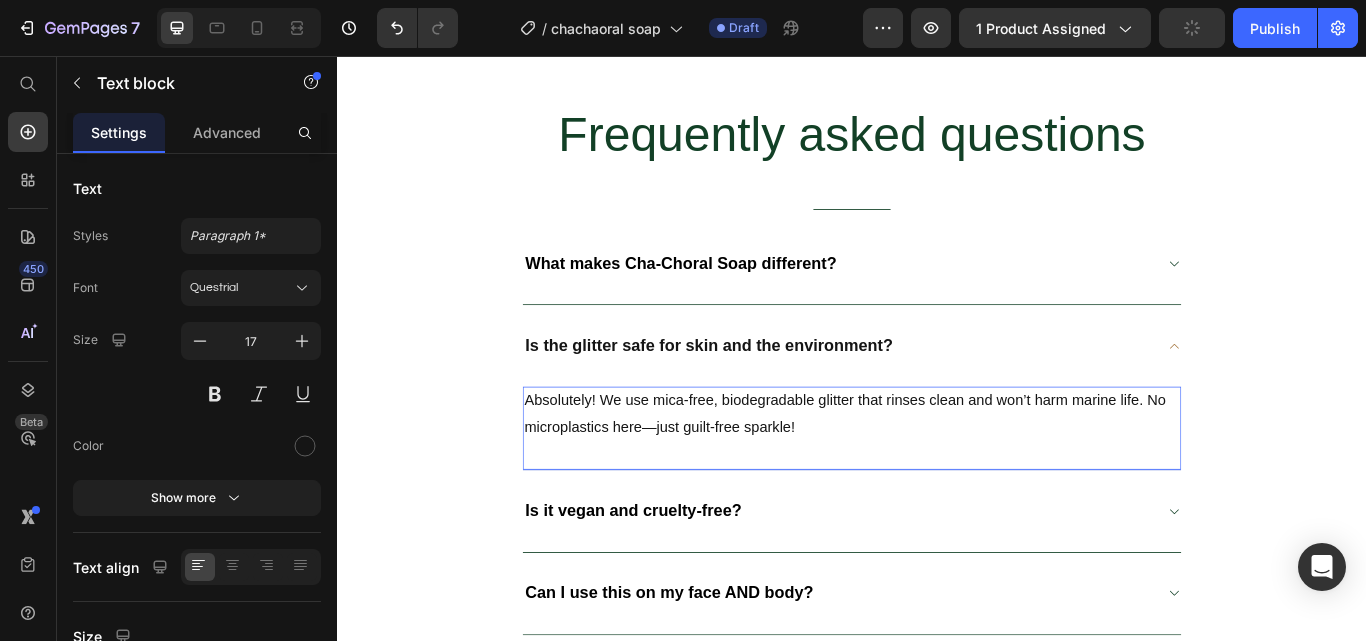click on "Absolutely! We use mica-free, biodegradable glitter that rinses clean and won’t harm marine life. No microplastics here—just guilt-free sparkle!" at bounding box center [937, 474] 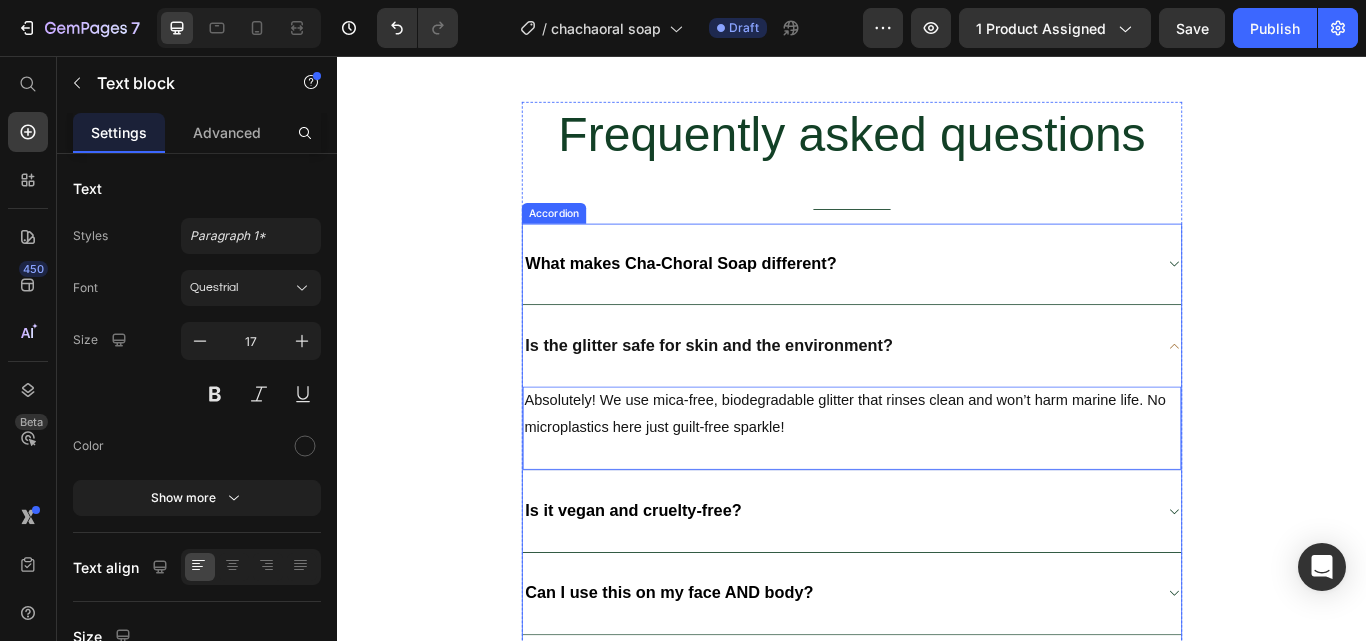 click 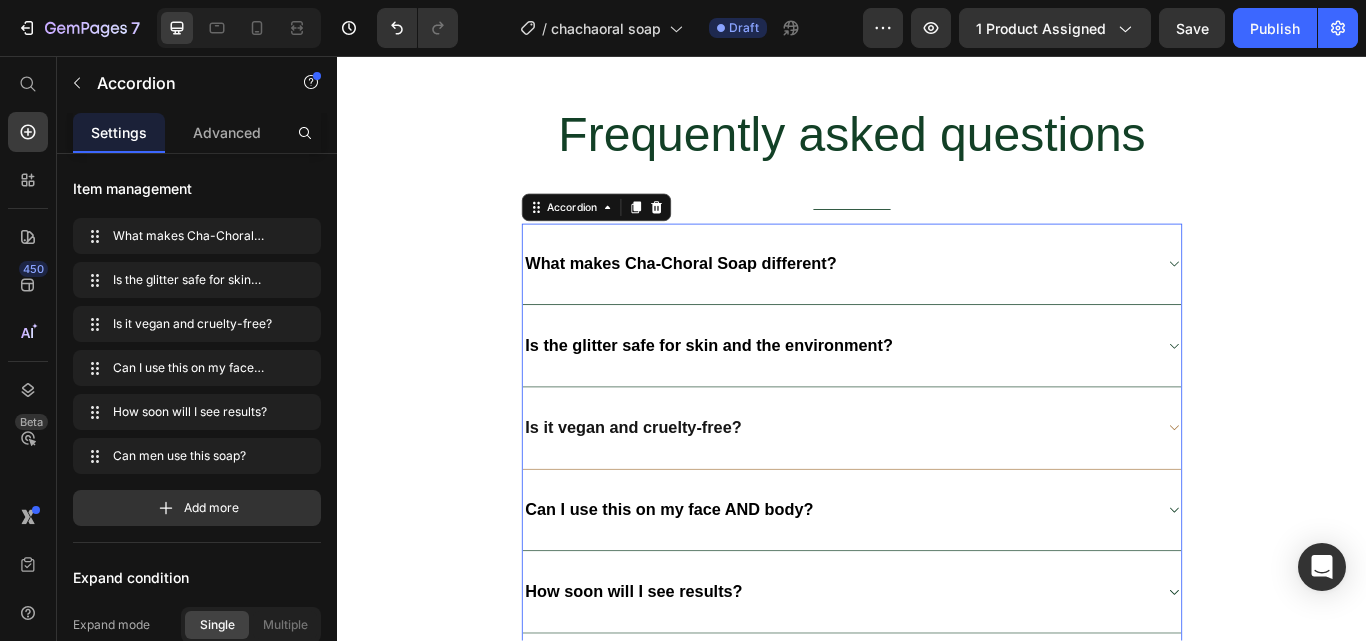 scroll, scrollTop: 4273, scrollLeft: 0, axis: vertical 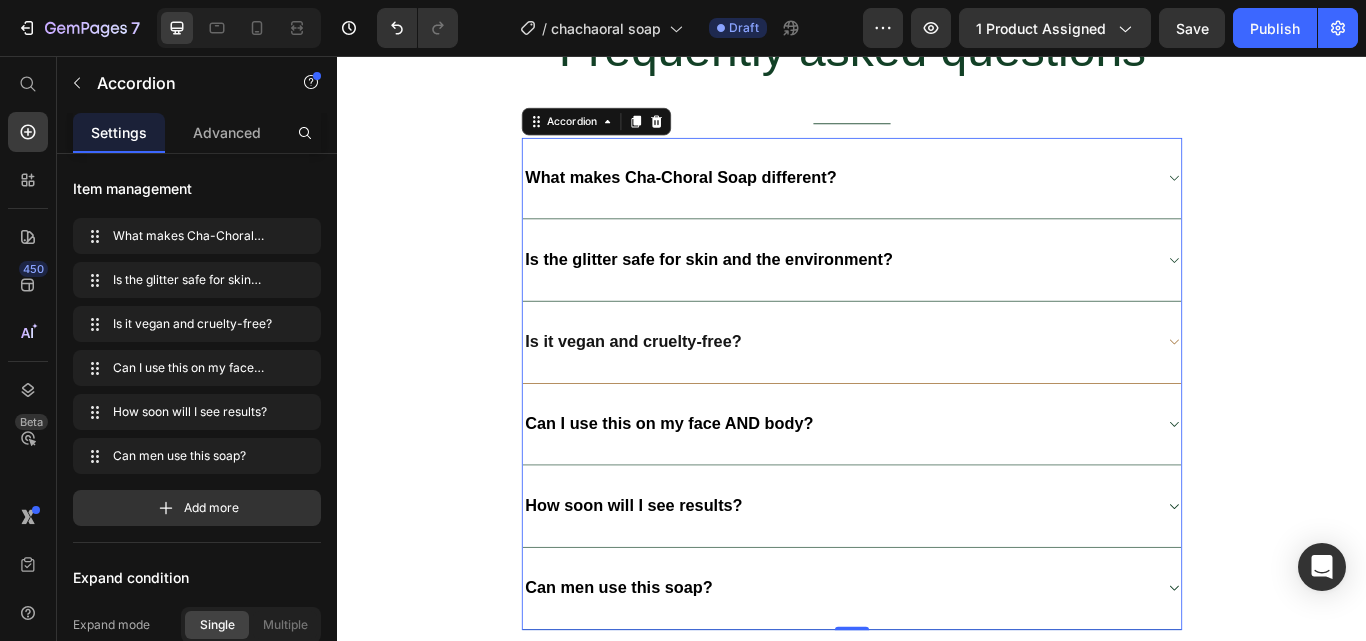 click 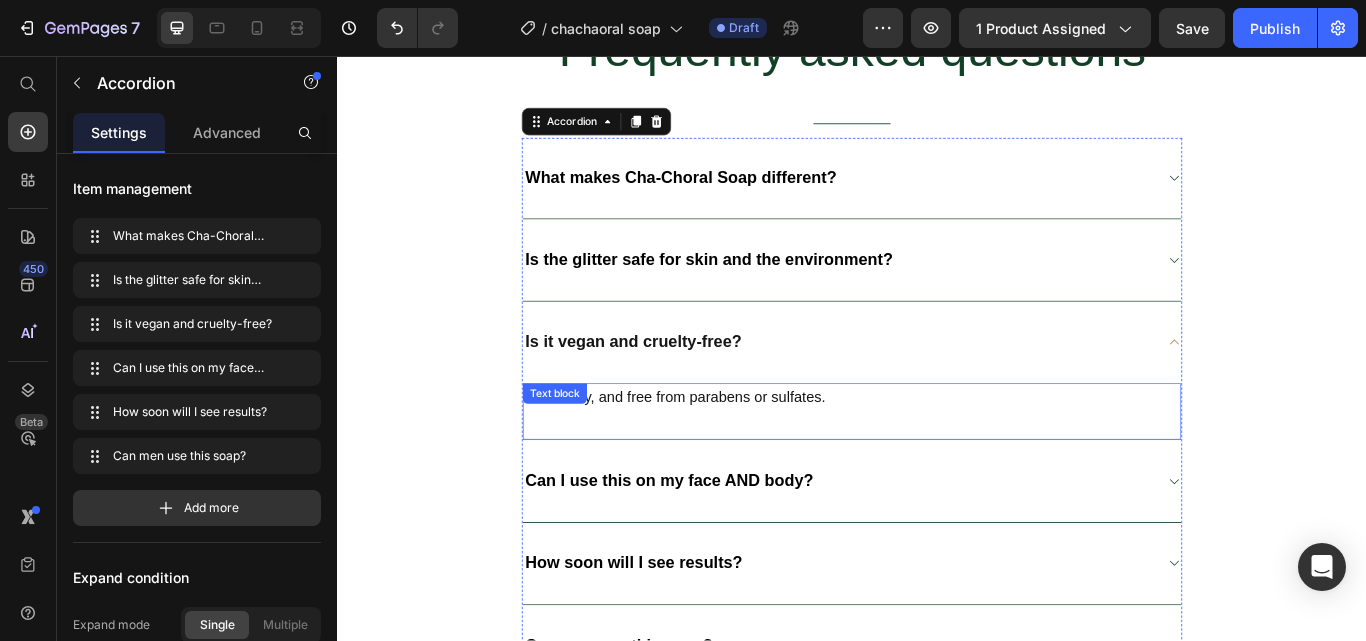 click on "Absolutely, and free from parabens or sulfates." at bounding box center [937, 455] 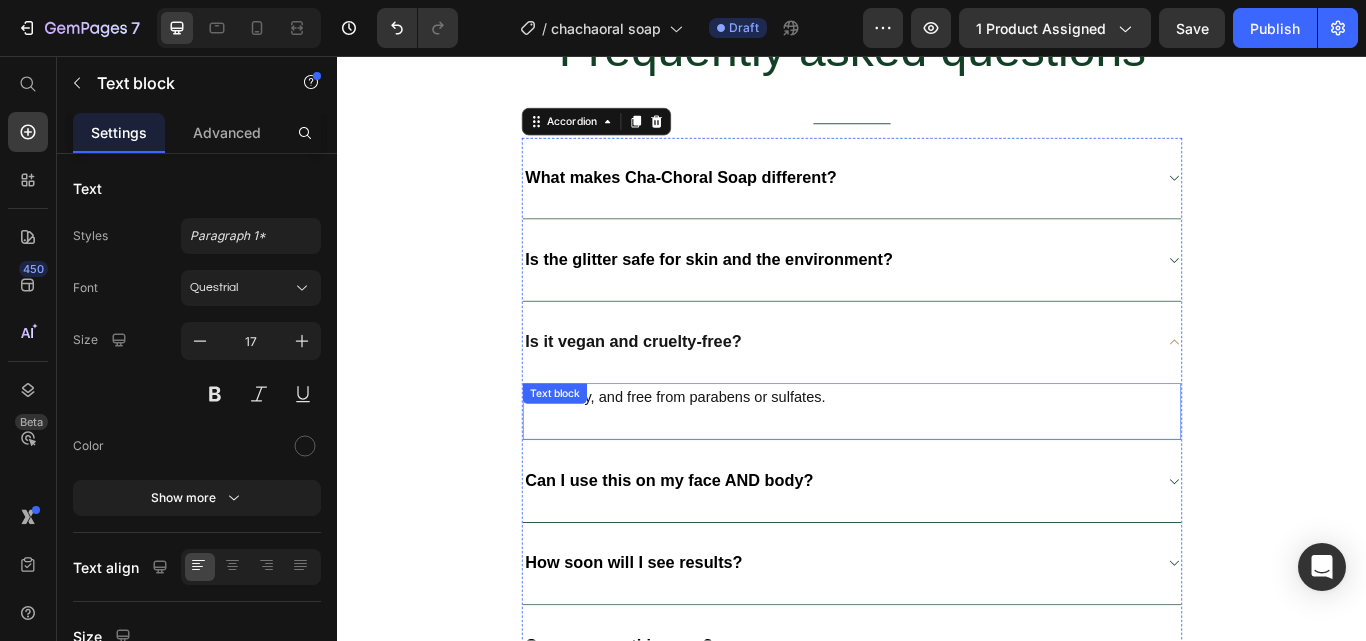 click on "Absolutely, and free from parabens or sulfates." at bounding box center (937, 455) 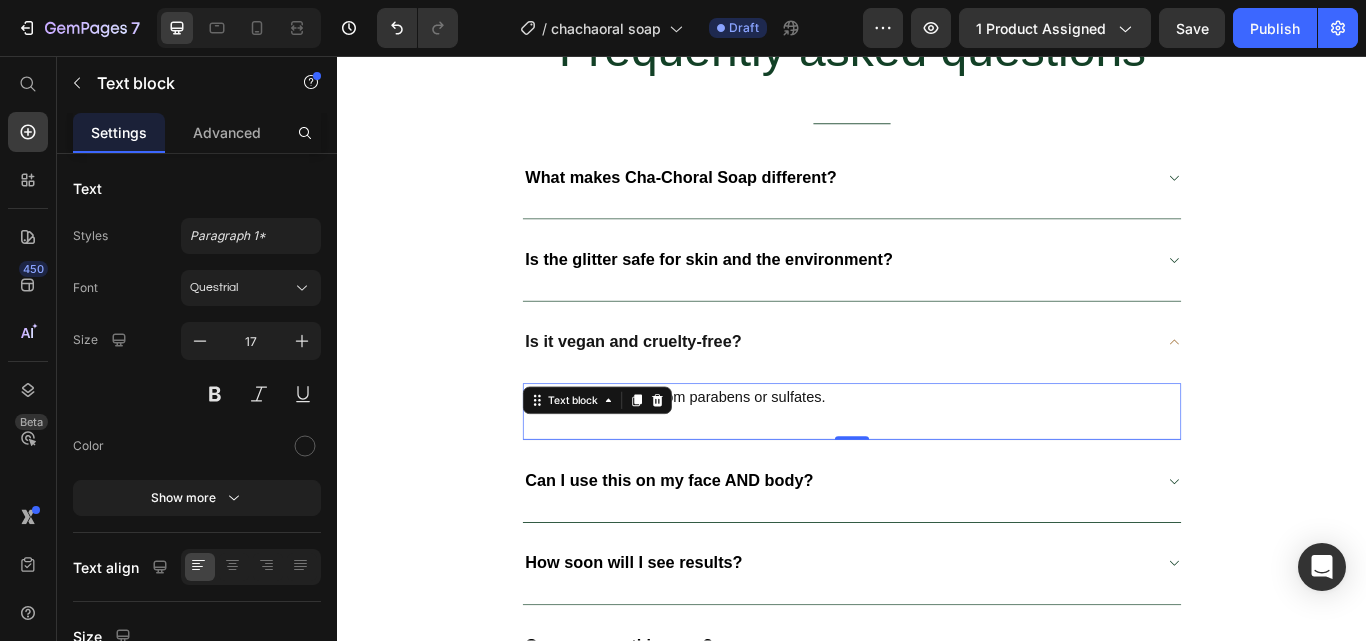 click on "Absolutely, and free from parabens or sulfates." at bounding box center [937, 455] 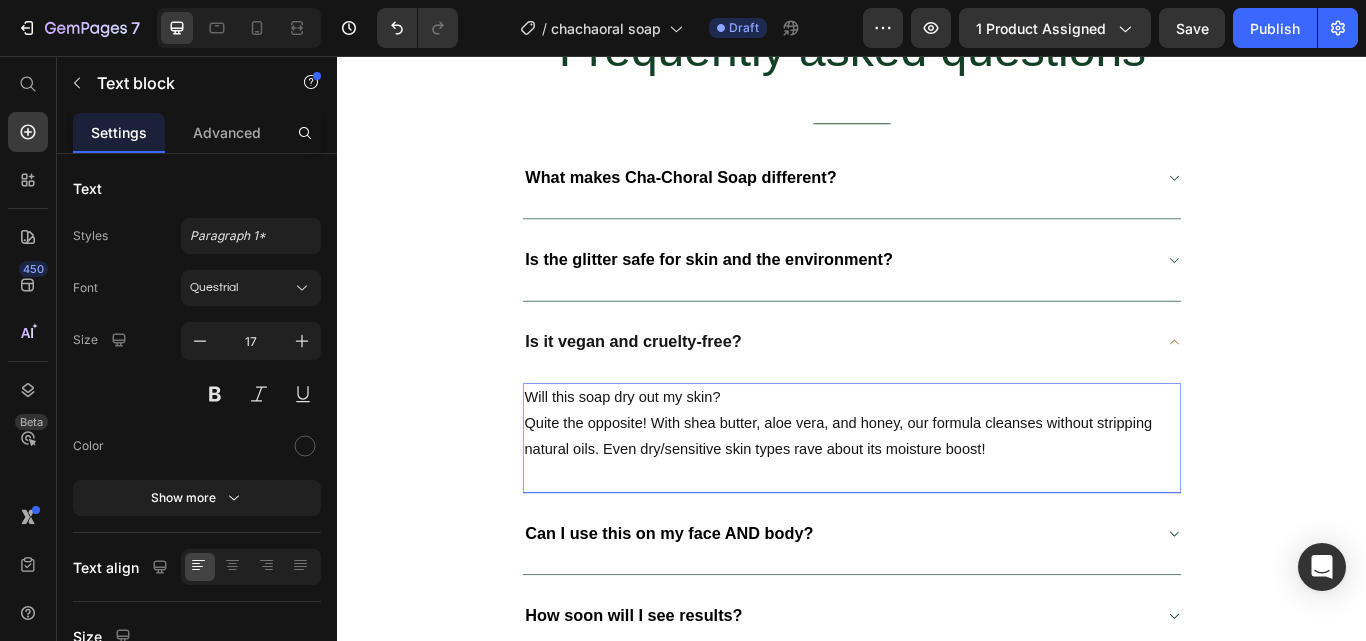 click on "Will this soap dry out my skin? Quite the opposite! With shea butter, aloe vera, and honey, our formula cleanses without stripping natural oils. Even dry/sensitive skin types rave about its moisture boost!" at bounding box center [937, 486] 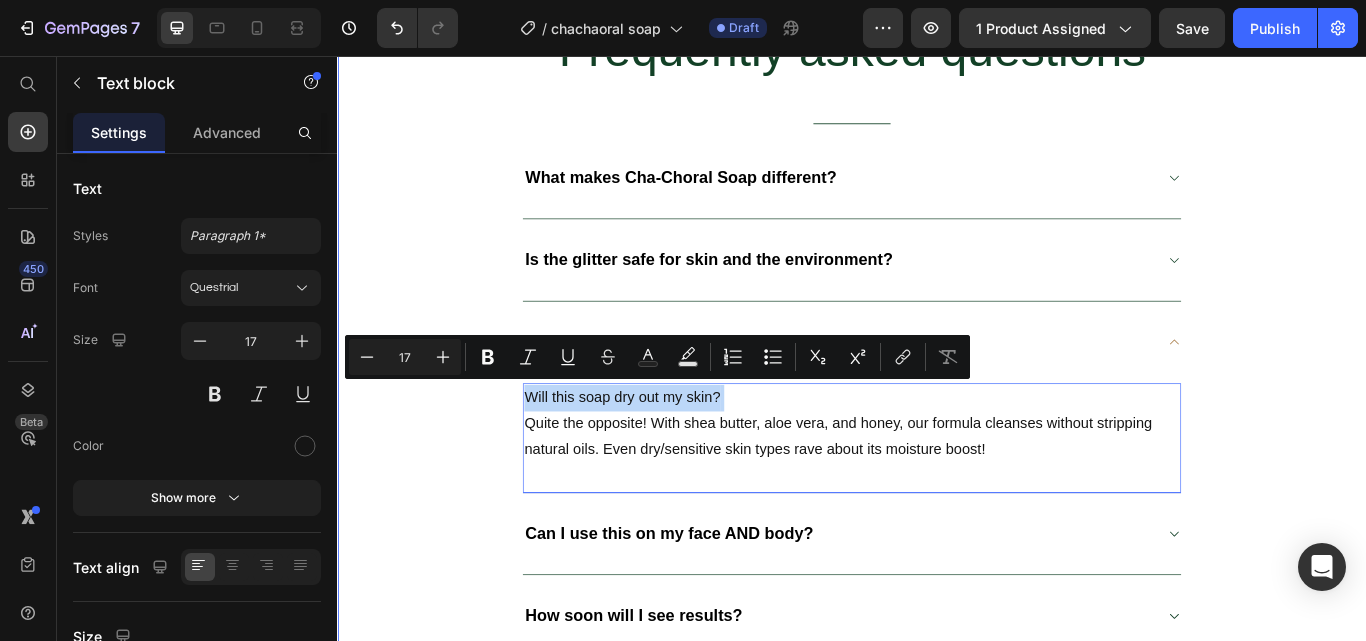 drag, startPoint x: 773, startPoint y: 441, endPoint x: 490, endPoint y: 440, distance: 283.00177 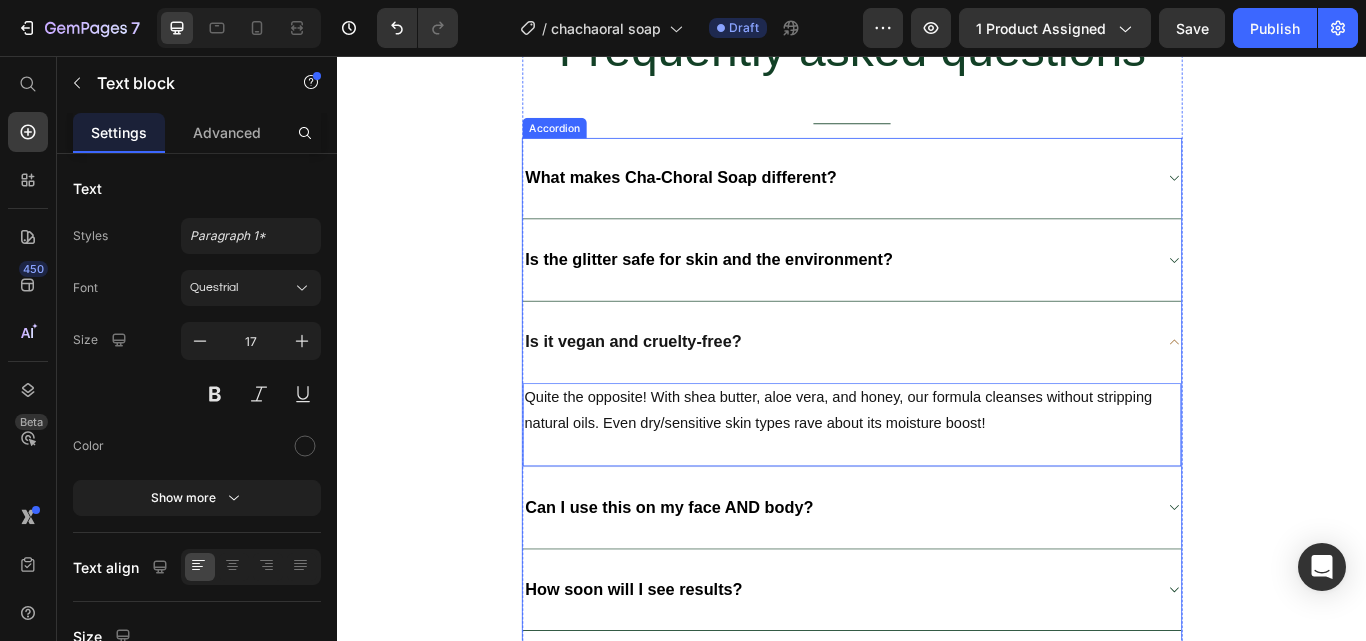 click on "Is it vegan and cruelty-free?" at bounding box center [682, 389] 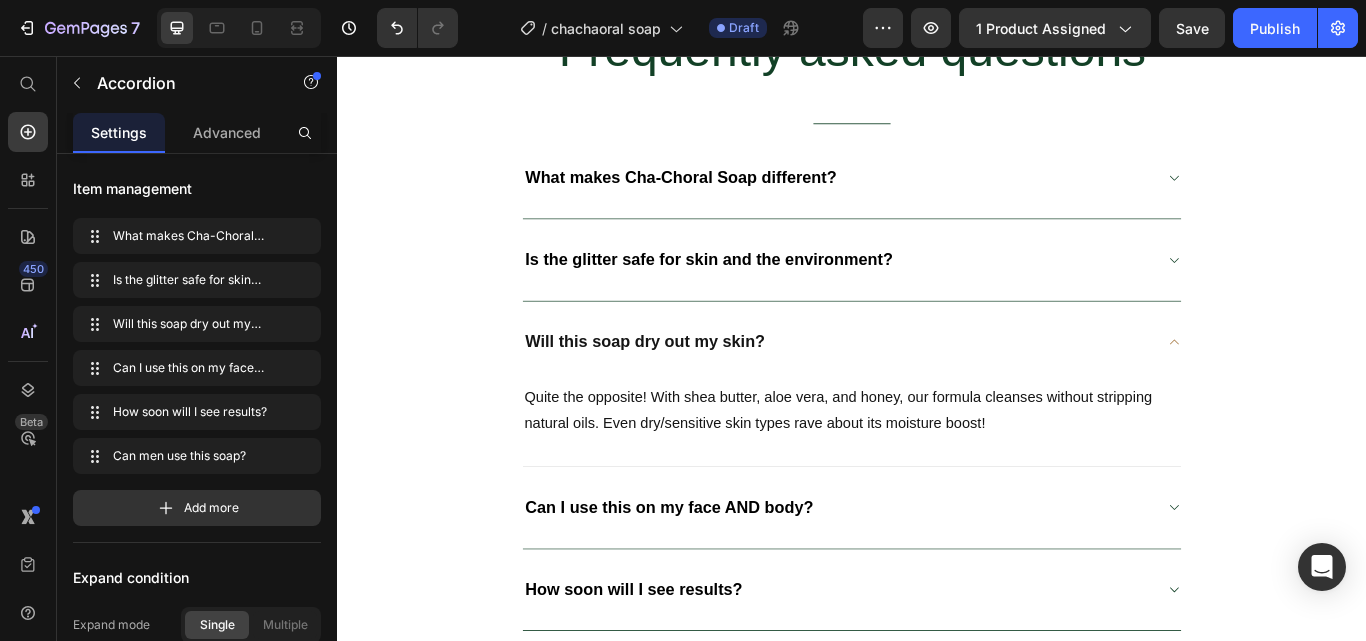 click 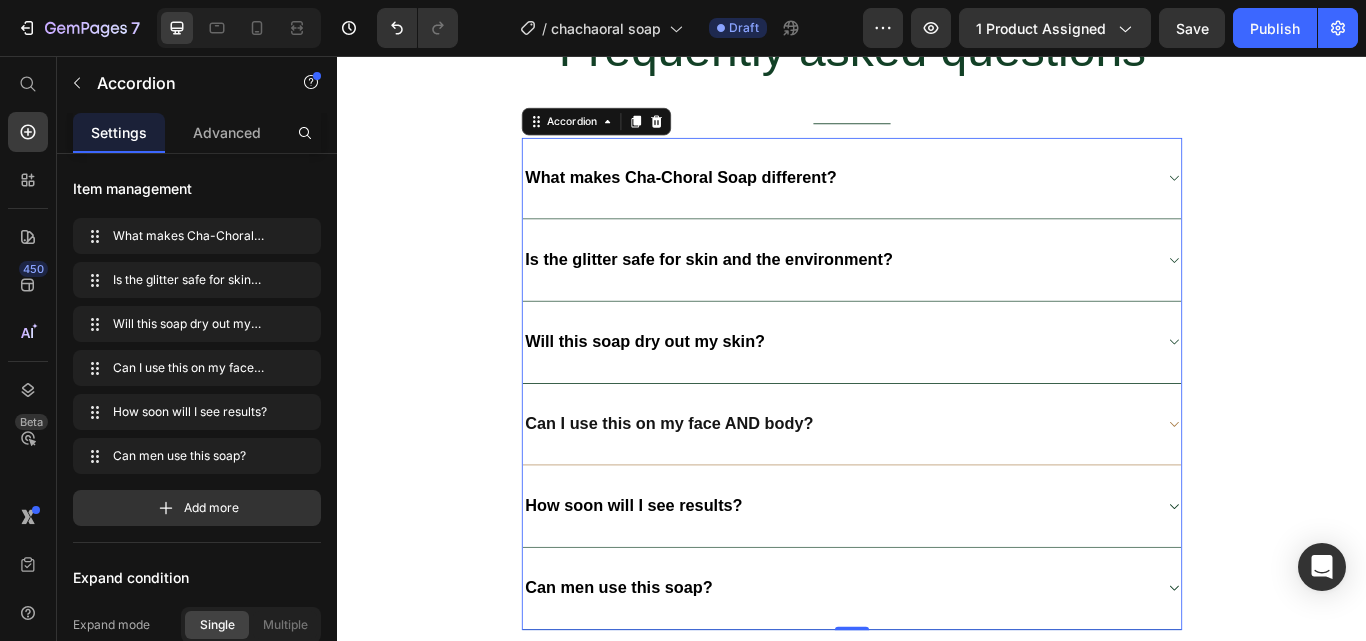 click 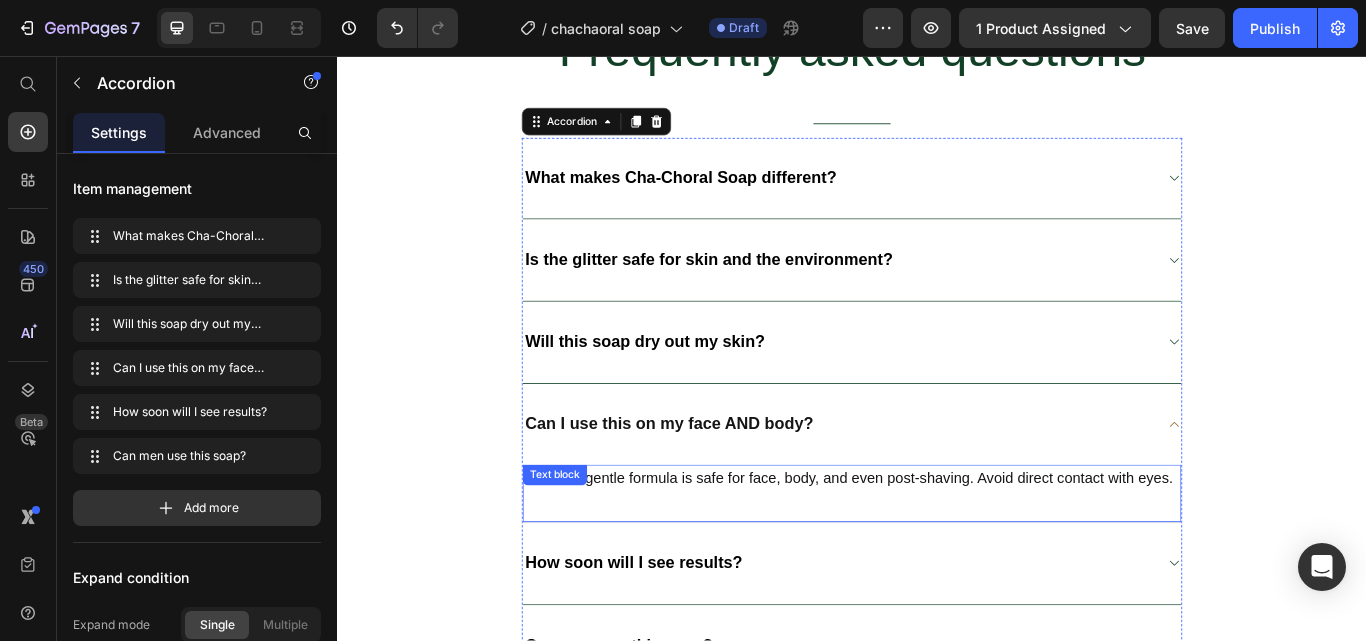 click on "Yes! The gentle formula is safe for face, body, and even post-shaving. Avoid direct contact with eyes." at bounding box center [937, 550] 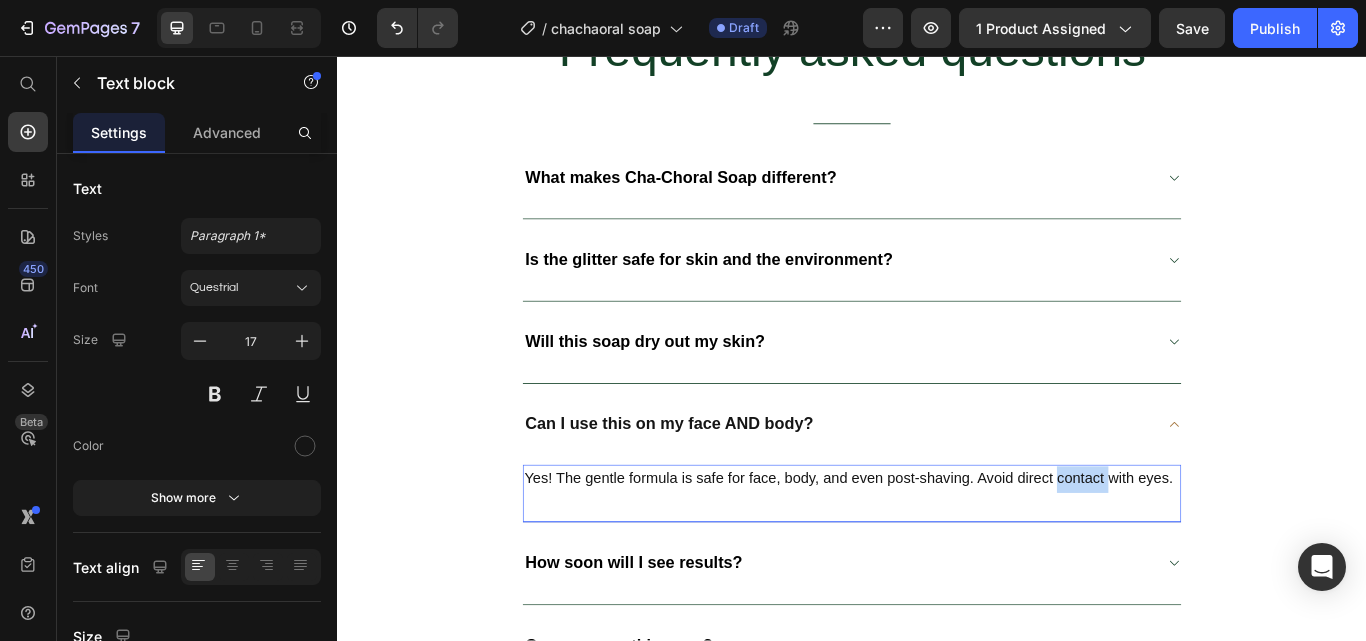 click on "Yes! The gentle formula is safe for face, body, and even post-shaving. Avoid direct contact with eyes." at bounding box center (937, 550) 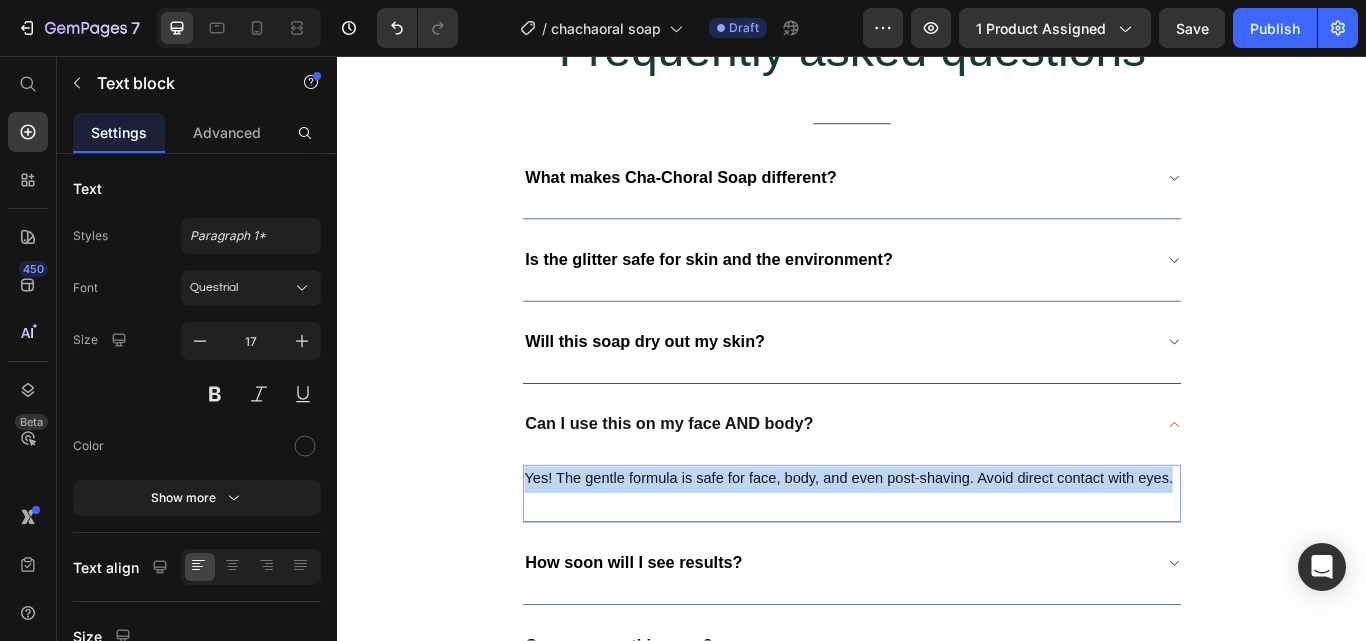 drag, startPoint x: 1169, startPoint y: 555, endPoint x: 1148, endPoint y: 546, distance: 22.847319 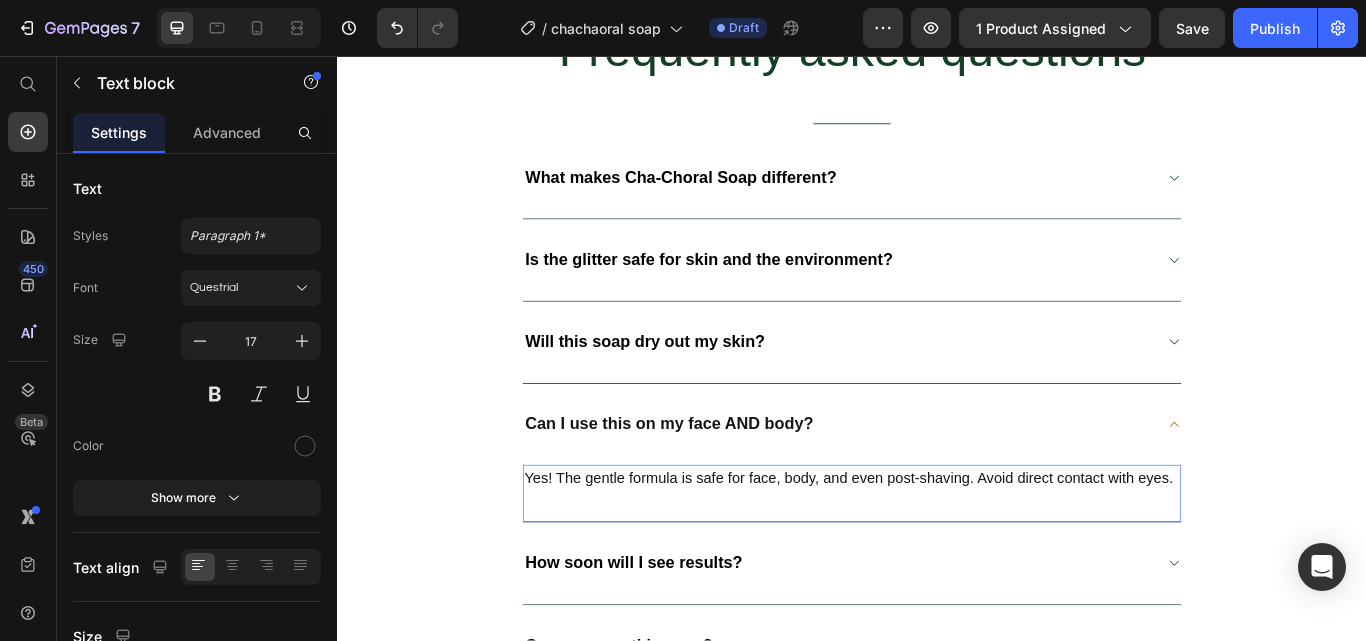 click on "Yes! The gentle formula is safe for face, body, and even post-shaving. Avoid direct contact with eyes." at bounding box center (937, 550) 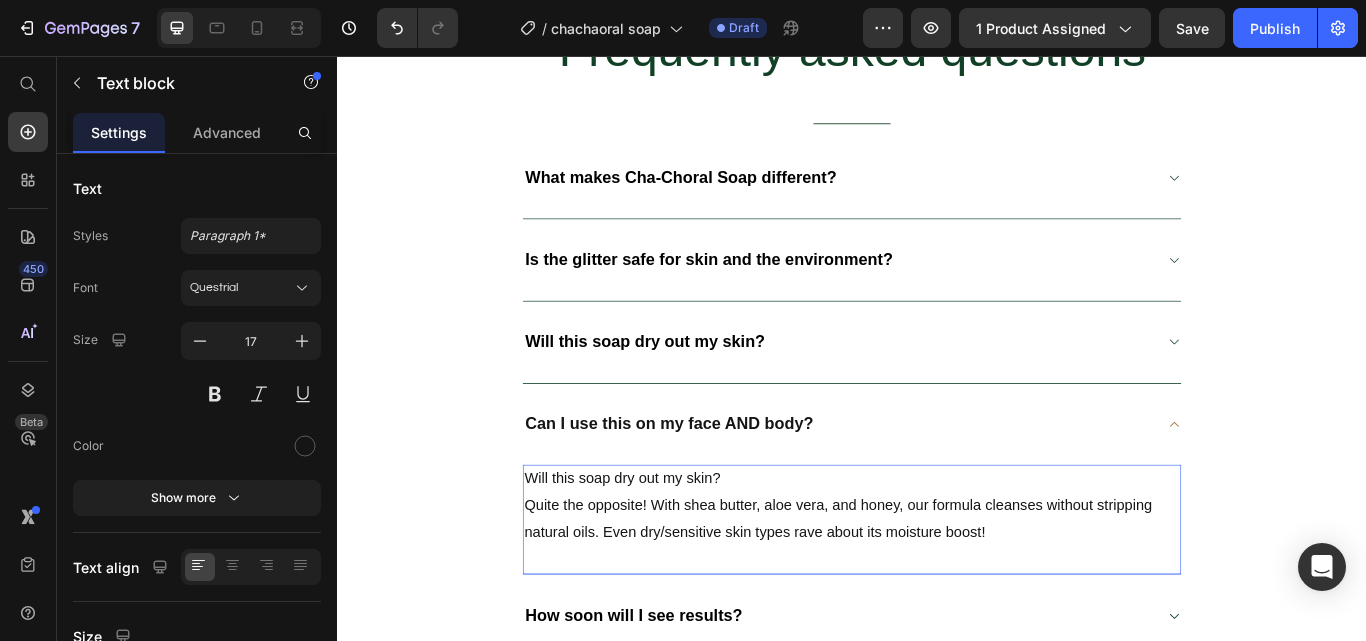 click on "Will this soap dry out my skin? Quite the opposite! With shea butter, aloe vera, and honey, our formula cleanses without stripping natural oils. Even dry/sensitive skin types rave about its moisture boost!" at bounding box center [937, 581] 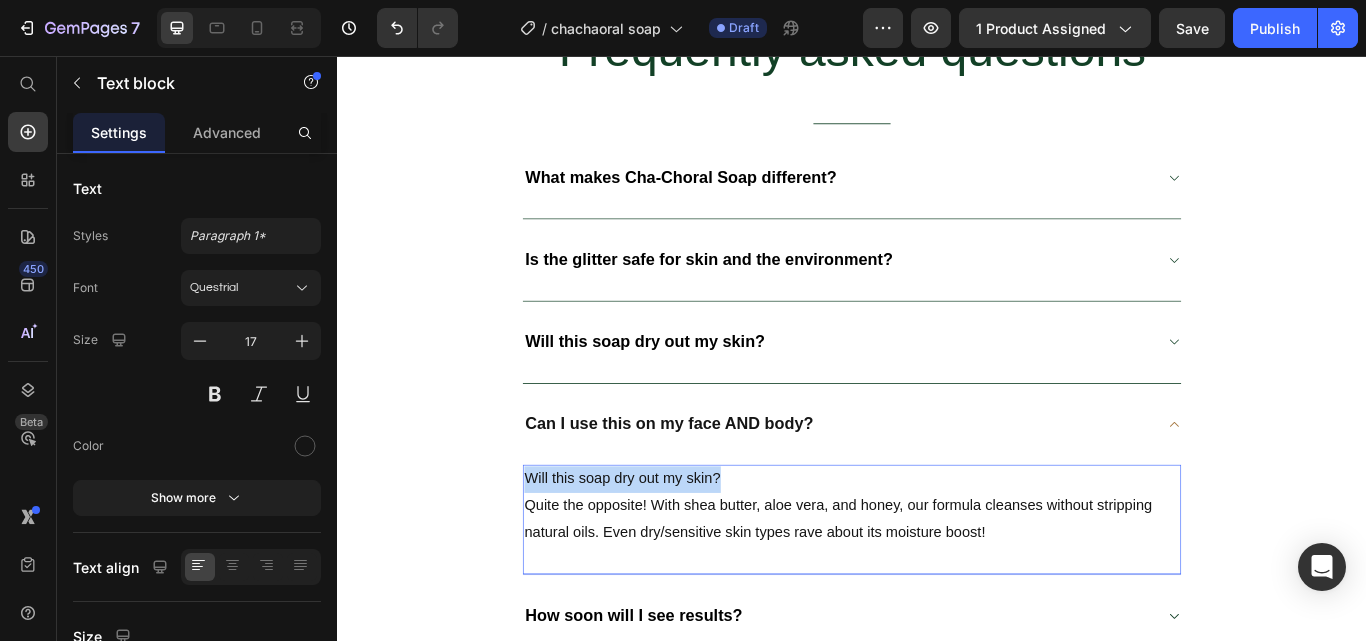 drag, startPoint x: 774, startPoint y: 543, endPoint x: 549, endPoint y: 537, distance: 225.07999 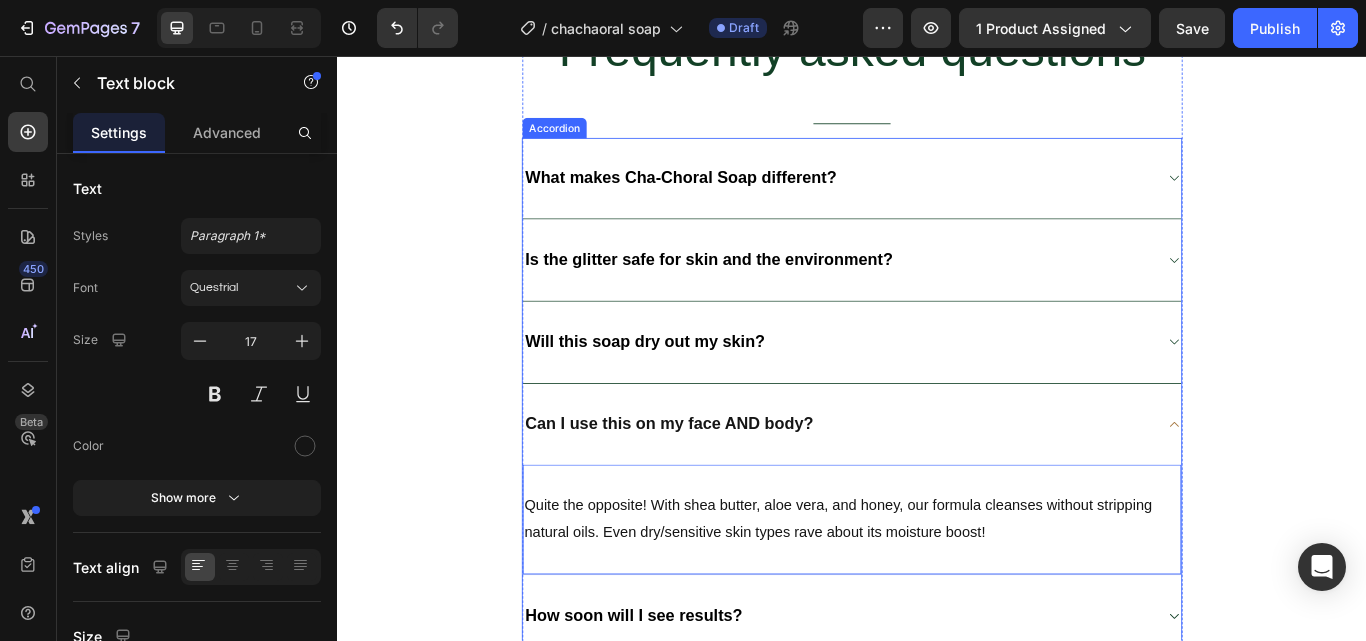 click on "Can I use this on my face AND body?" at bounding box center [724, 485] 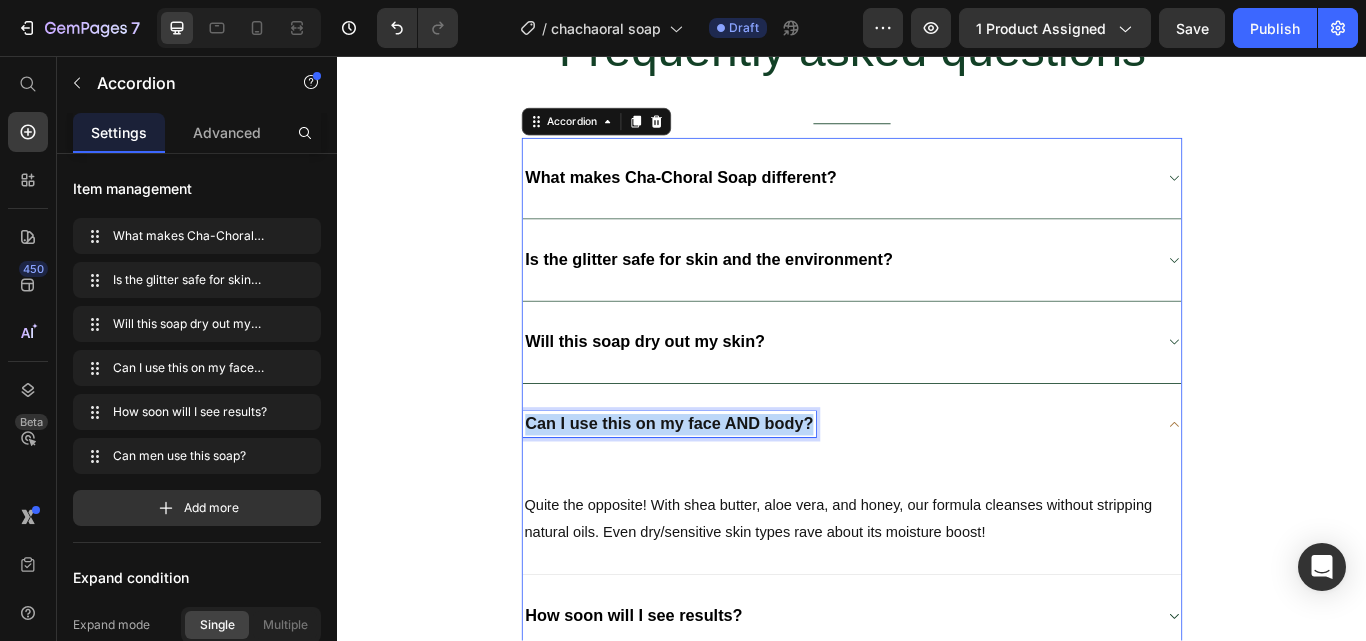 click on "Can I use this on my face AND body?" at bounding box center (724, 485) 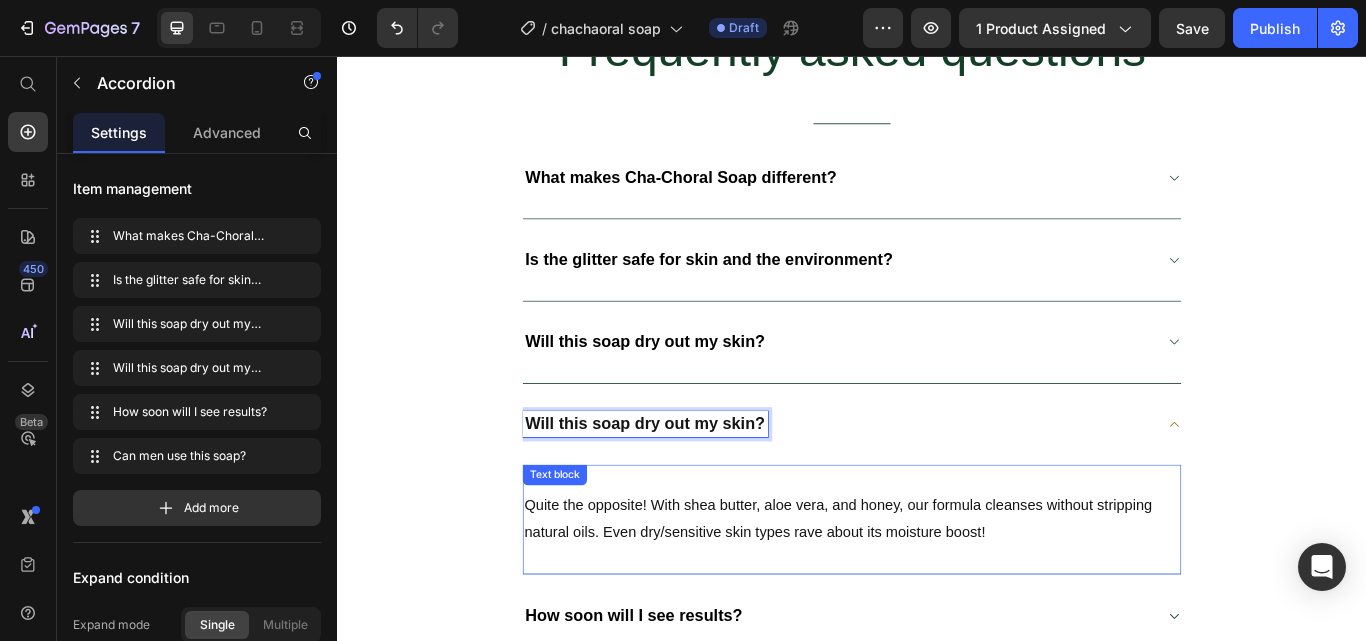 click on "⁠⁠⁠⁠⁠⁠⁠ Quite the opposite! With shea butter, aloe vera, and honey, our formula cleanses without stripping natural oils. Even dry/sensitive skin types rave about its moisture boost!" at bounding box center [937, 581] 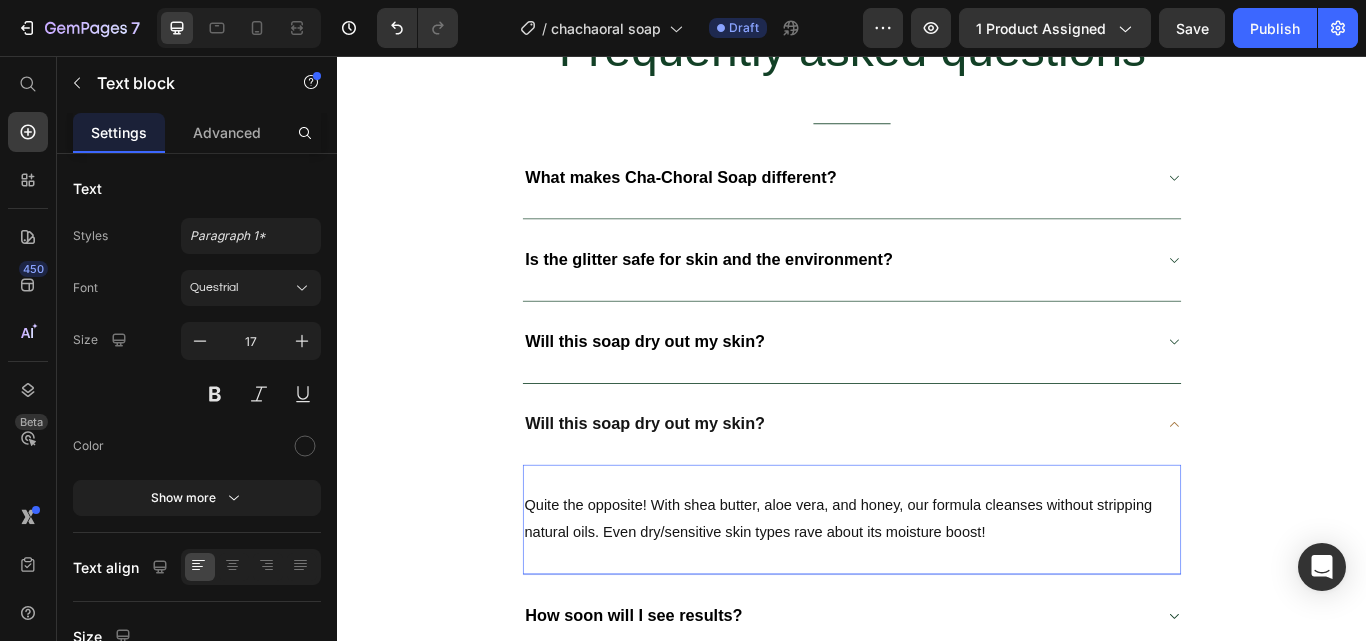 click on "⁠⁠⁠⁠⁠⁠⁠ Quite the opposite! With shea butter, aloe vera, and honey, our formula cleanses without stripping natural oils. Even dry/sensitive skin types rave about its moisture boost!" at bounding box center (937, 581) 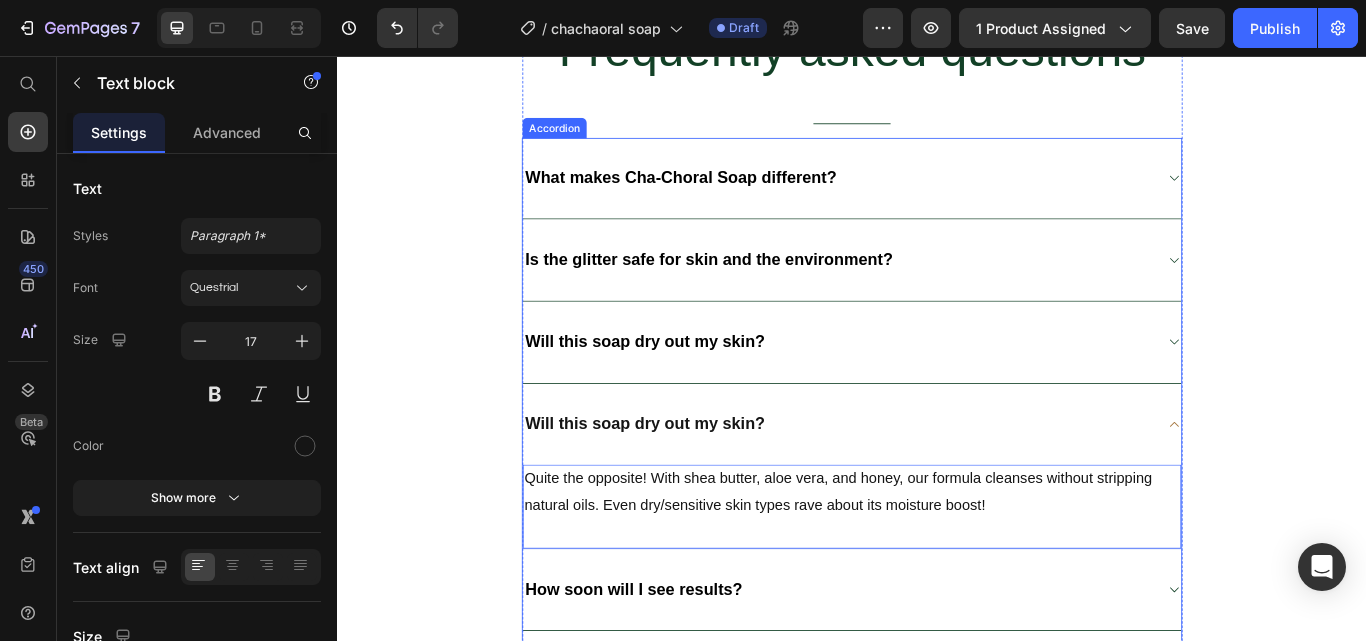 click 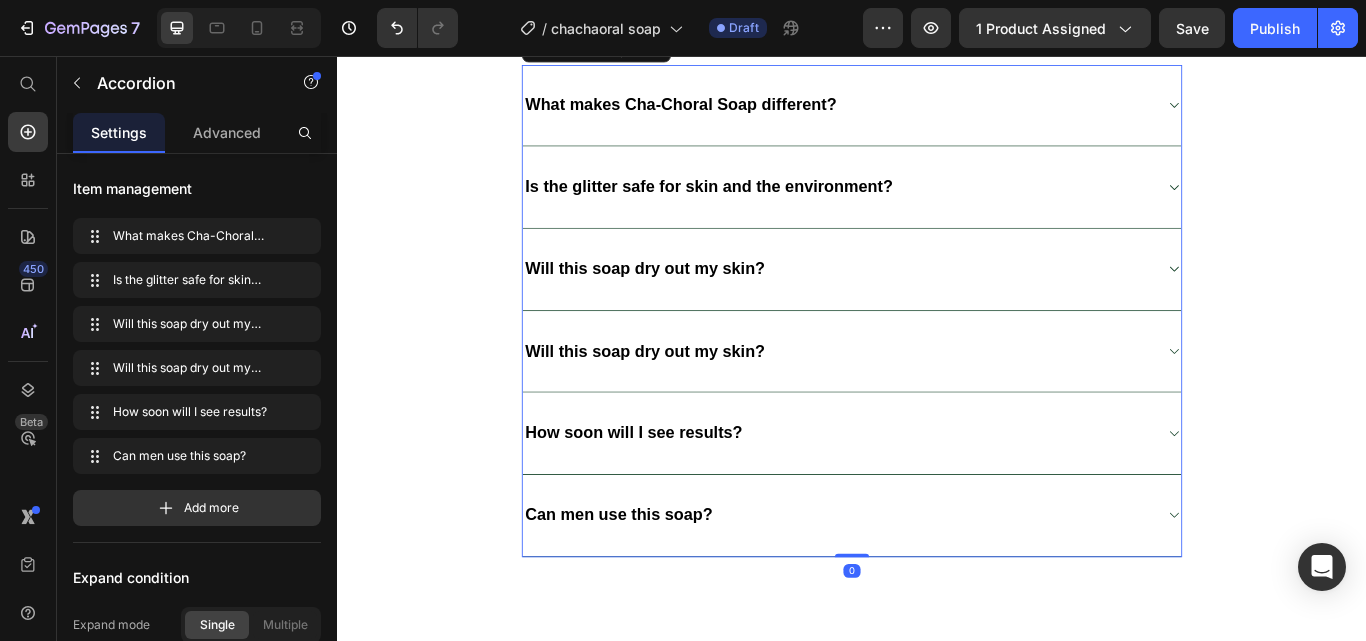 scroll, scrollTop: 4473, scrollLeft: 0, axis: vertical 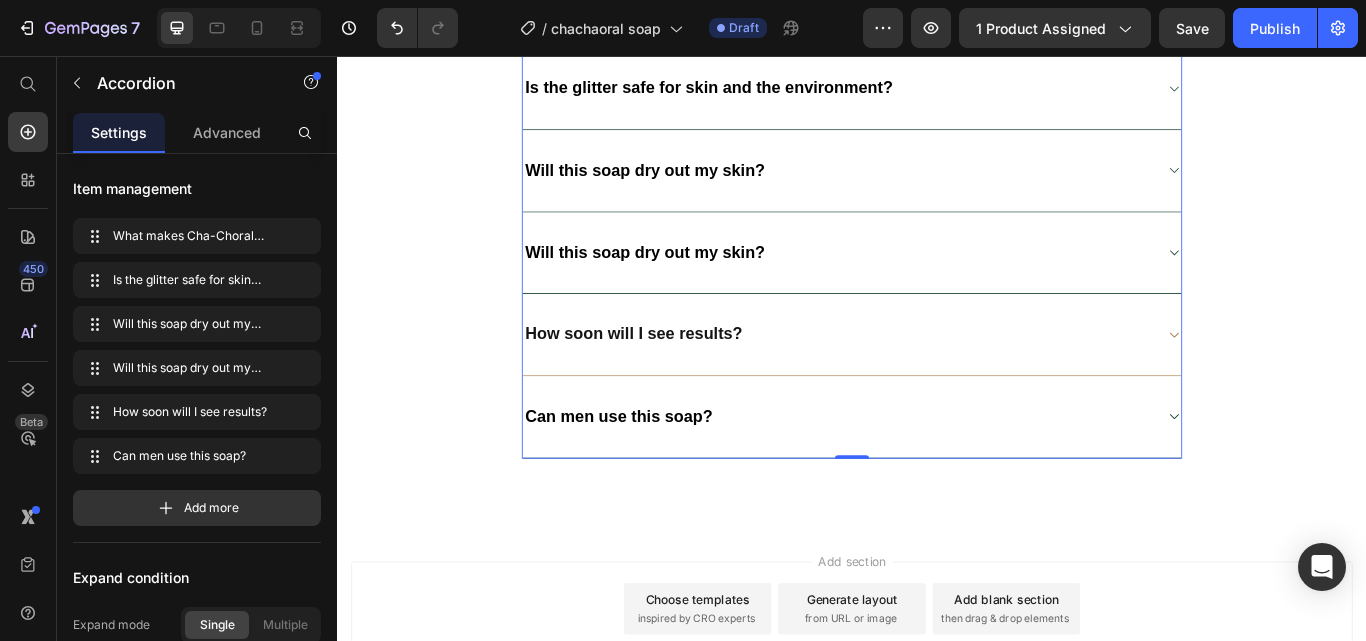 click 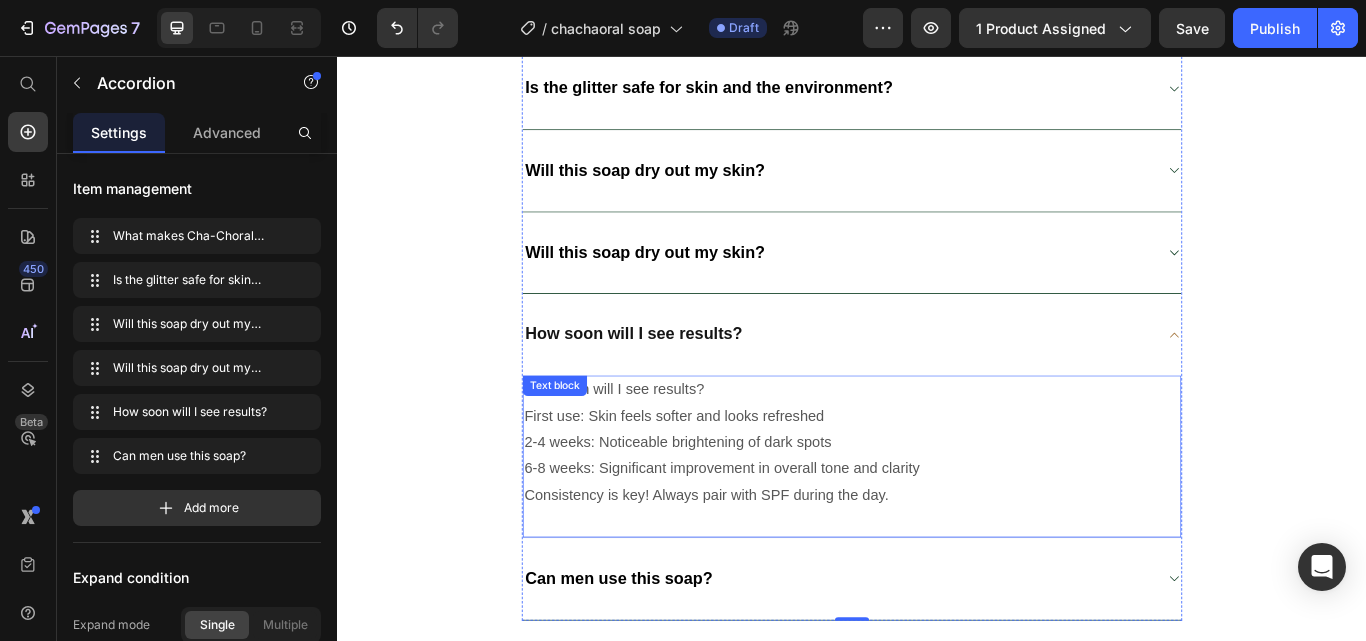 click on "6-8 weeks: Significant improvement in overall tone and clarity Consistency is key! Always pair with SPF during the day." at bounding box center (937, 553) 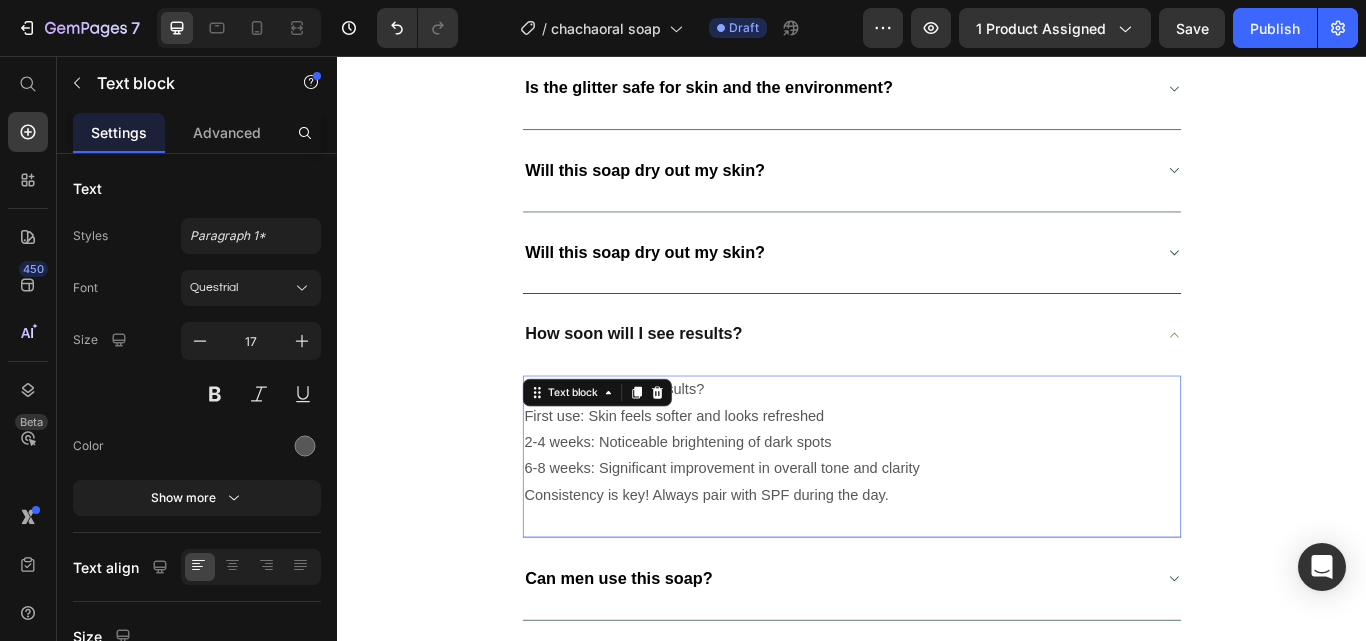 click on "6-8 weeks: Significant improvement in overall tone and clarity Consistency is key! Always pair with SPF during the day." at bounding box center [937, 553] 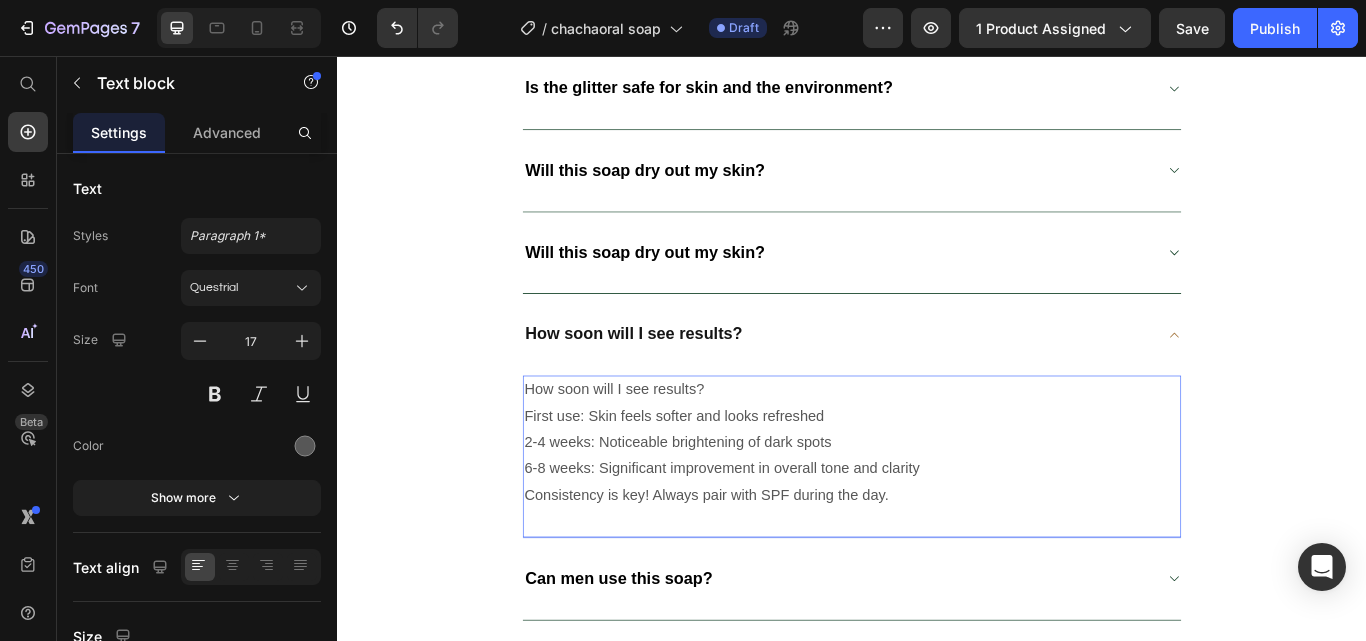 click on "6-8 weeks: Significant improvement in overall tone and clarity Consistency is key! Always pair with SPF during the day." at bounding box center (937, 553) 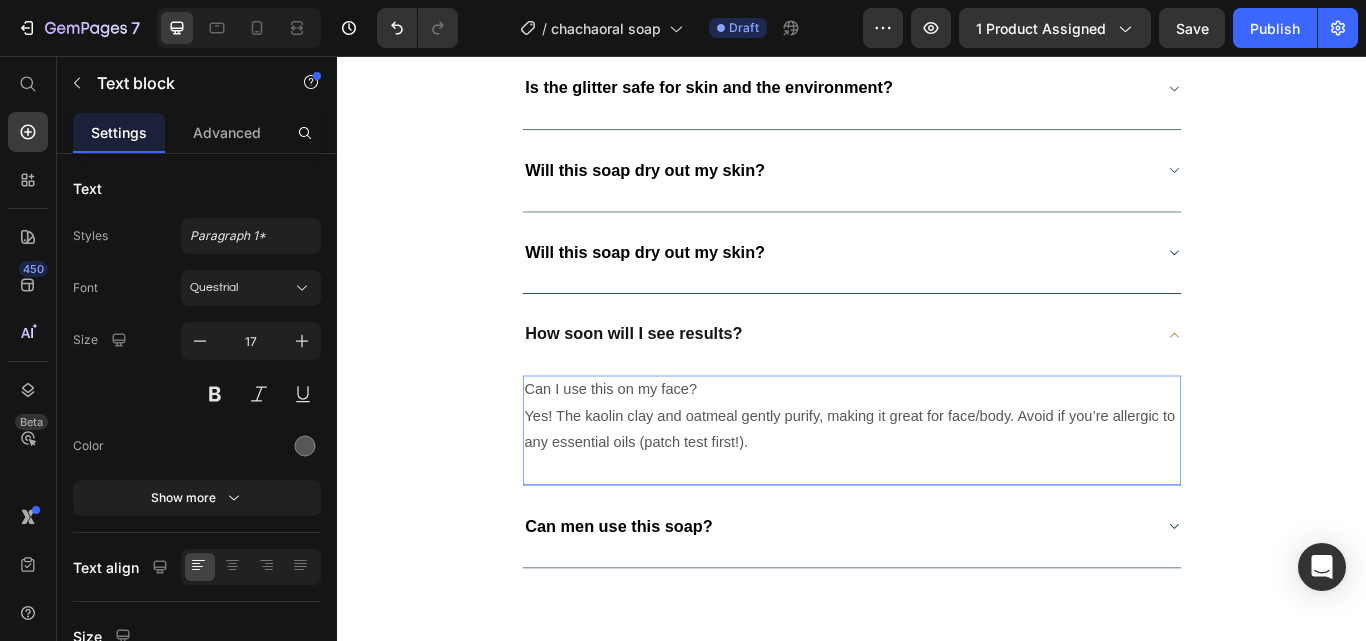 click on "Can I use this on my face? Yes! The kaolin clay and oatmeal gently purify, making it great for face/body. Avoid if you’re allergic to any essential oils (patch test first!)." at bounding box center (937, 477) 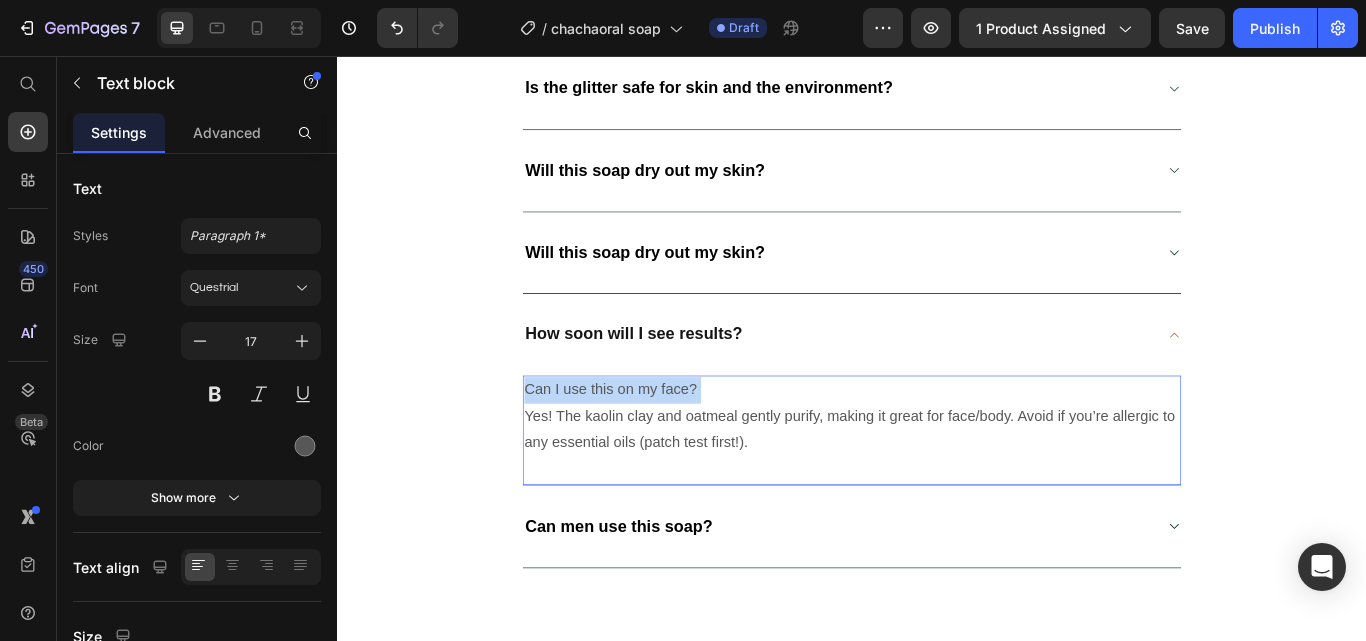 click on "Can I use this on my face? Yes! The kaolin clay and oatmeal gently purify, making it great for face/body. Avoid if you’re allergic to any essential oils (patch test first!)." at bounding box center [937, 477] 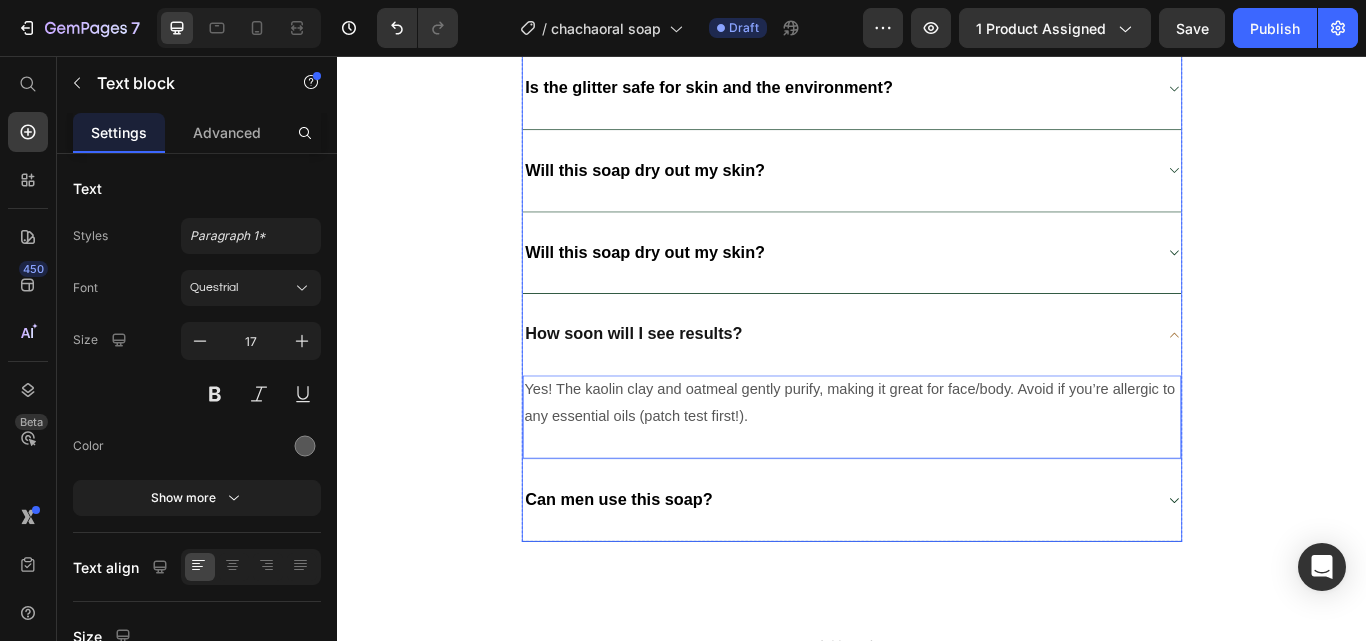 click on "How soon will I see results?" at bounding box center (682, 381) 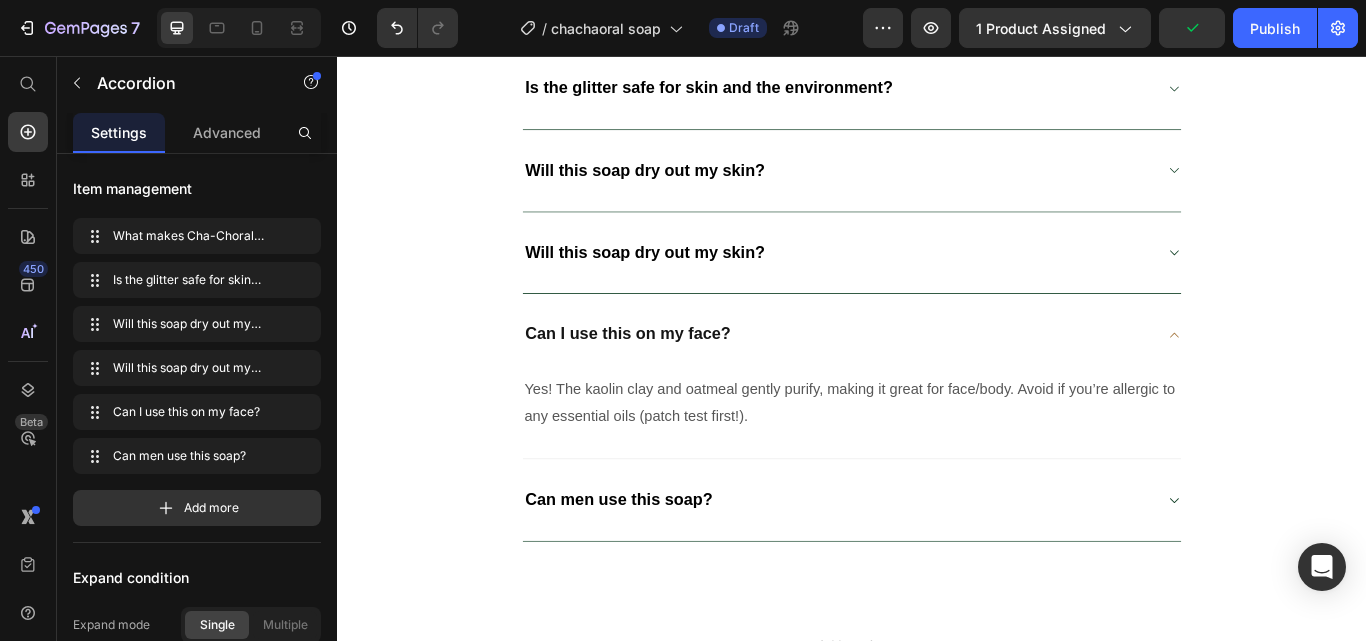 click 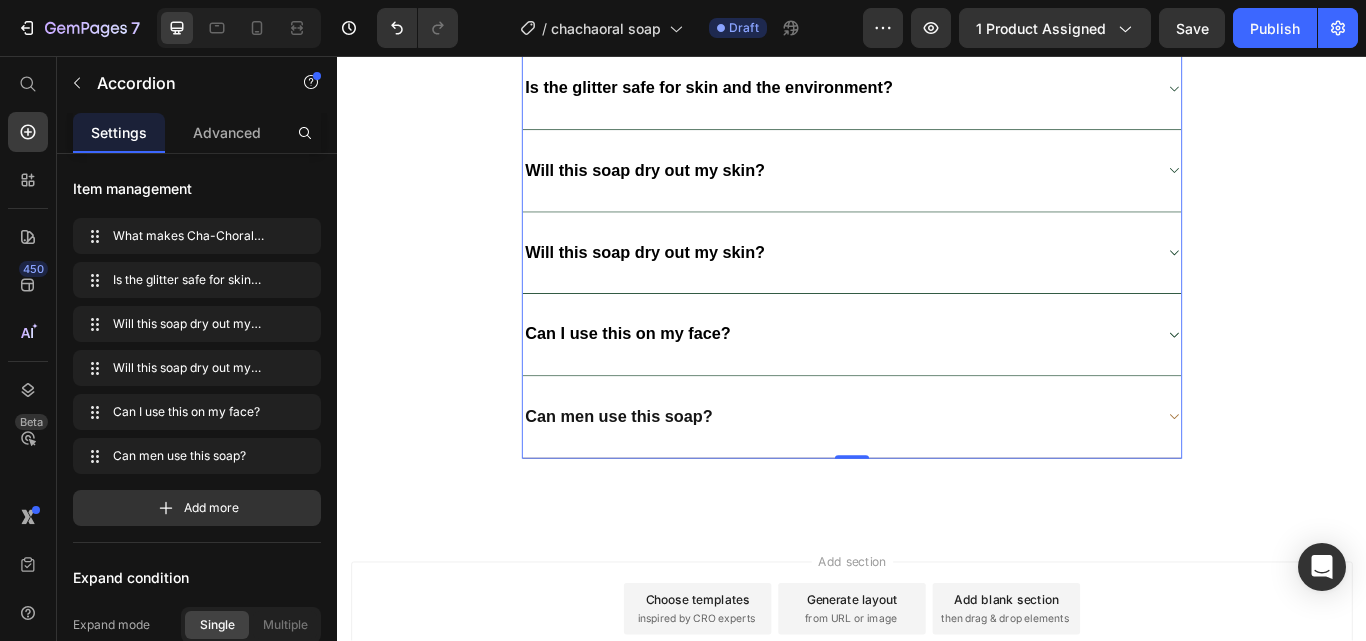 click 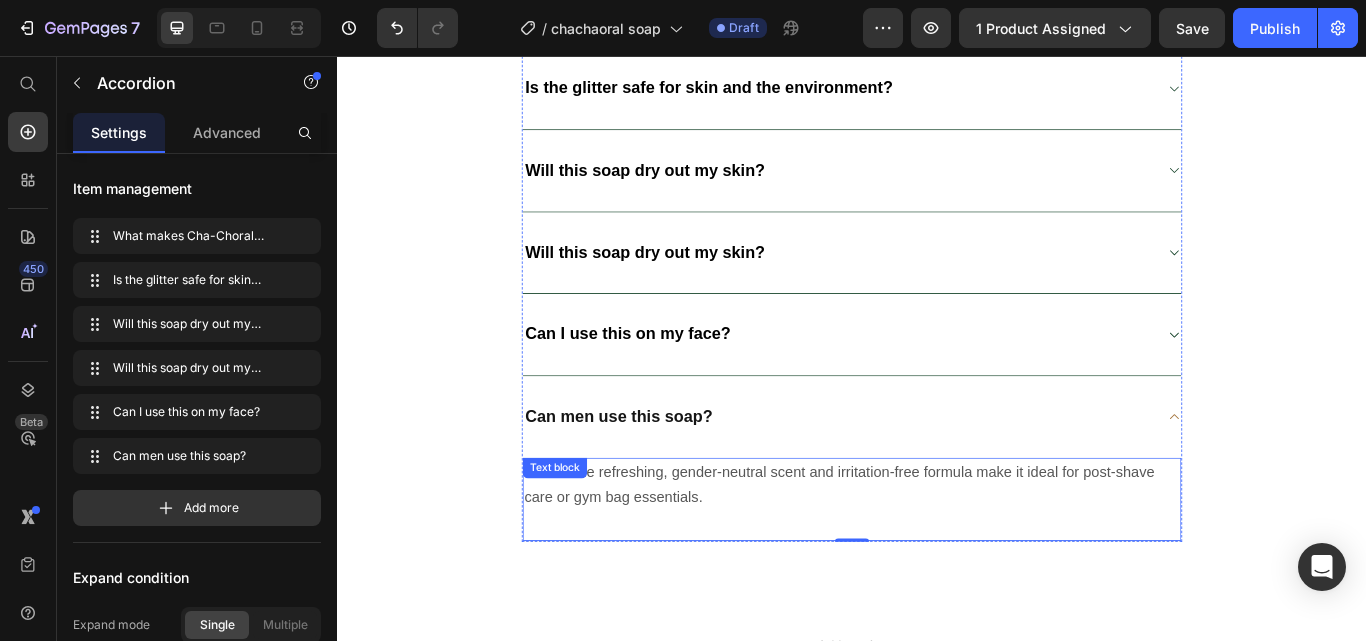click on "100%! The refreshing, gender-neutral scent and irritation-free formula make it ideal for post-shave care or gym bag essentials." at bounding box center [937, 557] 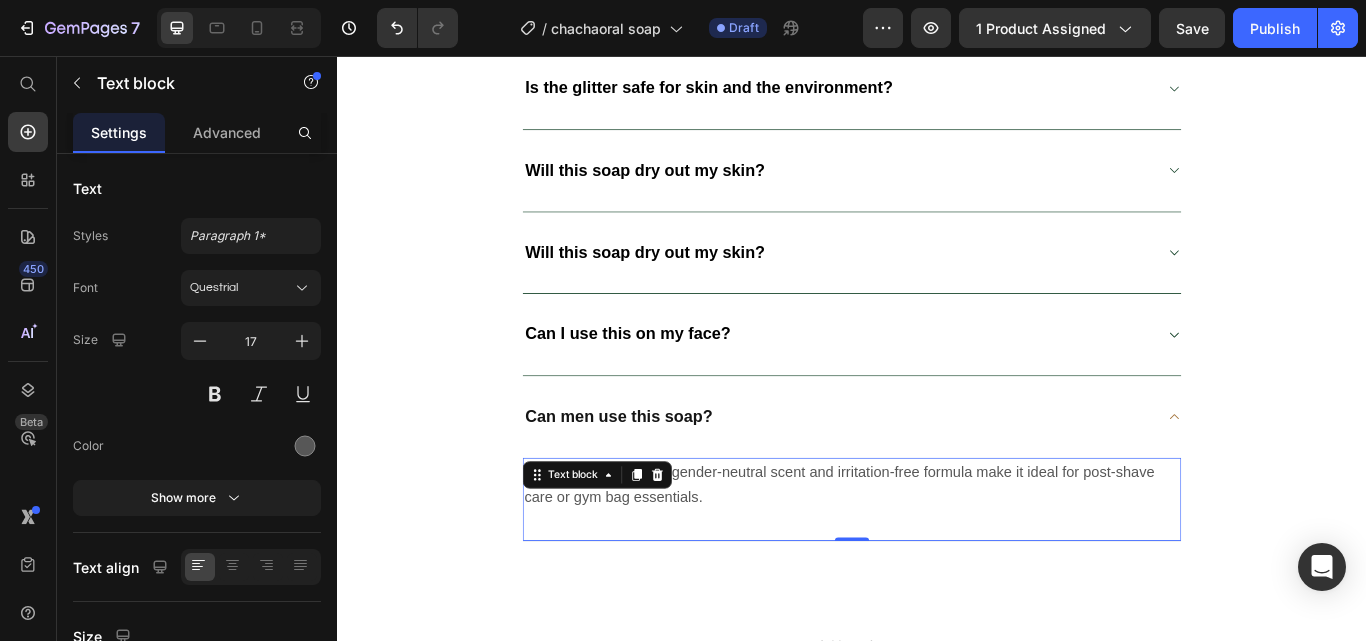 click on "100%! The refreshing, gender-neutral scent and irritation-free formula make it ideal for post-shave care or gym bag essentials." at bounding box center (937, 557) 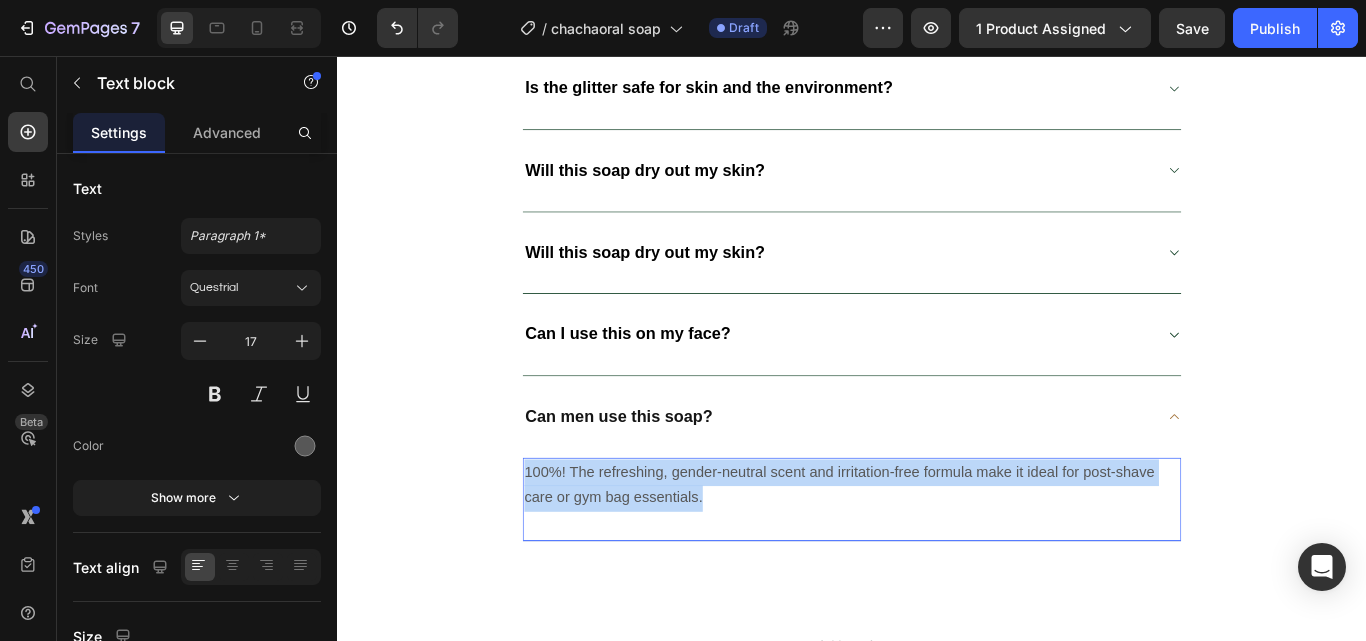 click on "100%! The refreshing, gender-neutral scent and irritation-free formula make it ideal for post-shave care or gym bag essentials." at bounding box center (937, 557) 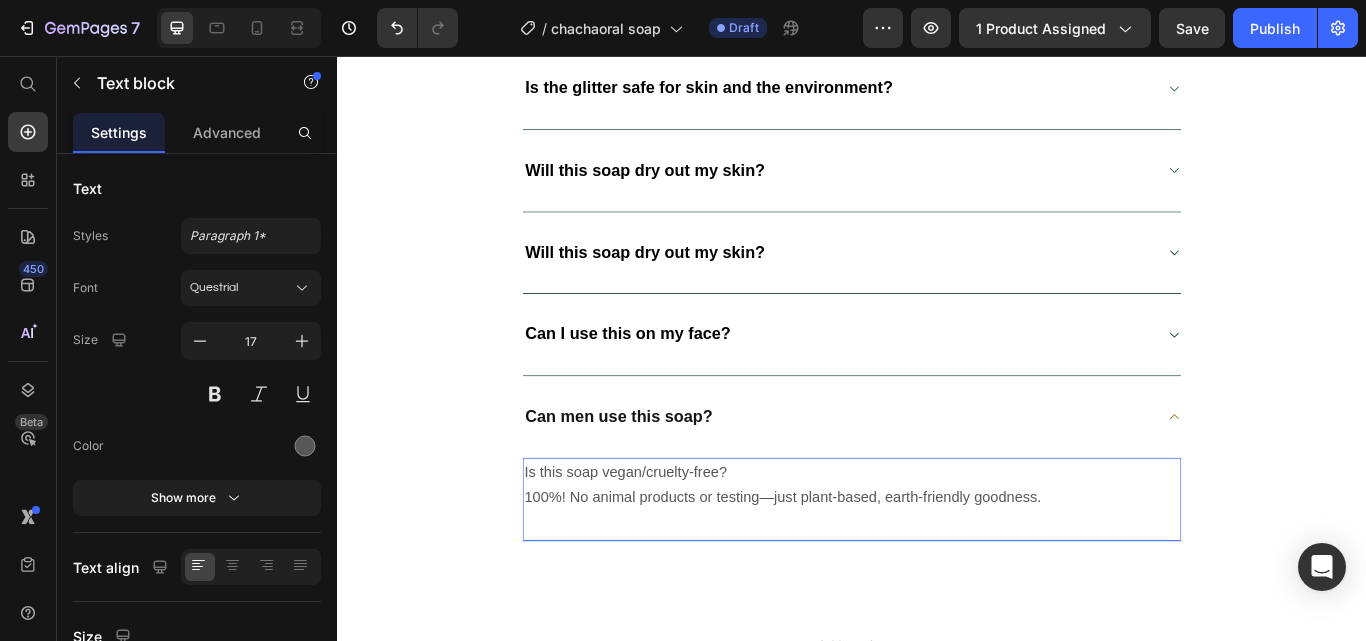 click on "Is this soap vegan/cruelty-free? 100%! No animal products or testing—just plant-based, earth-friendly goodness." at bounding box center [937, 557] 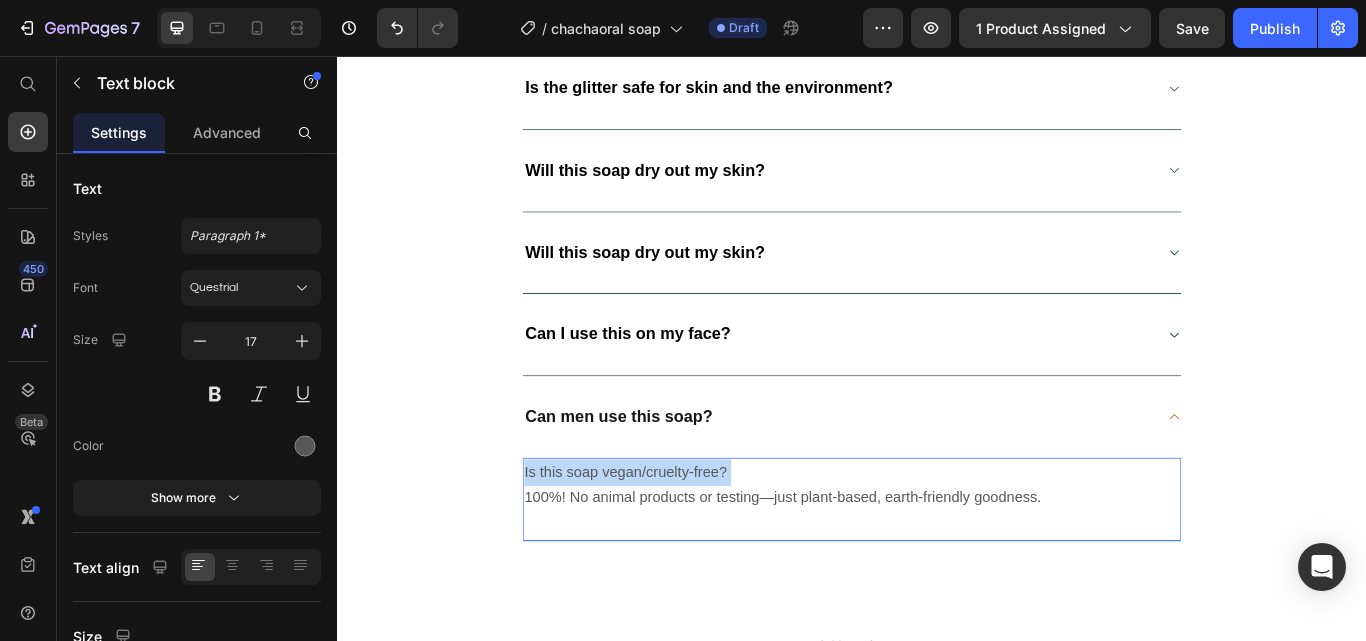 click on "Is this soap vegan/cruelty-free? 100%! No animal products or testing—just plant-based, earth-friendly goodness." at bounding box center (937, 557) 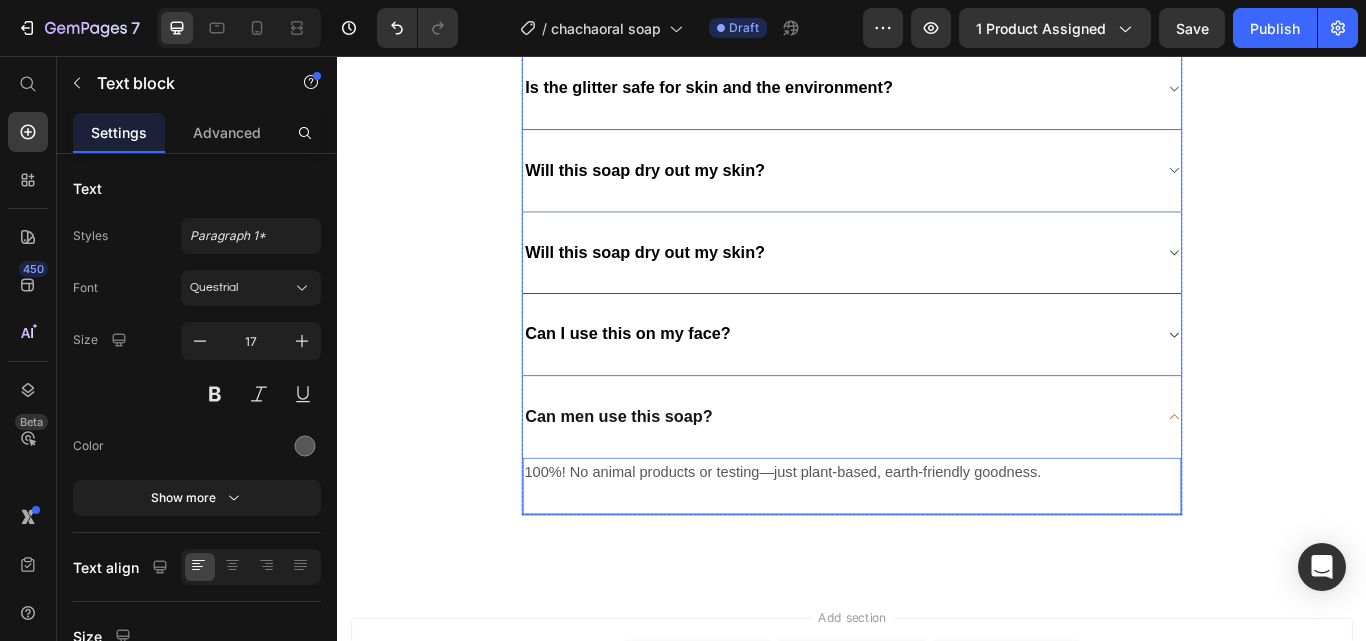 click on "Can men use this soap?" at bounding box center (665, 476) 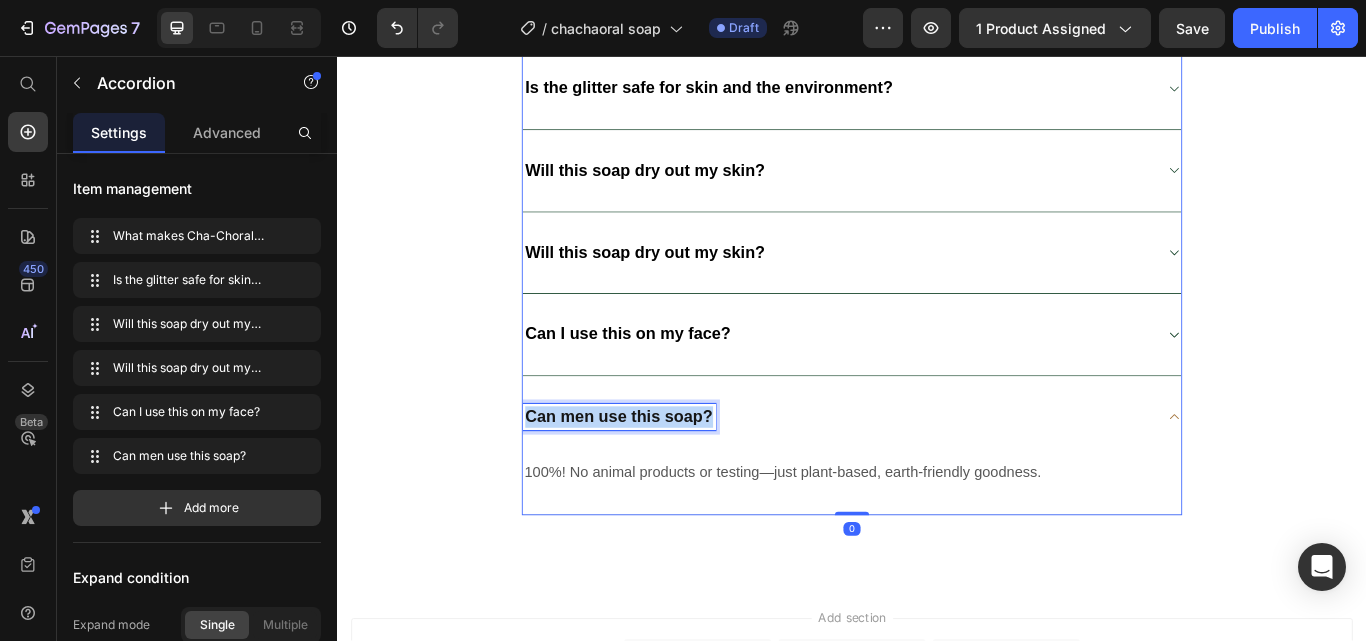 click on "Can men use this soap?" at bounding box center (665, 476) 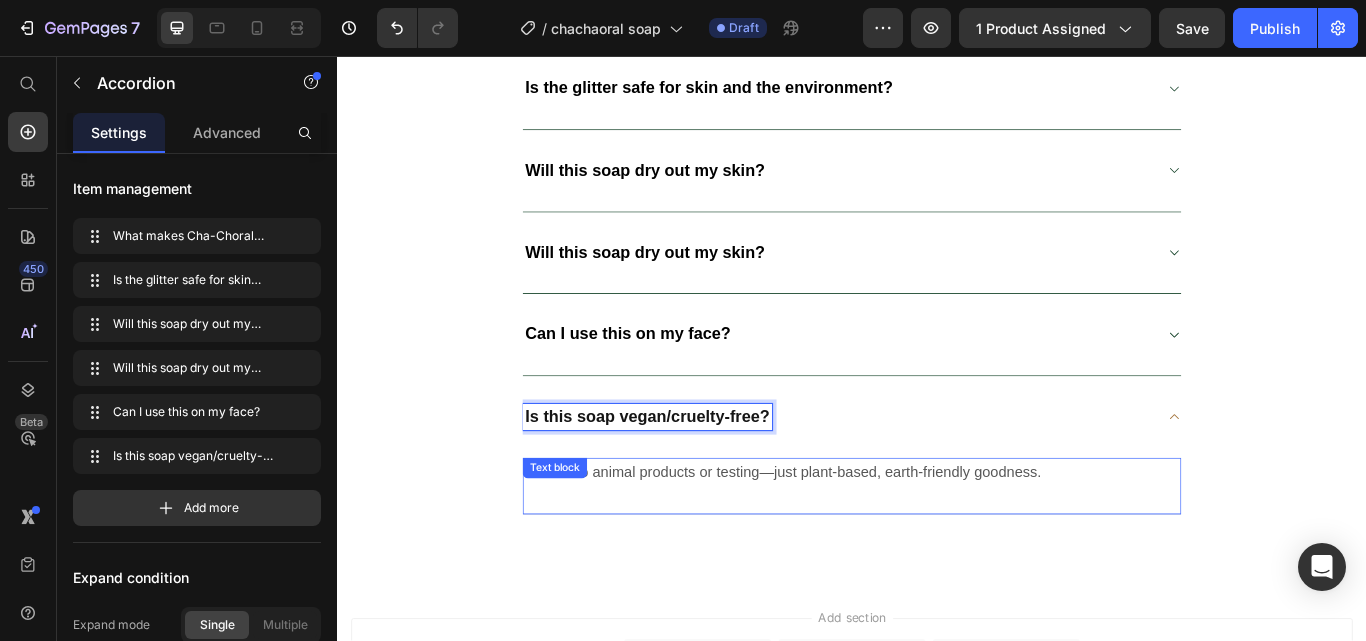 click on "100%! No animal products or testing—just plant-based, earth-friendly goodness." at bounding box center (937, 542) 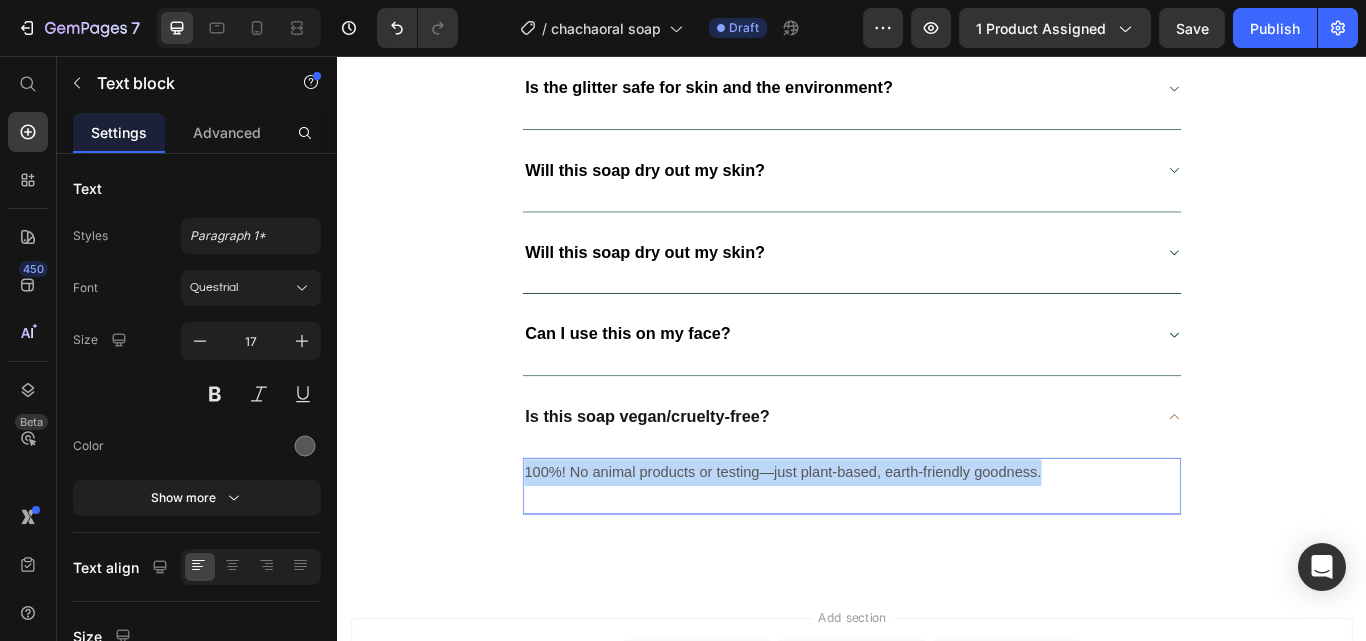 click on "100%! No animal products or testing—just plant-based, earth-friendly goodness." at bounding box center [937, 542] 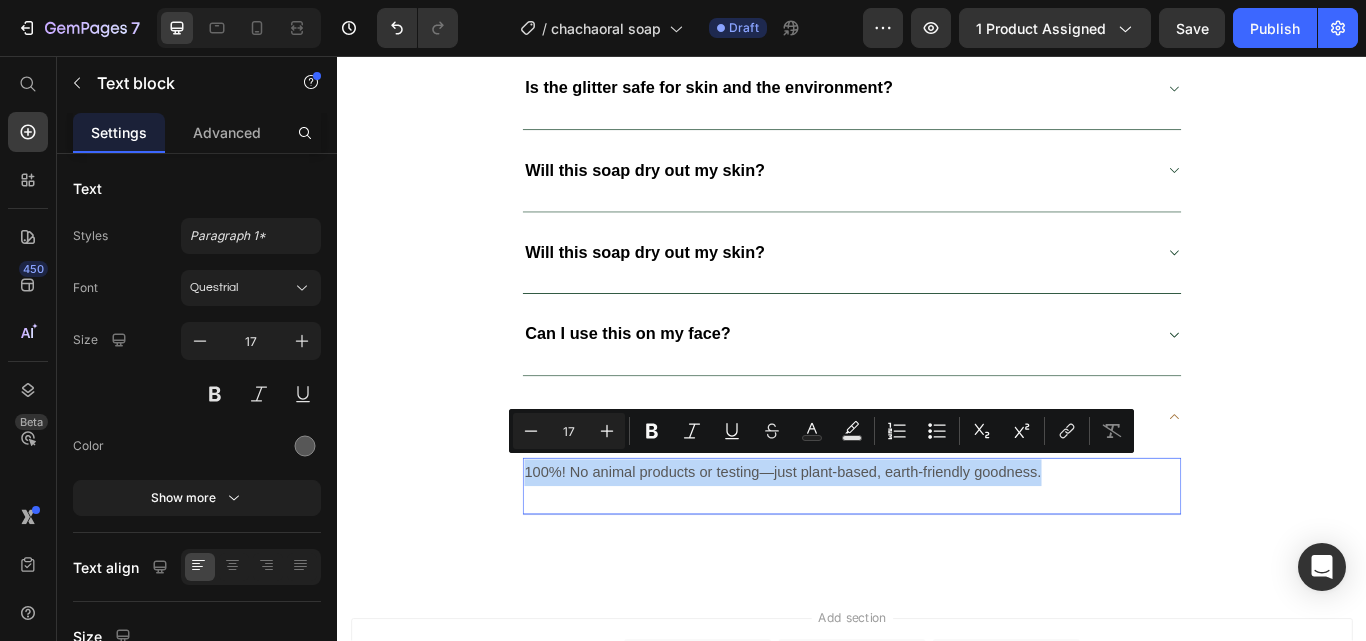 click on "100%! No animal products or testing—just plant-based, earth-friendly goodness." at bounding box center (937, 542) 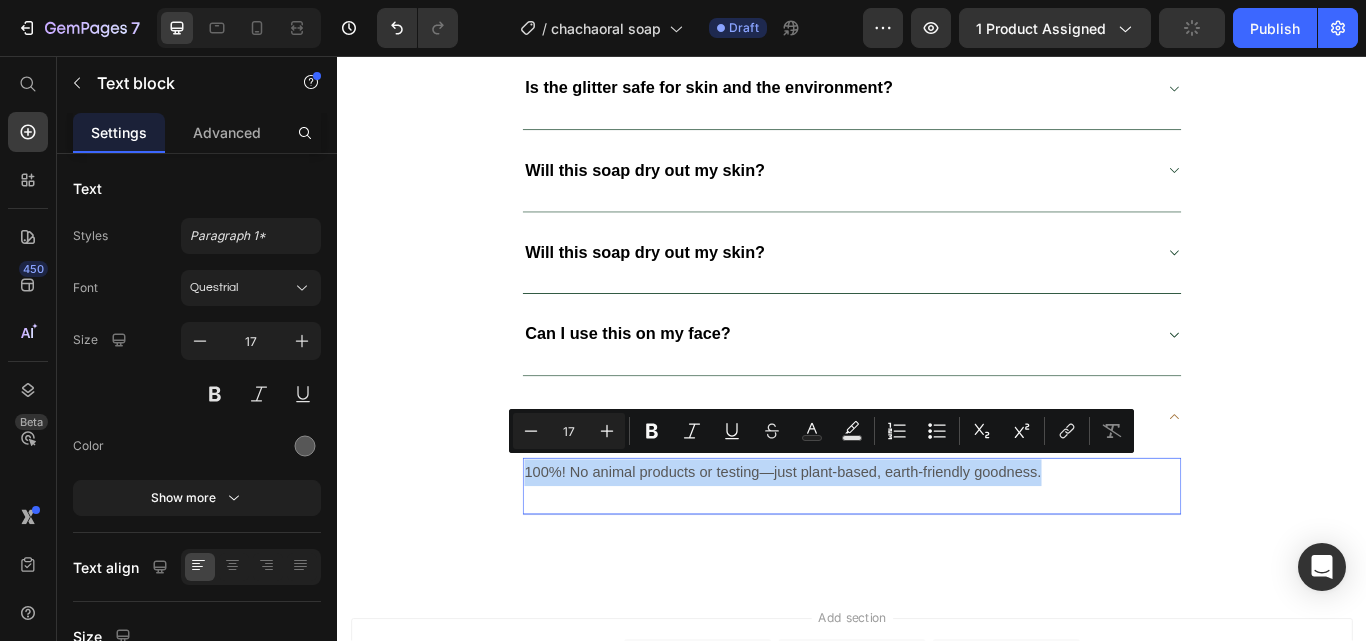click on "100%! No animal products or testing—just plant-based, earth-friendly goodness. Text block   0" at bounding box center [937, 559] 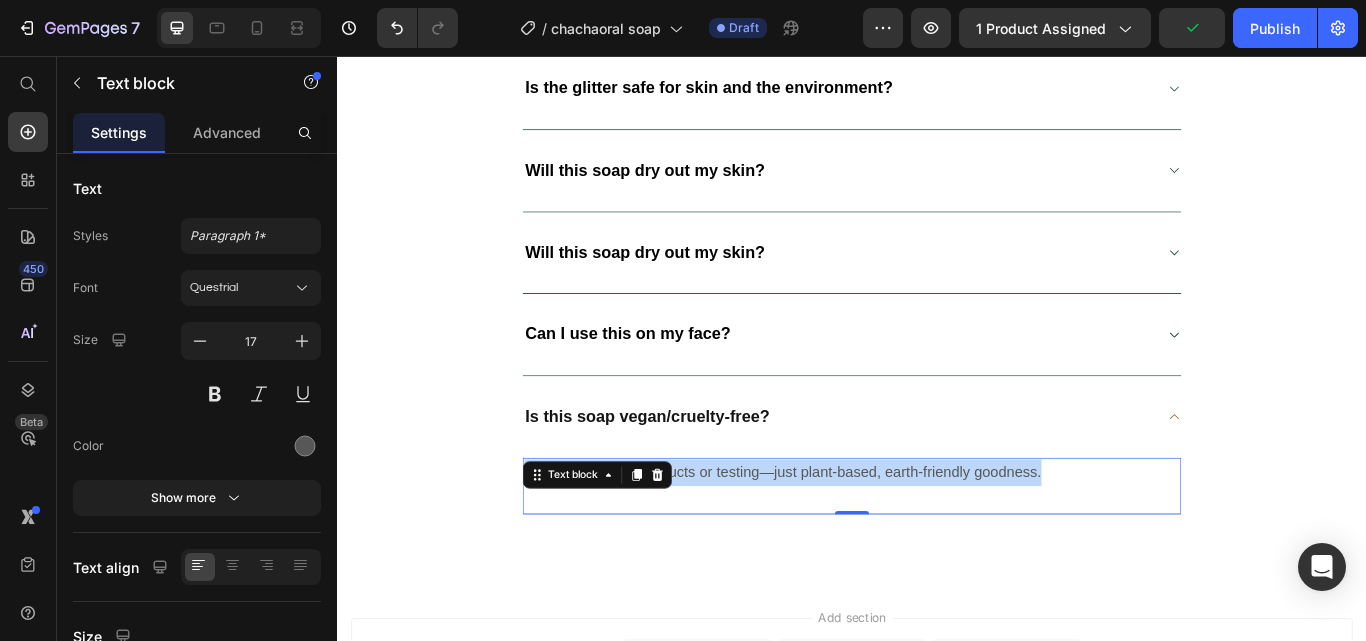 click on "100%! No animal products or testing—just plant-based, earth-friendly goodness. Text block   0" at bounding box center (937, 559) 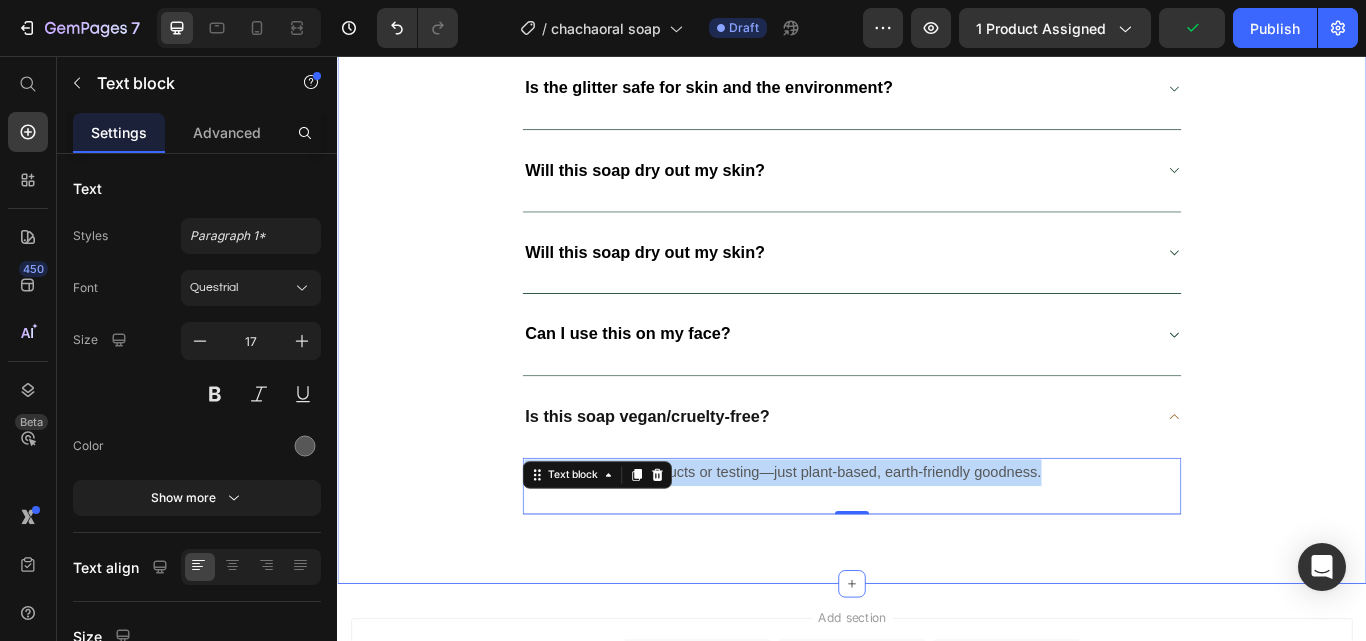 drag, startPoint x: 1456, startPoint y: 492, endPoint x: 1442, endPoint y: 494, distance: 14.142136 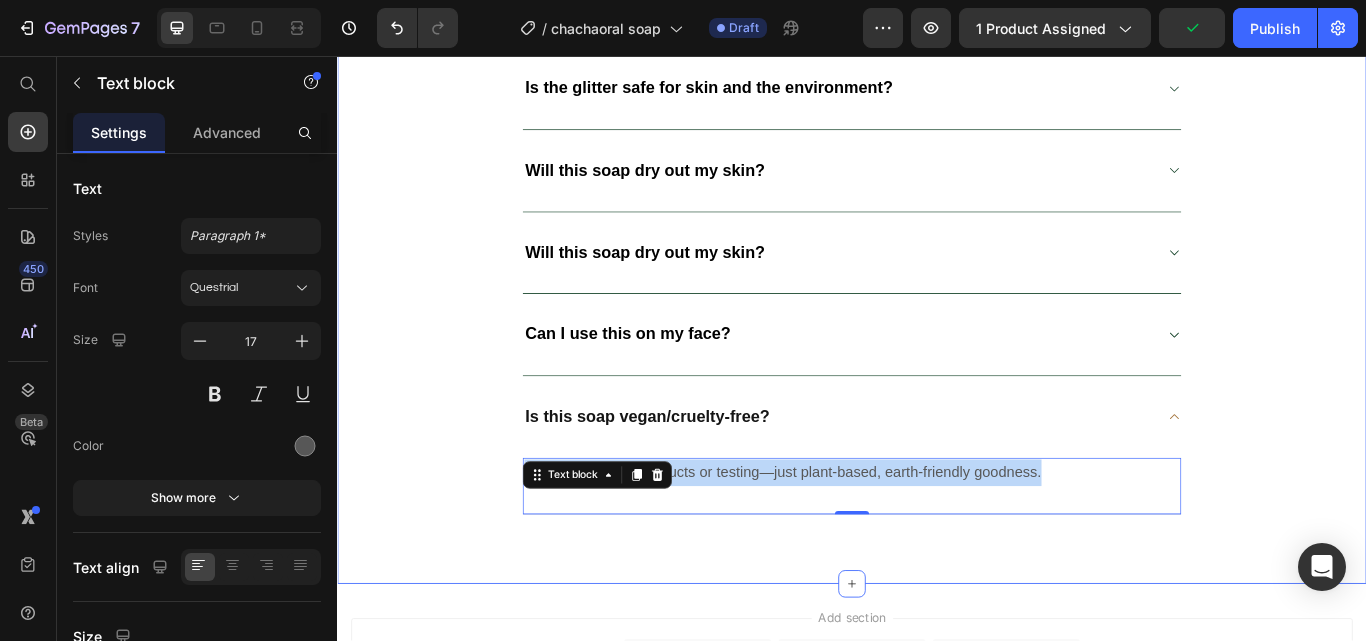 click on "Frequently asked questions Heading                Title Line
What makes Cha-Choral Soap different?
Is the glitter safe for skin and the environment?
Will this soap dry out my skin?
Will this soap dry out my skin?
Can I use this on my face?
Is this soap vegan/cruelty-free? 100%! No animal products or testing—just plant-based, earth-friendly goodness. Text block   0 Accordion Row" at bounding box center (937, 201) 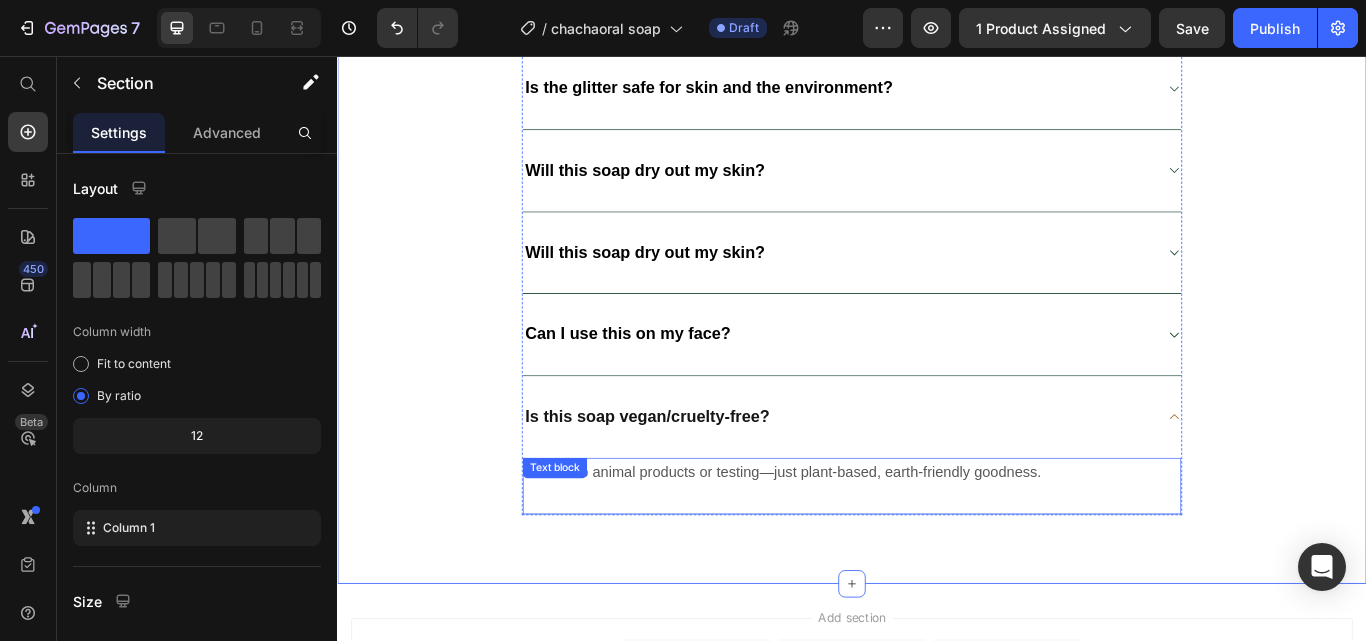 click on "100%! No animal products or testing—just plant-based, earth-friendly goodness." at bounding box center (937, 542) 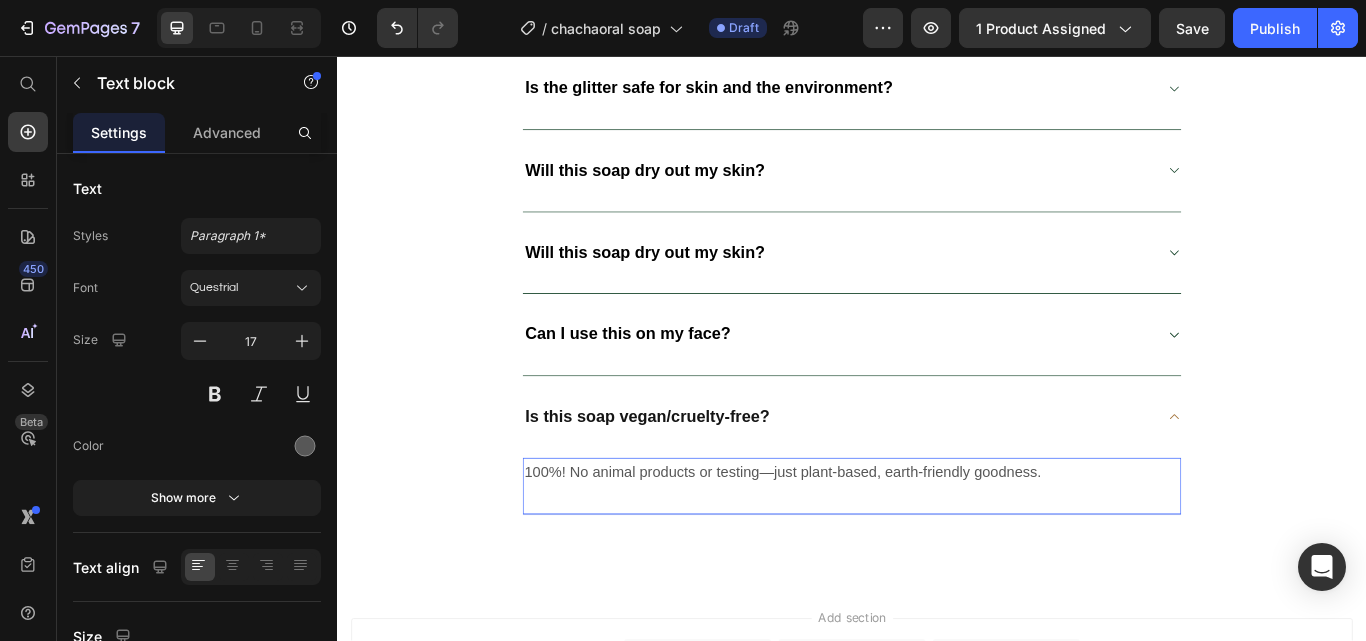 click on "100%! No animal products or testing—just plant-based, earth-friendly goodness." at bounding box center [937, 542] 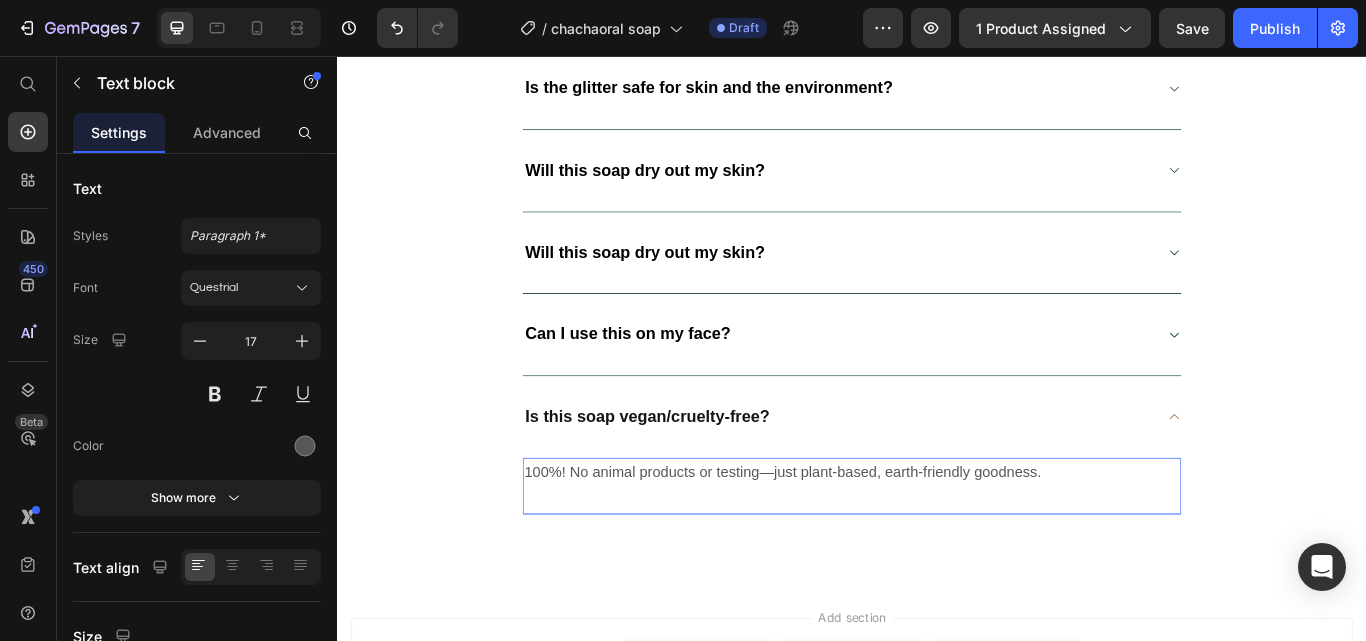 click on "100%! No animal products or testing—just plant-based, earth-friendly goodness." at bounding box center (937, 542) 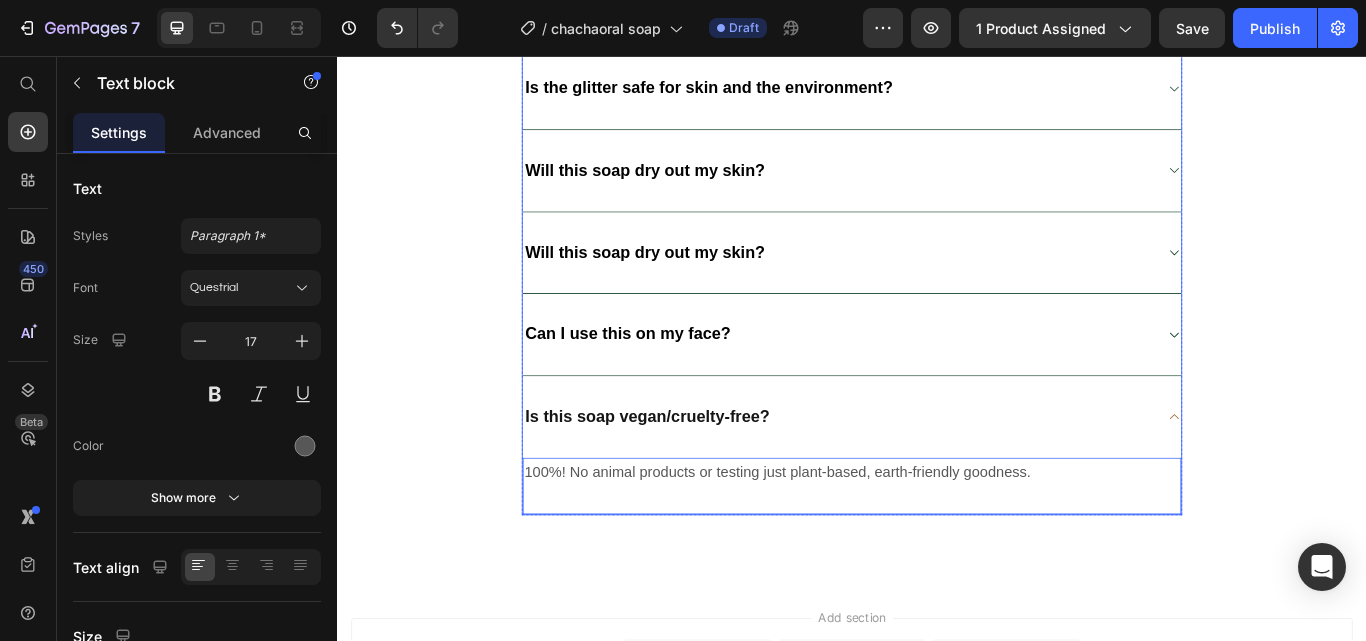 click 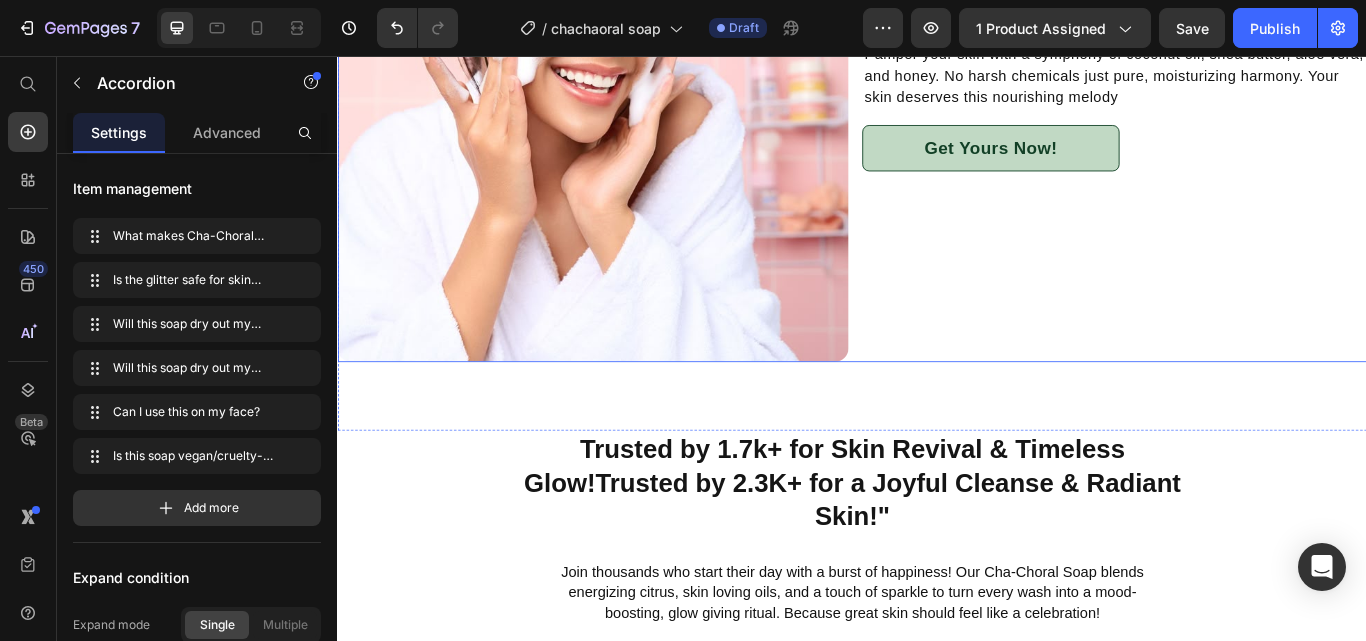 scroll, scrollTop: 2000, scrollLeft: 0, axis: vertical 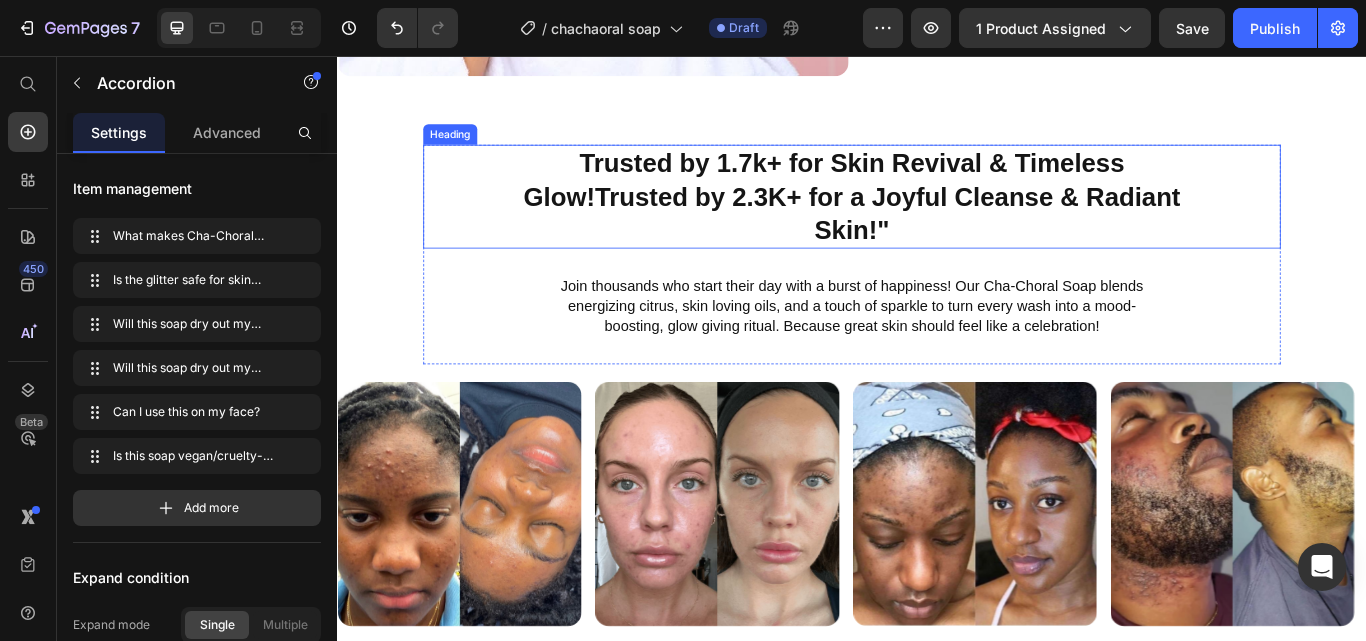 click on "Trusted by 1.7k+ for Skin Revival & Timeless Glow!Trusted by 2.3K+ for a Joyful Cleanse & Radiant Skin!"" at bounding box center [937, 220] 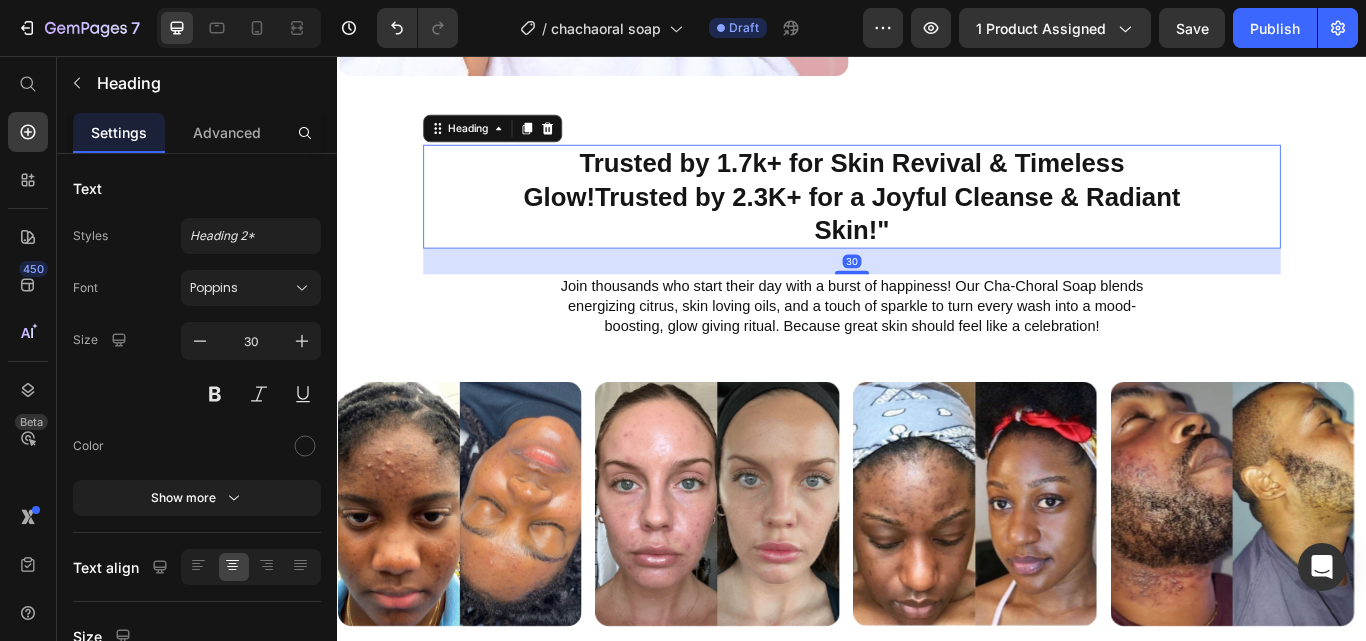 click on "Trusted by 1.7k+ for Skin Revival & Timeless Glow!Trusted by 2.3K+ for a Joyful Cleanse & Radiant Skin!"" at bounding box center [937, 220] 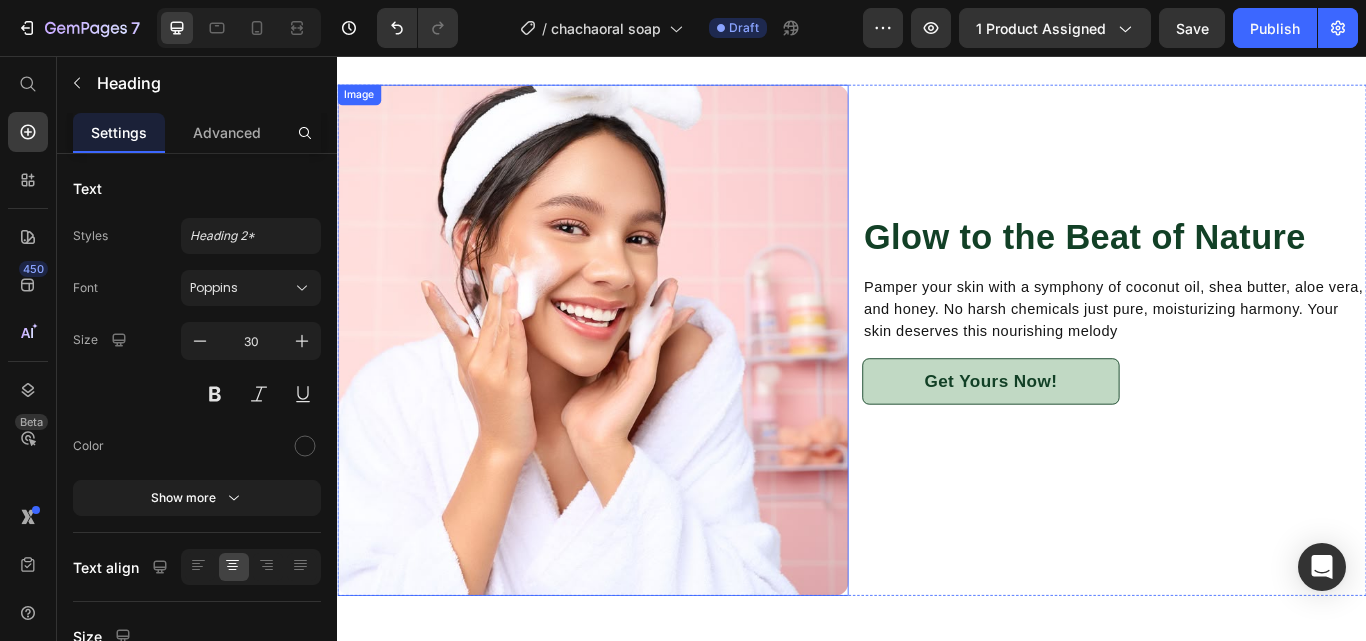 scroll, scrollTop: 1300, scrollLeft: 0, axis: vertical 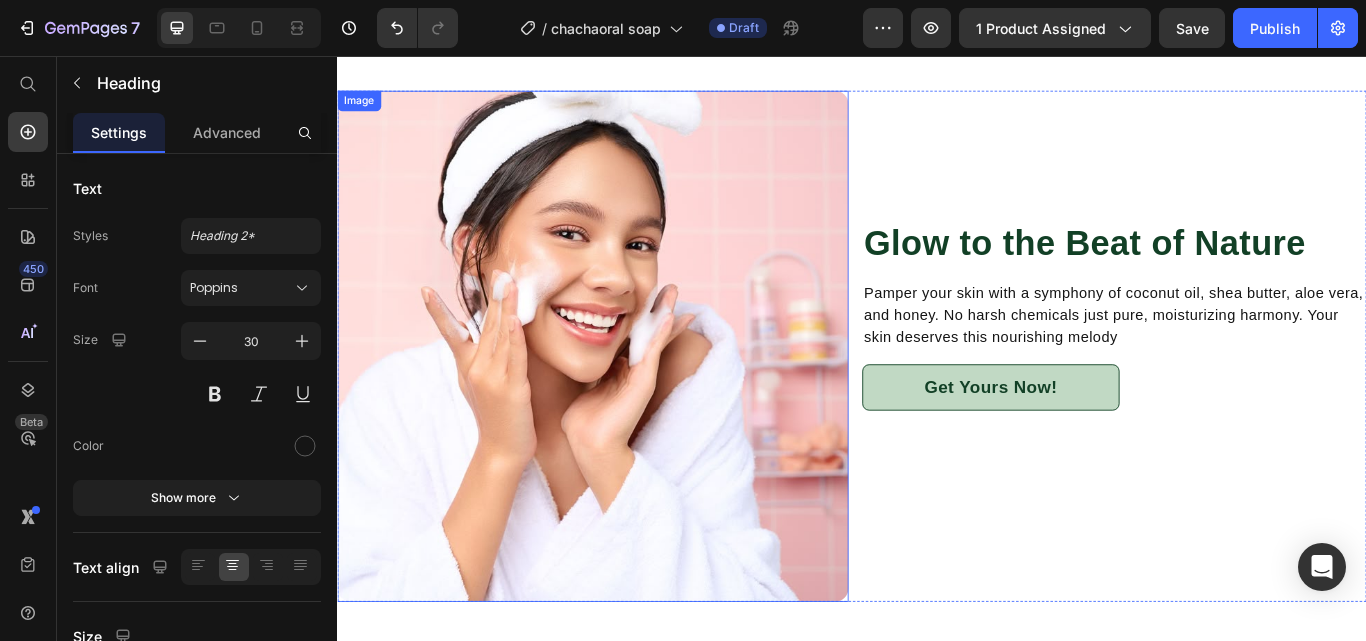 click at bounding box center [635, 395] 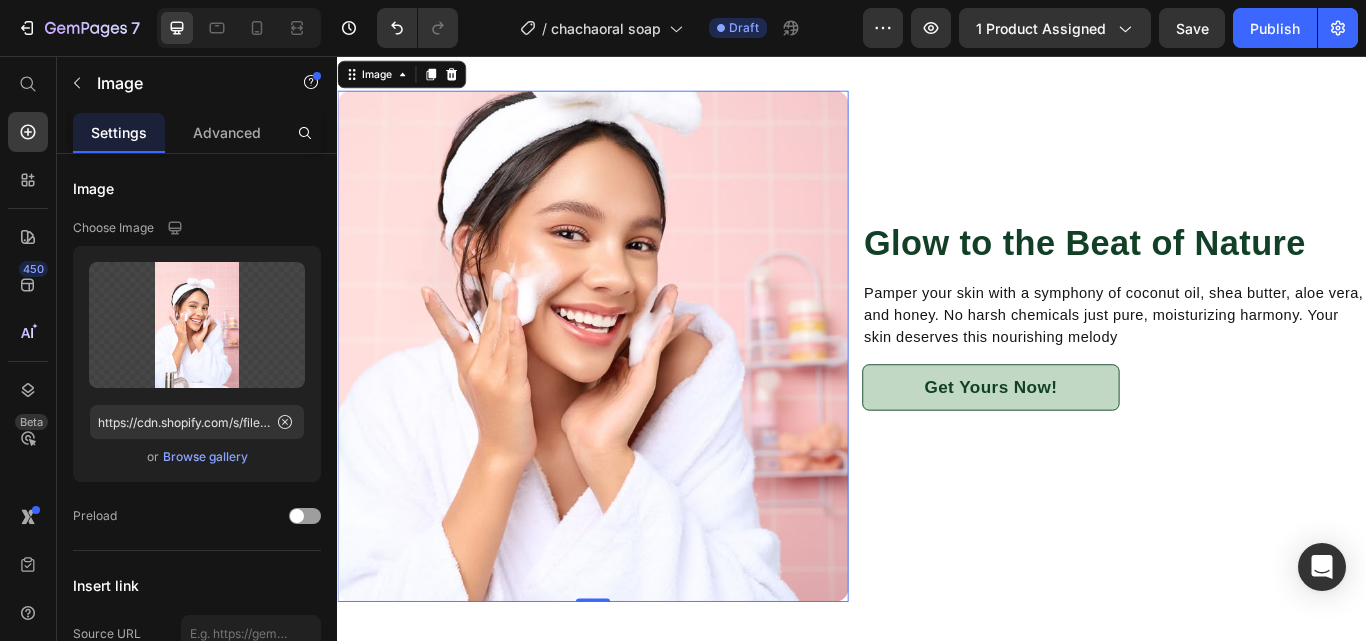 click at bounding box center (635, 395) 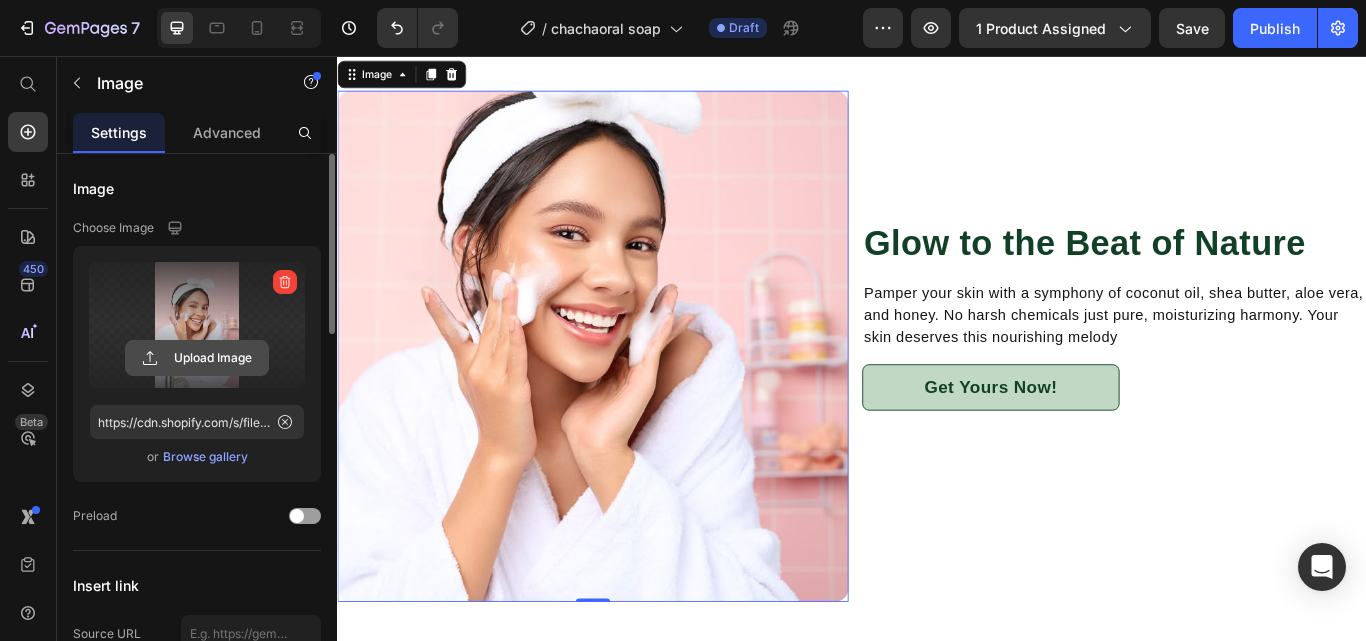 click 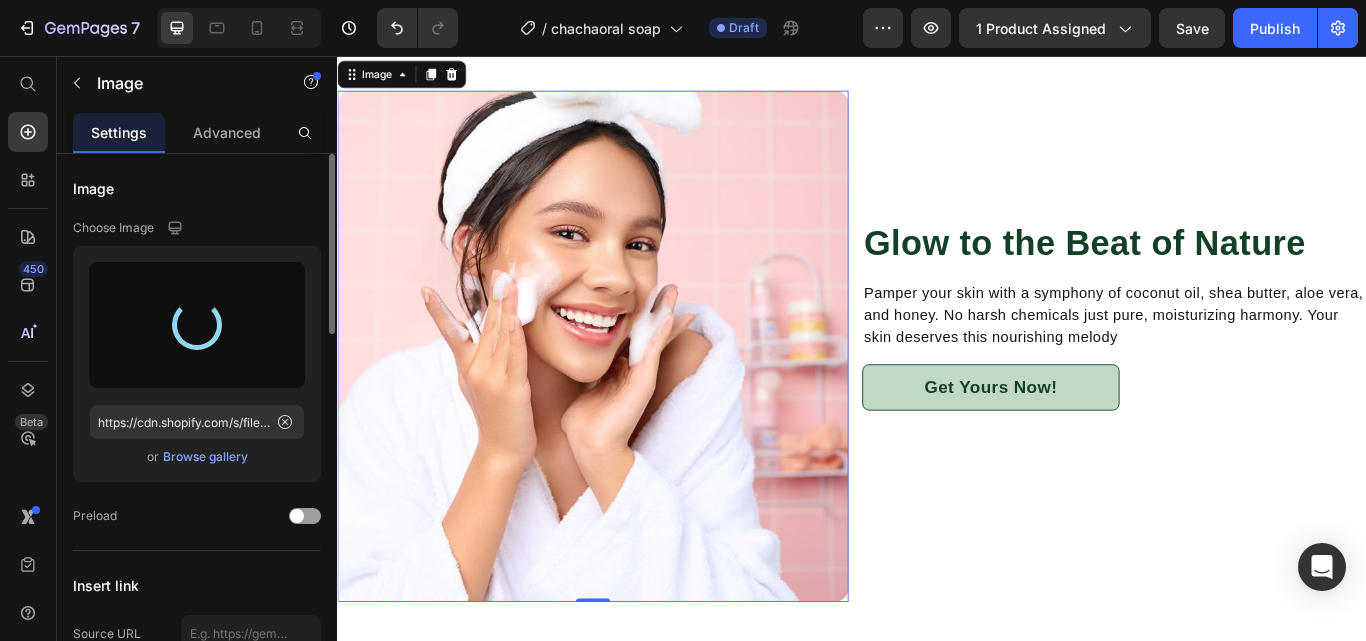type on "https://cdn.shopify.com/s/files/1/0812/7083/3186/files/gempages_575410181542773699-25f80494-d874-495a-bf3d-9ec1bf1e77a5.png" 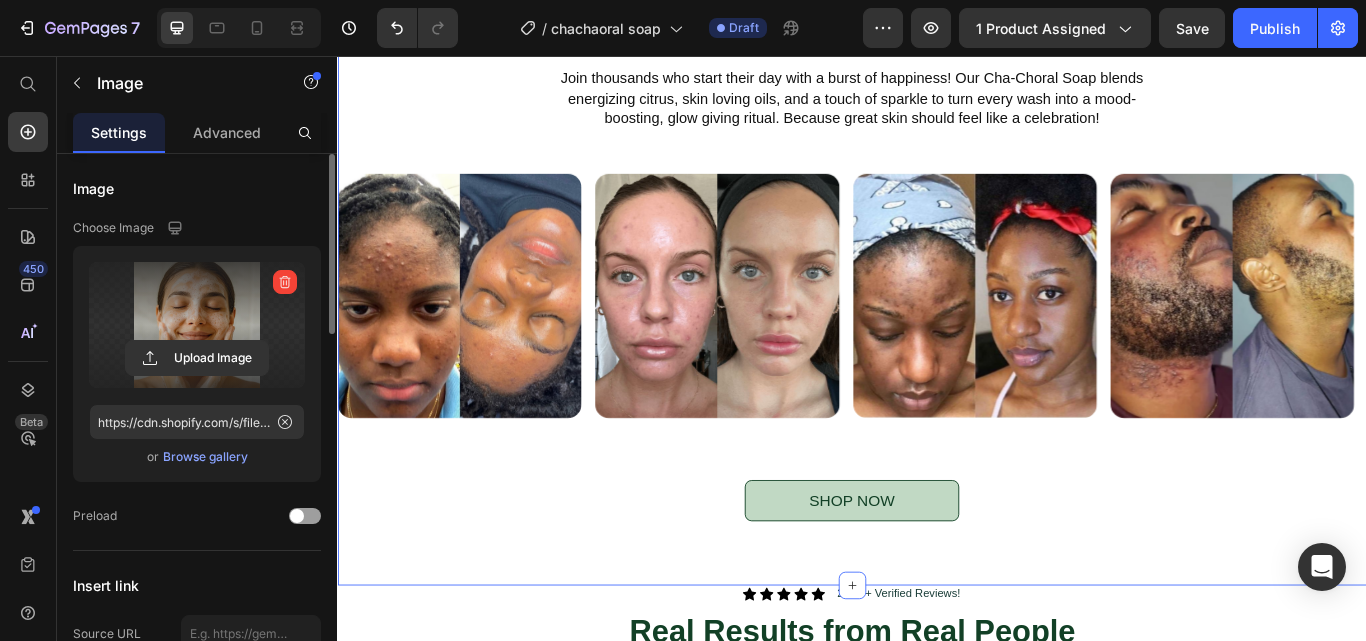 scroll, scrollTop: 2200, scrollLeft: 0, axis: vertical 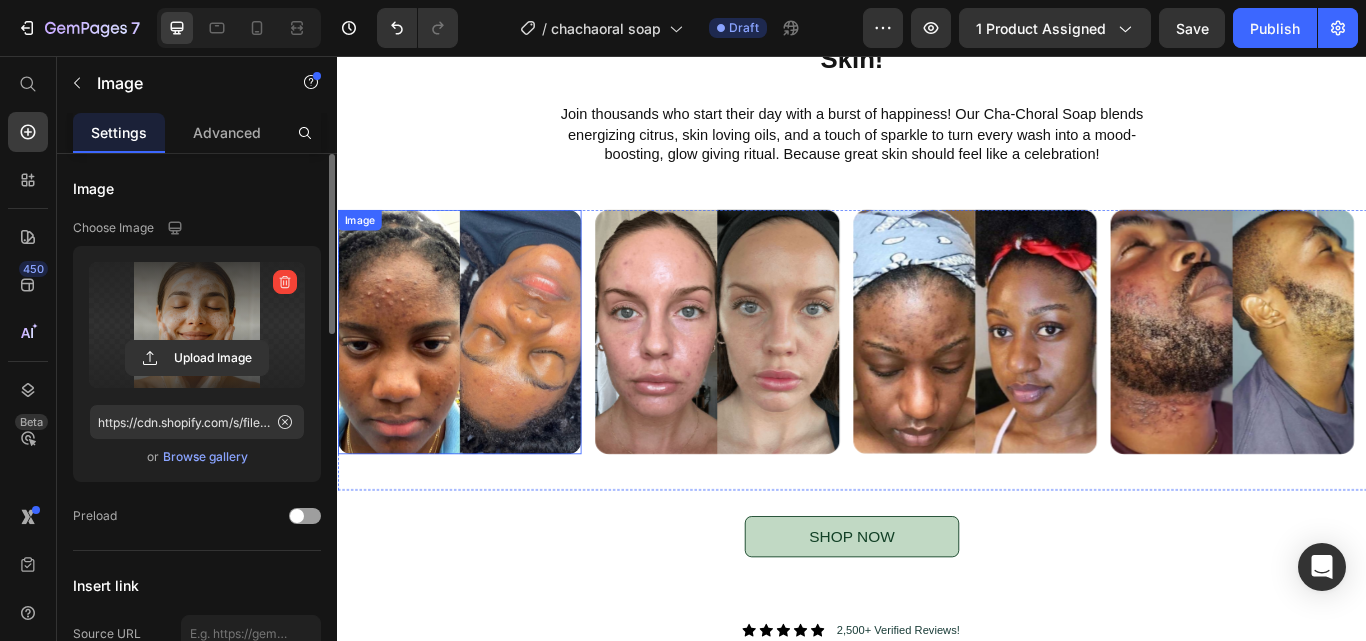 click at bounding box center (479, 378) 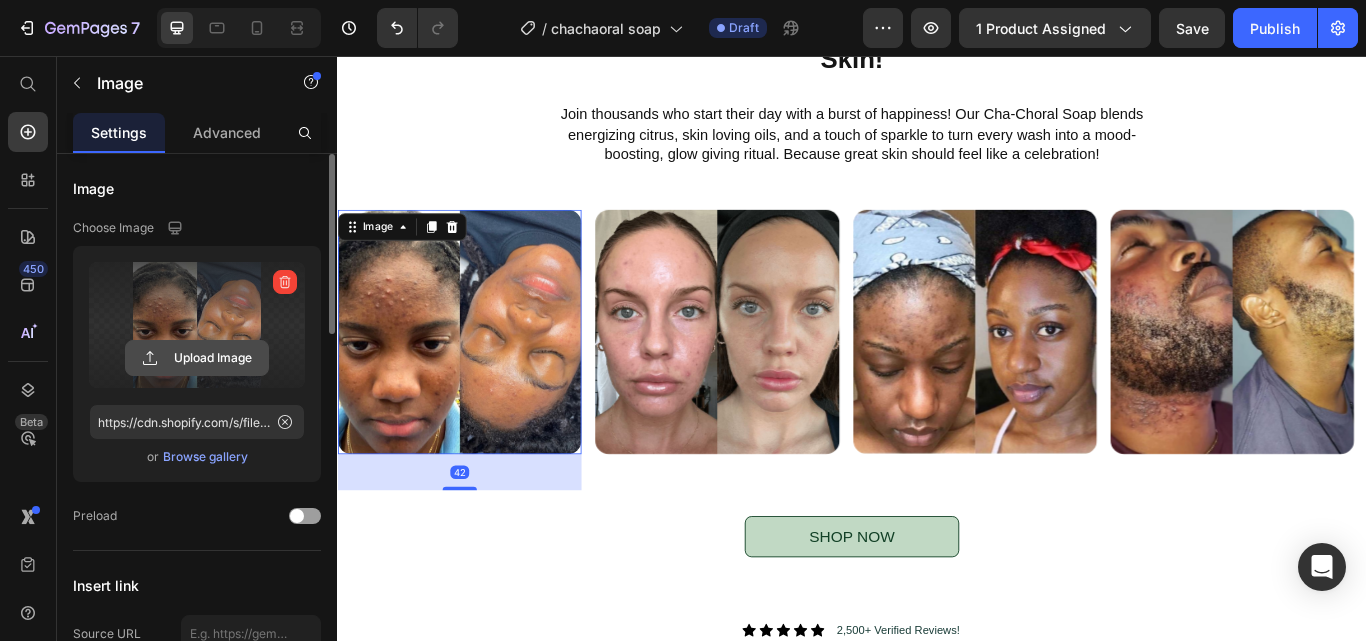 click 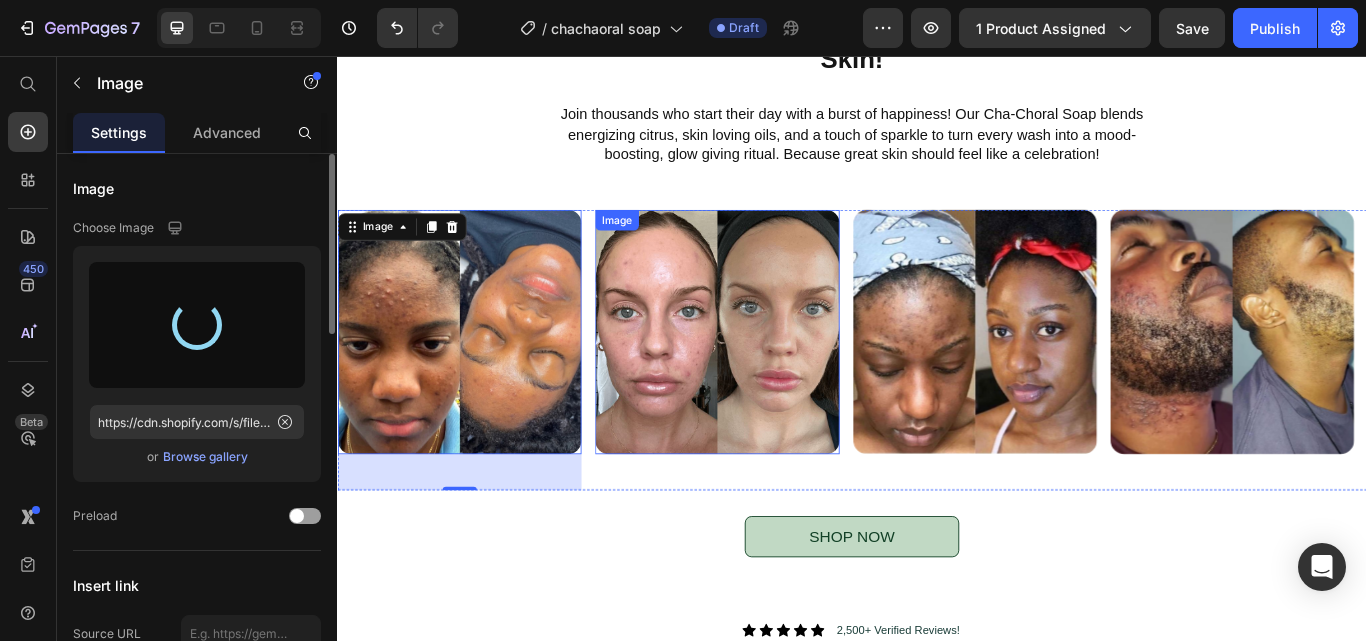 type on "https://cdn.shopify.com/s/files/1/0812/7083/3186/files/gempages_575410181542773699-9c15c219-f68d-4b45-adff-96fa63b19956.jpg" 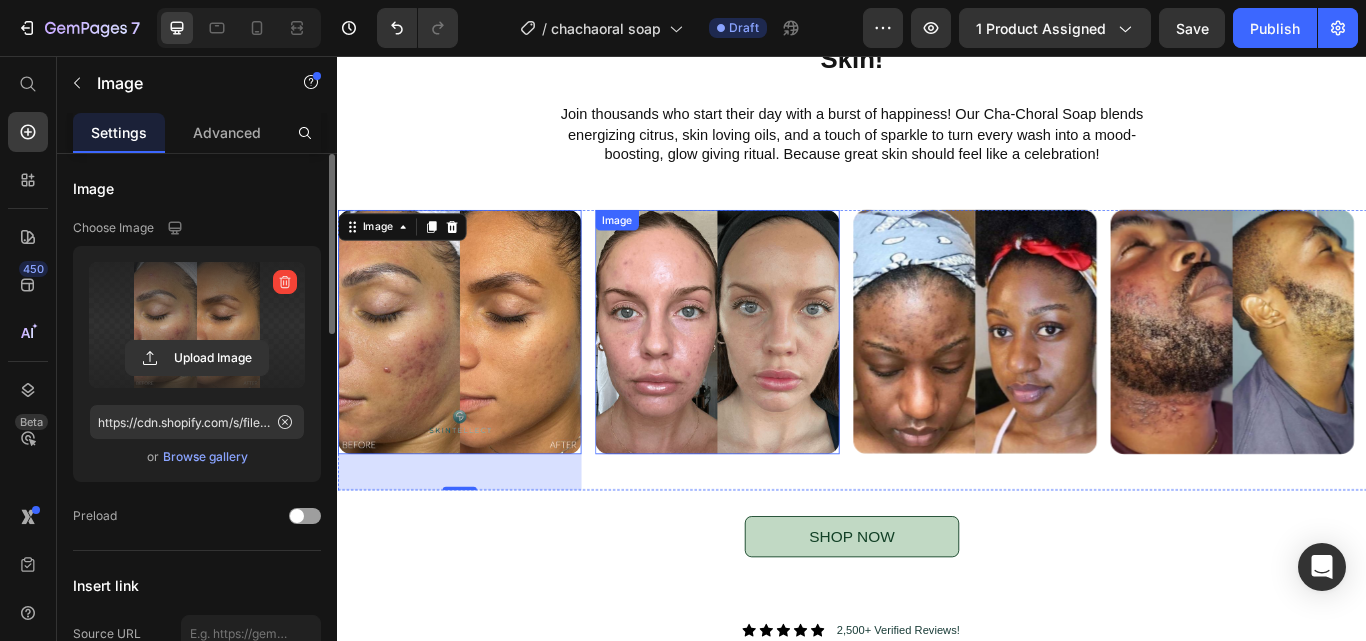 click at bounding box center [779, 378] 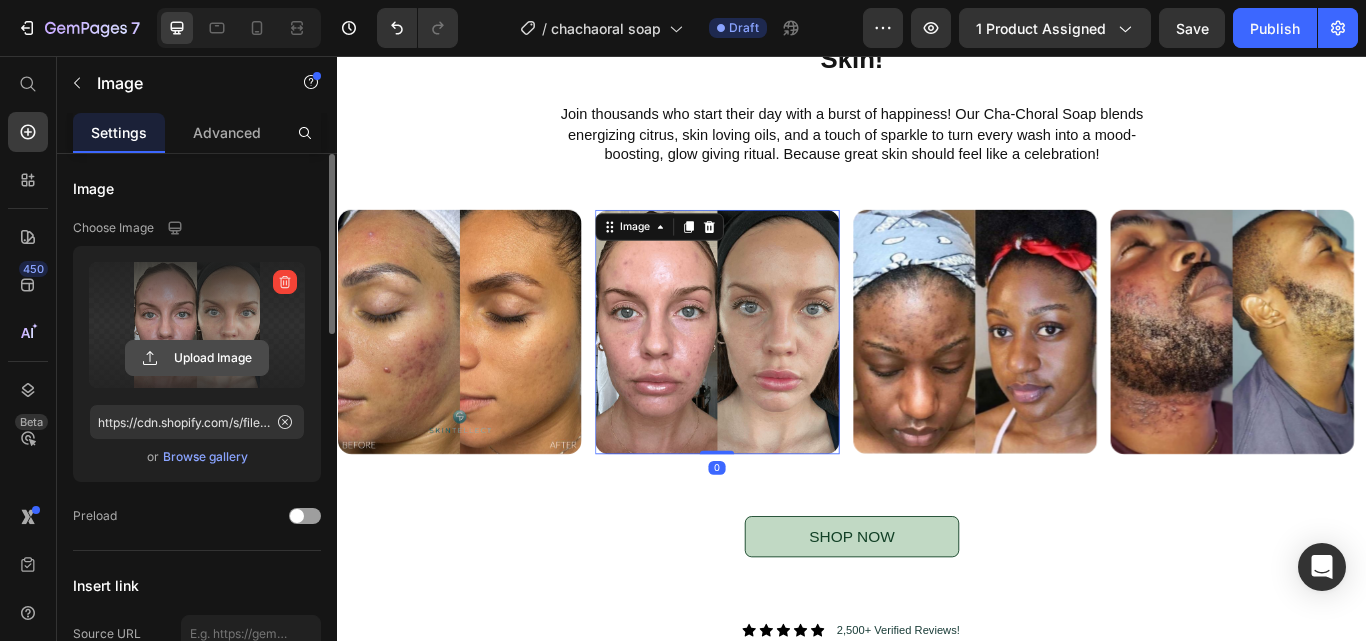 click 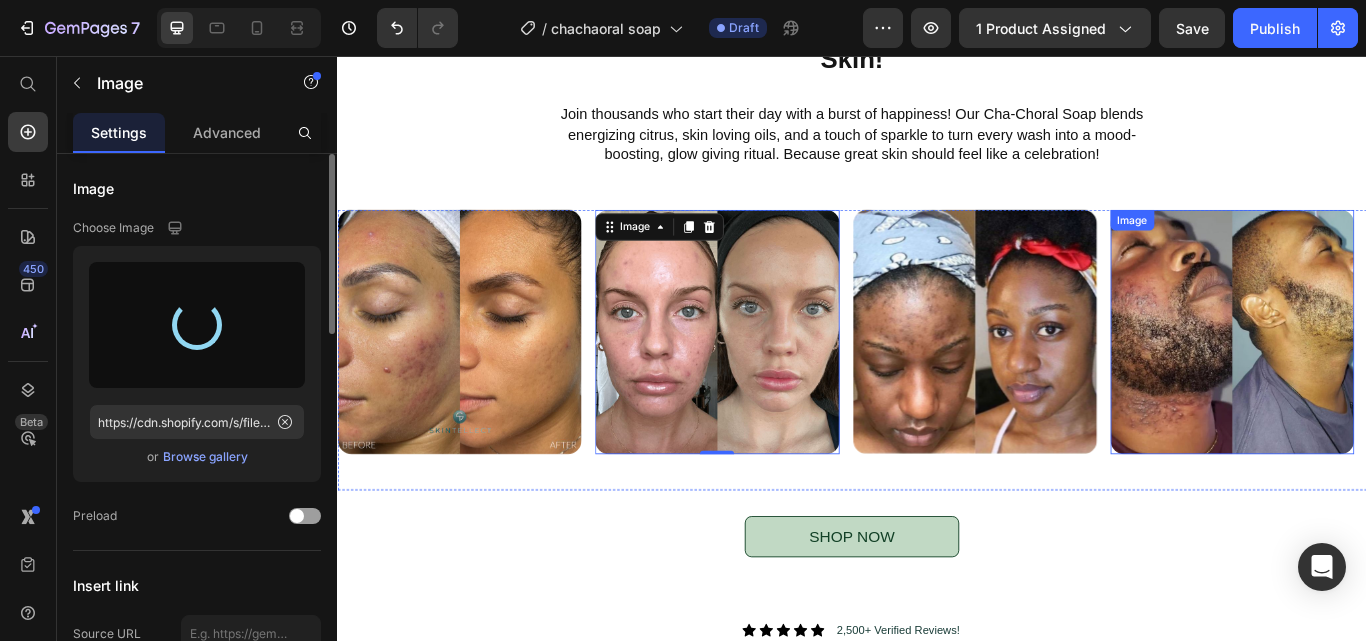 type on "https://cdn.shopify.com/s/files/1/0812/7083/3186/files/gempages_575410181542773699-bf0c4fb2-9c86-40e5-85c2-a274ea9c187e.jpg" 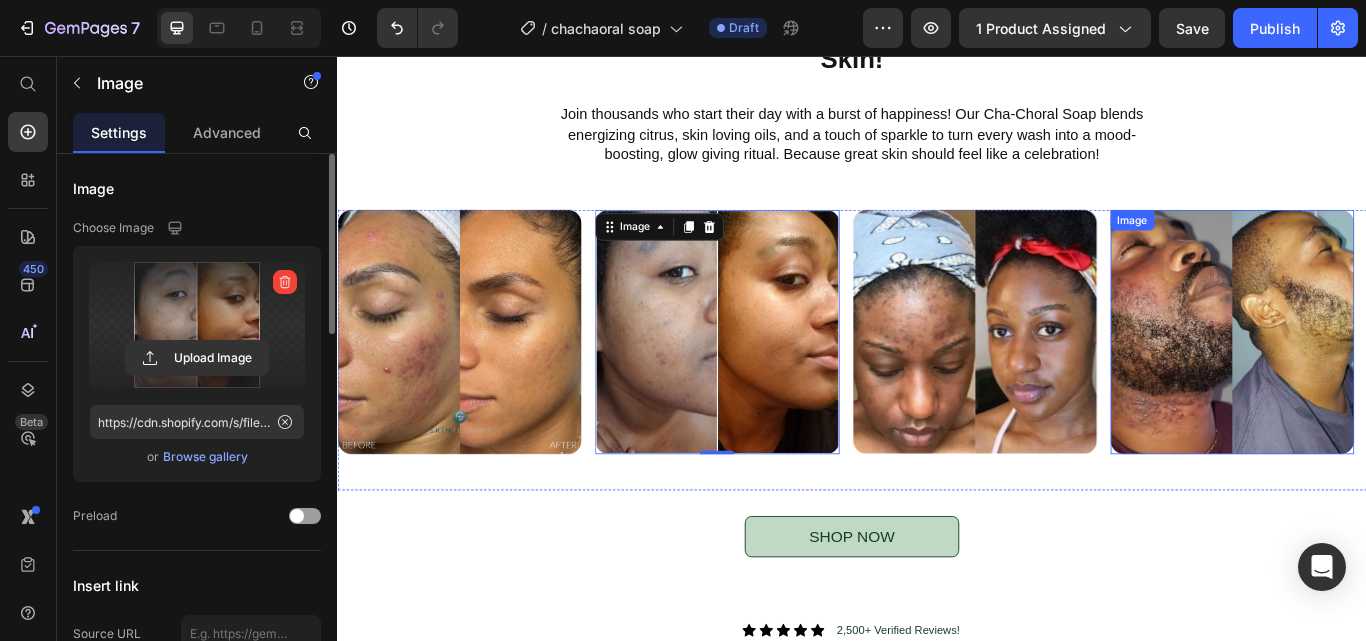 click at bounding box center [1380, 378] 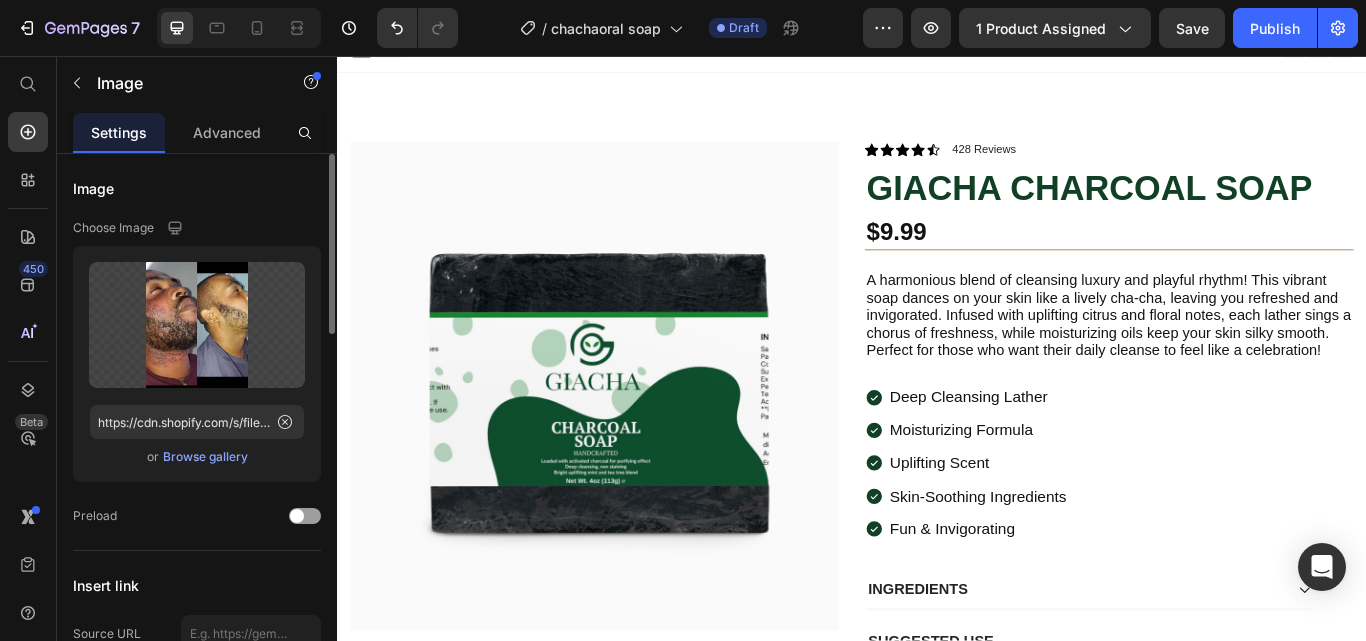 scroll, scrollTop: 0, scrollLeft: 0, axis: both 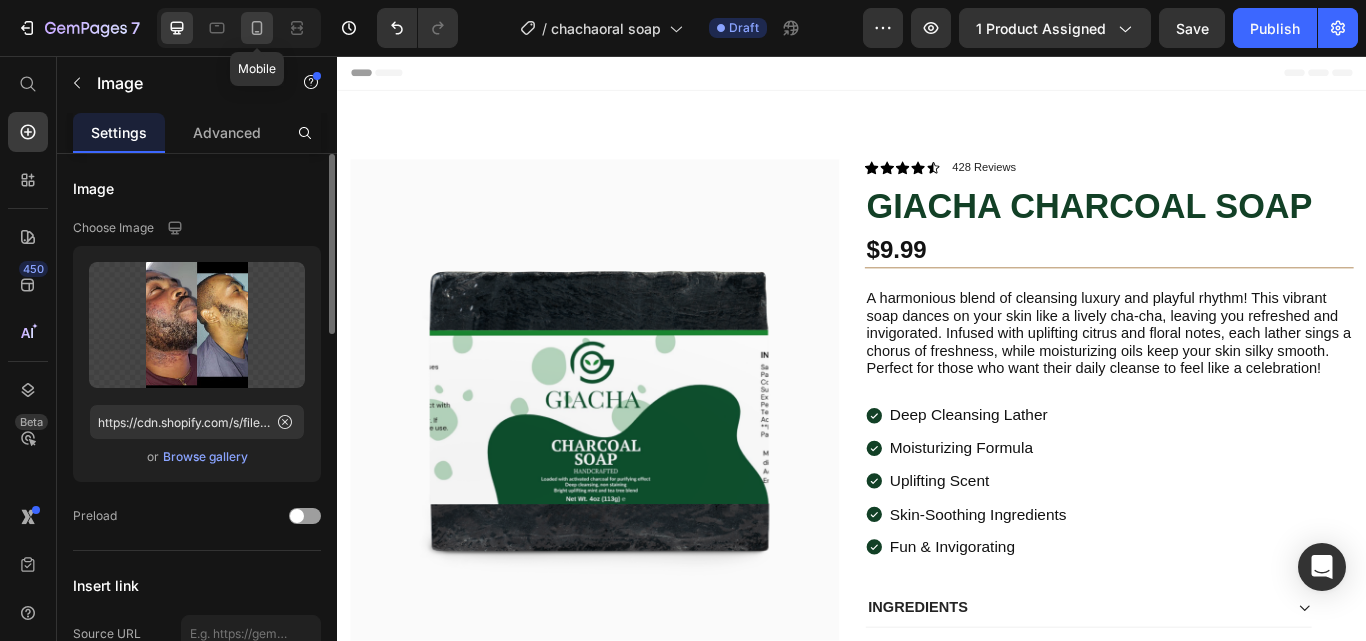 click 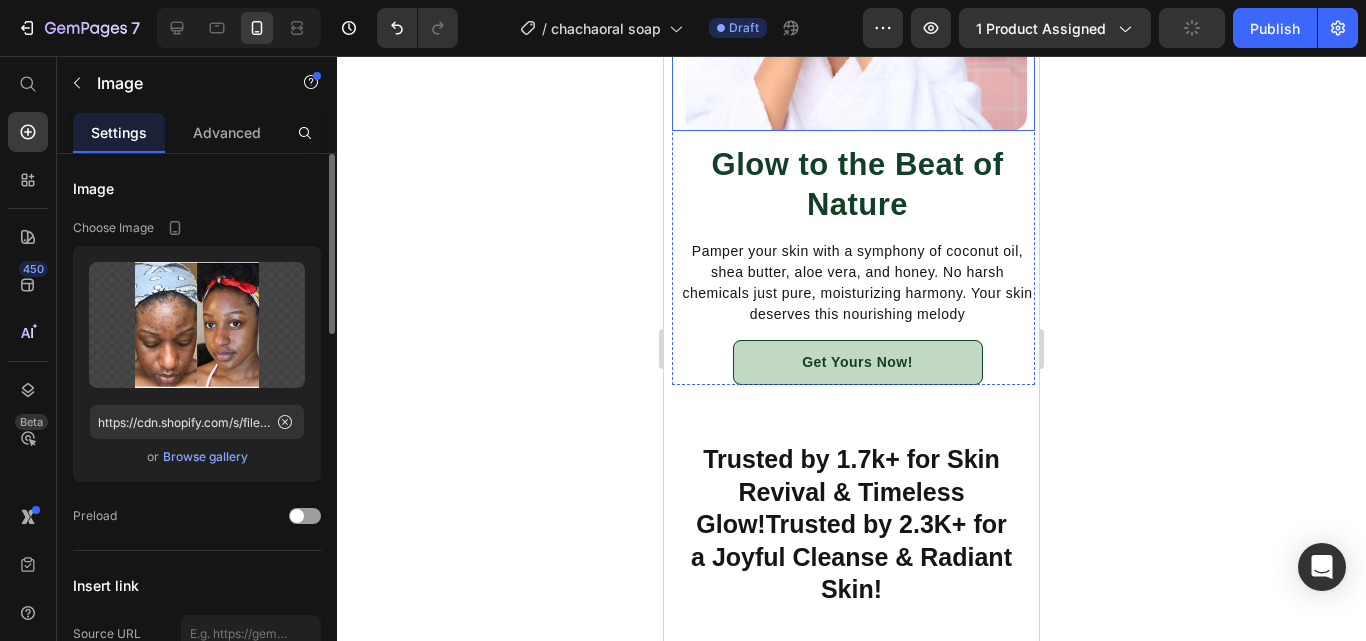scroll, scrollTop: 1700, scrollLeft: 0, axis: vertical 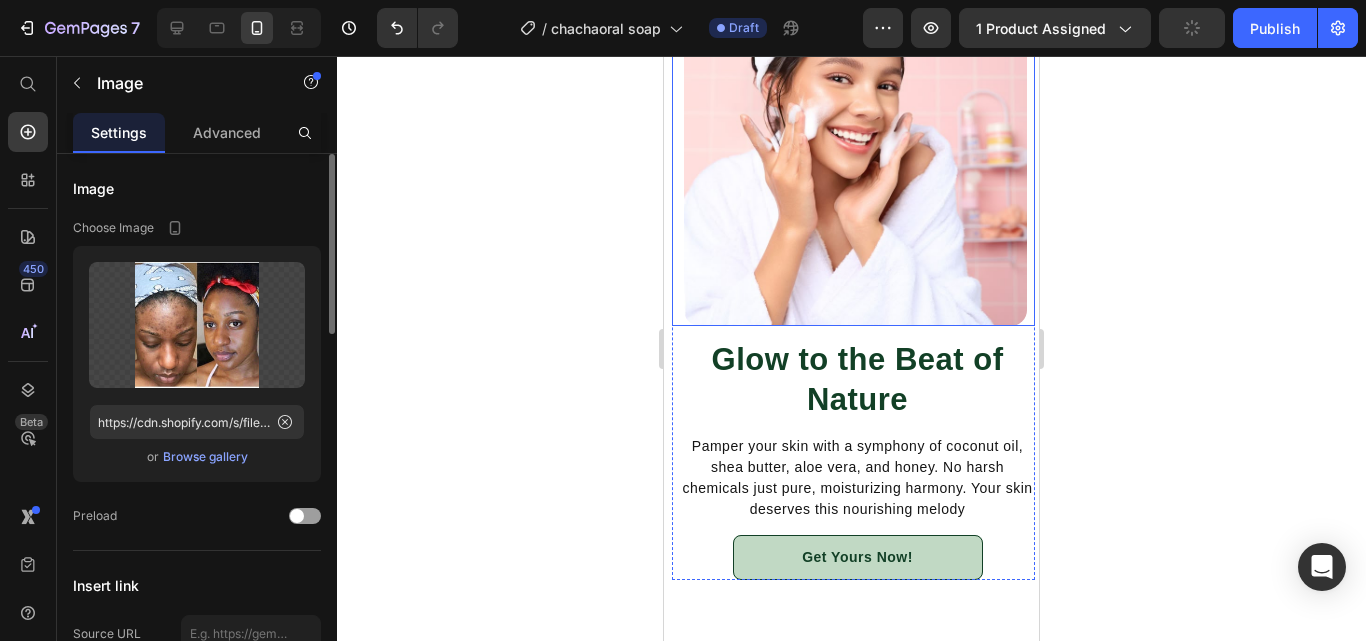 click at bounding box center [853, 154] 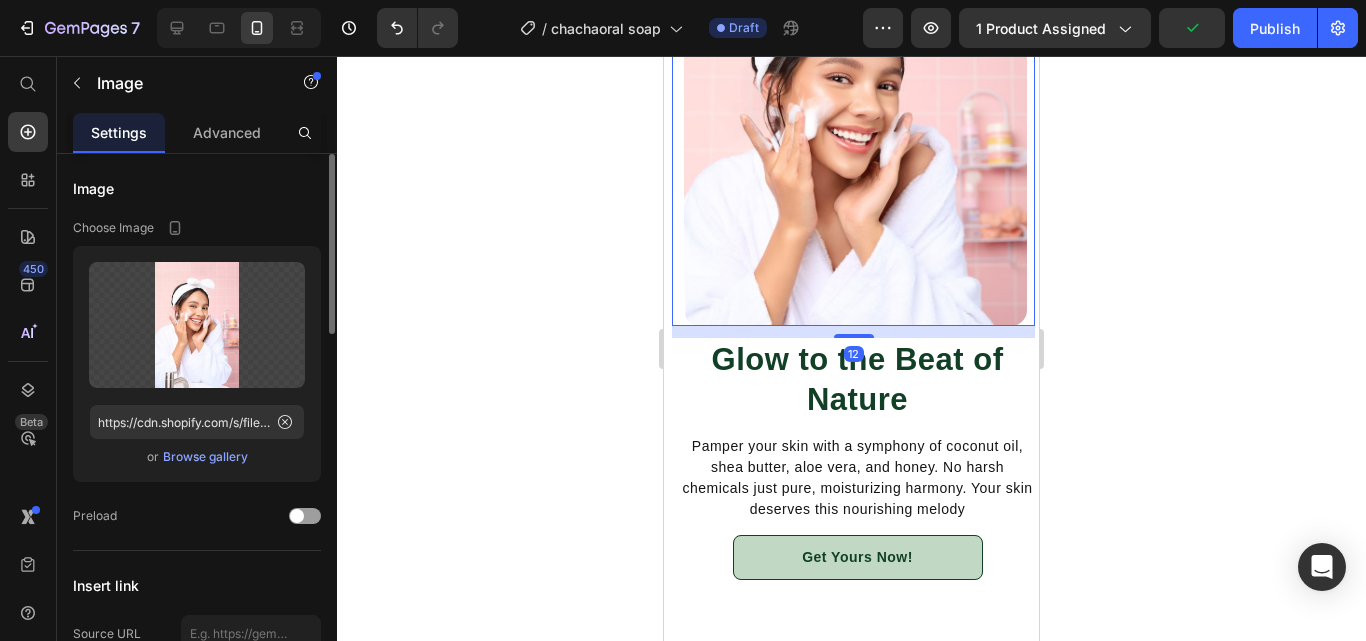 click on "Browse gallery" at bounding box center [205, 457] 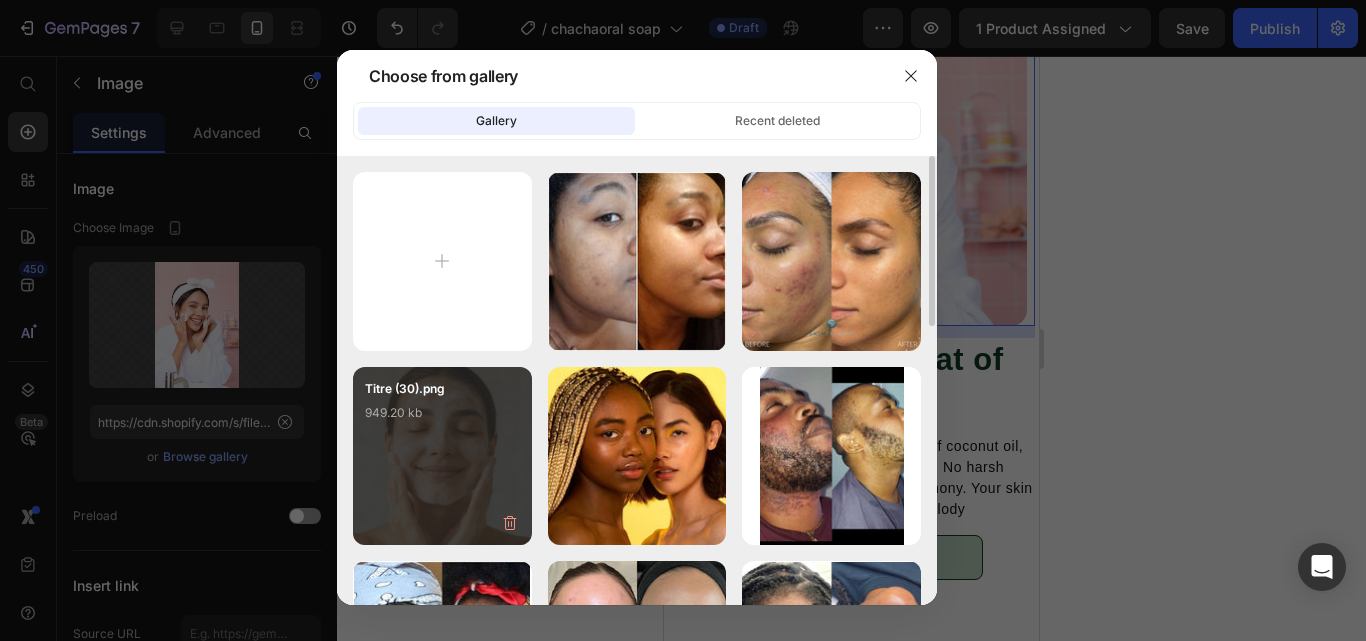 click on "949.20 kb" at bounding box center (442, 413) 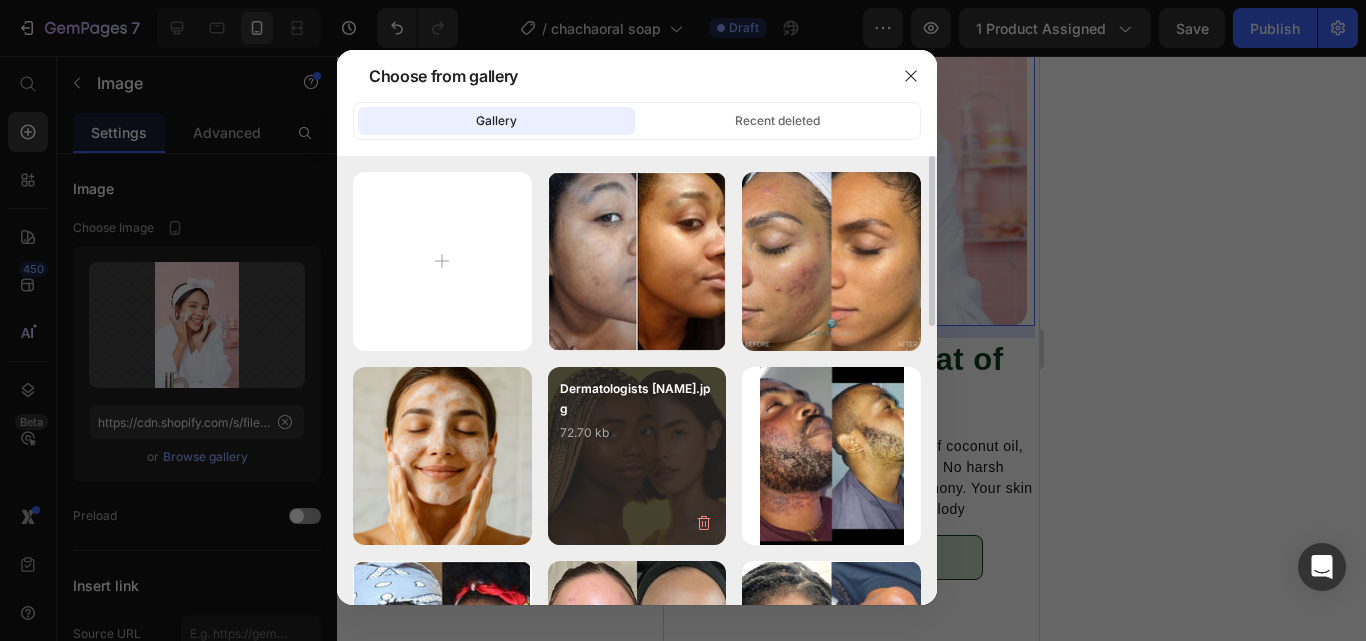 type on "https://cdn.shopify.com/s/files/1/0812/7083/3186/files/gempages_575410181542773699-25f80494-d874-495a-bf3d-9ec1bf1e77a5.png" 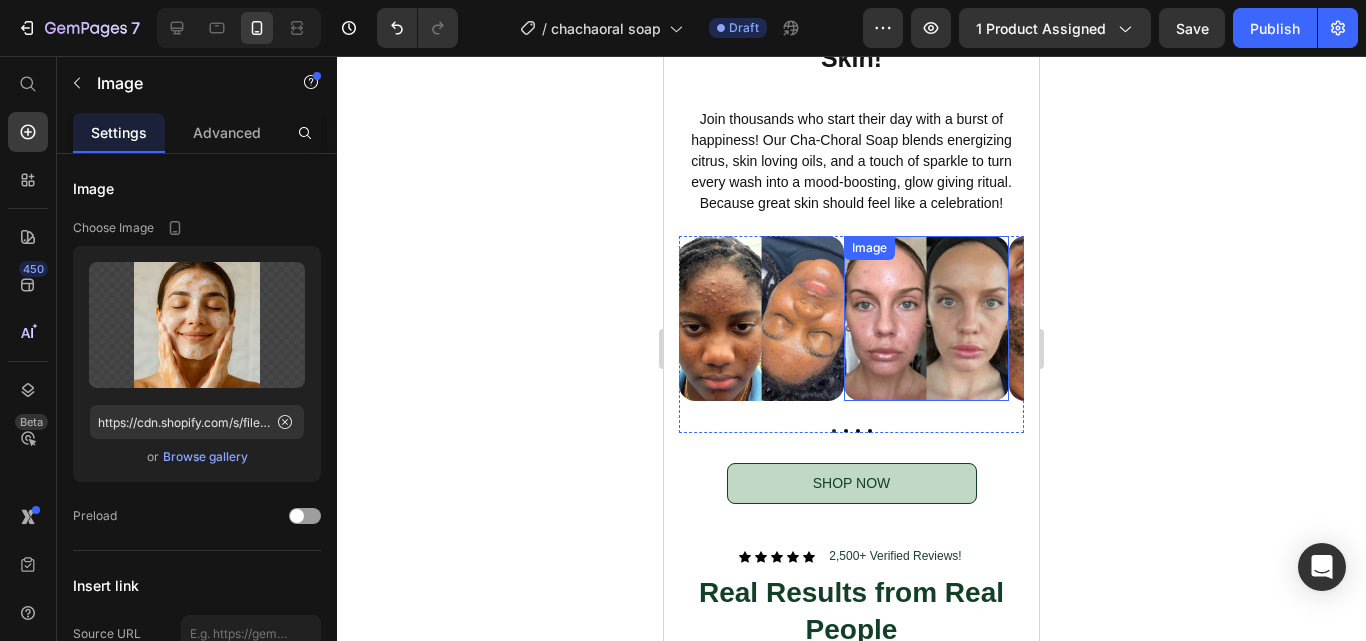 scroll, scrollTop: 2600, scrollLeft: 0, axis: vertical 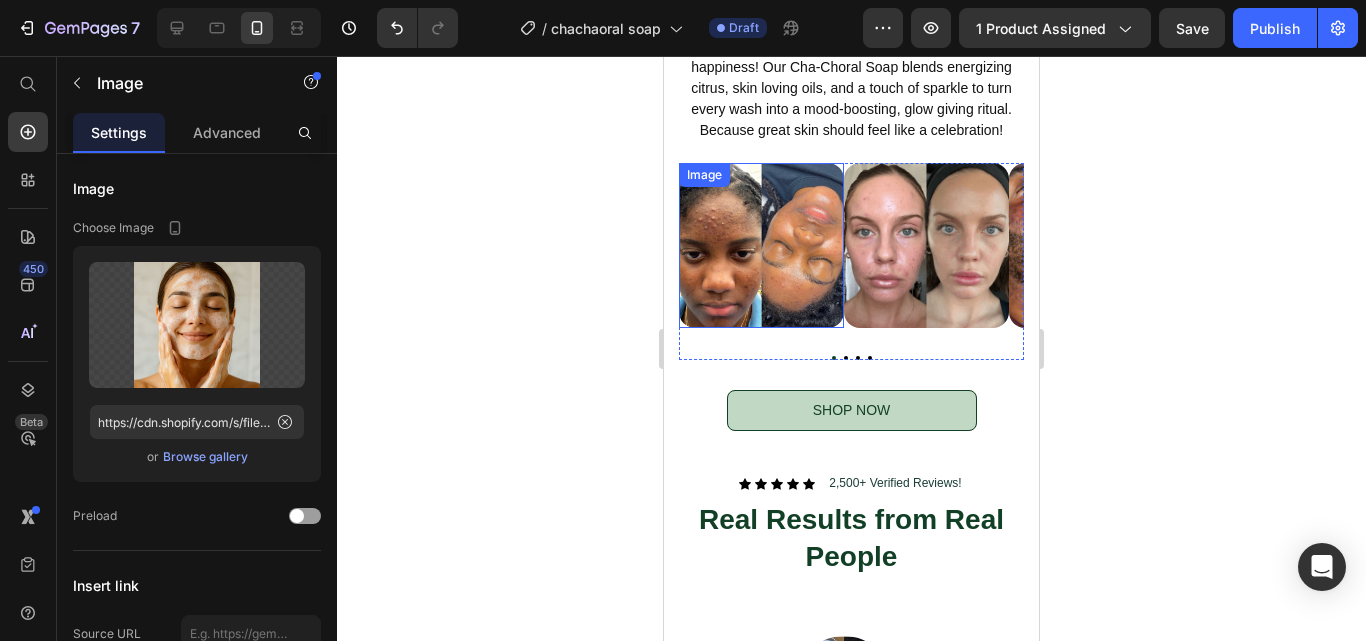 click at bounding box center (761, 245) 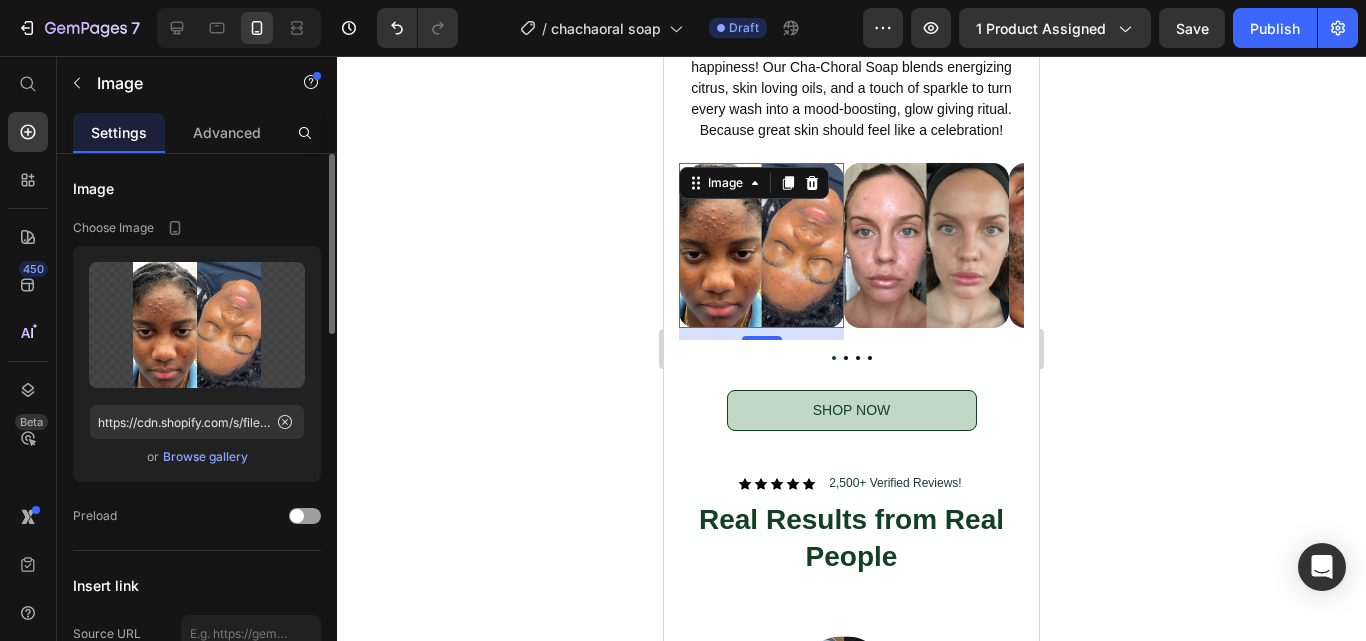 click on "Browse gallery" at bounding box center [205, 457] 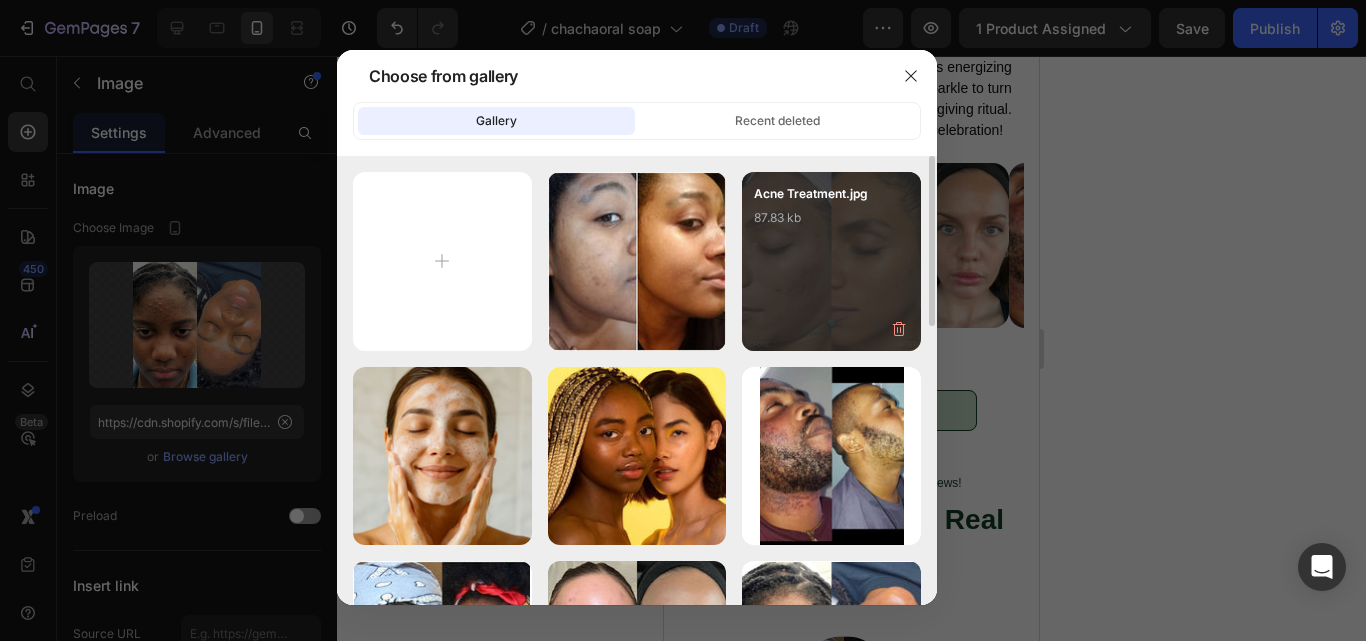 click on "[PRODUCT].jpg 87.83 kb" at bounding box center (831, 224) 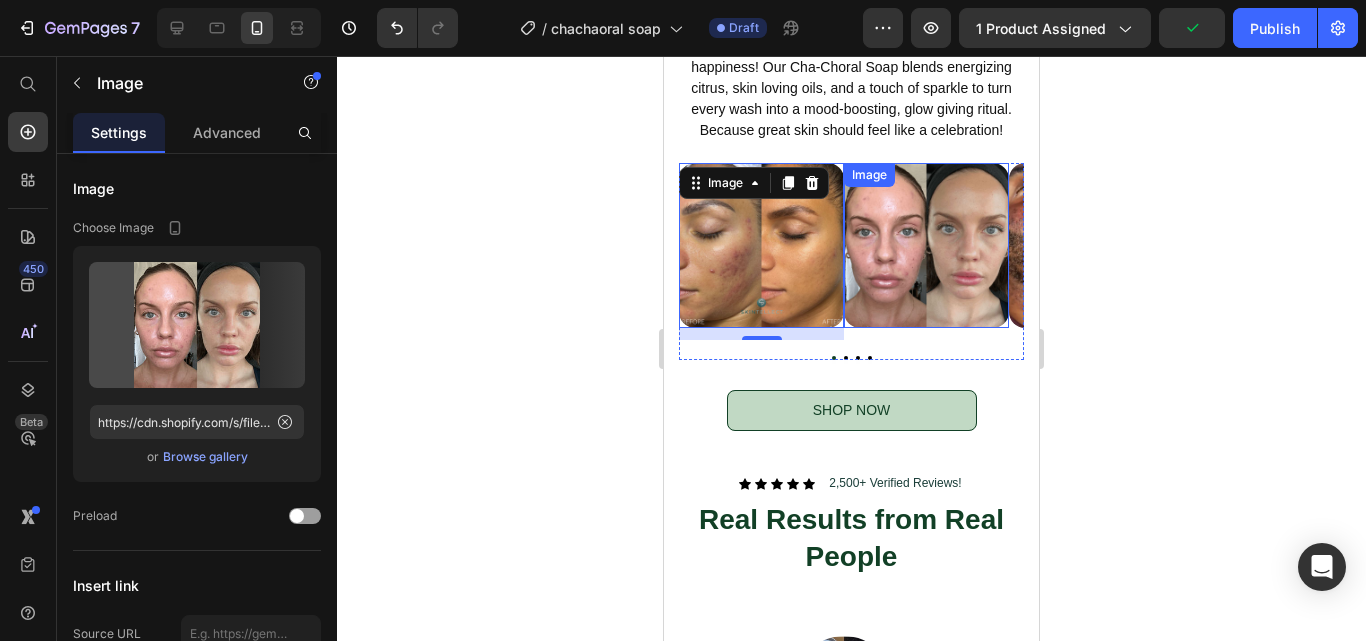 click at bounding box center (926, 245) 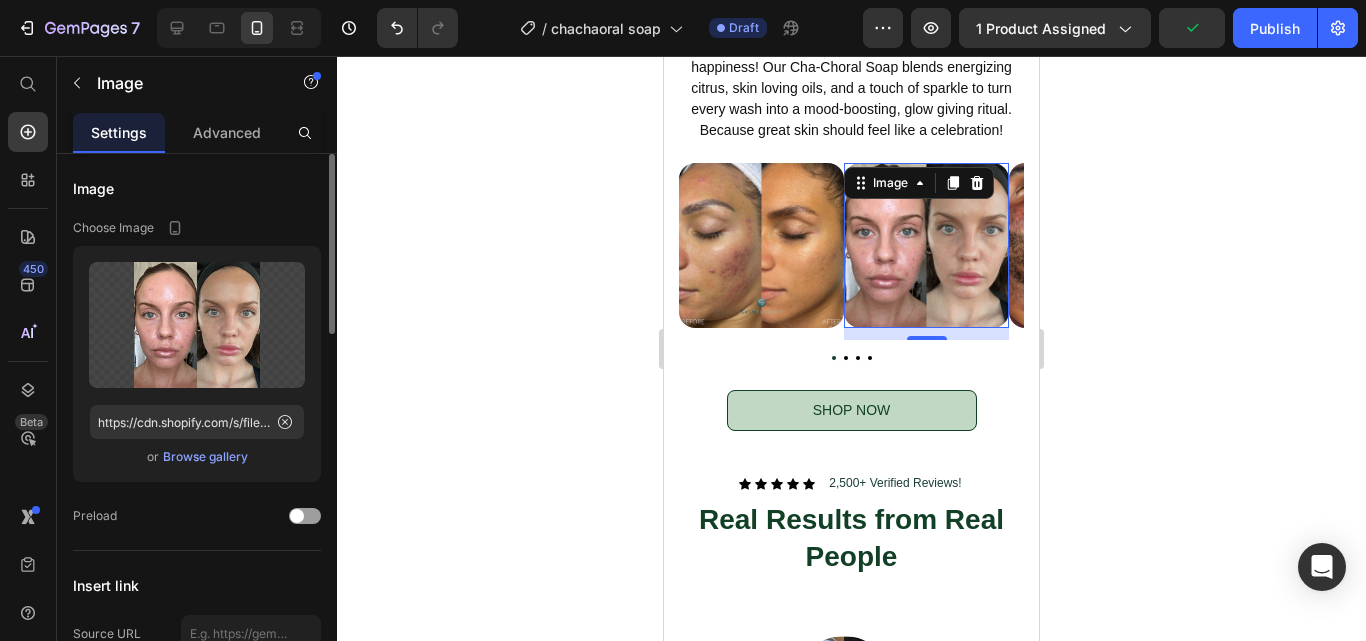 click on "Browse gallery" at bounding box center [205, 457] 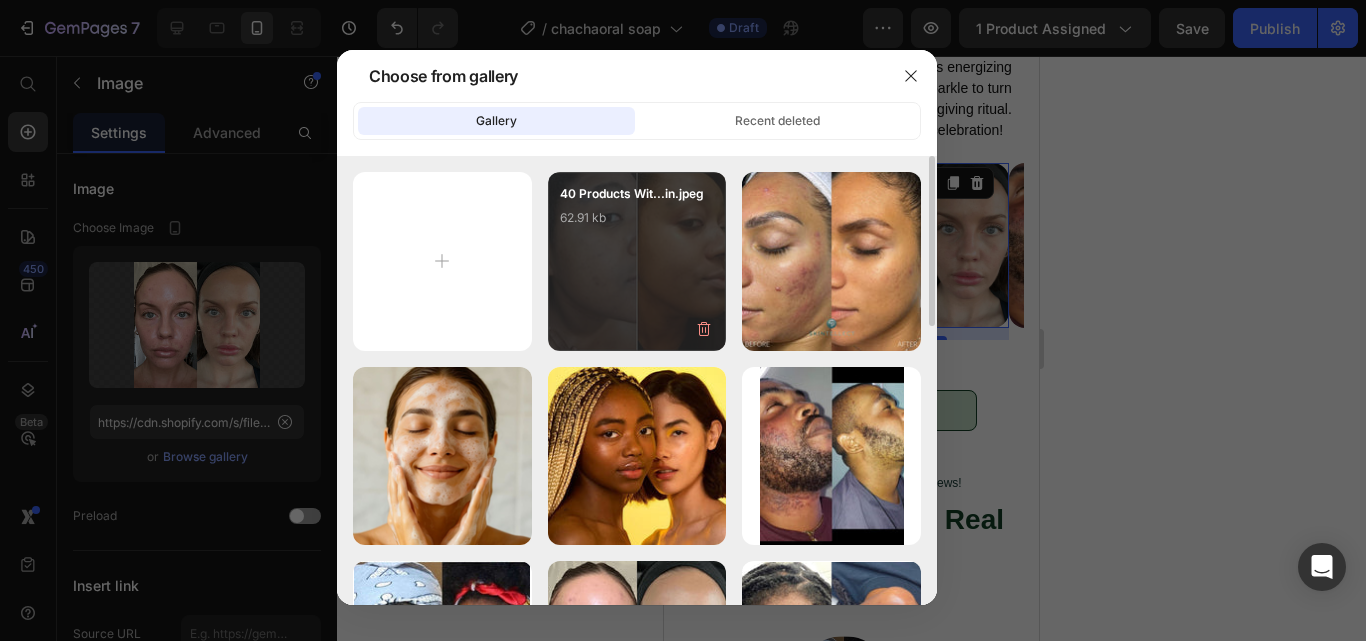 click on "40 Products Wit...in.jpeg 62.91 kb" at bounding box center (637, 261) 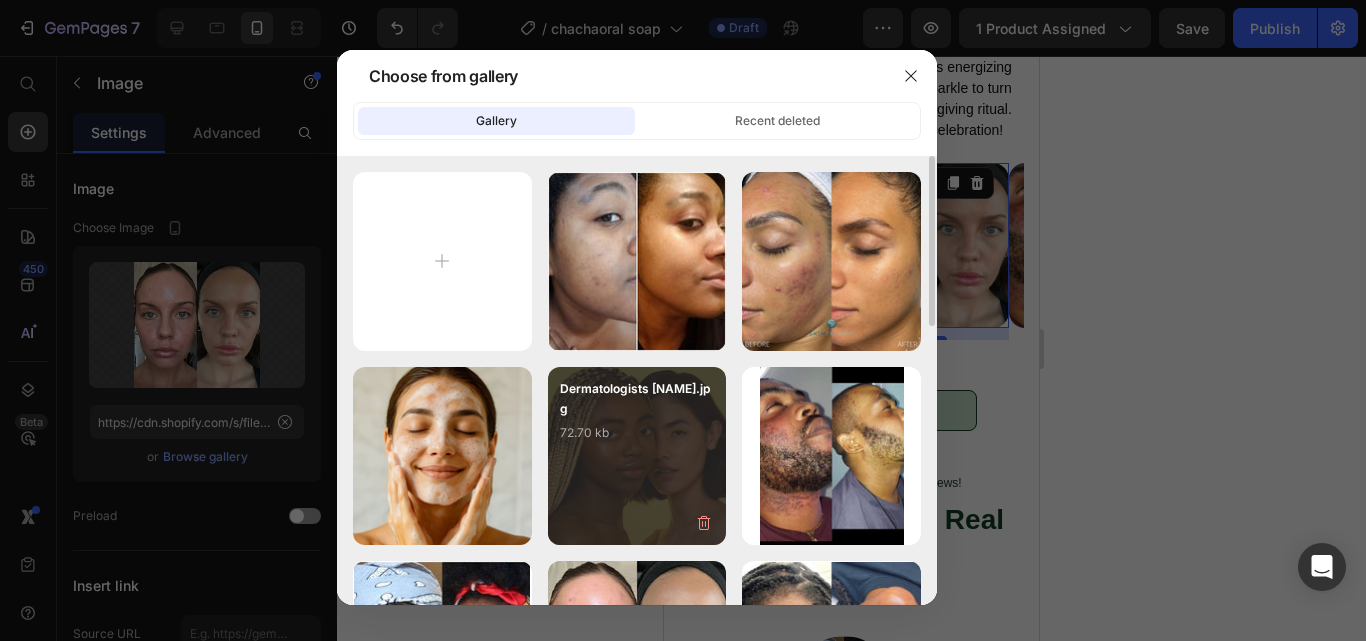 type on "https://cdn.shopify.com/s/files/1/0812/7083/3186/files/gempages_575410181542773699-bf0c4fb2-9c86-40e5-85c2-a274ea9c187e.jpg" 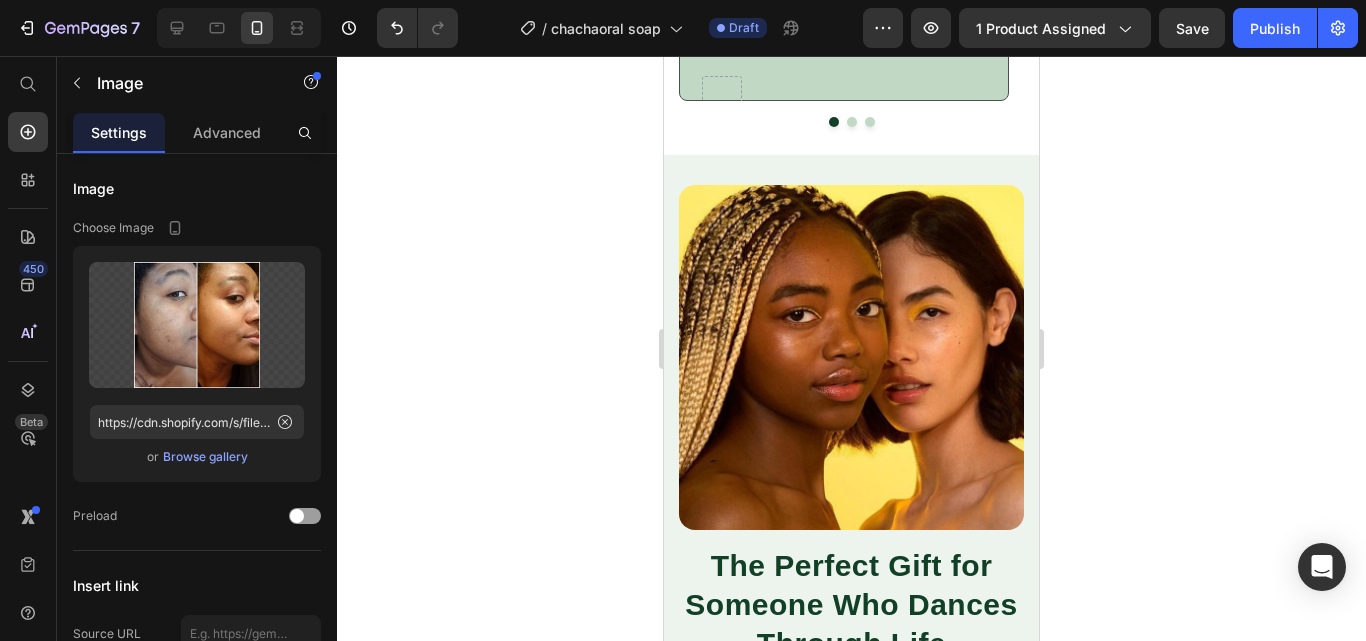 scroll, scrollTop: 3500, scrollLeft: 0, axis: vertical 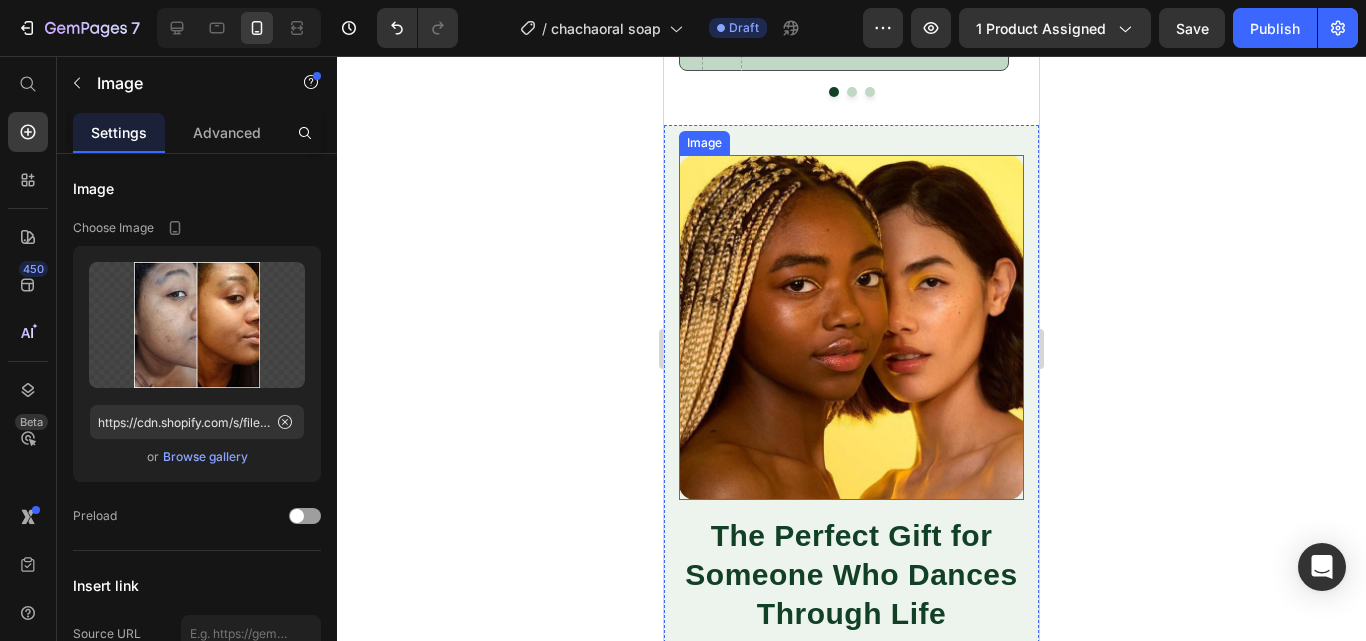 click at bounding box center (851, 327) 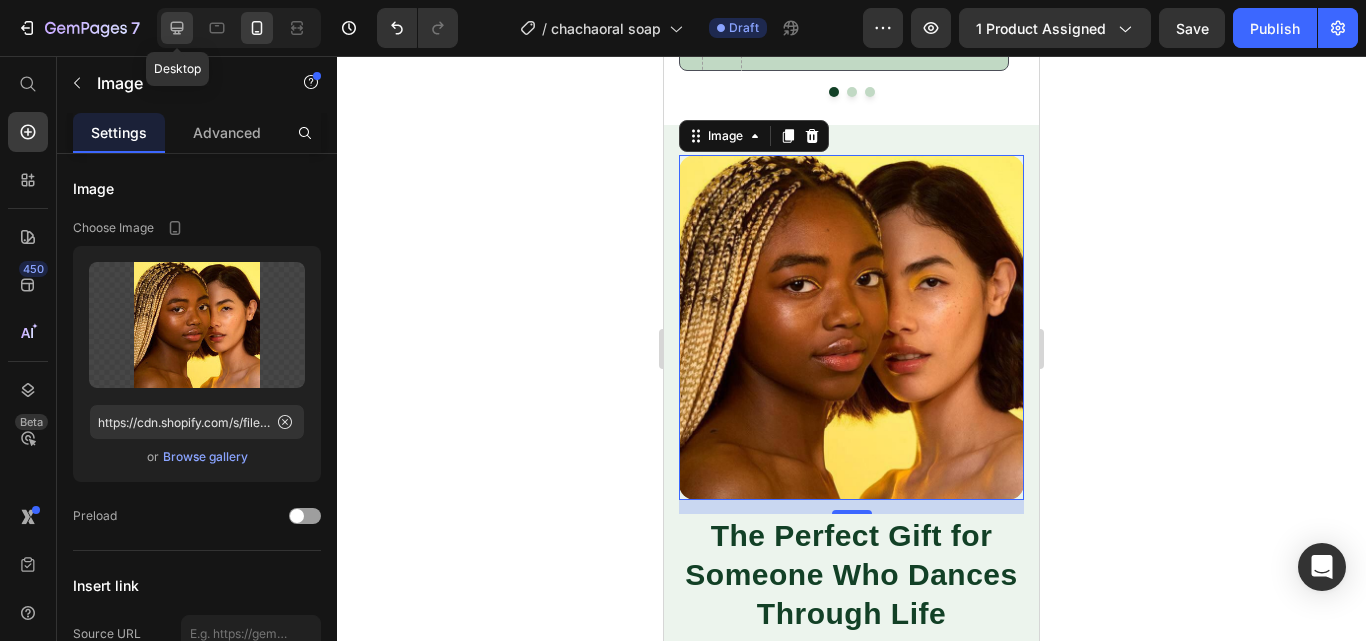 click 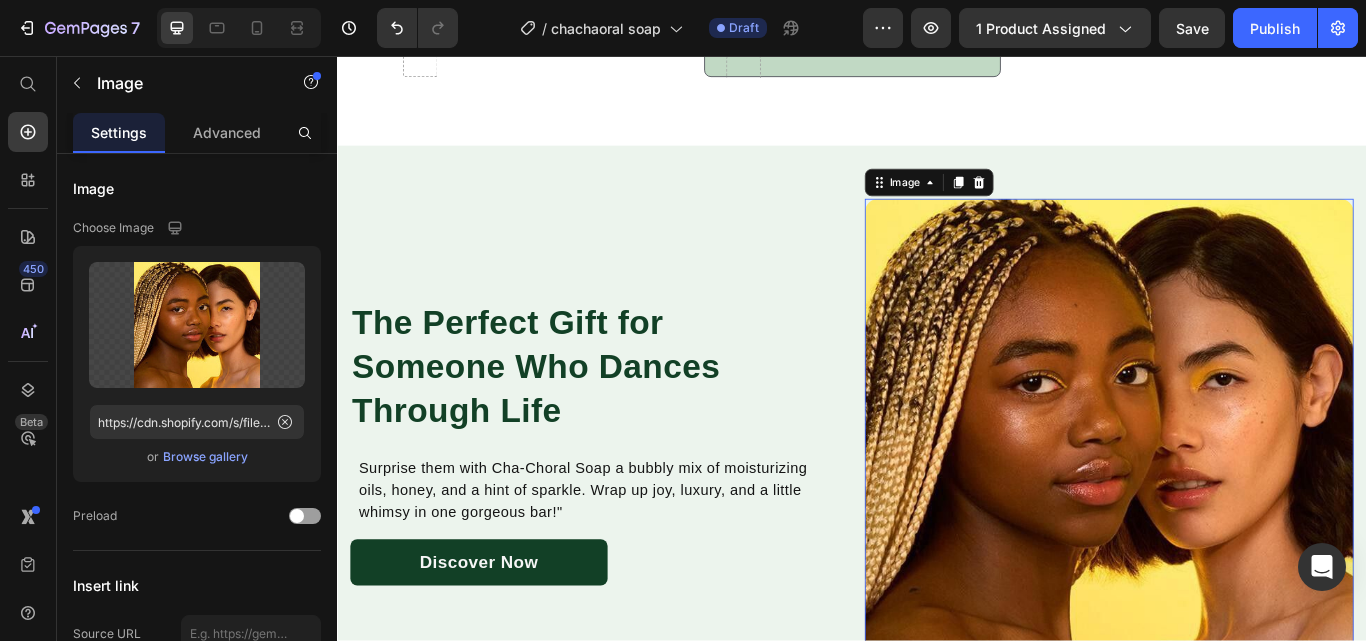 scroll, scrollTop: 3878, scrollLeft: 0, axis: vertical 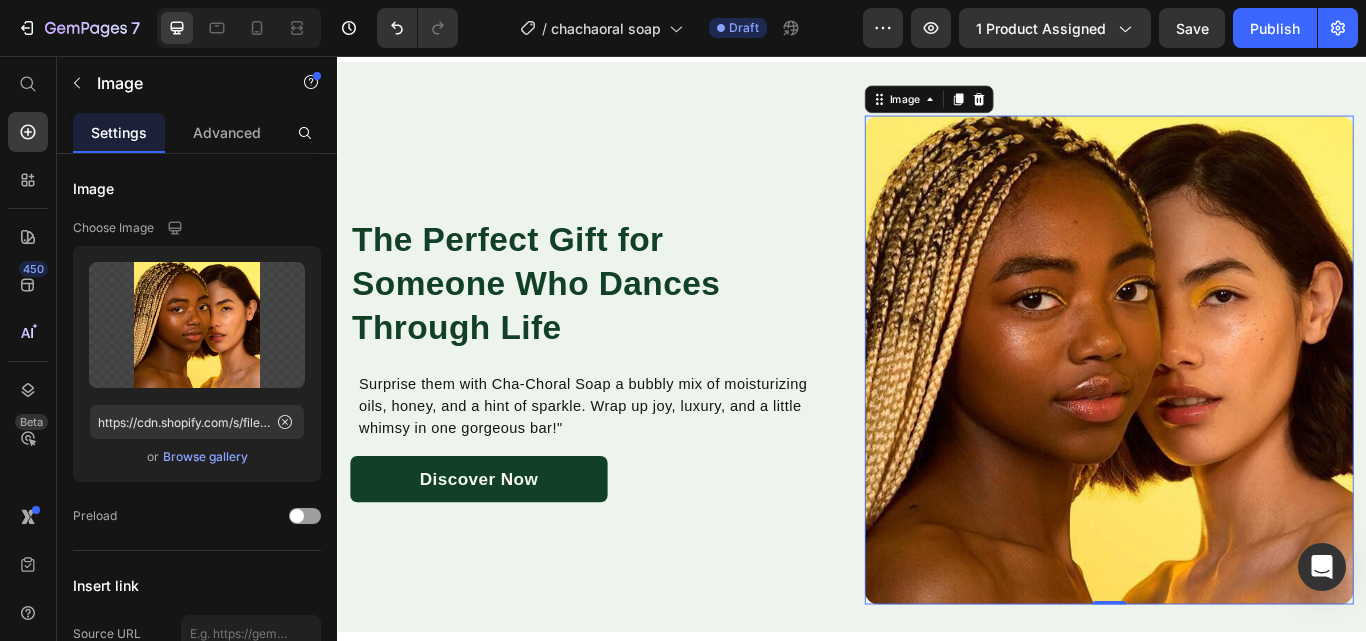 click at bounding box center [1237, 411] 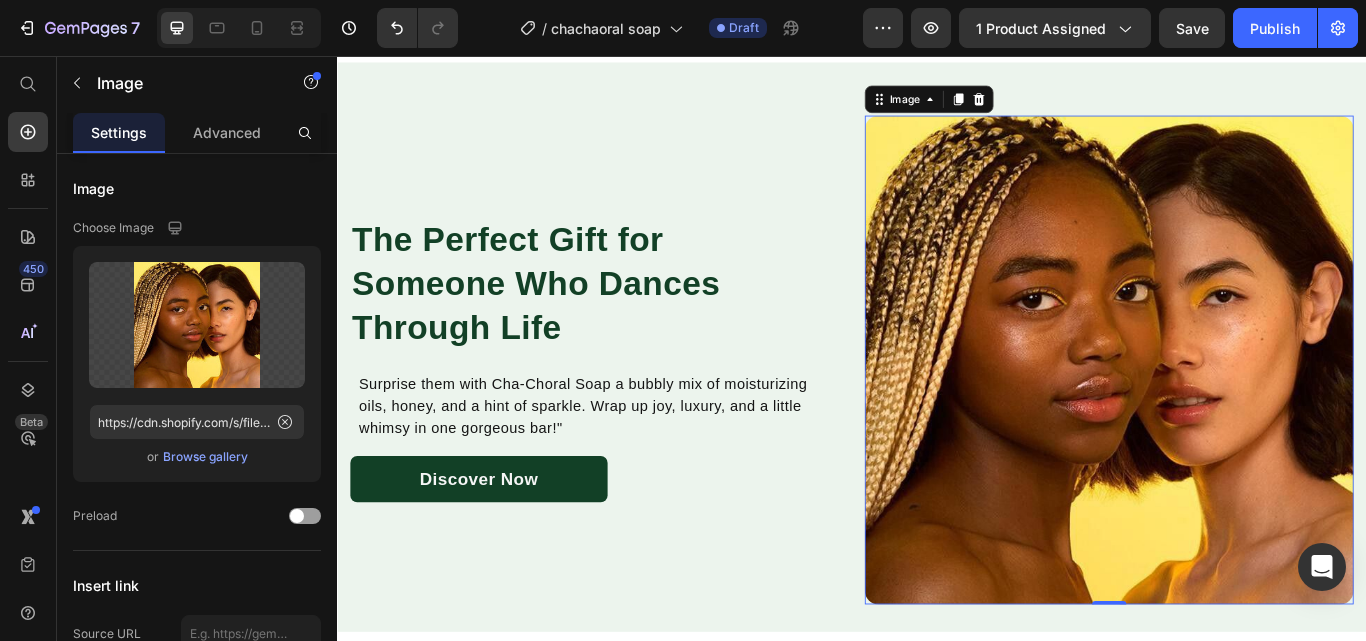 click at bounding box center (1237, 411) 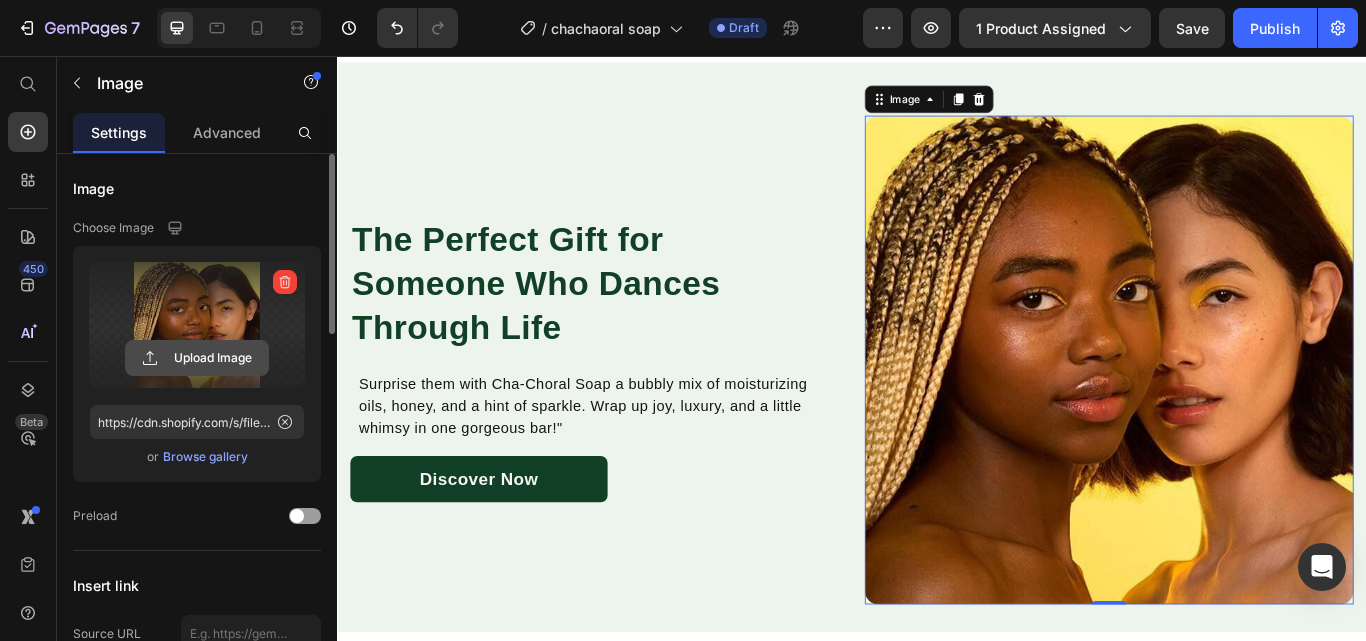 click 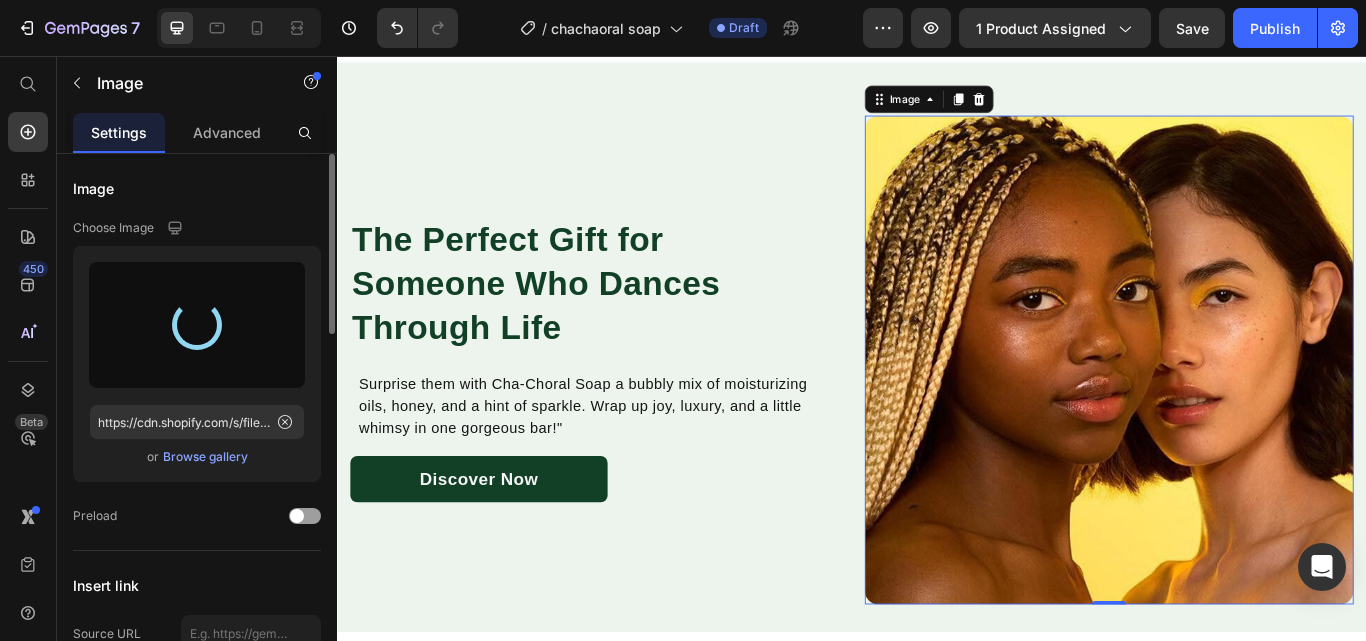 type on "https://cdn.shopify.com/s/files/1/0812/7083/3186/files/gempages_575410181542773699-01bfe4cd-0830-4230-8bd8-dd55744cbbd8.jpg" 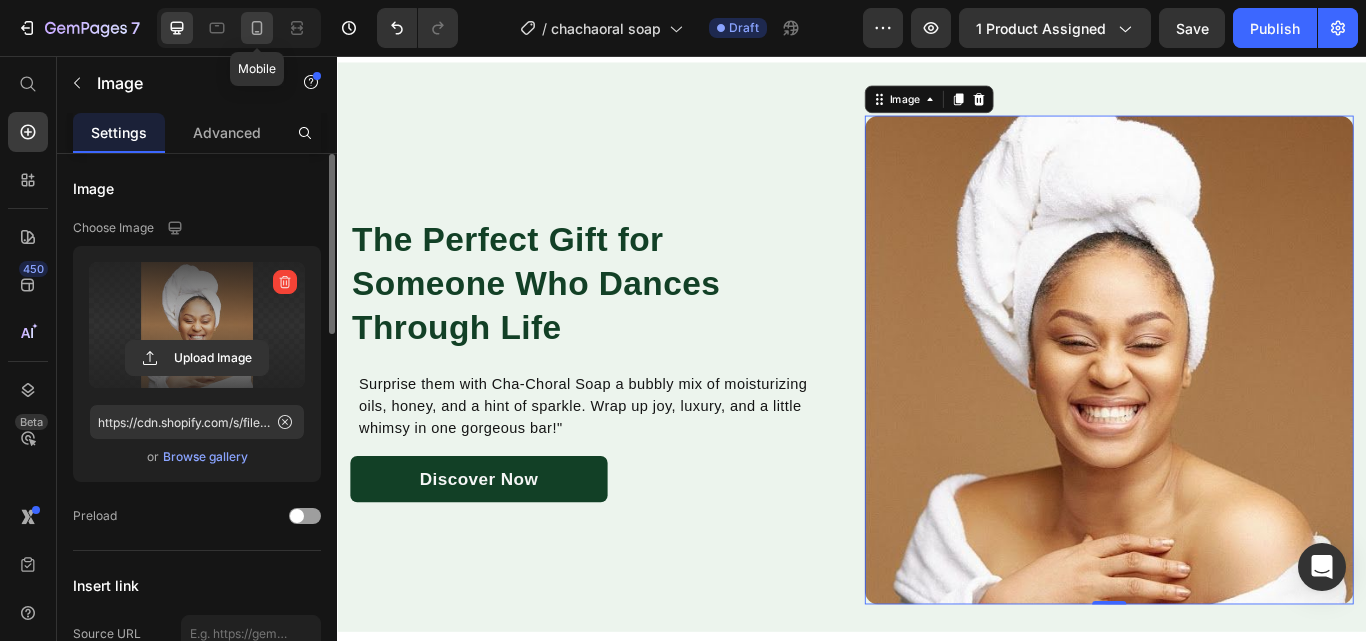 click 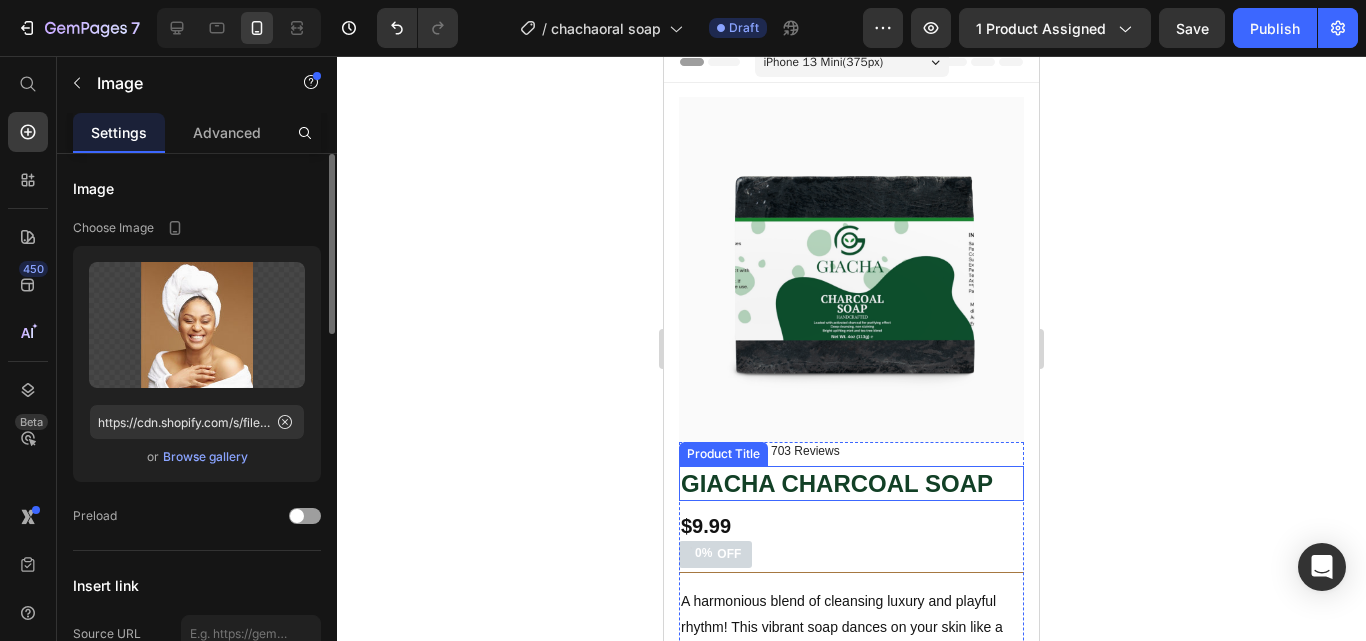 scroll, scrollTop: 0, scrollLeft: 0, axis: both 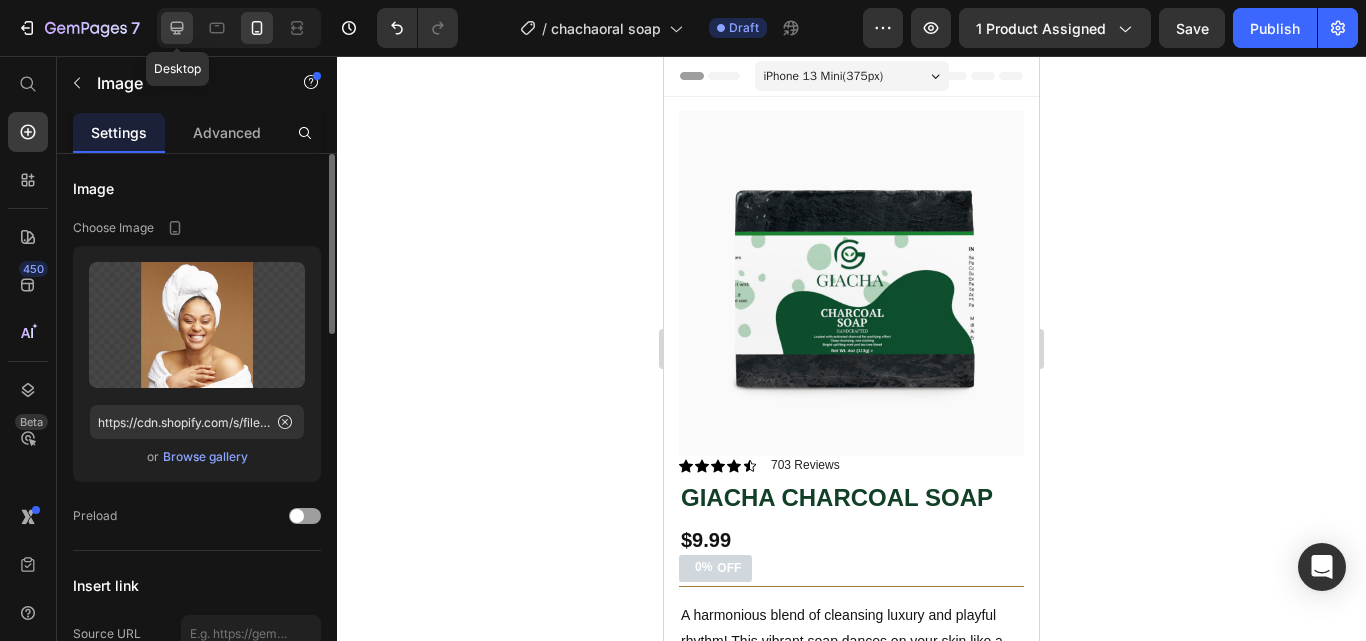 click 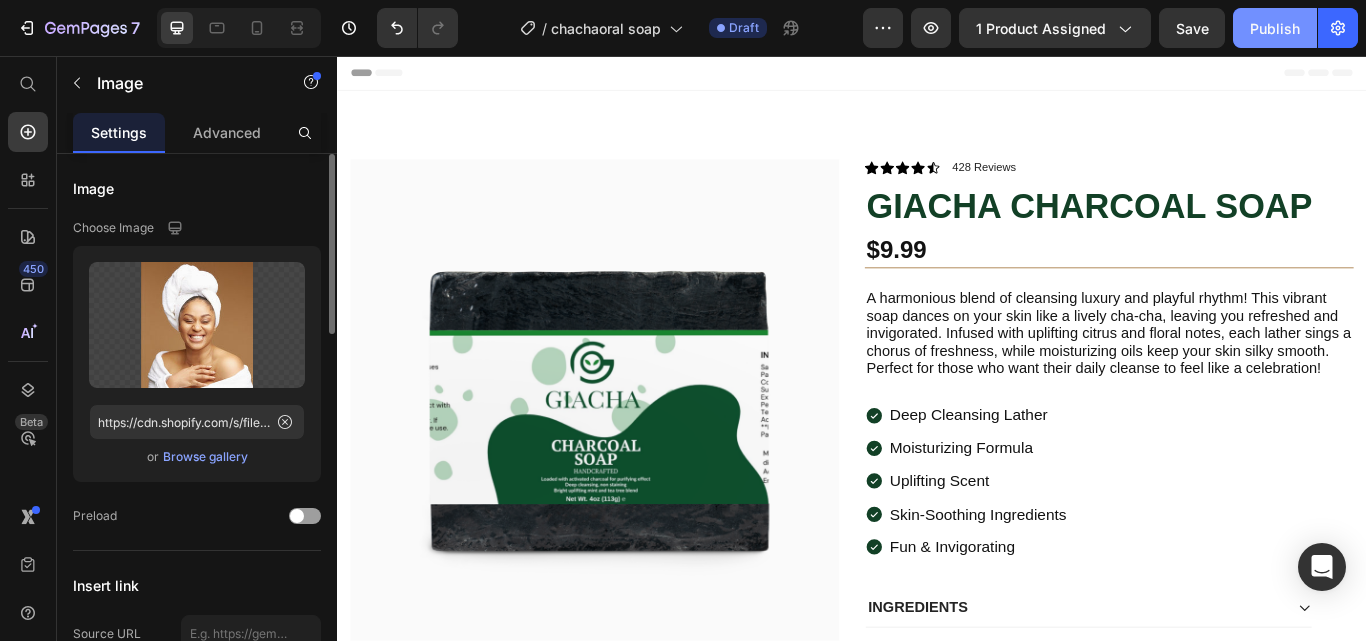click on "Publish" 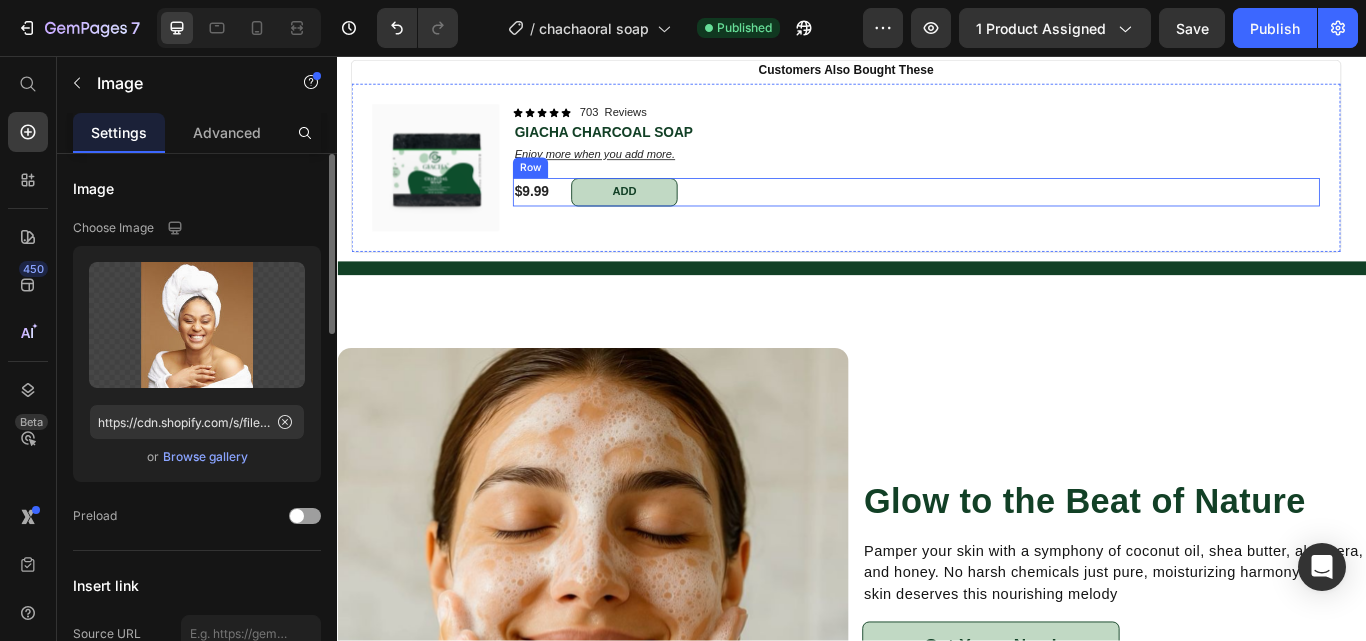 scroll, scrollTop: 1500, scrollLeft: 0, axis: vertical 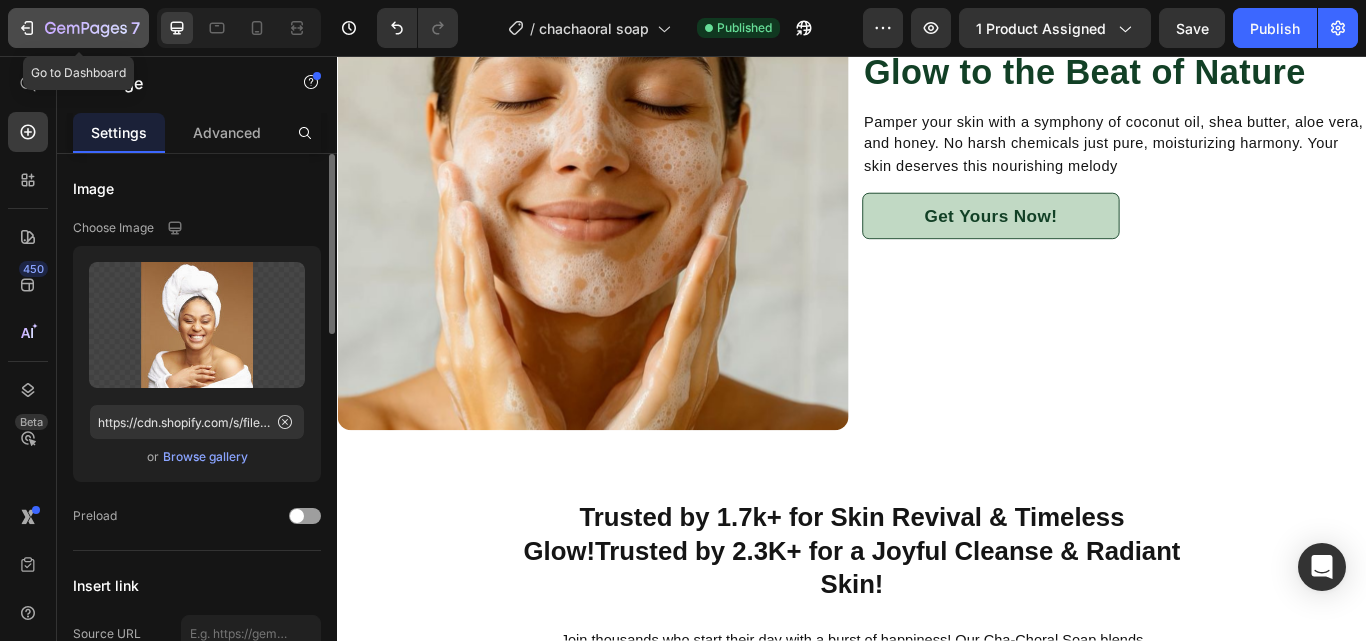 click on "7" 